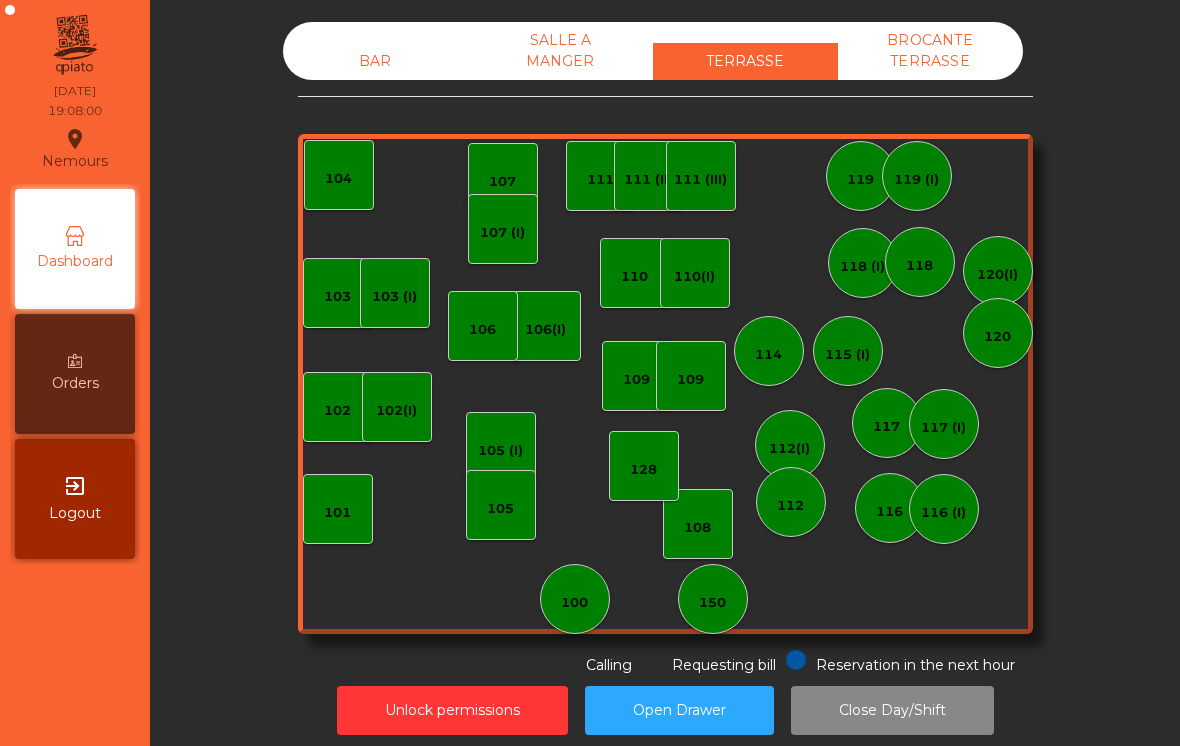 scroll, scrollTop: 0, scrollLeft: 0, axis: both 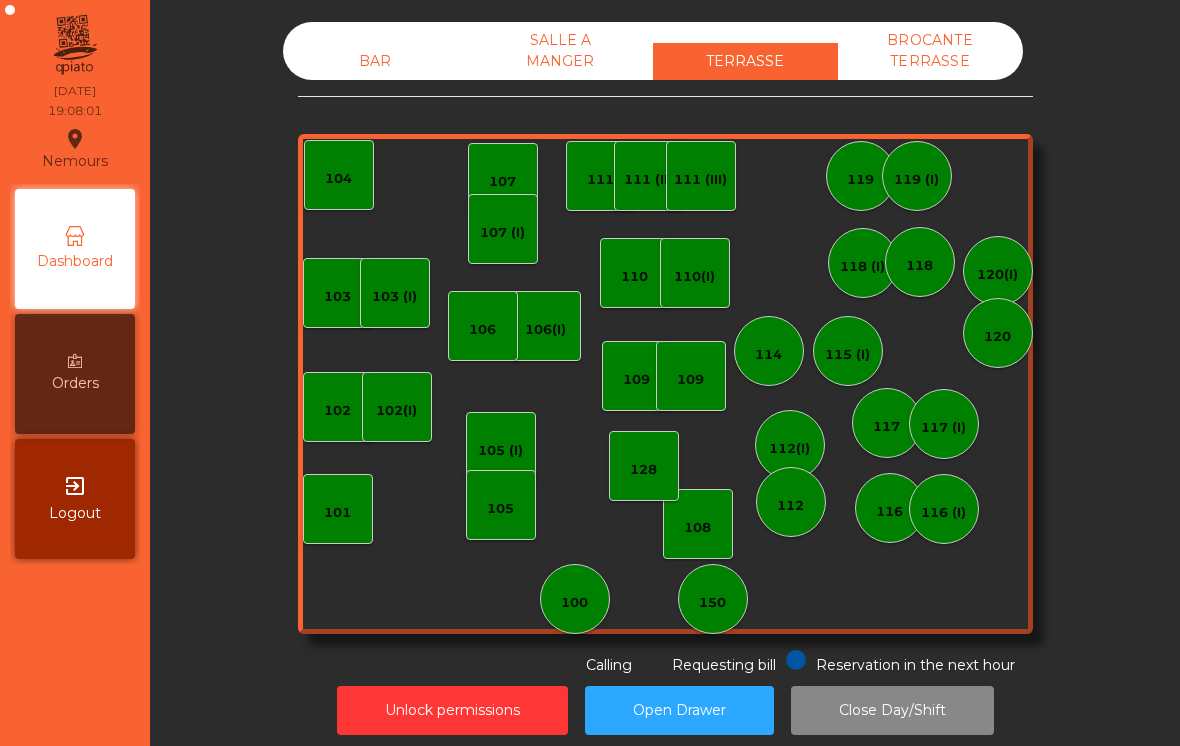 click on "103 (I)" 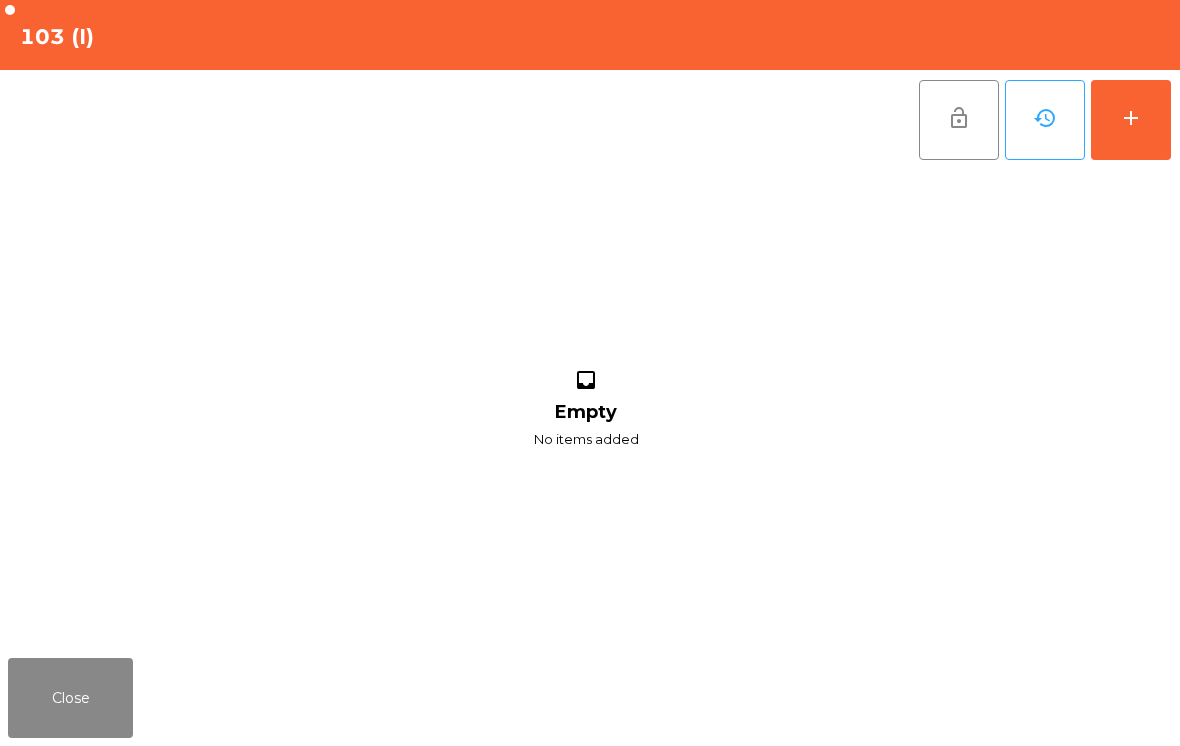 click on "add" 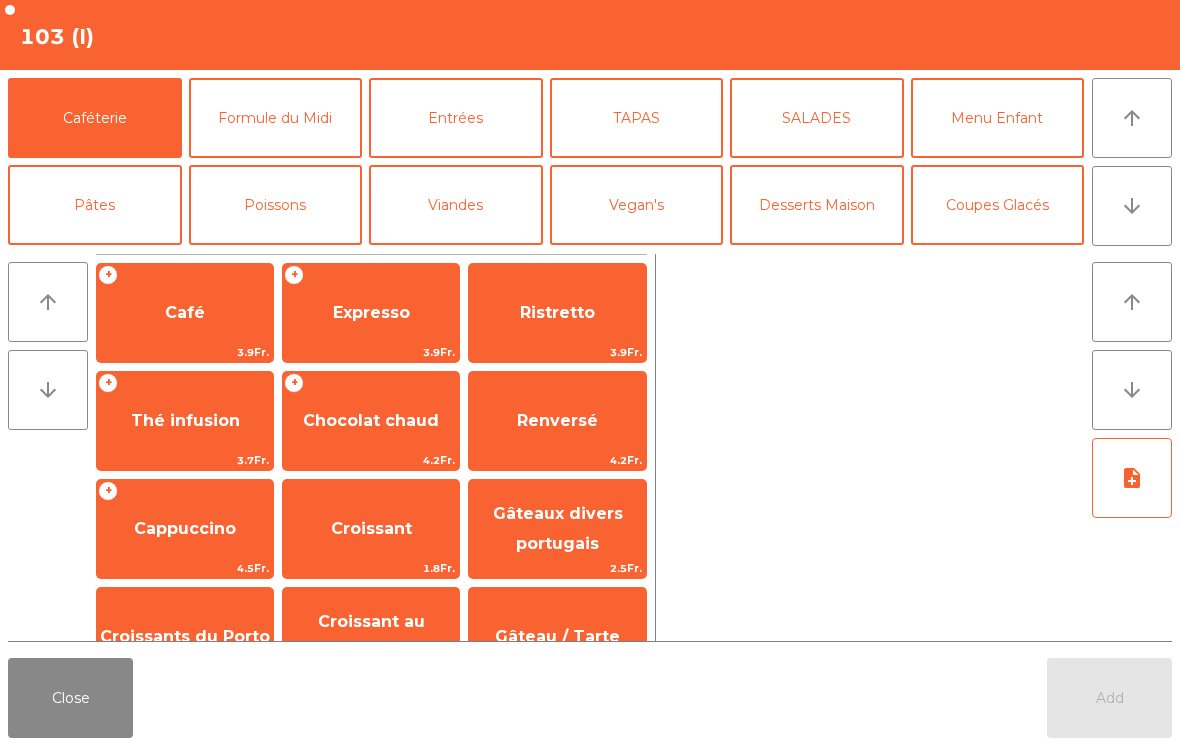 click on "arrow_downward" 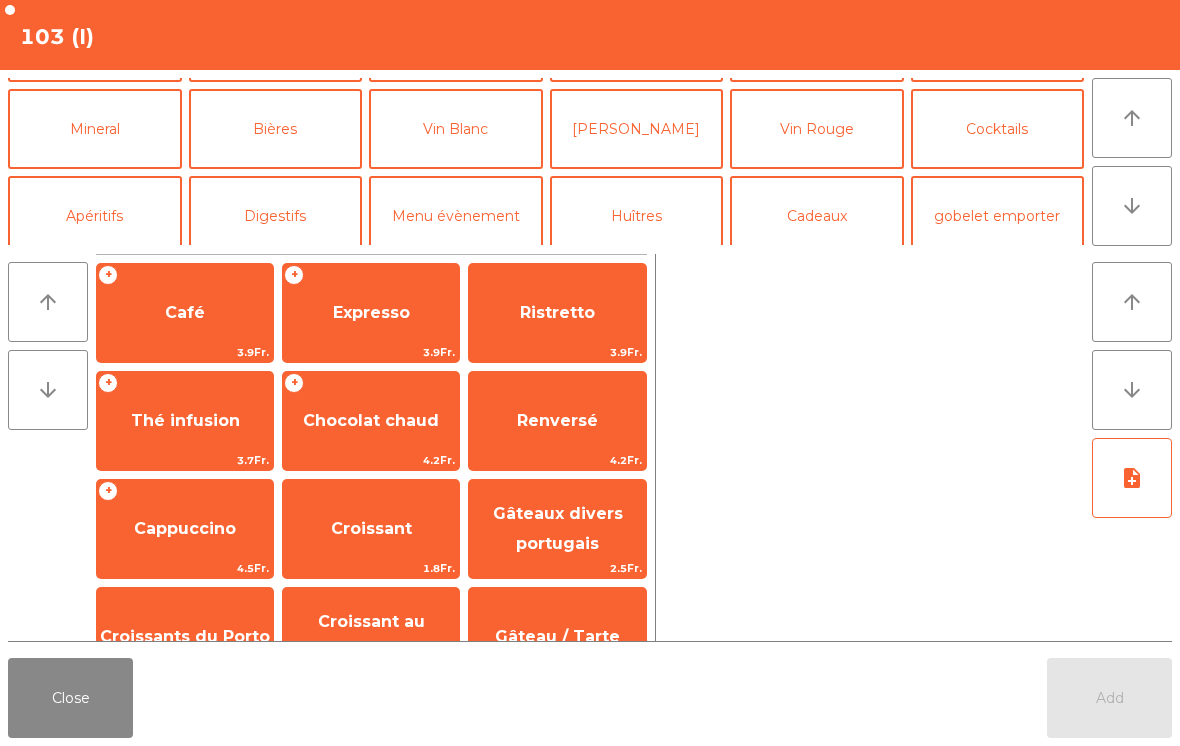 scroll, scrollTop: 174, scrollLeft: 0, axis: vertical 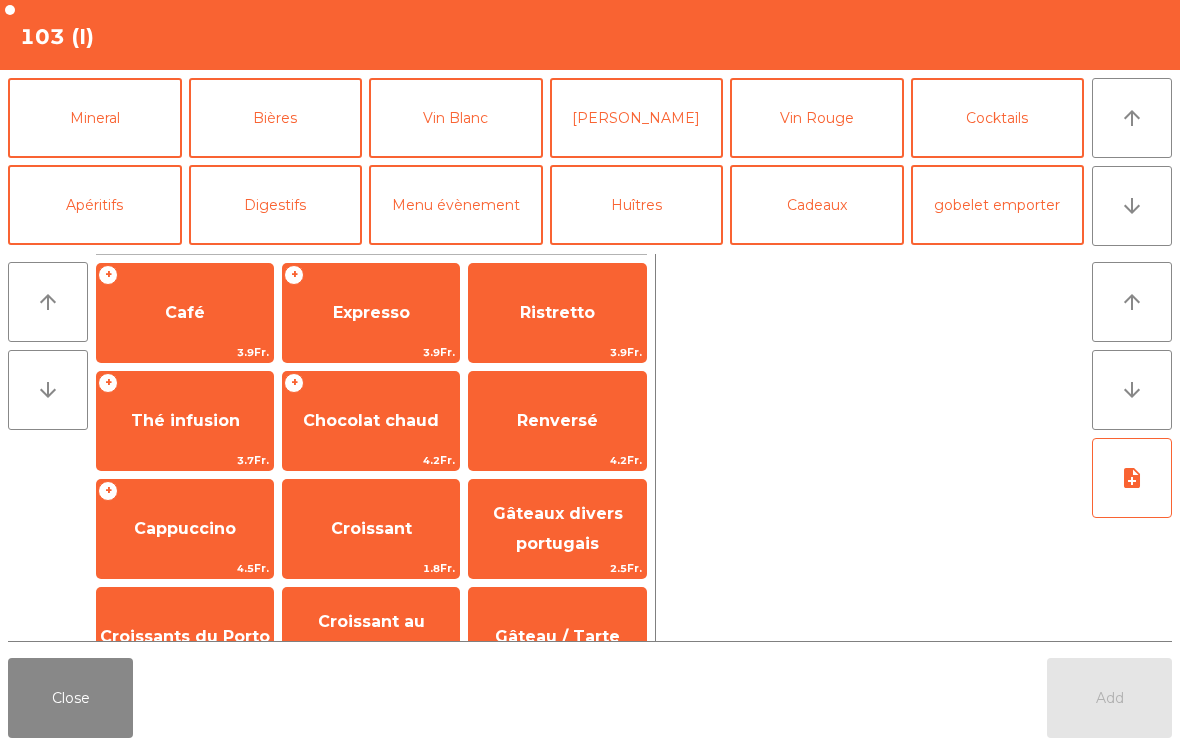 click on "Bières" 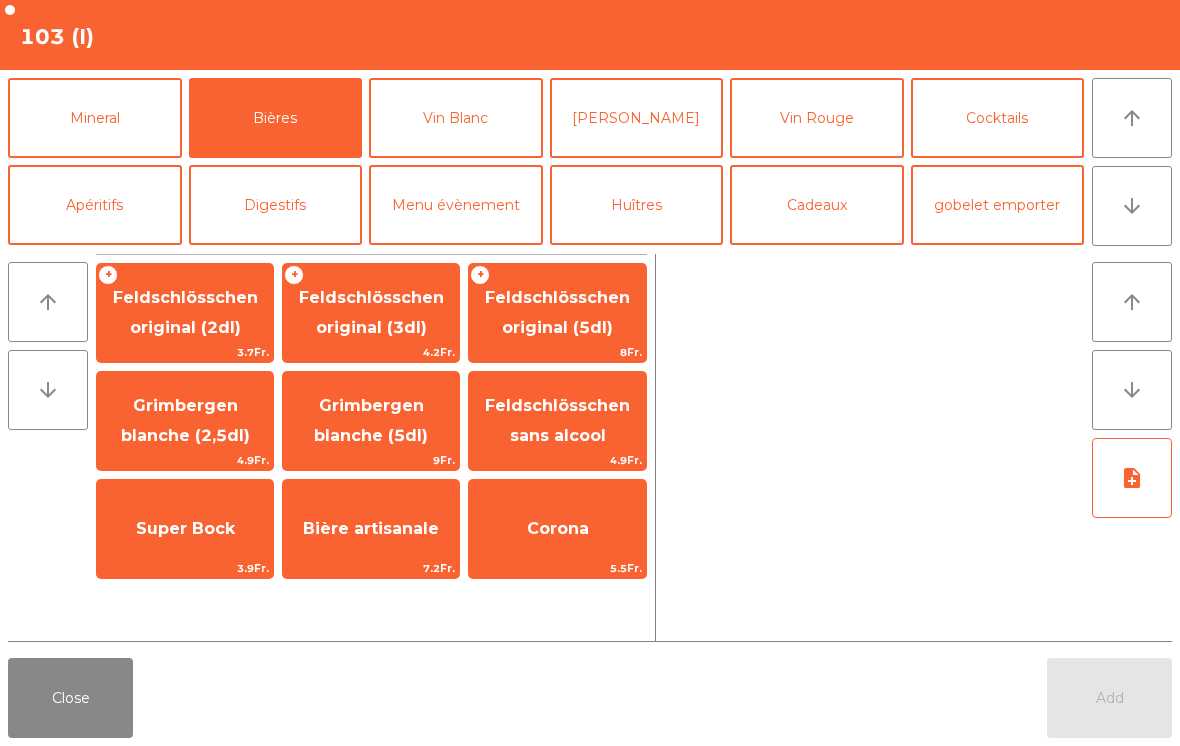 click on "Grimbergen blanche (5dl)" 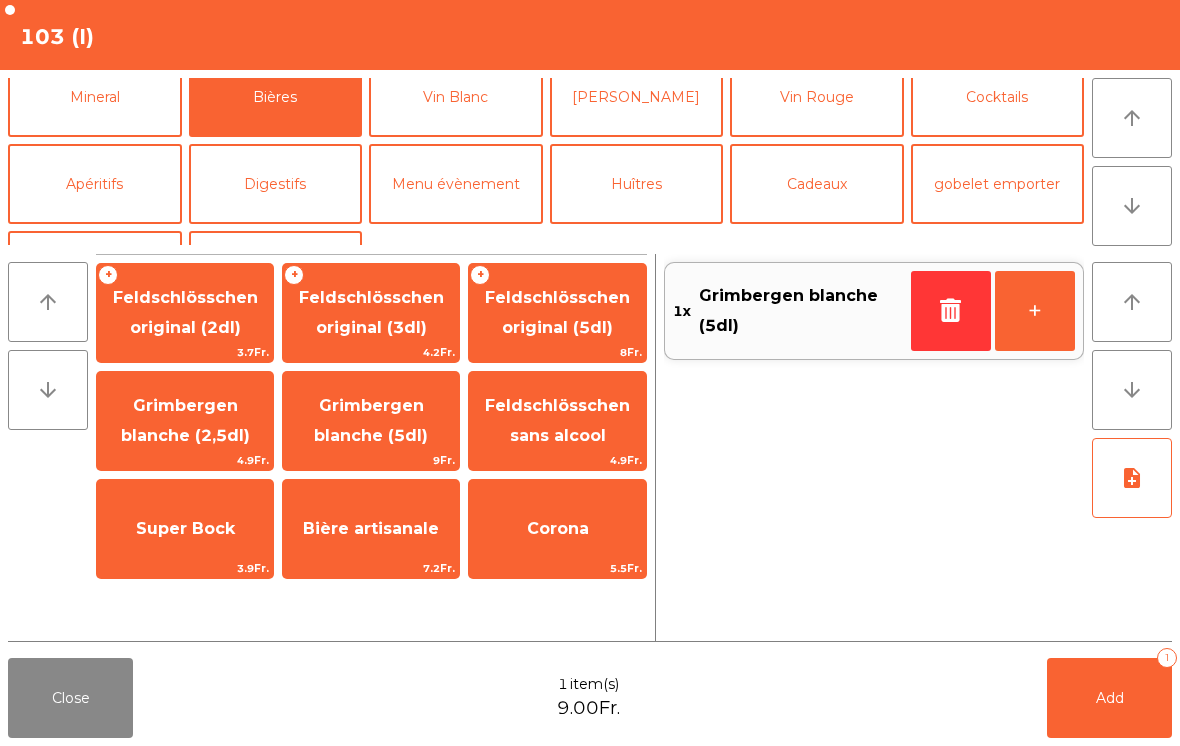scroll, scrollTop: 193, scrollLeft: 0, axis: vertical 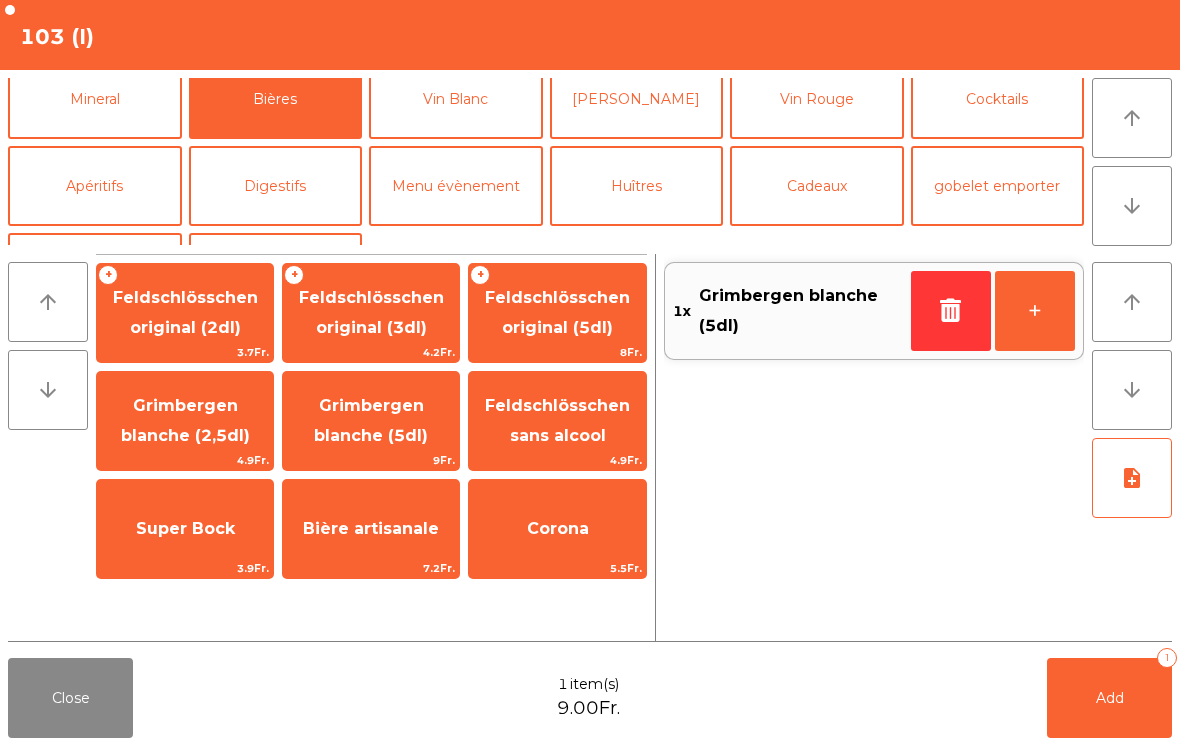 click on "Apéritifs" 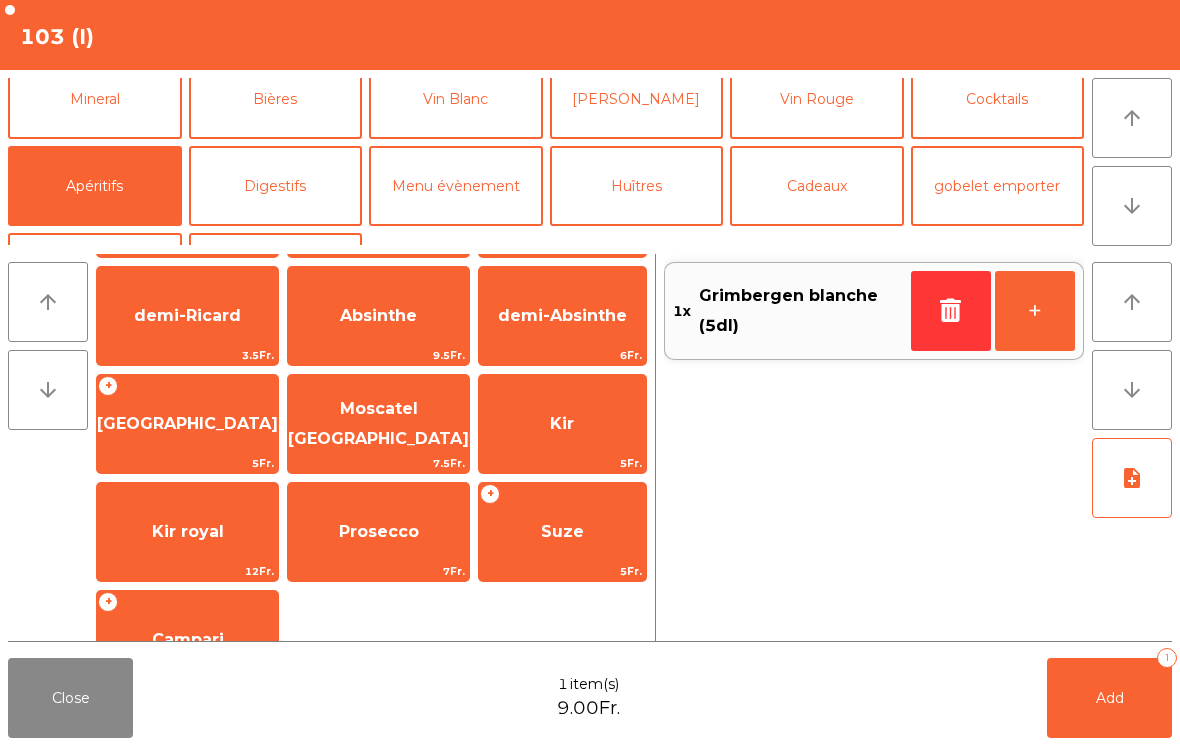 scroll, scrollTop: 104, scrollLeft: 0, axis: vertical 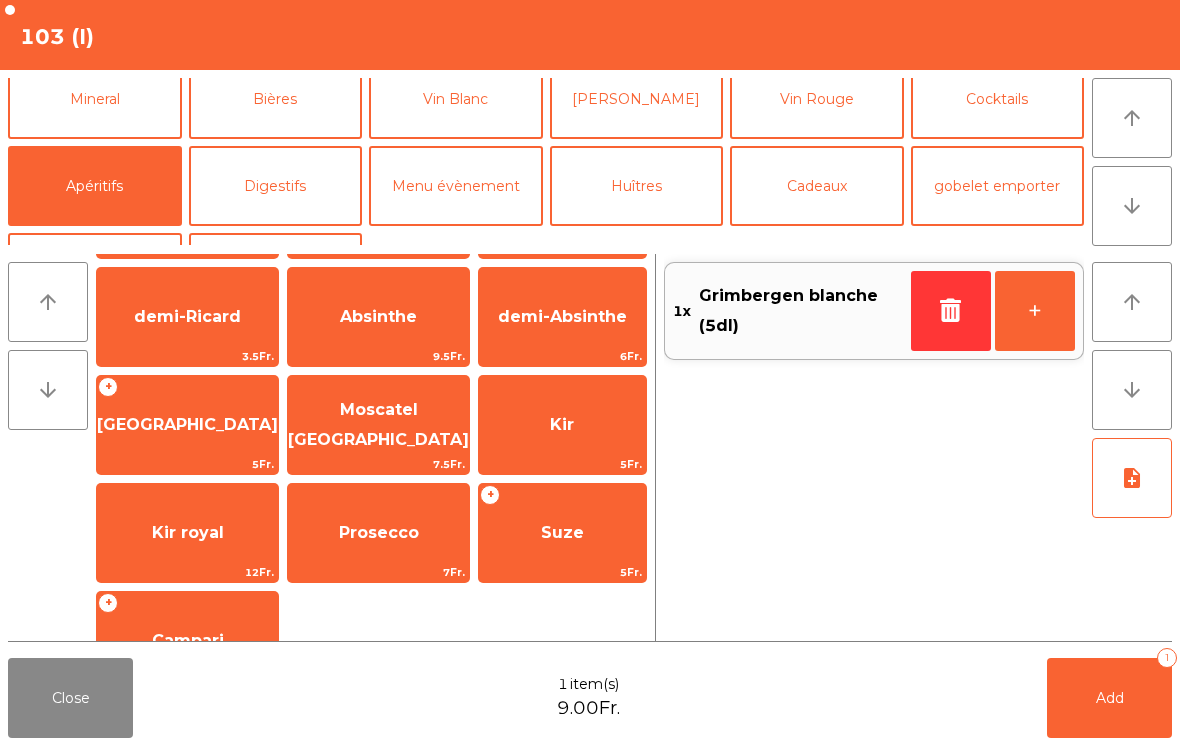 click on "Prosecco" 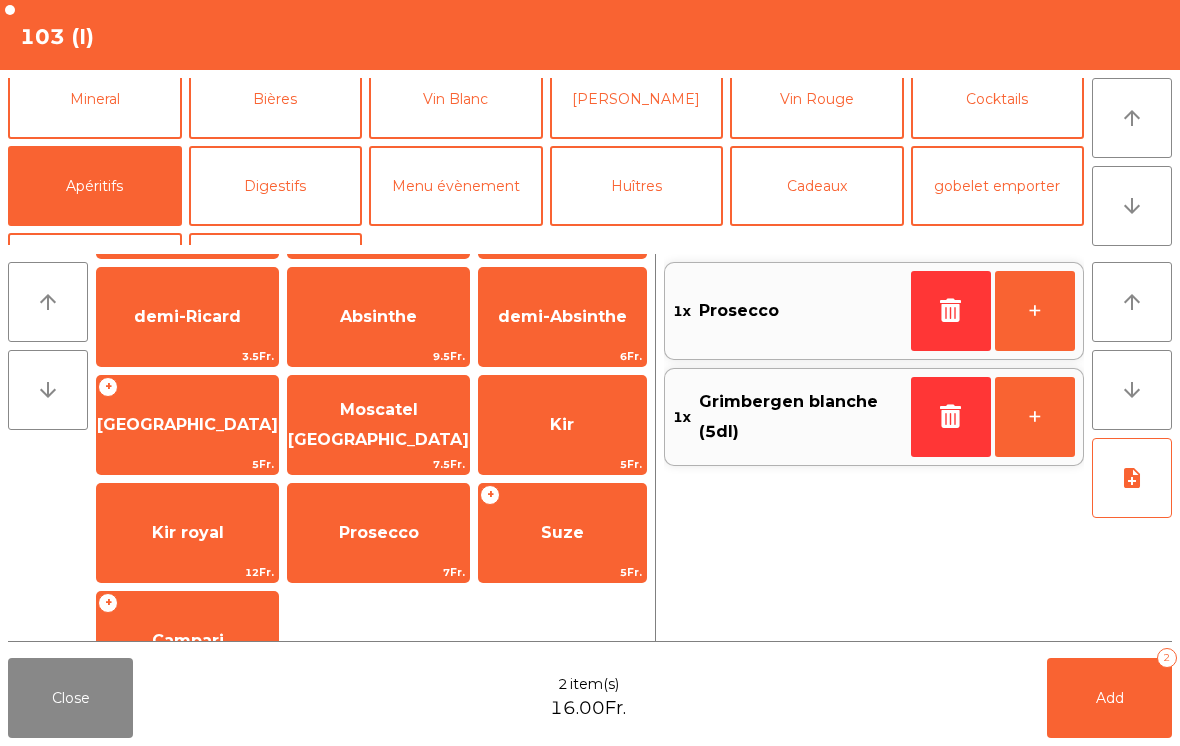 click on "Add   2" 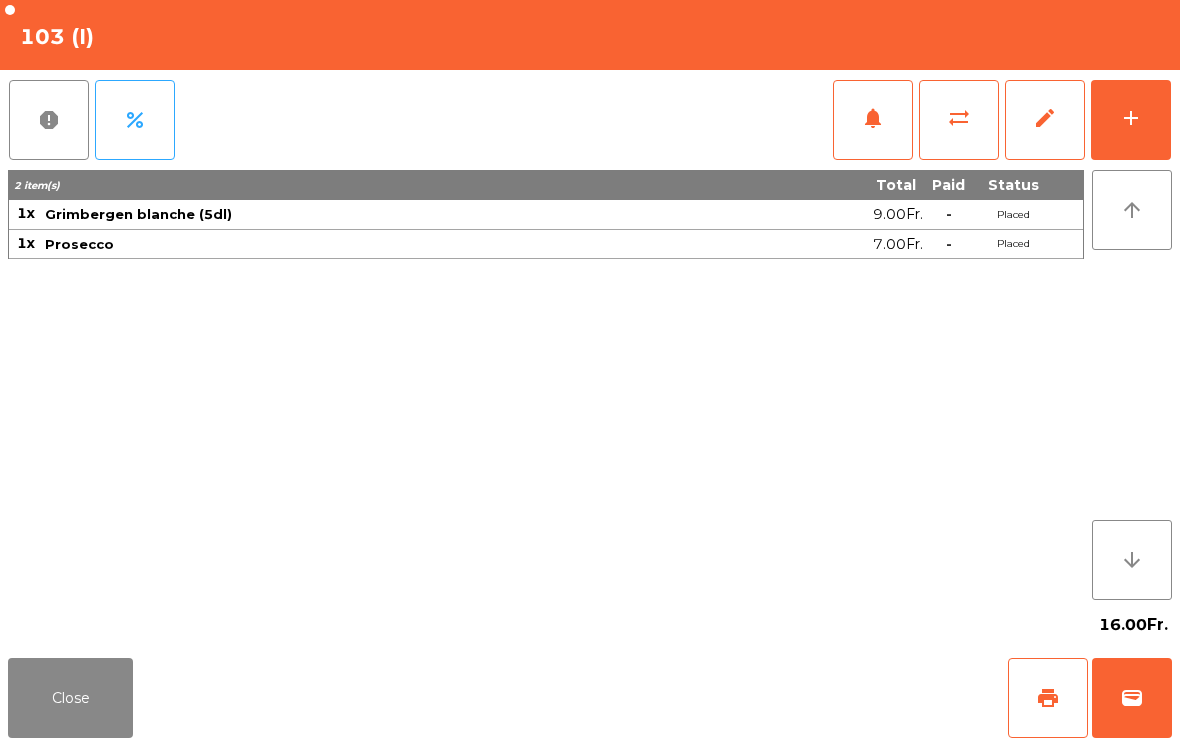 click on "Close" 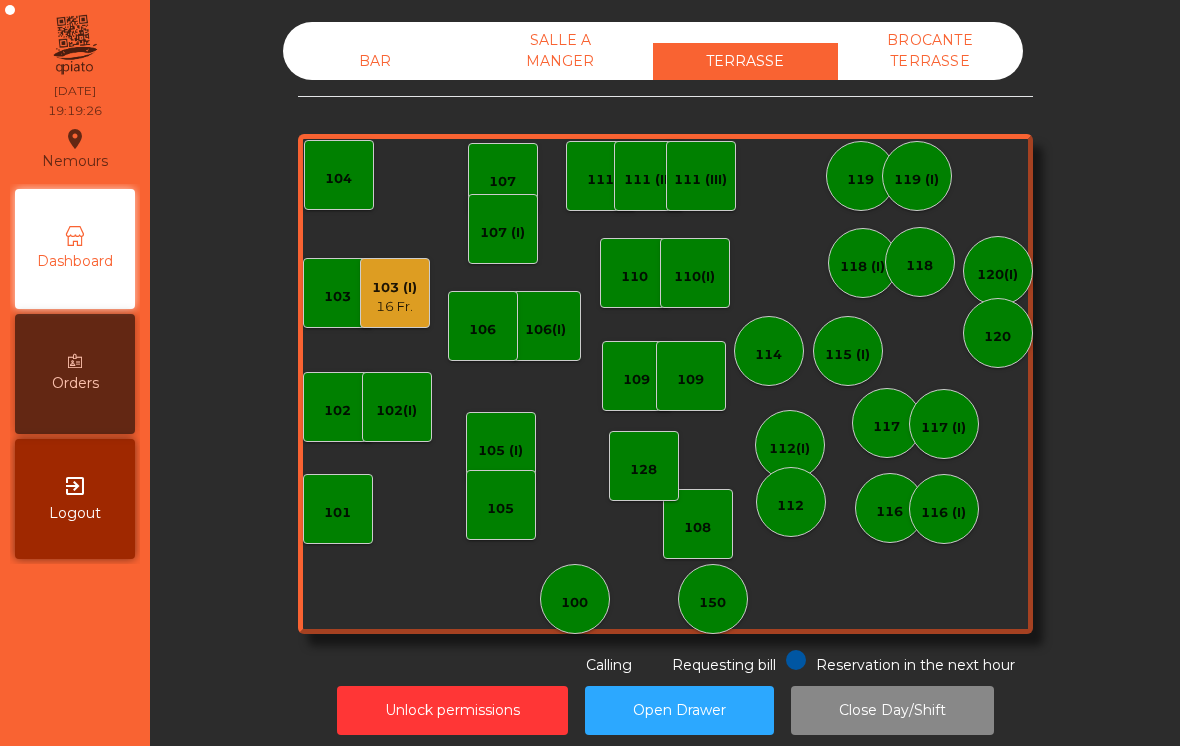 click on "BAR" 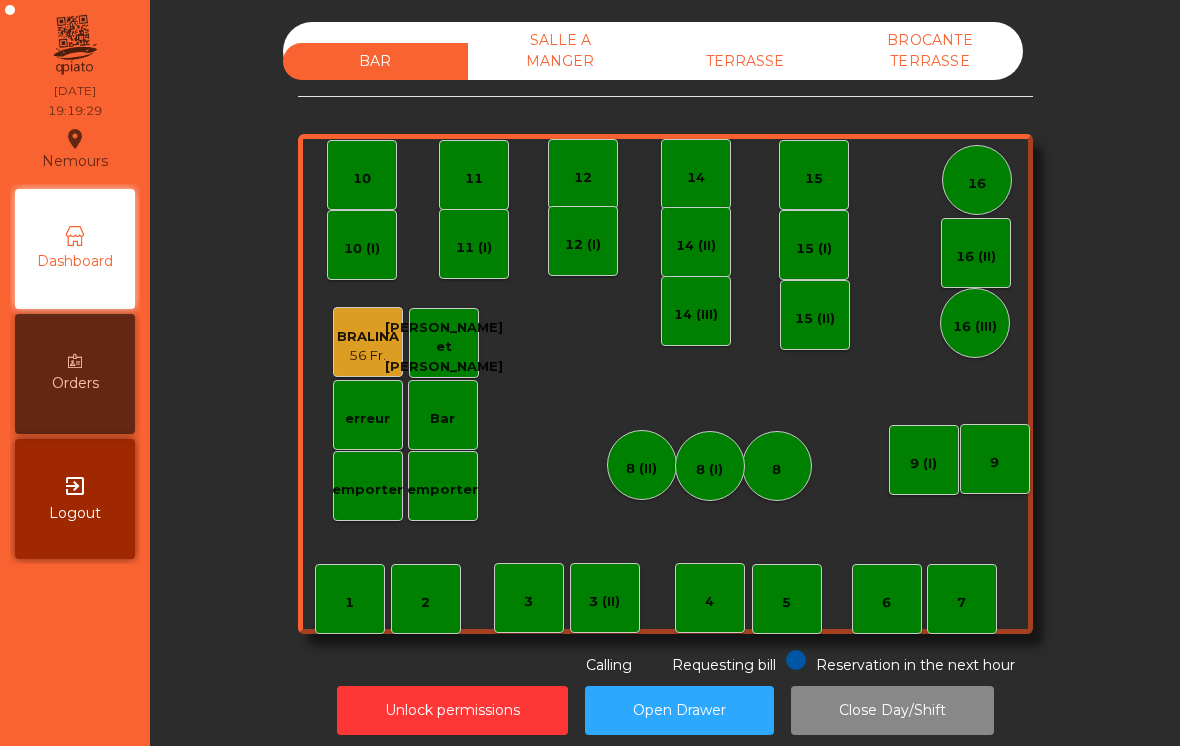 click on "12" 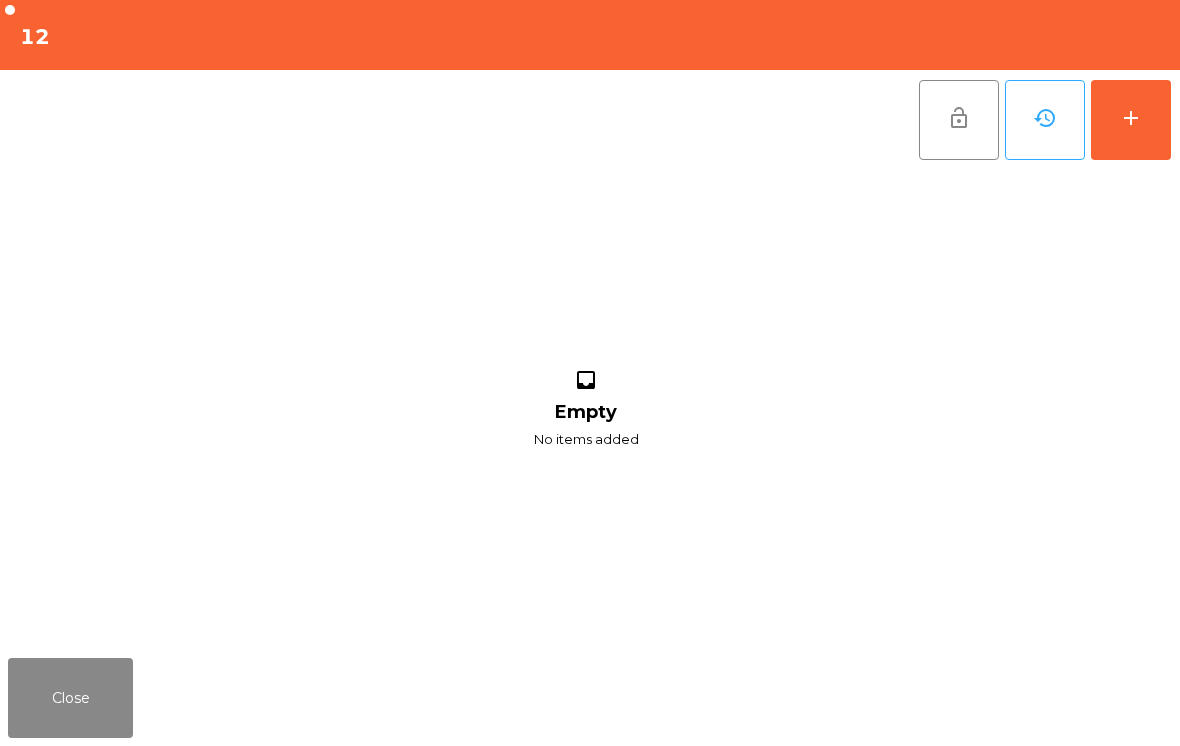 click on "add" 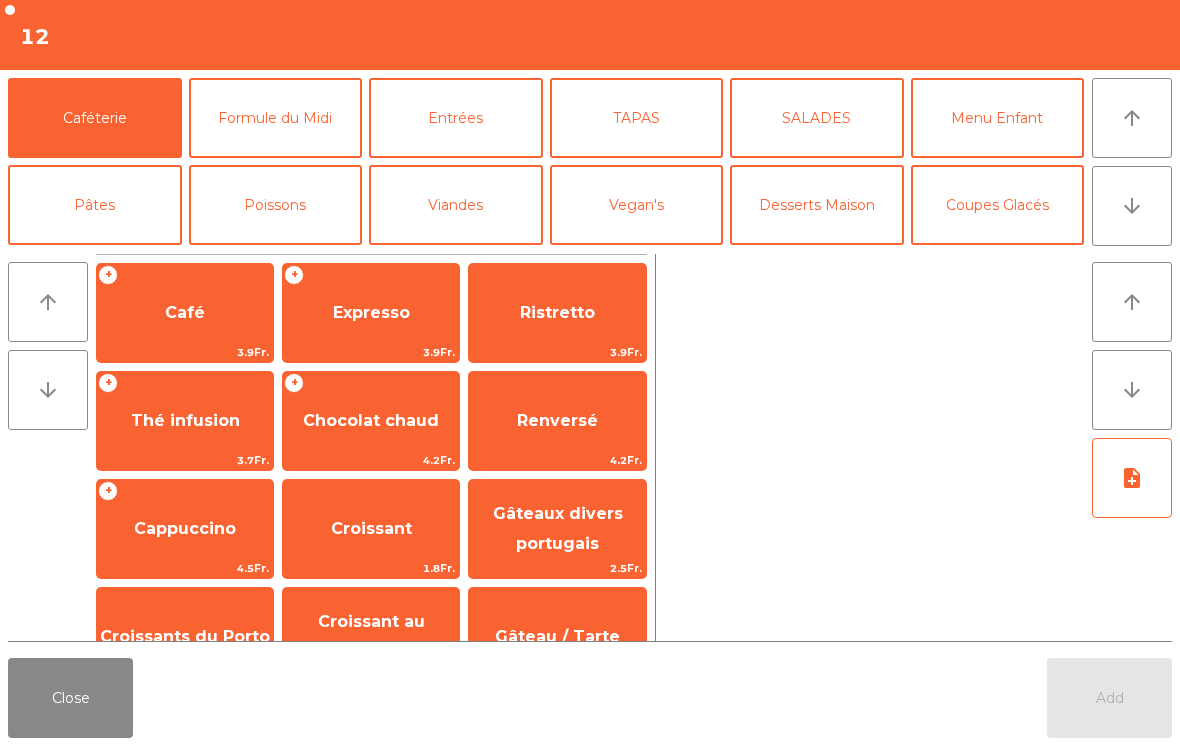 click on "Close" 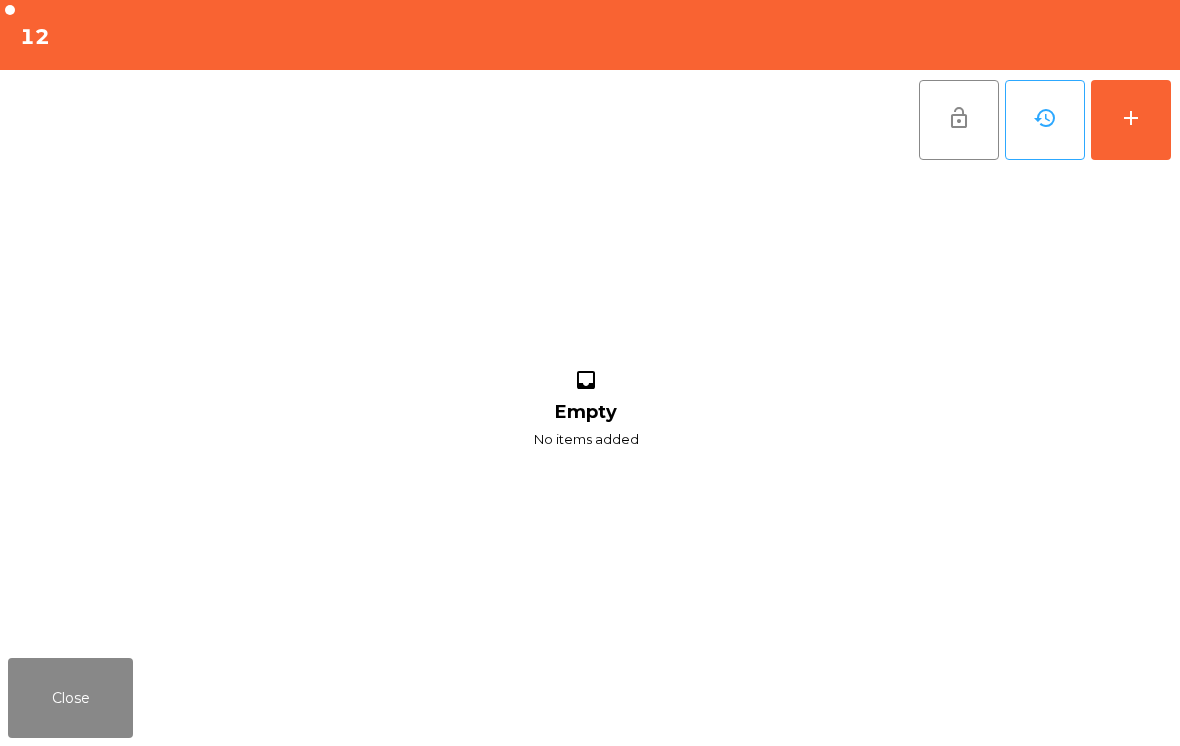 click on "Close" 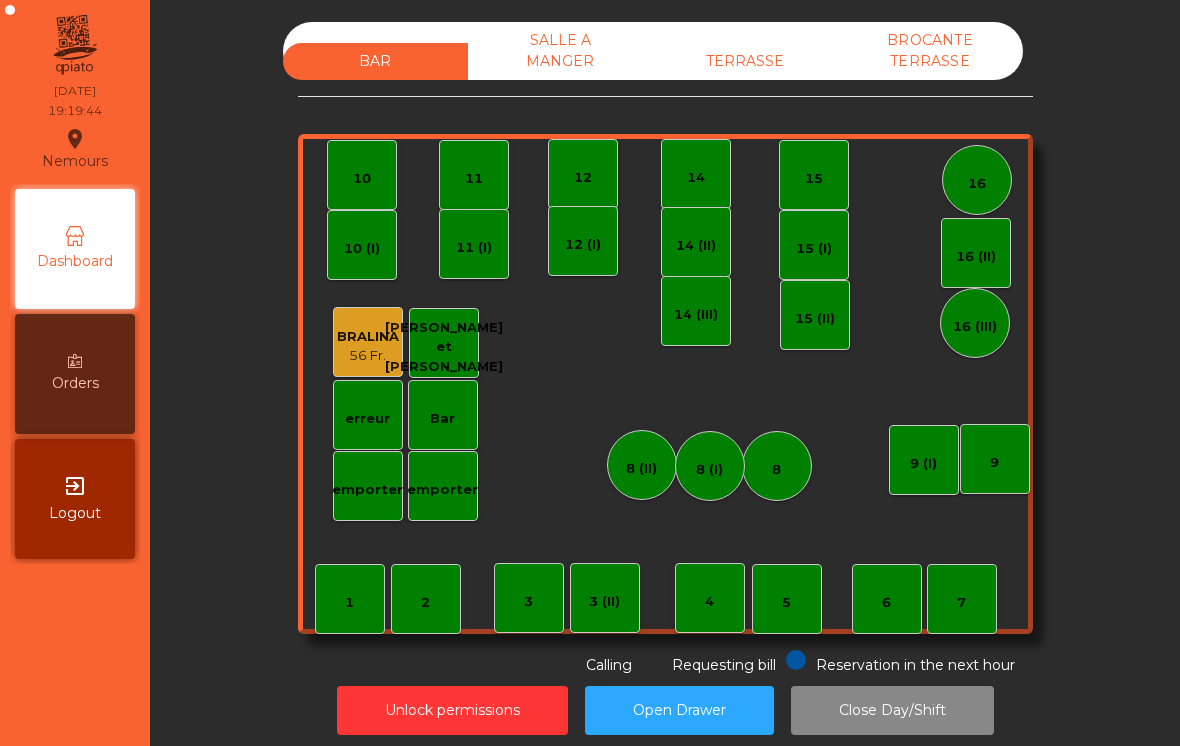 click on "Nemours  location_on  [DATE]   19:19:44   Dashboard   Orders  exit_to_app  Logout" 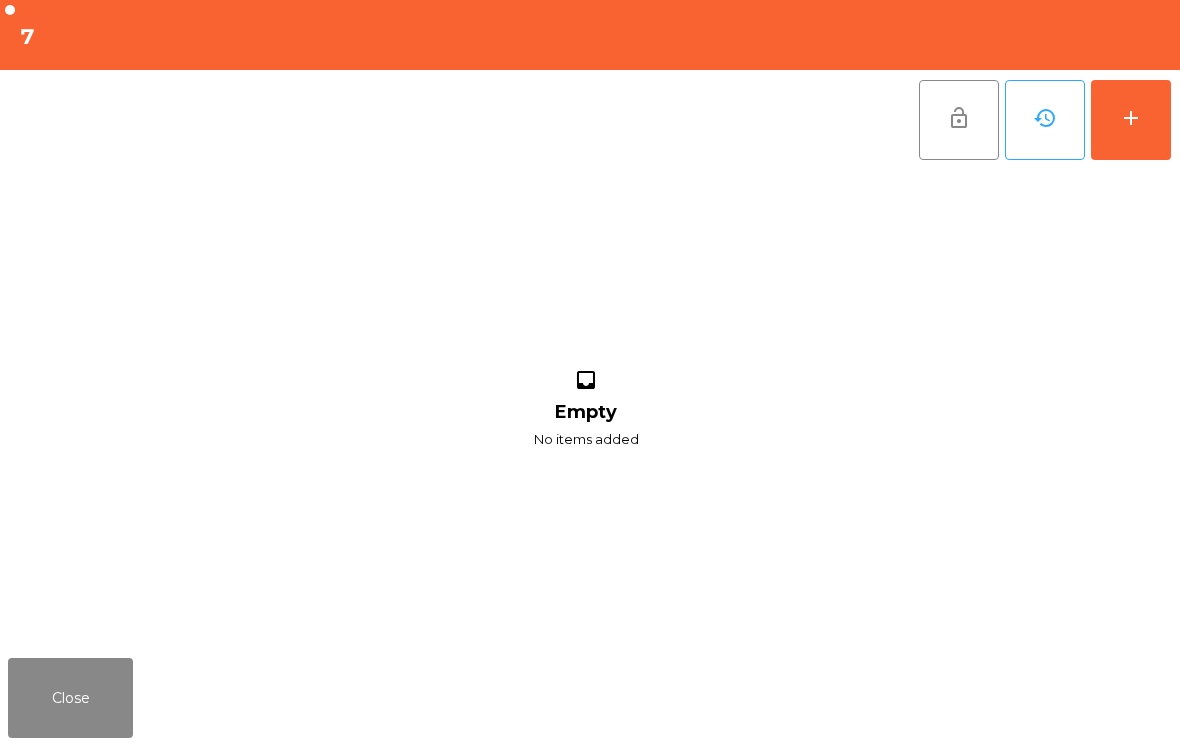 click on "add" 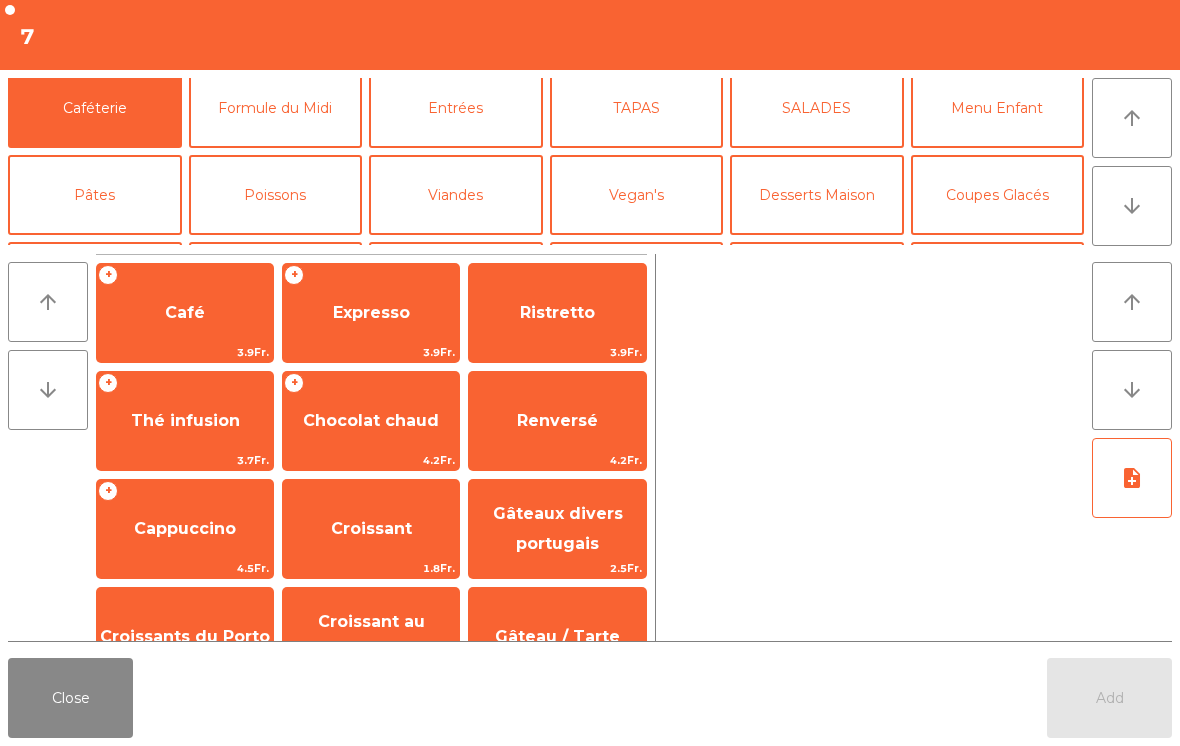 scroll, scrollTop: 69, scrollLeft: 0, axis: vertical 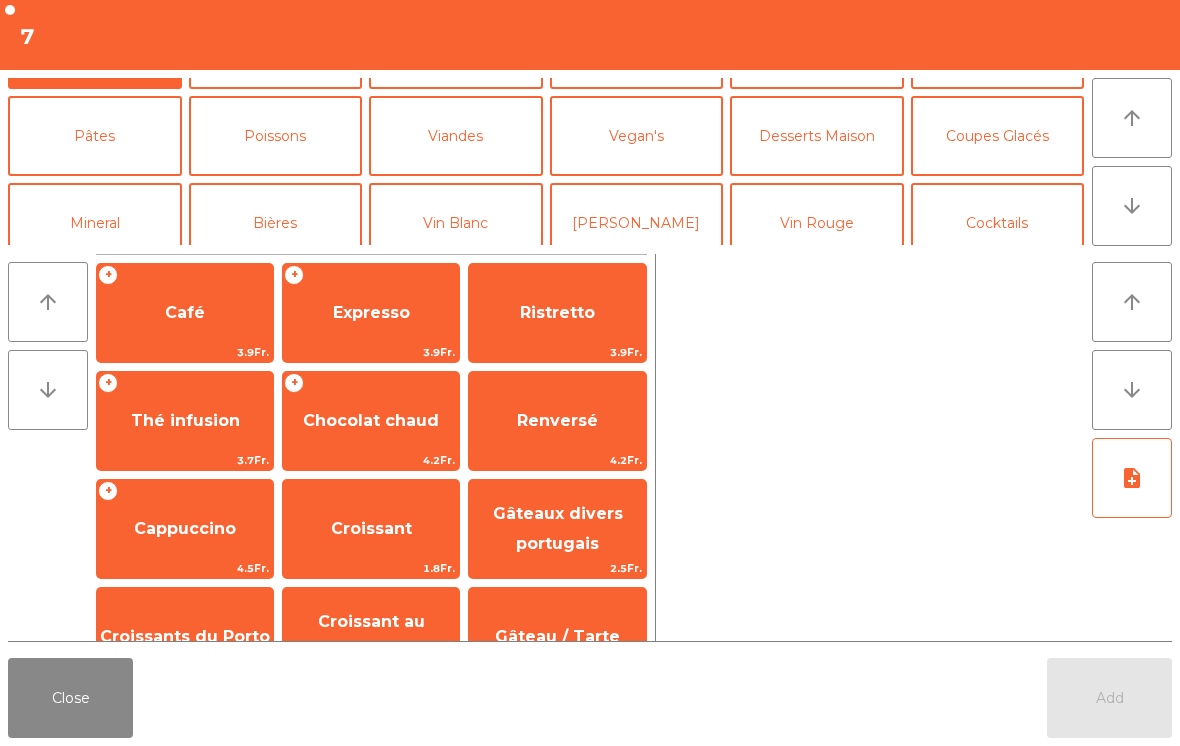 click on "Bières" 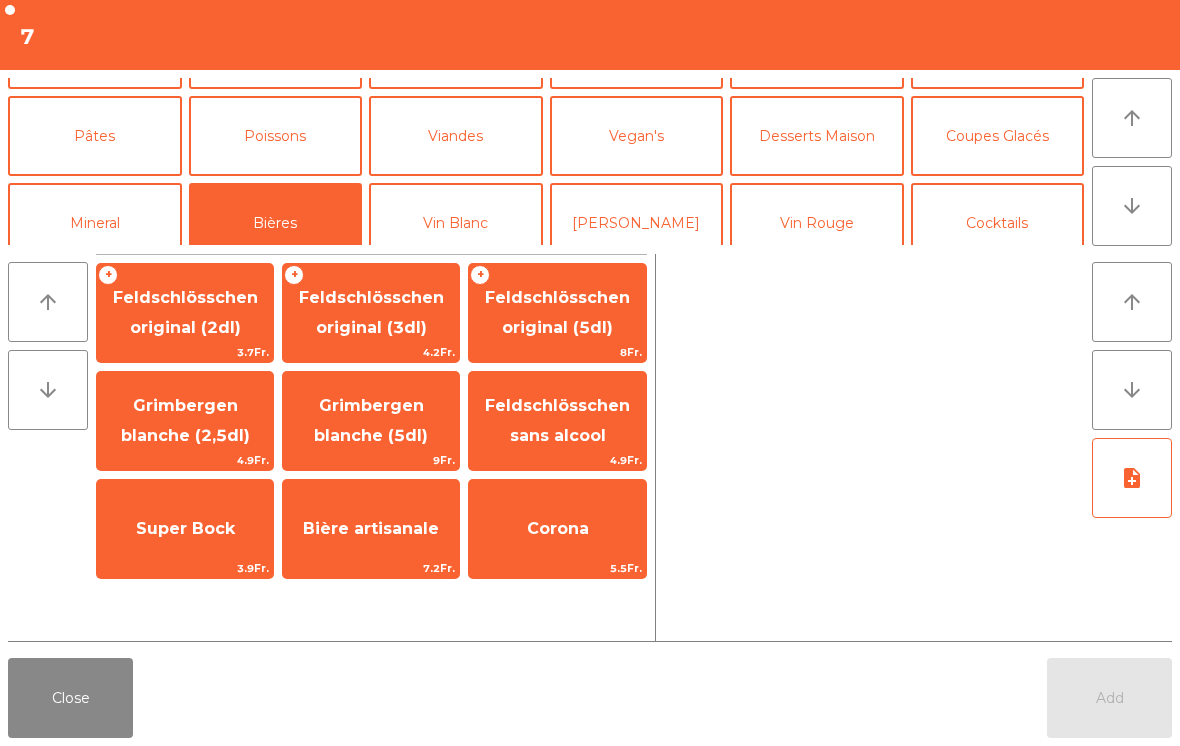 click on "Feldschlösschen original (3dl)" 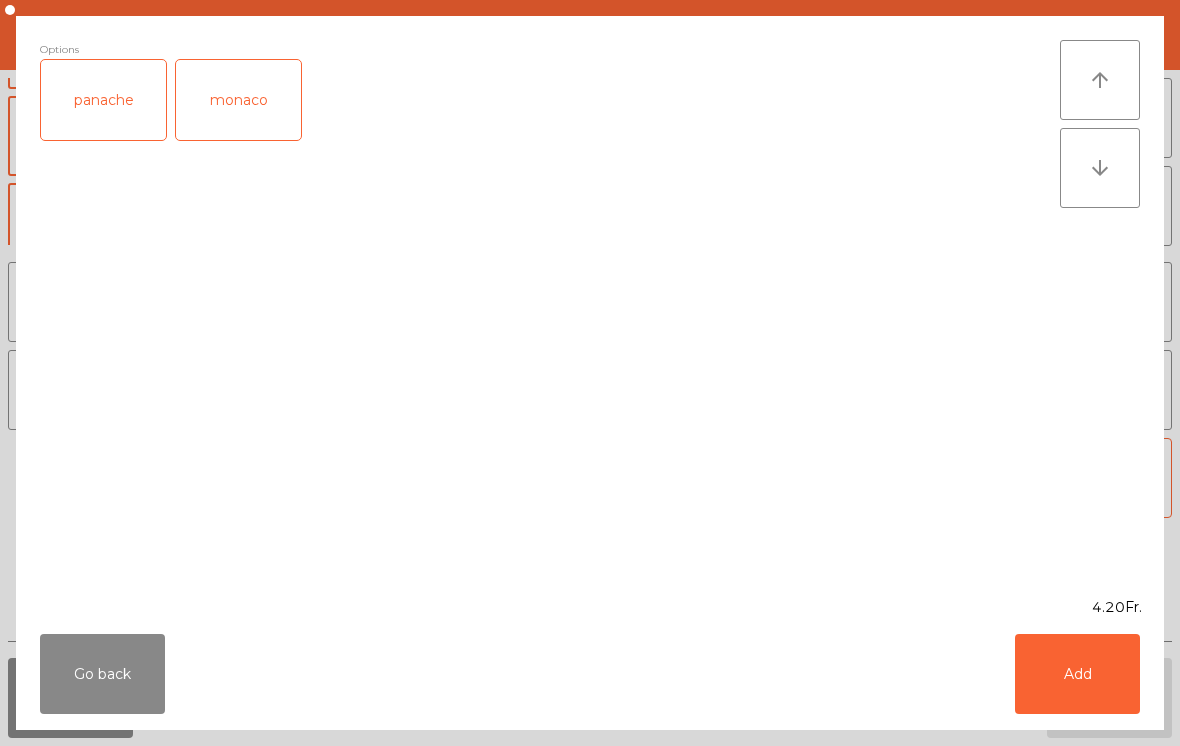 click on "panache" 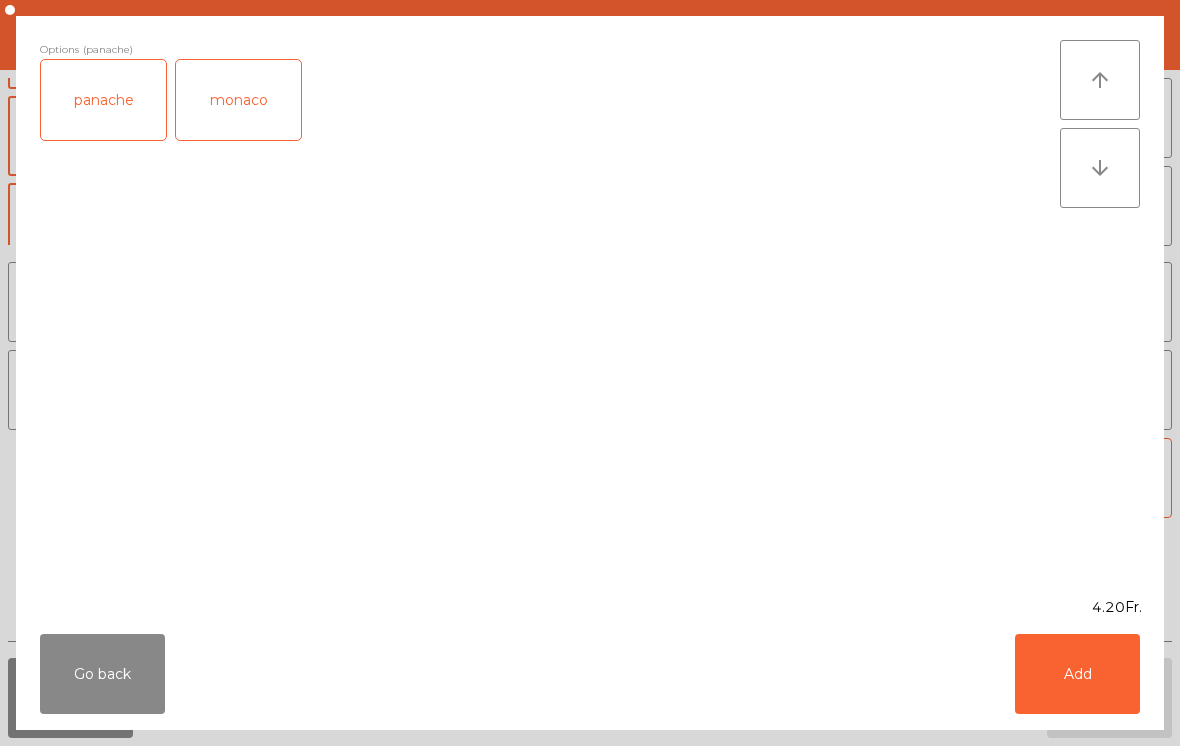 click on "Add" 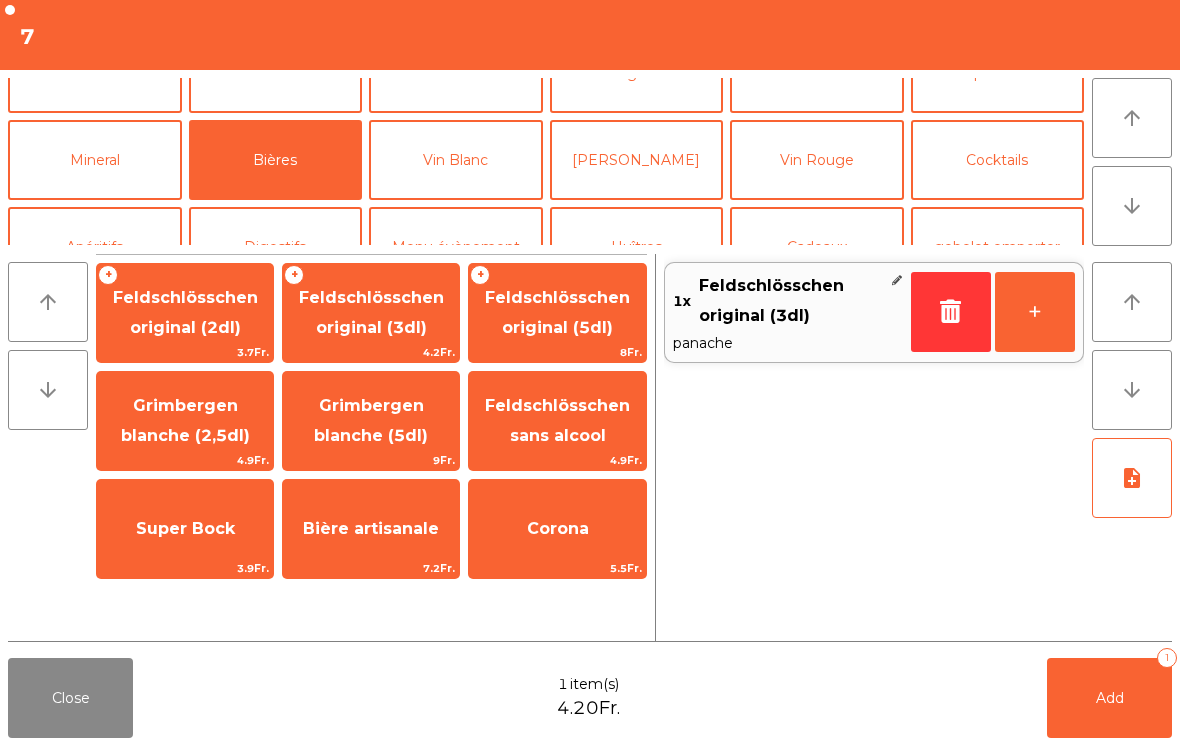 scroll, scrollTop: 179, scrollLeft: 0, axis: vertical 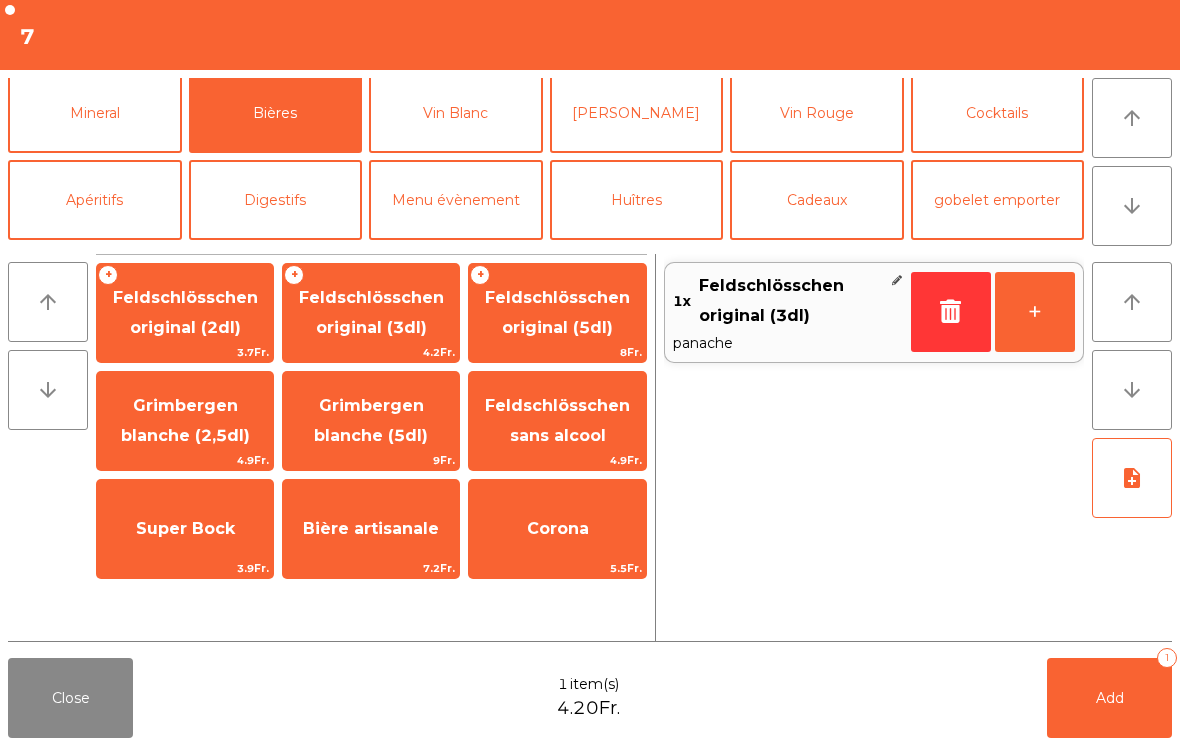 click on "Mineral" 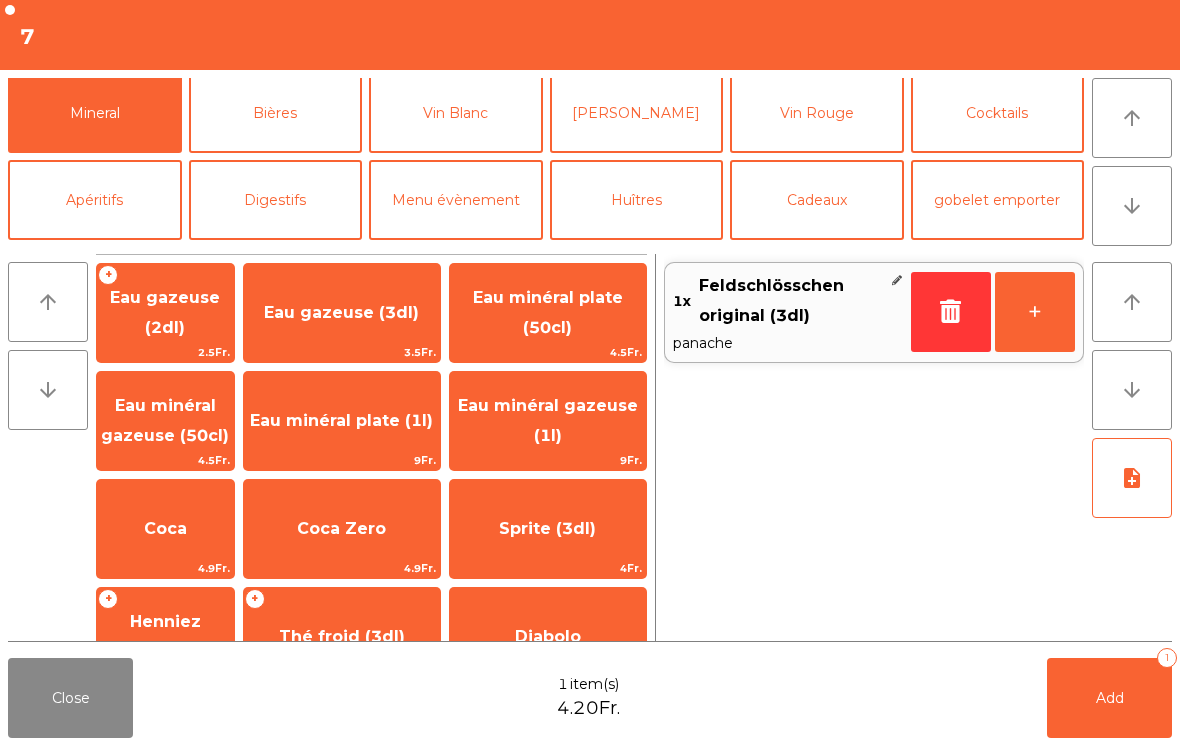 click on "Coca" 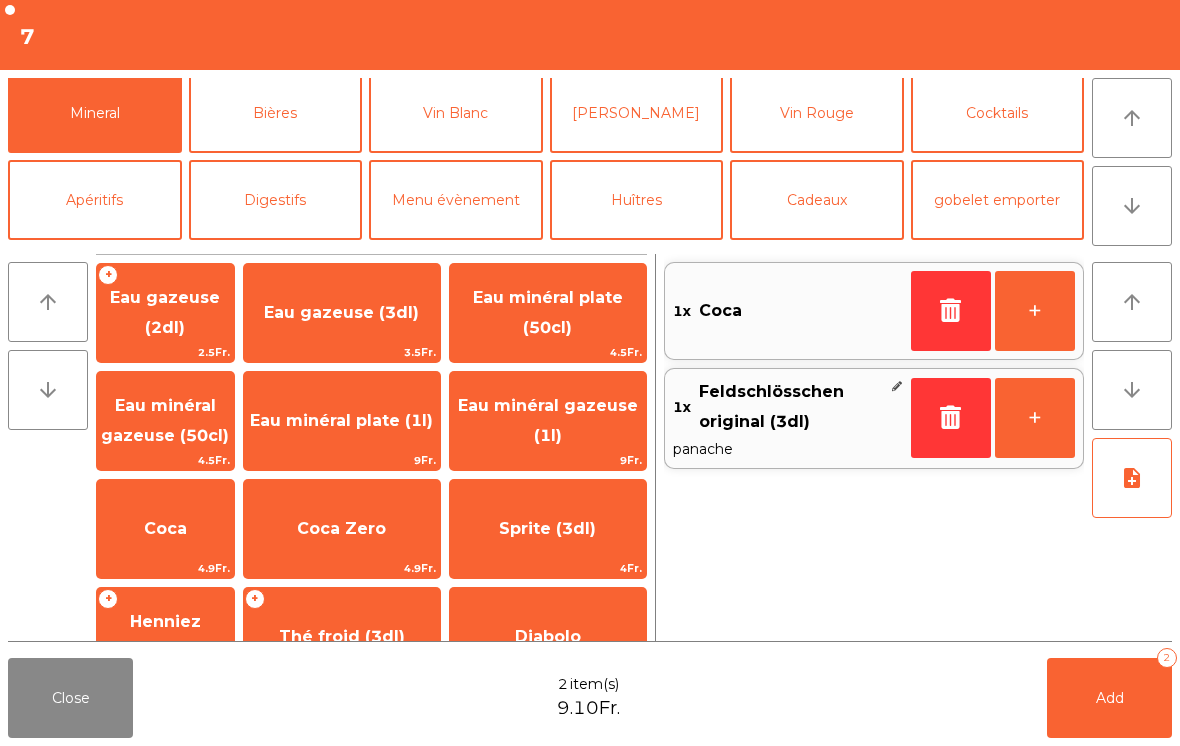 click on "Eau minéral gazeuse (1l)" 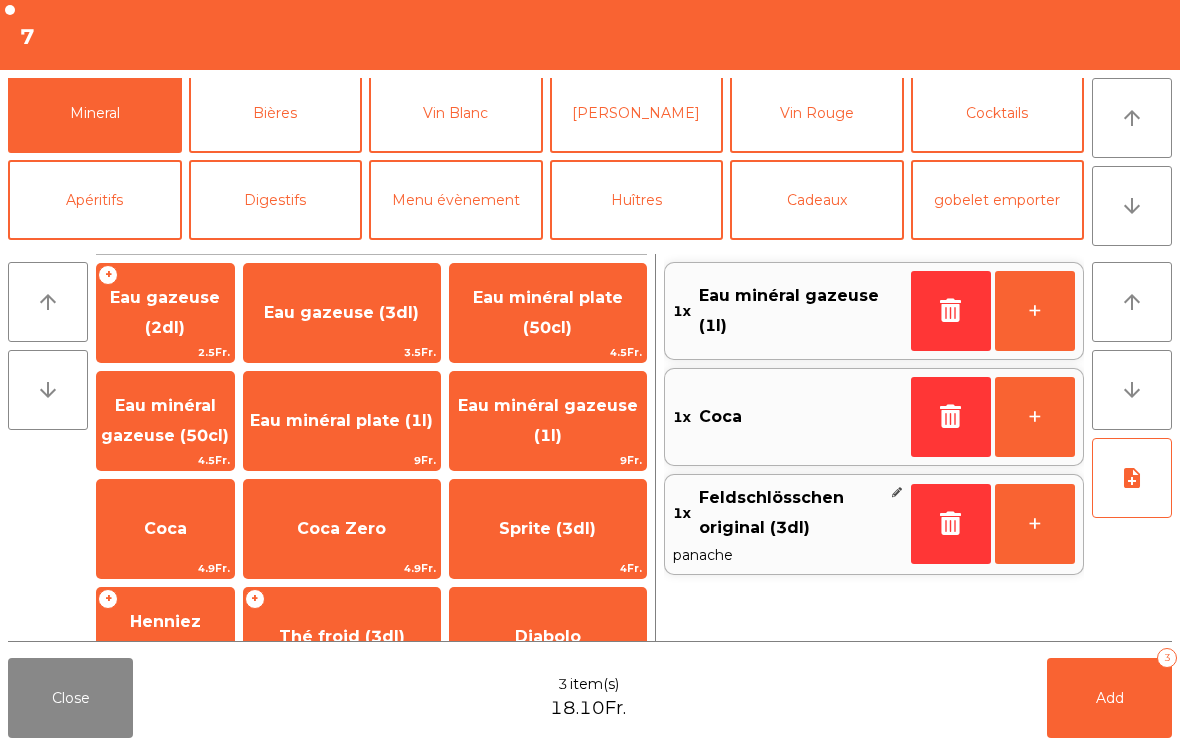 click on "Add   3" 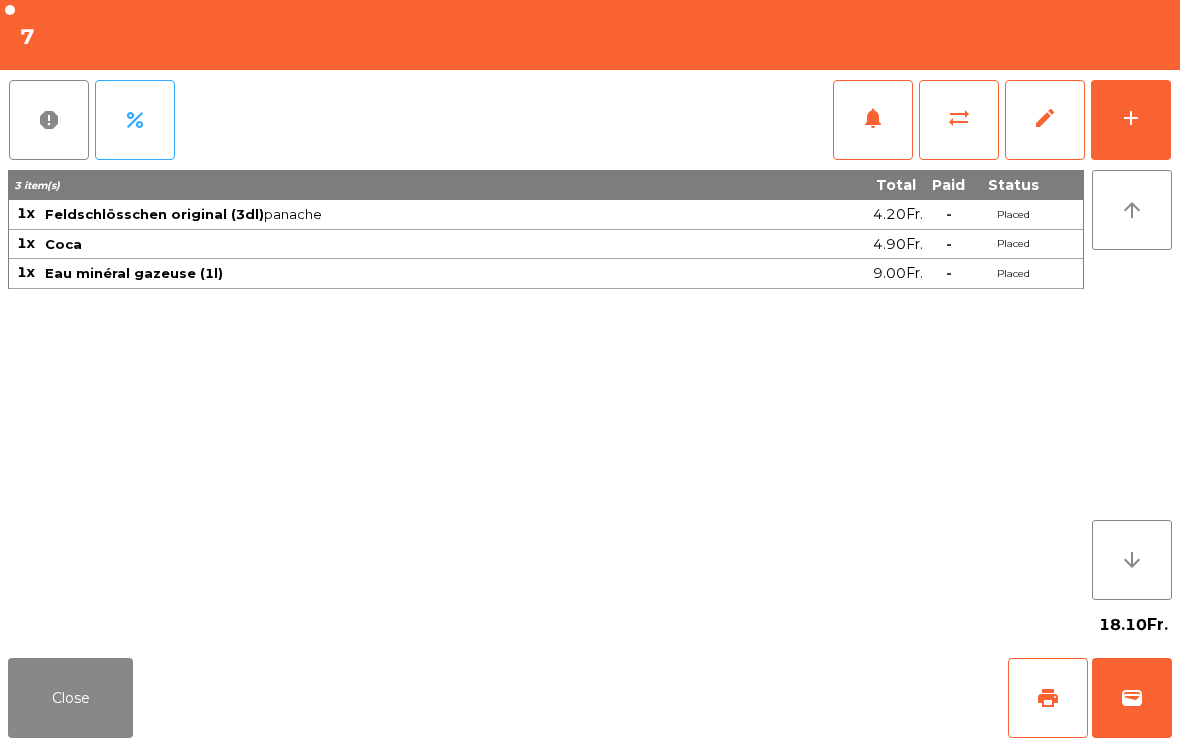click on "Close" 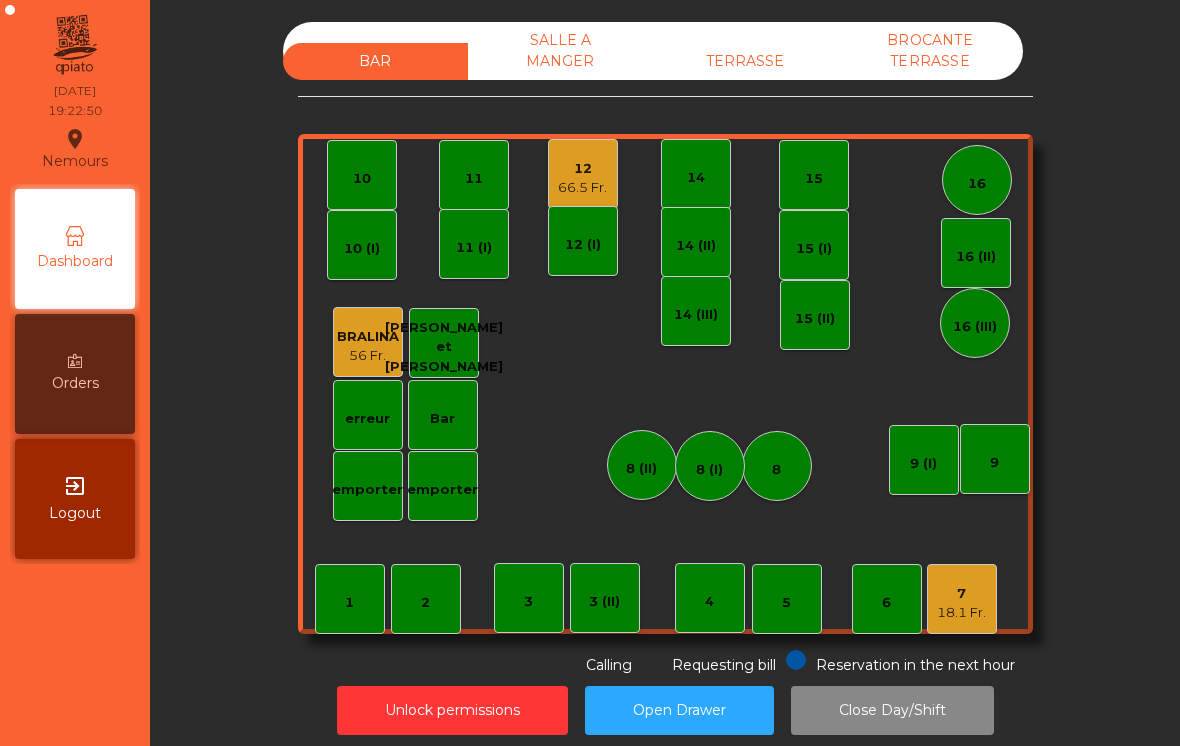 click on "66.5 Fr." 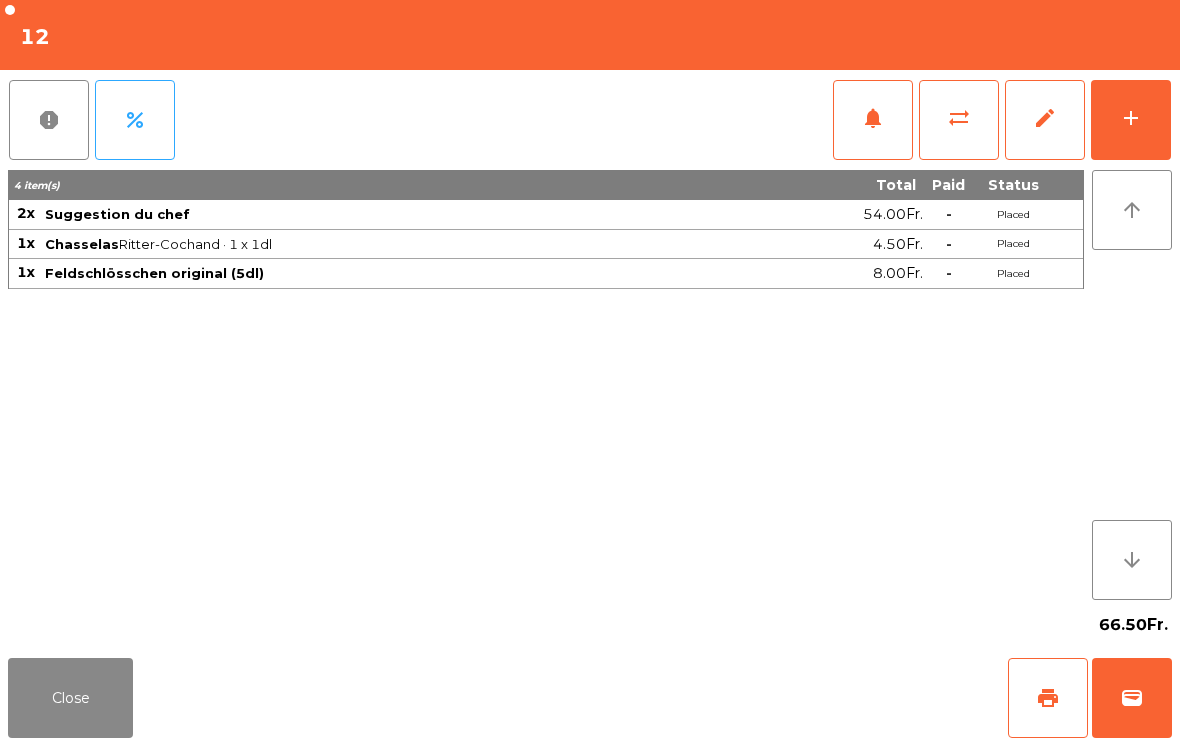 click on "Close" 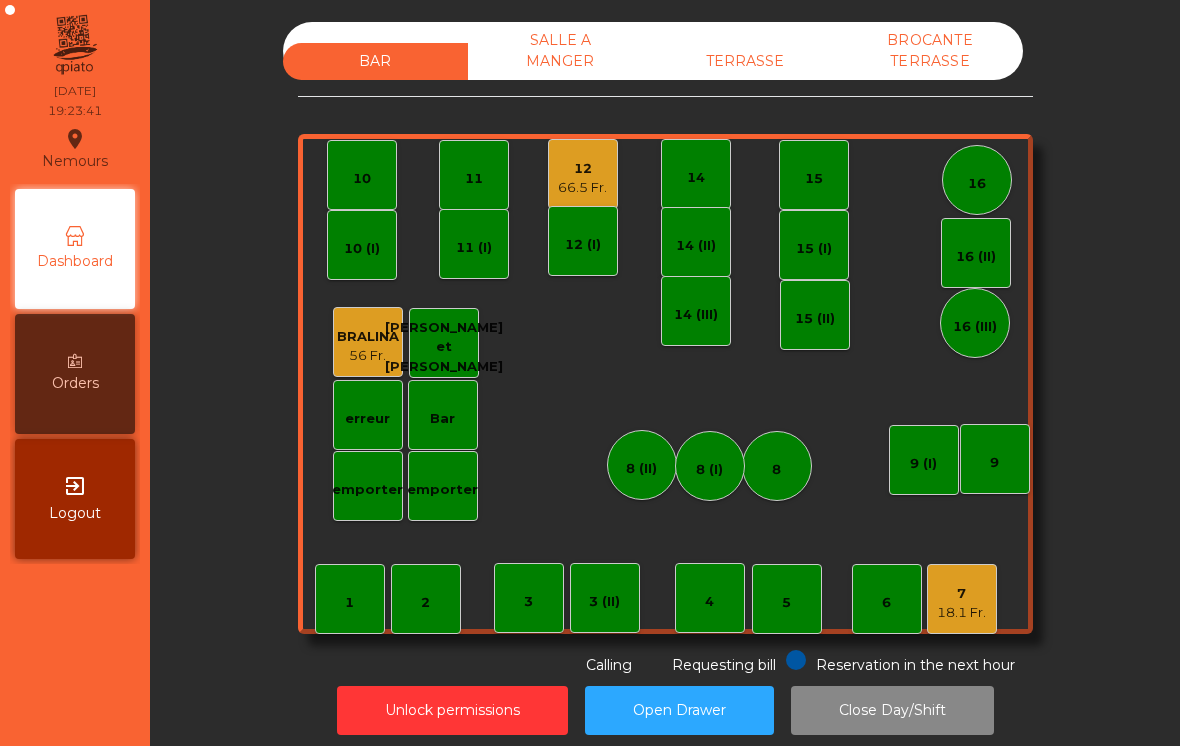 click on "18.1 Fr." 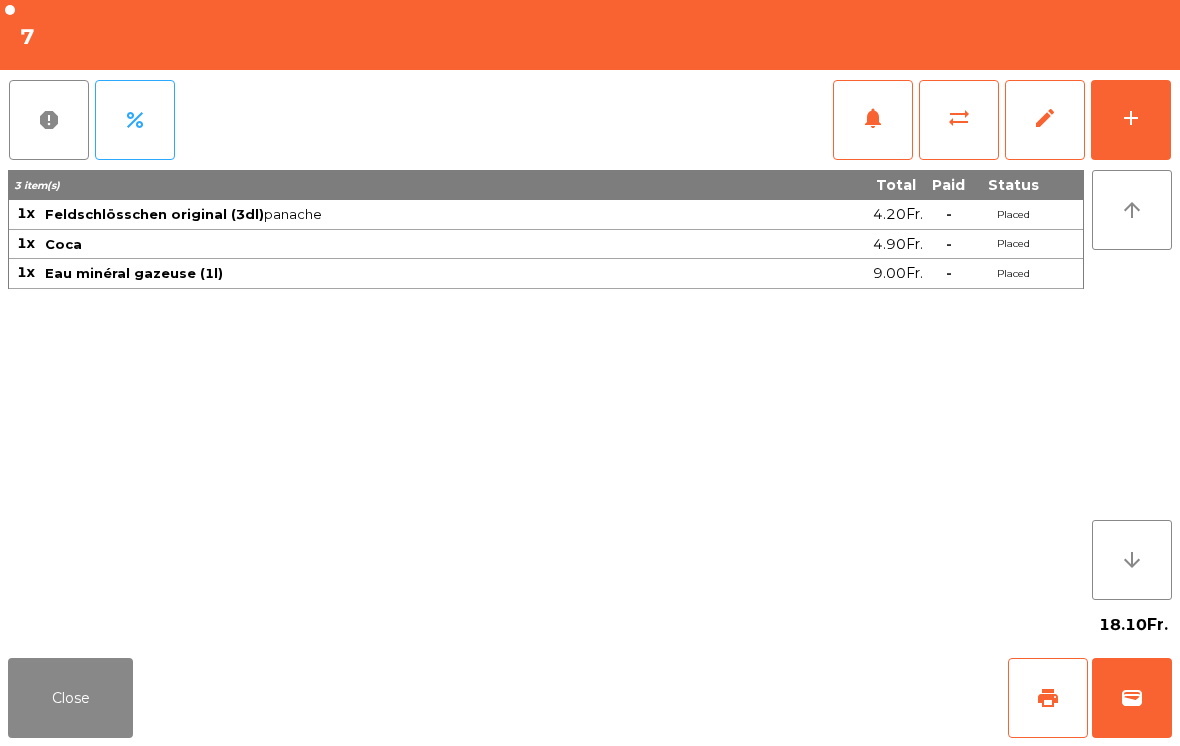 click on "add" 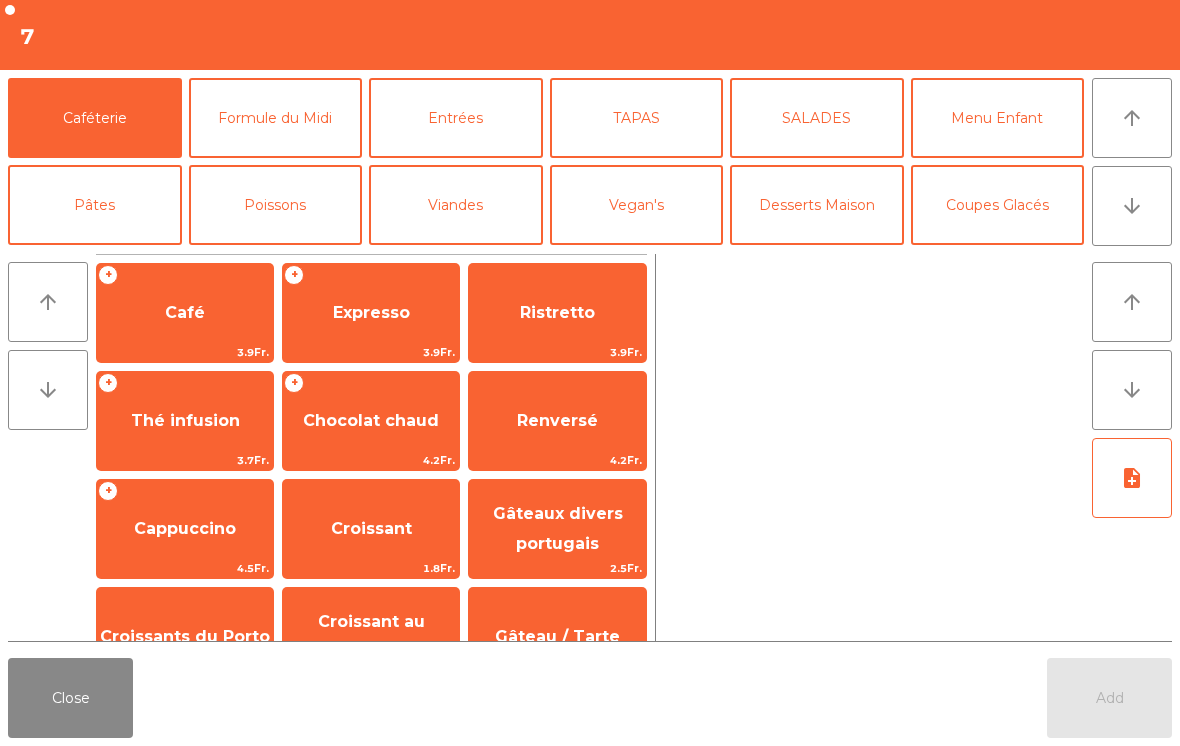click on "Formule du Midi" 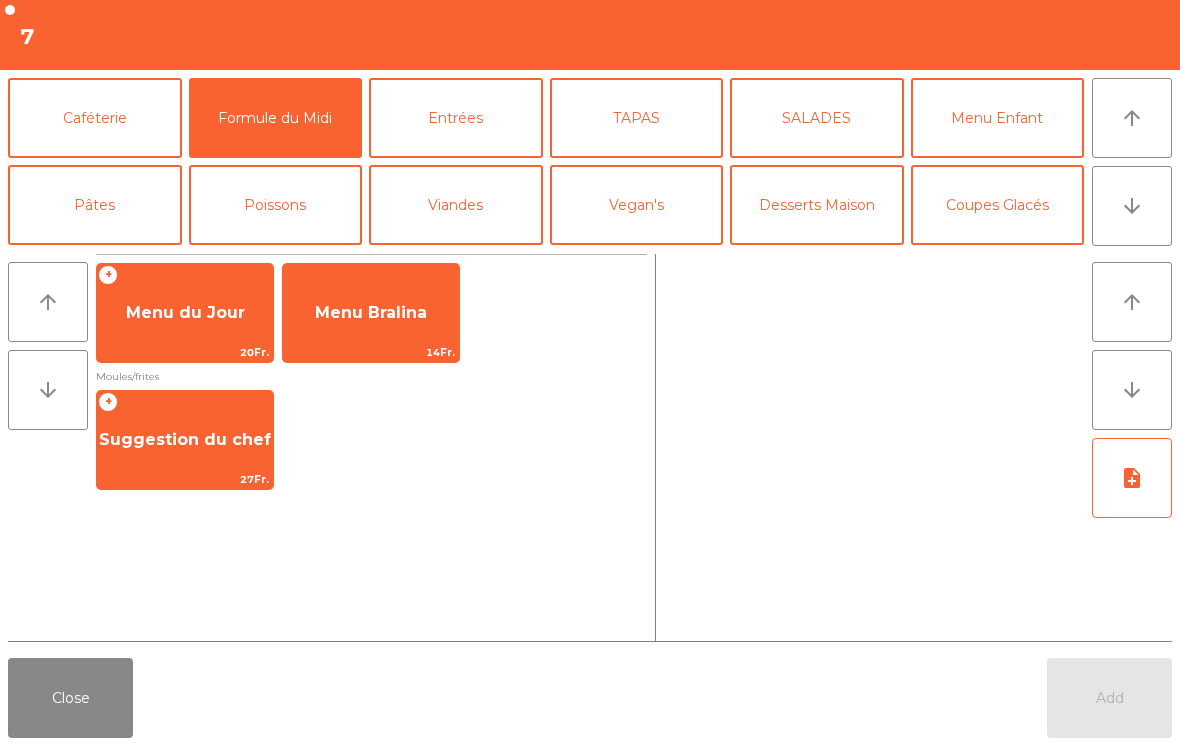 click on "Suggestion du chef" 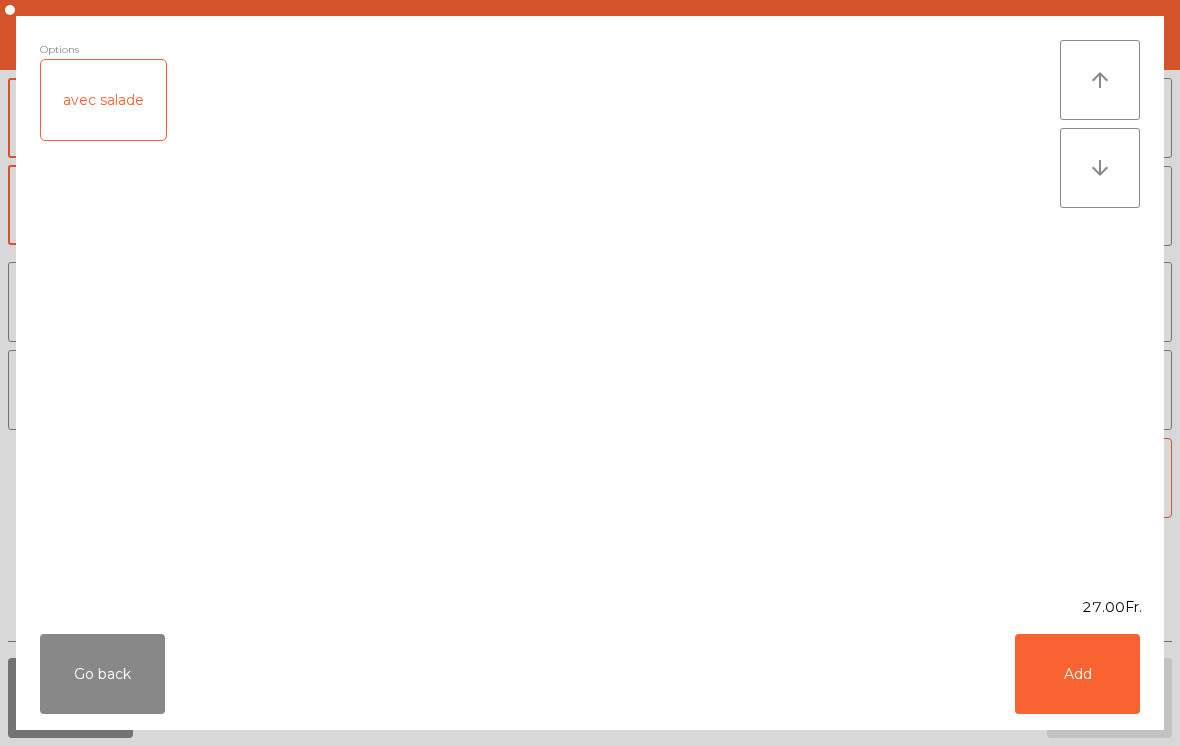 click on "Add" 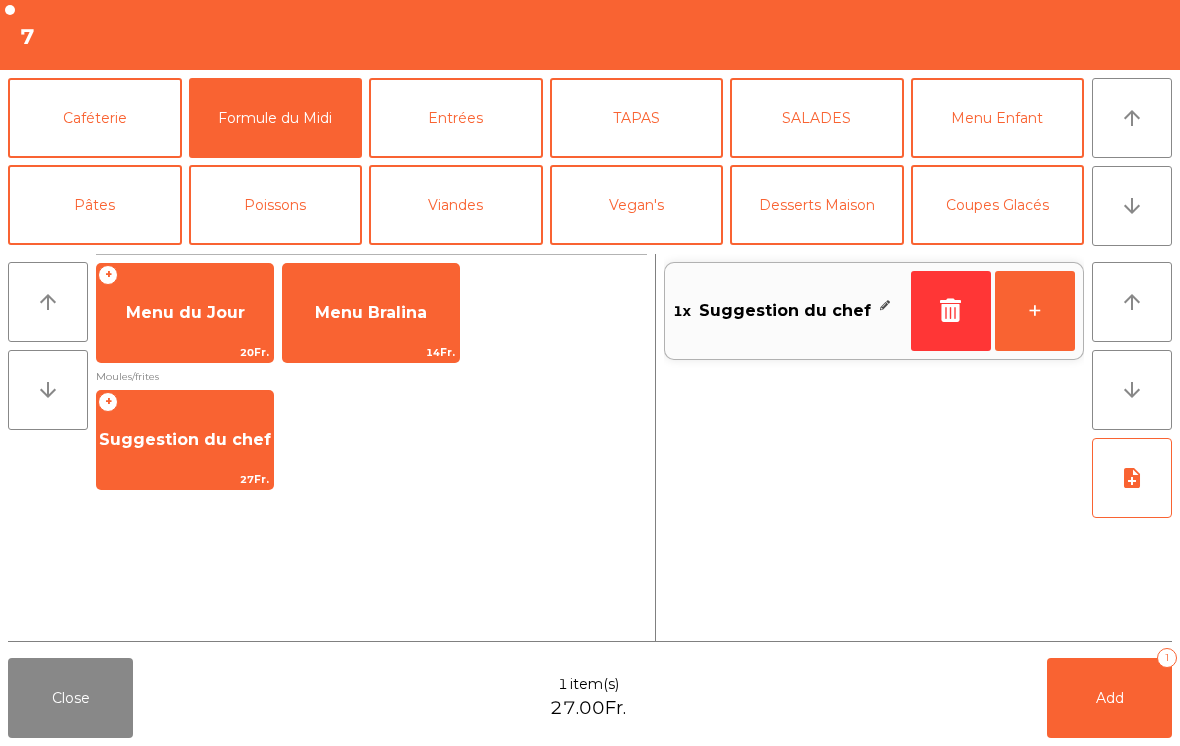 click on "+" 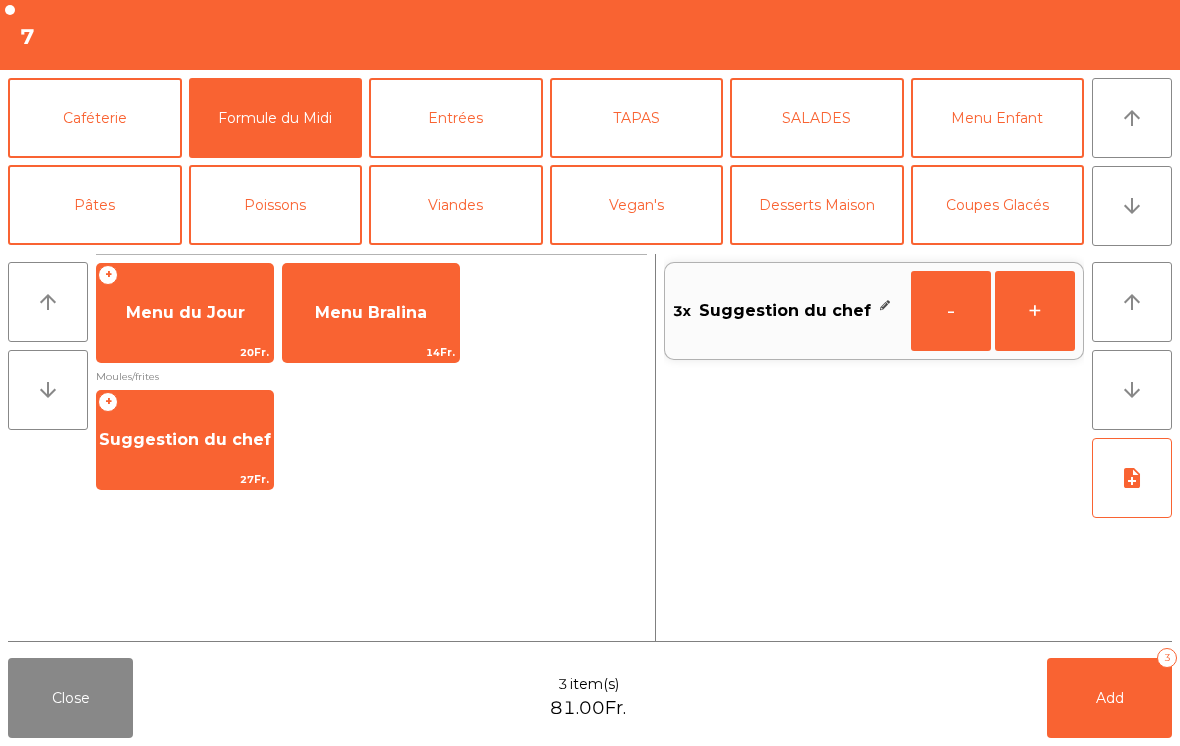 click on "Poissons" 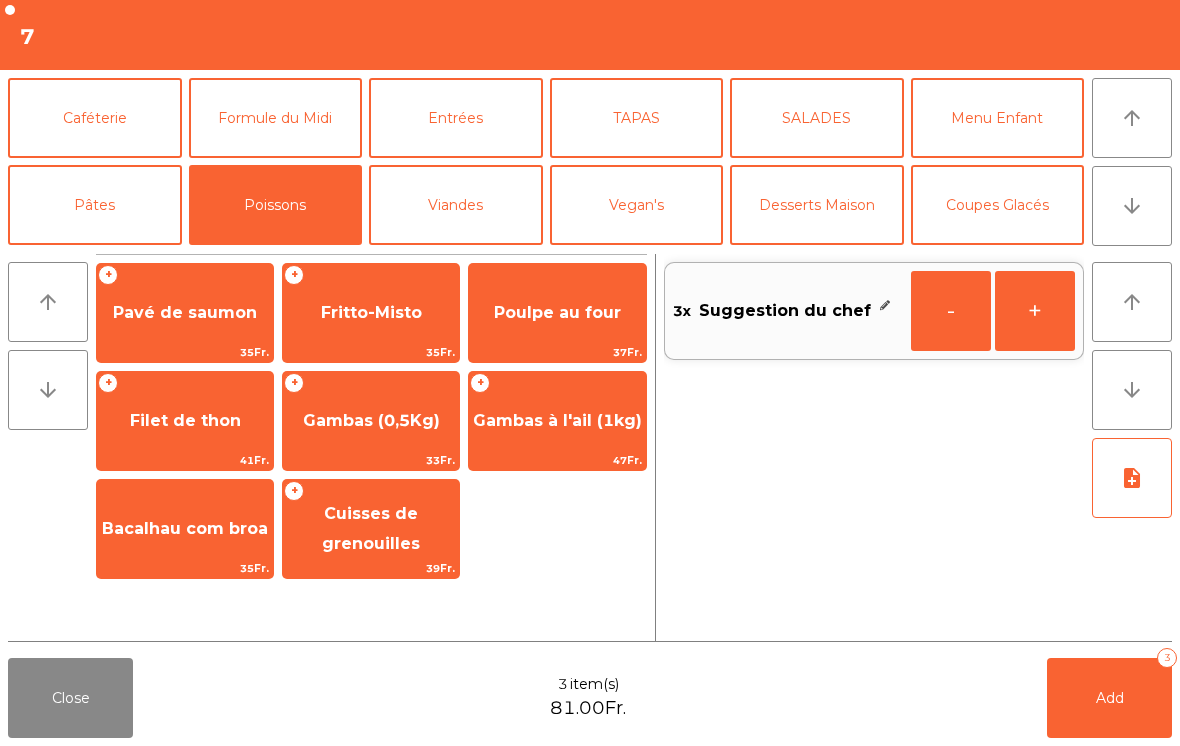 click on "Gambas (0,5Kg)" 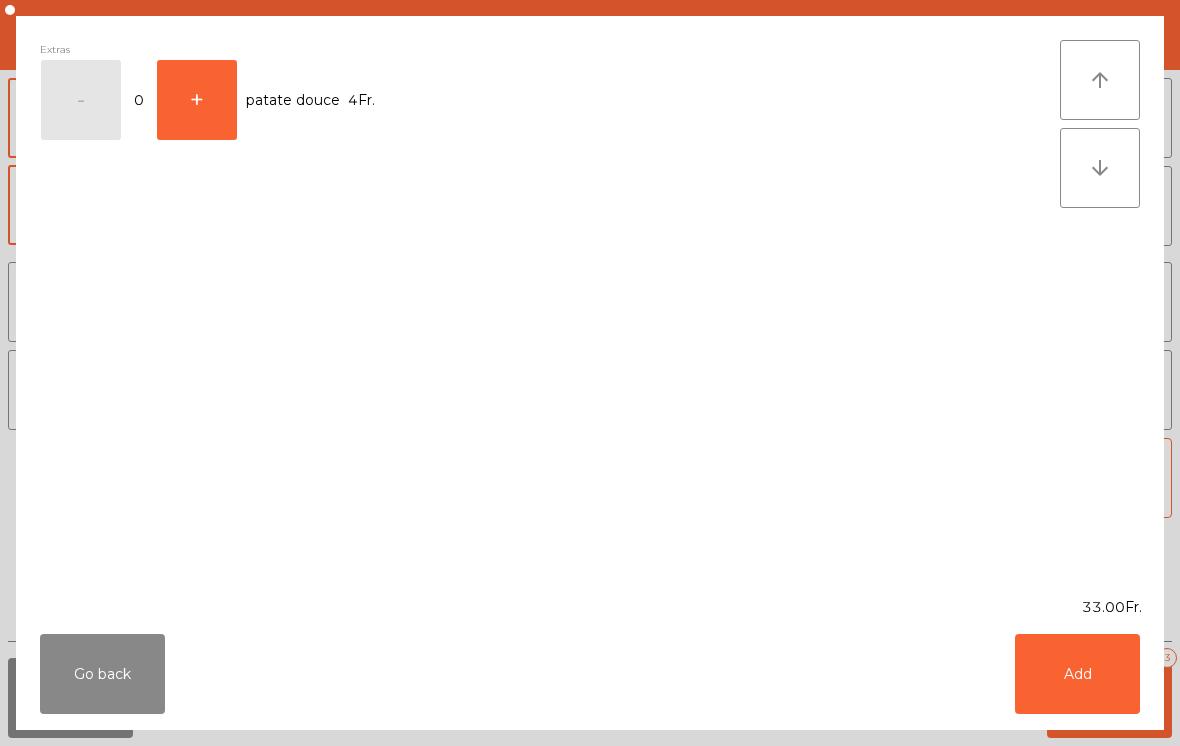 click on "Add" 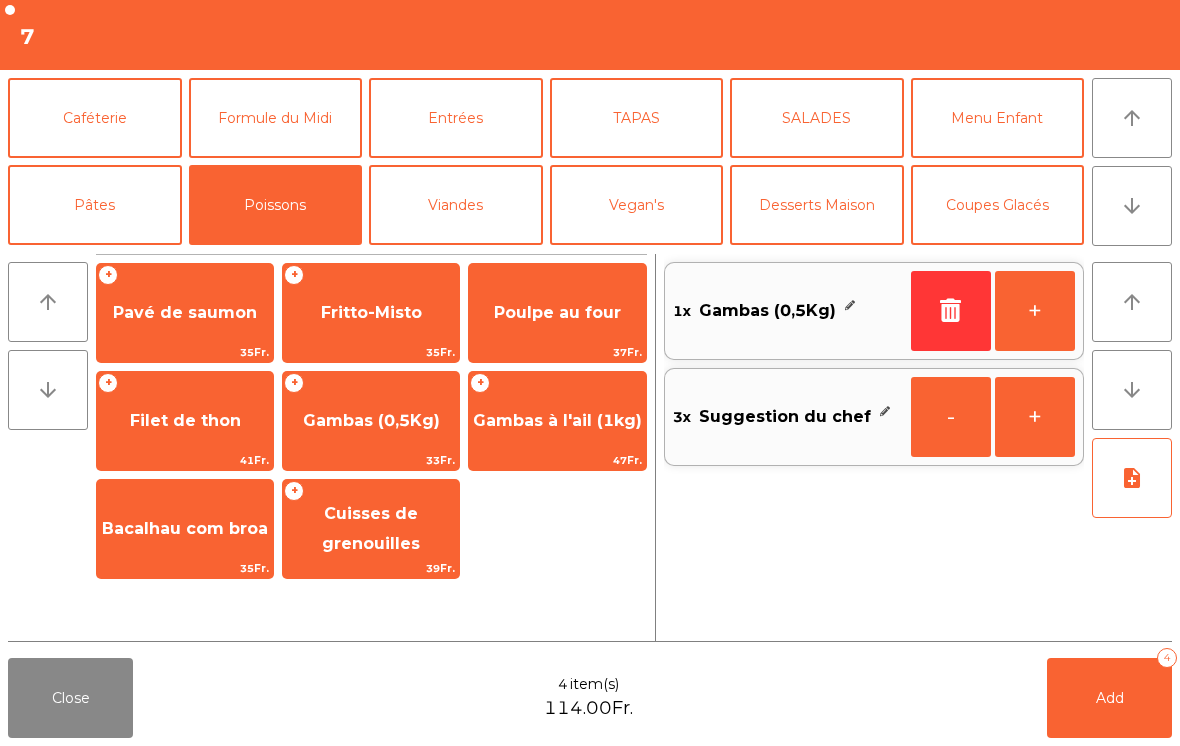 click on "note_add" 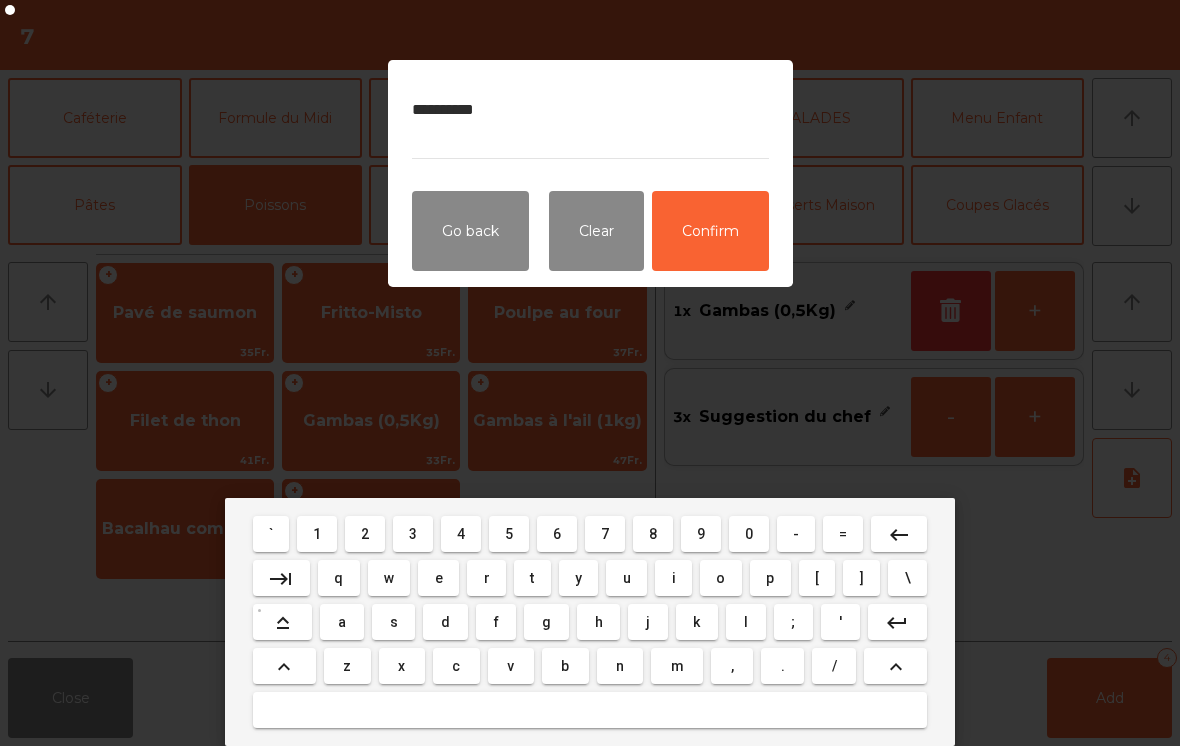 type on "**********" 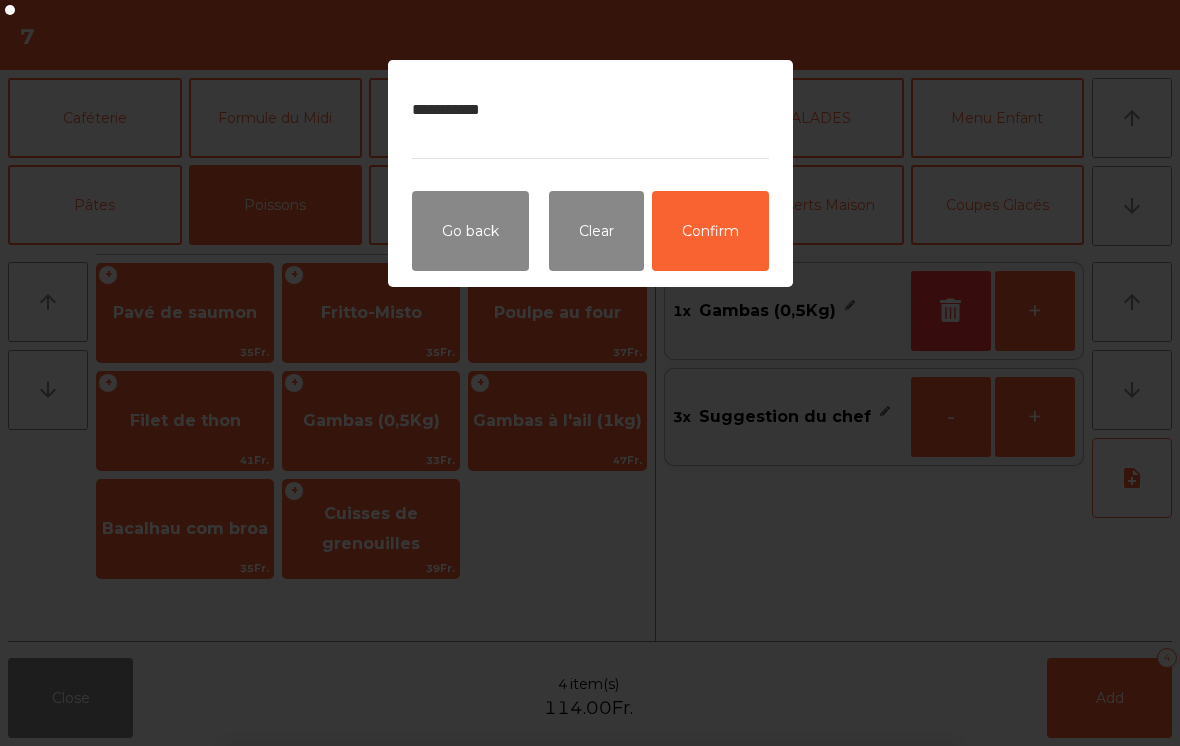 click on "Confirm" 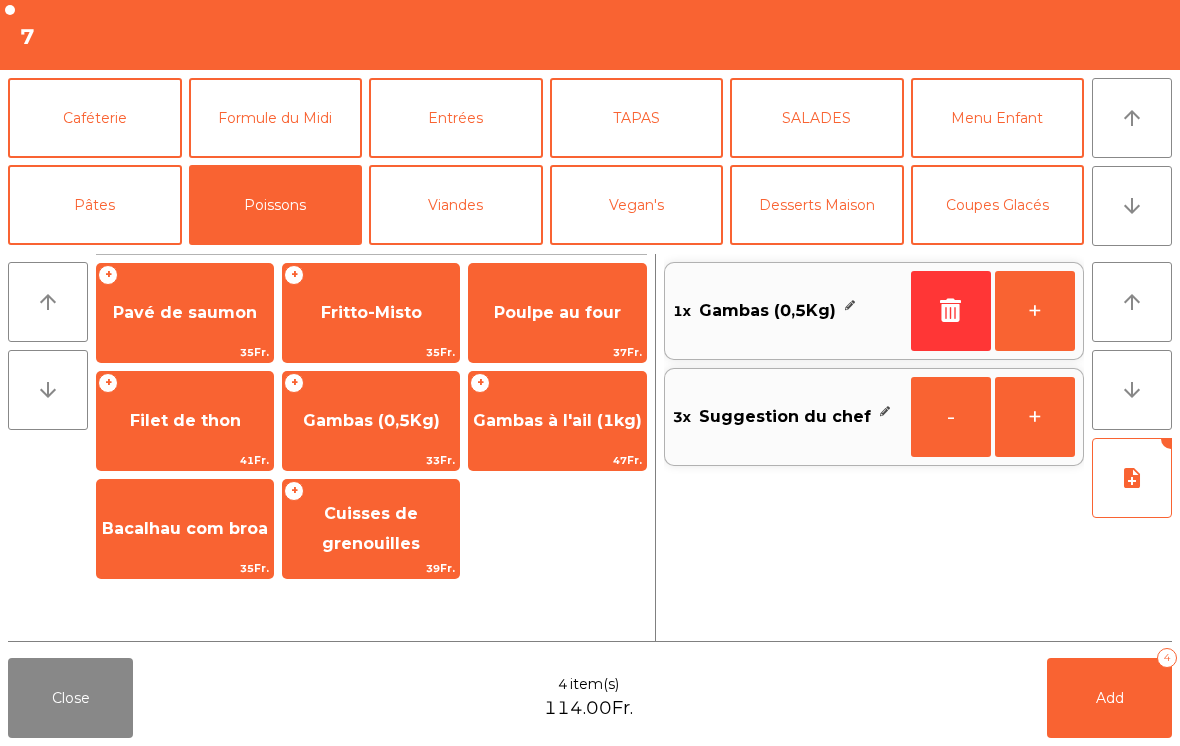 click on "Viandes" 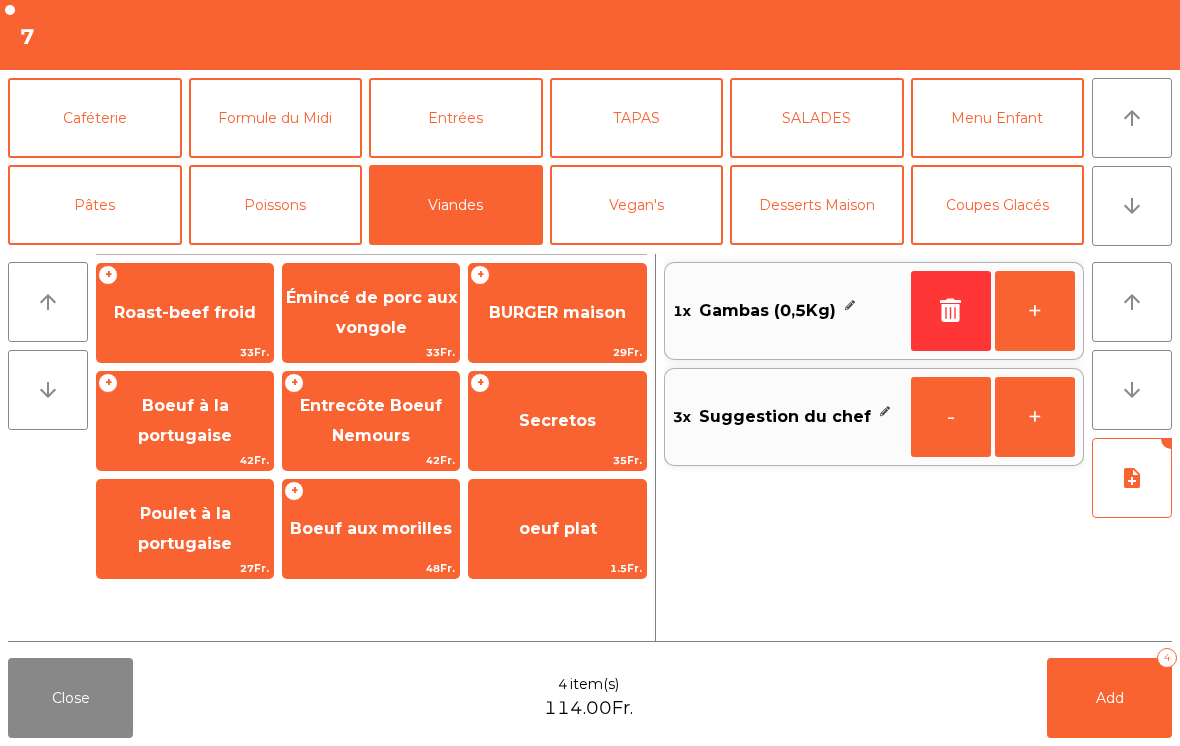 click on "Roast-beef froid" 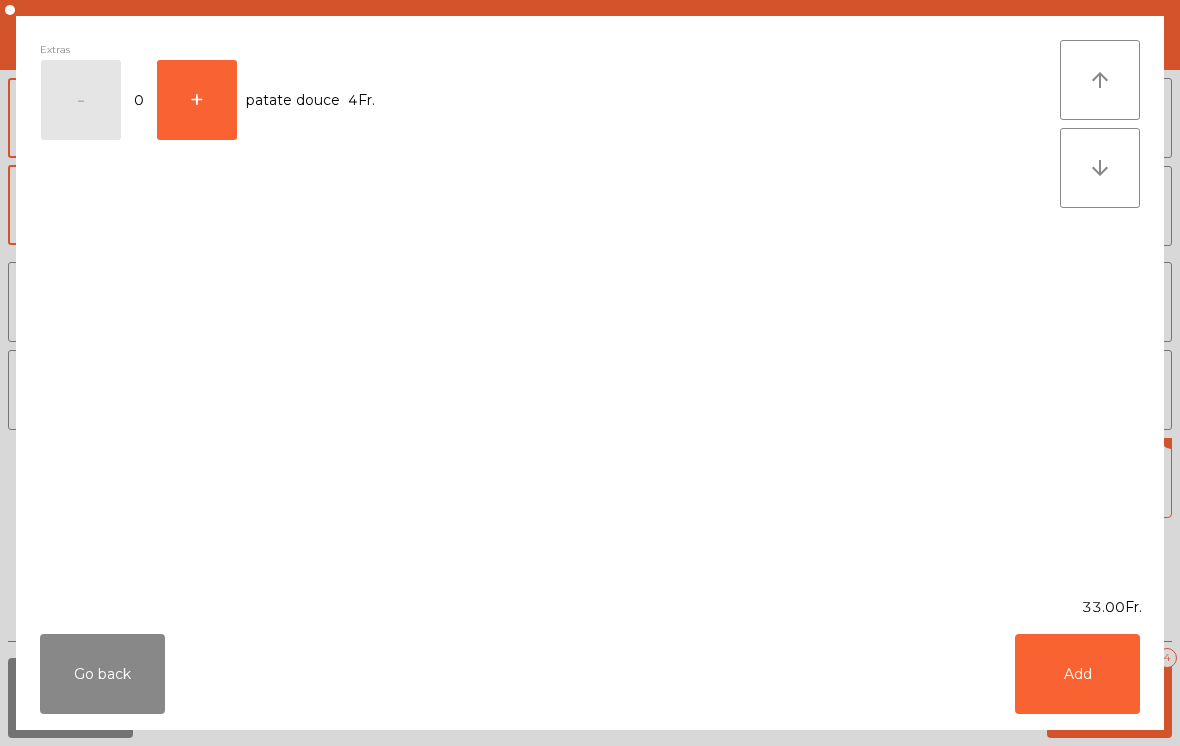 click on "Add" 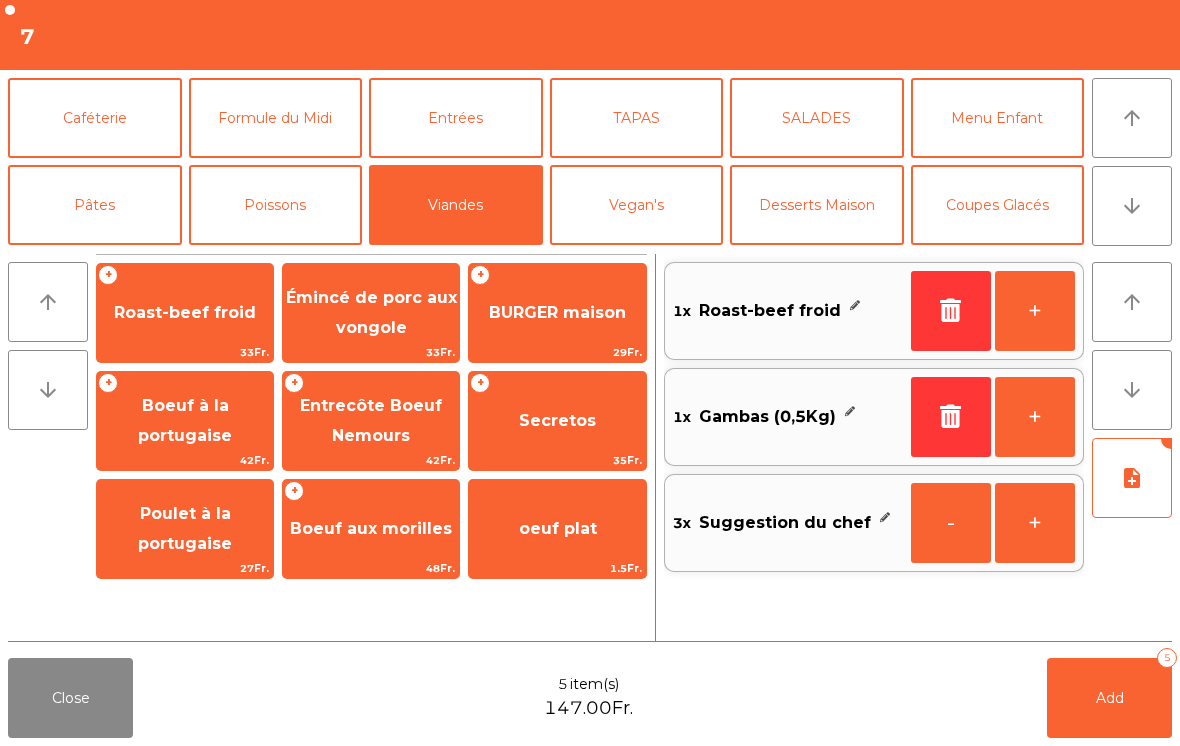click on "Add   5" 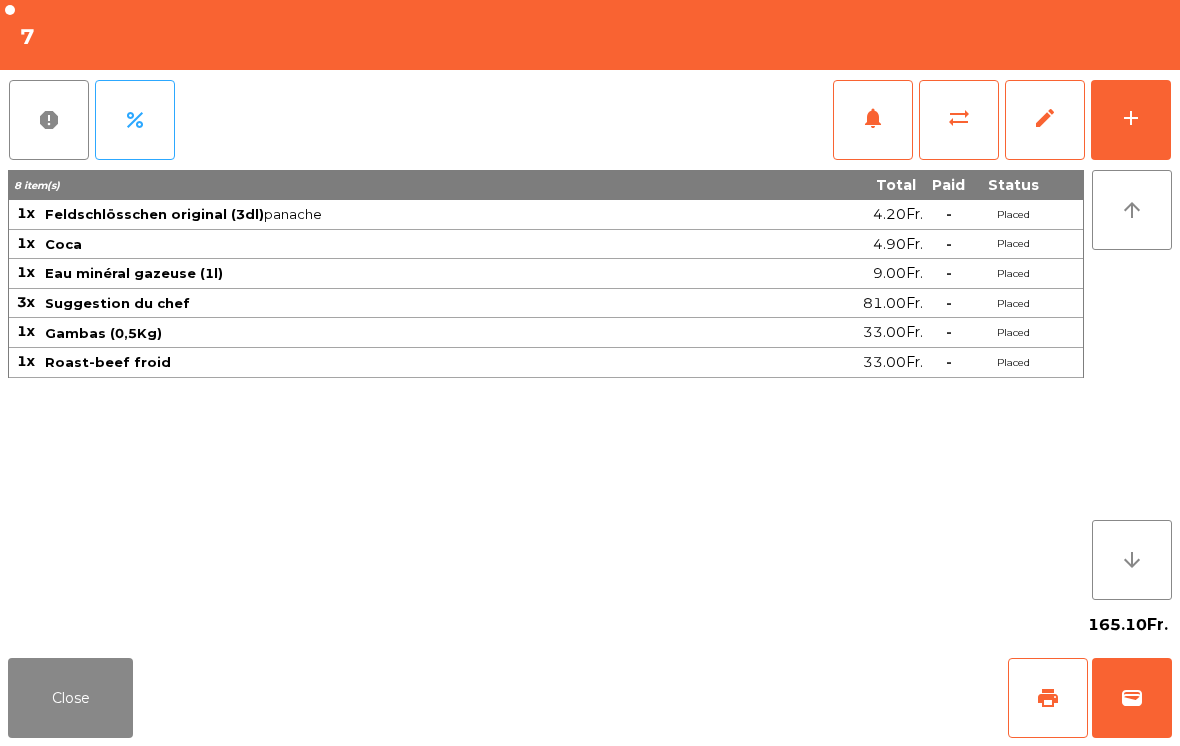 click on "Close" 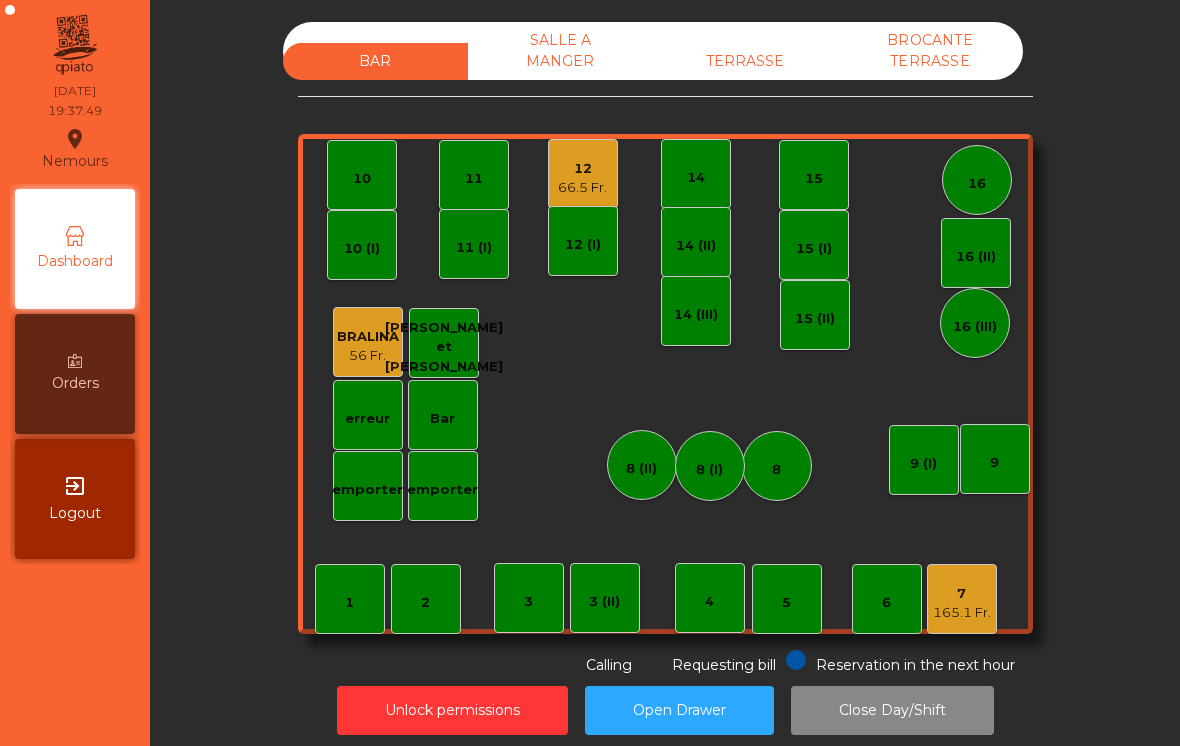 click on "BAR   SALLE A MANGER   TERRASSE   BROCANTE TERRASSE" 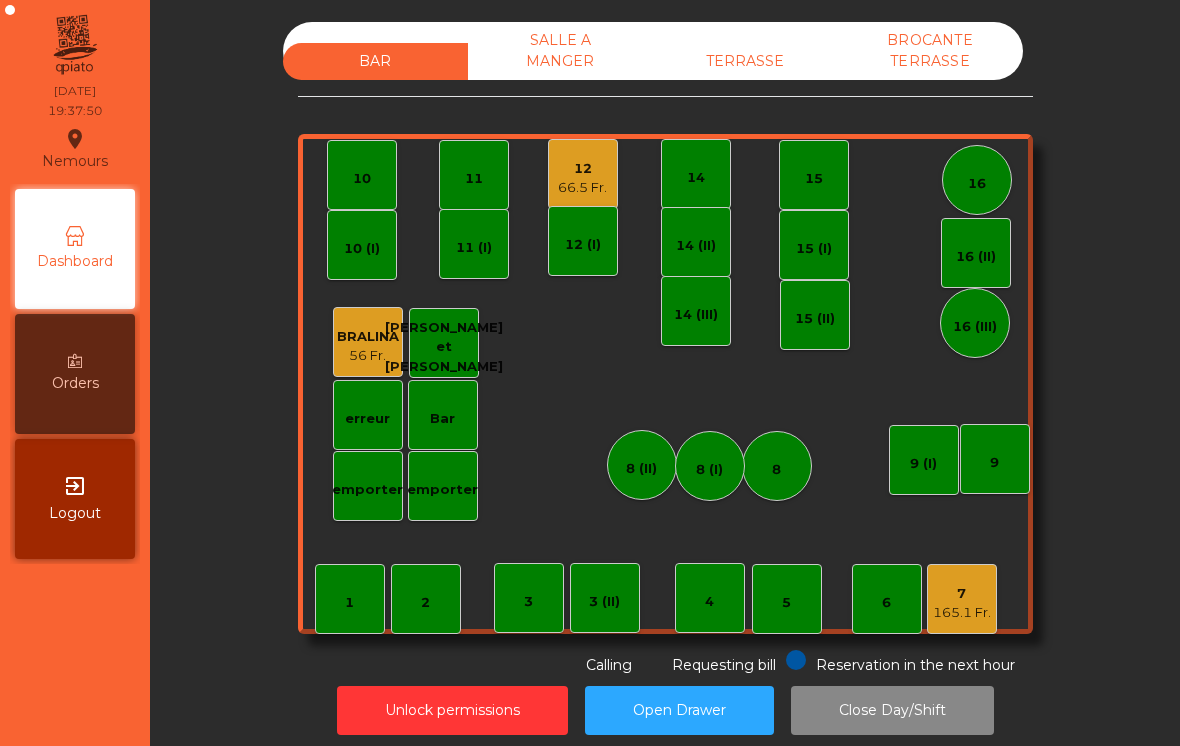 click on "TERRASSE" 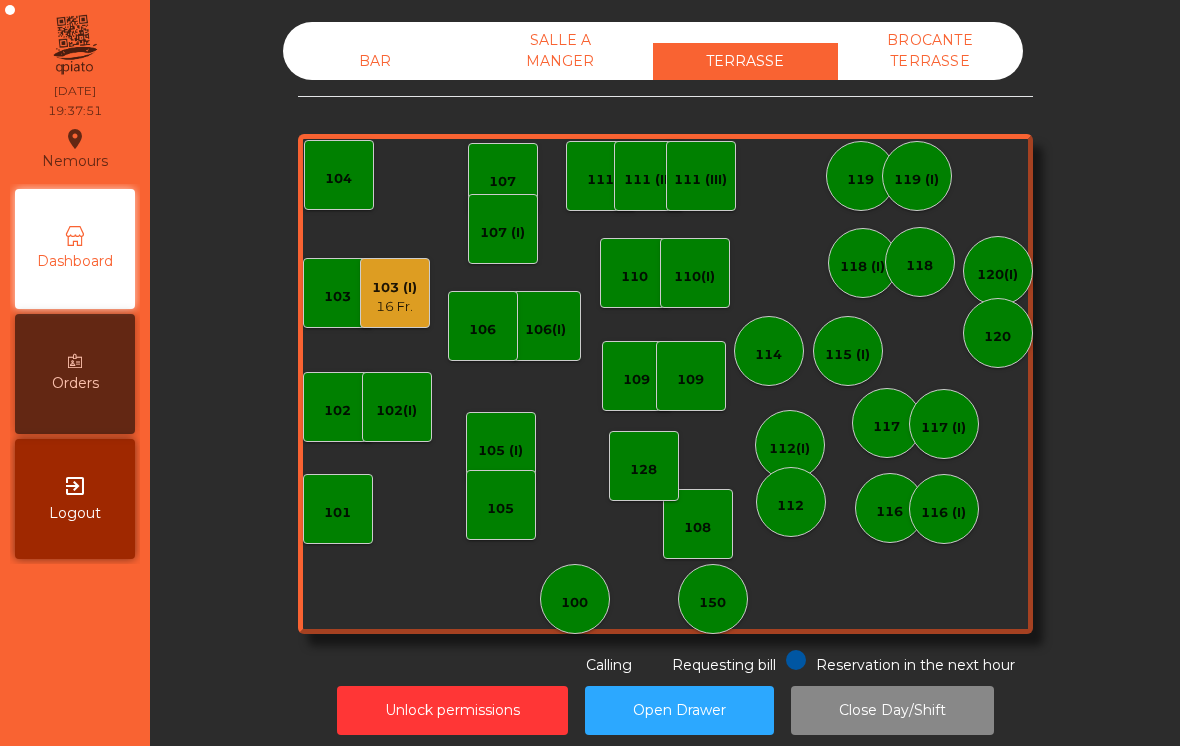 click on "16 Fr." 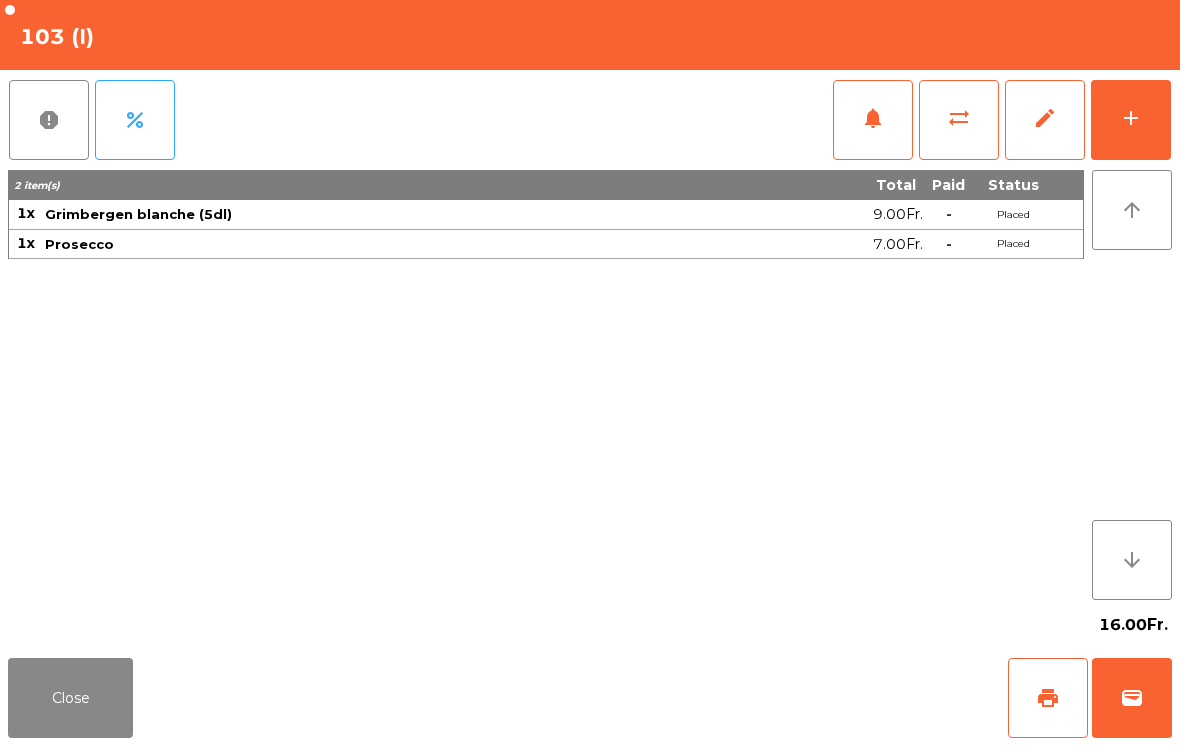 click on "Close" 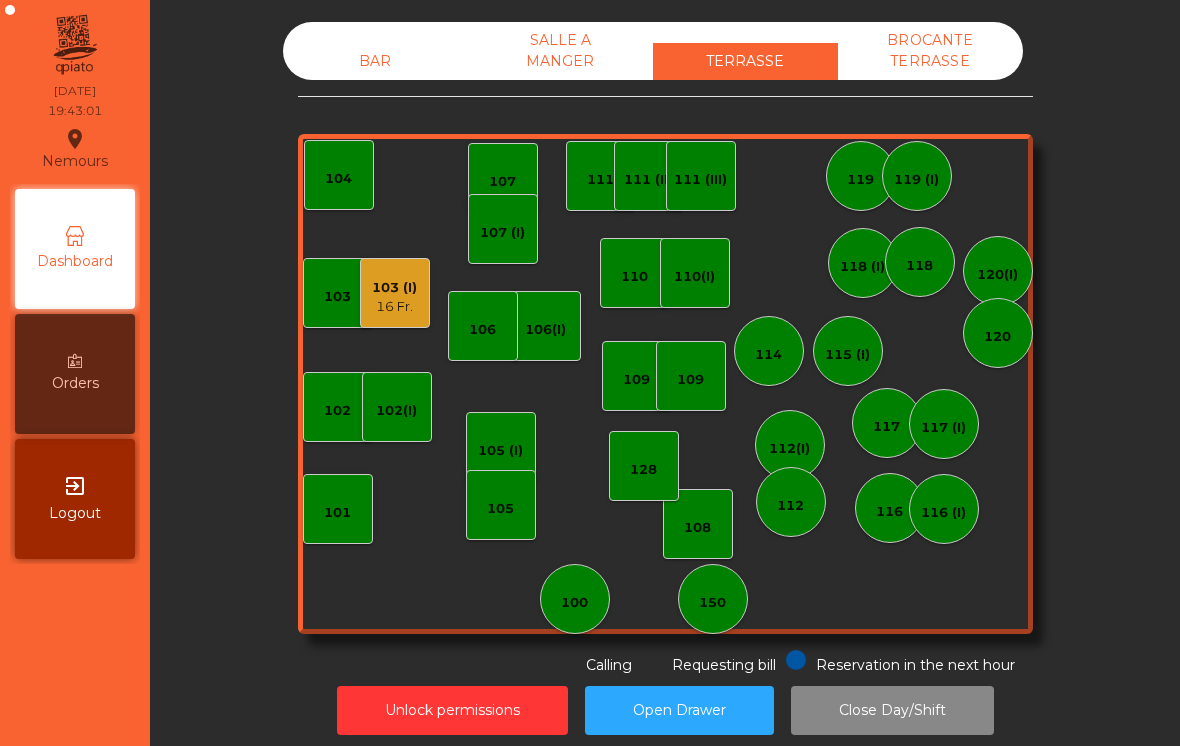 click on "BAR" 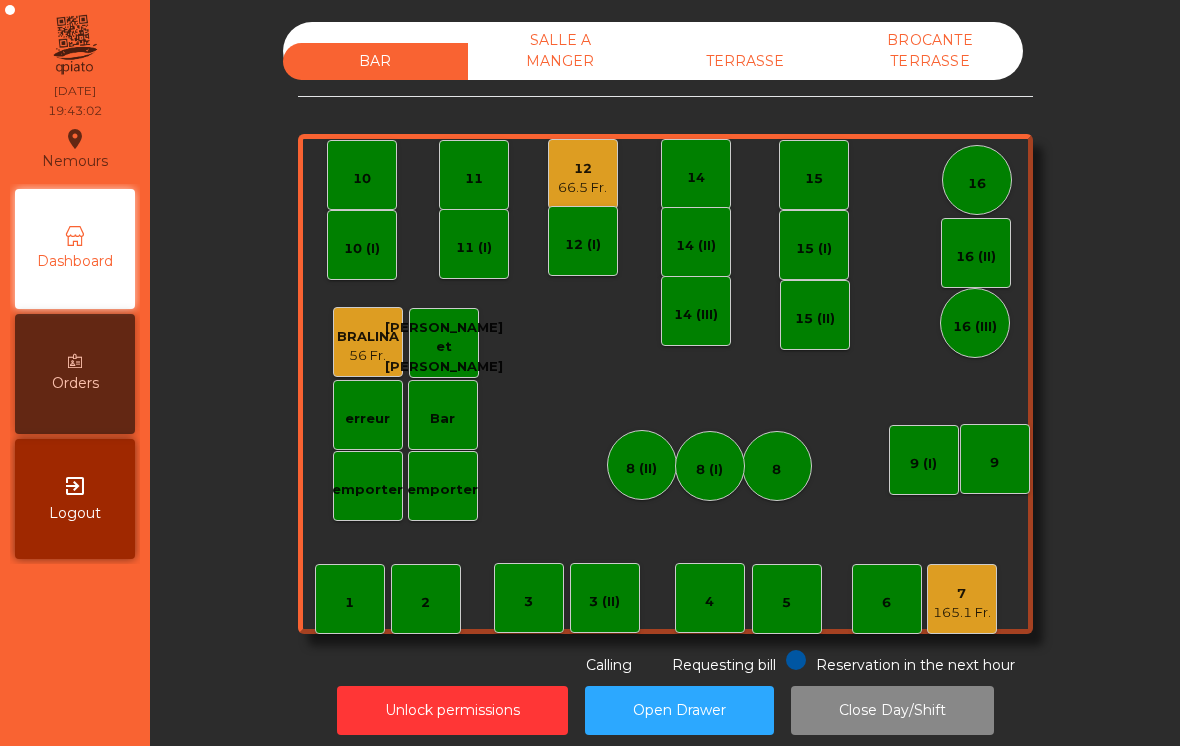 click on "SALLE A MANGER" 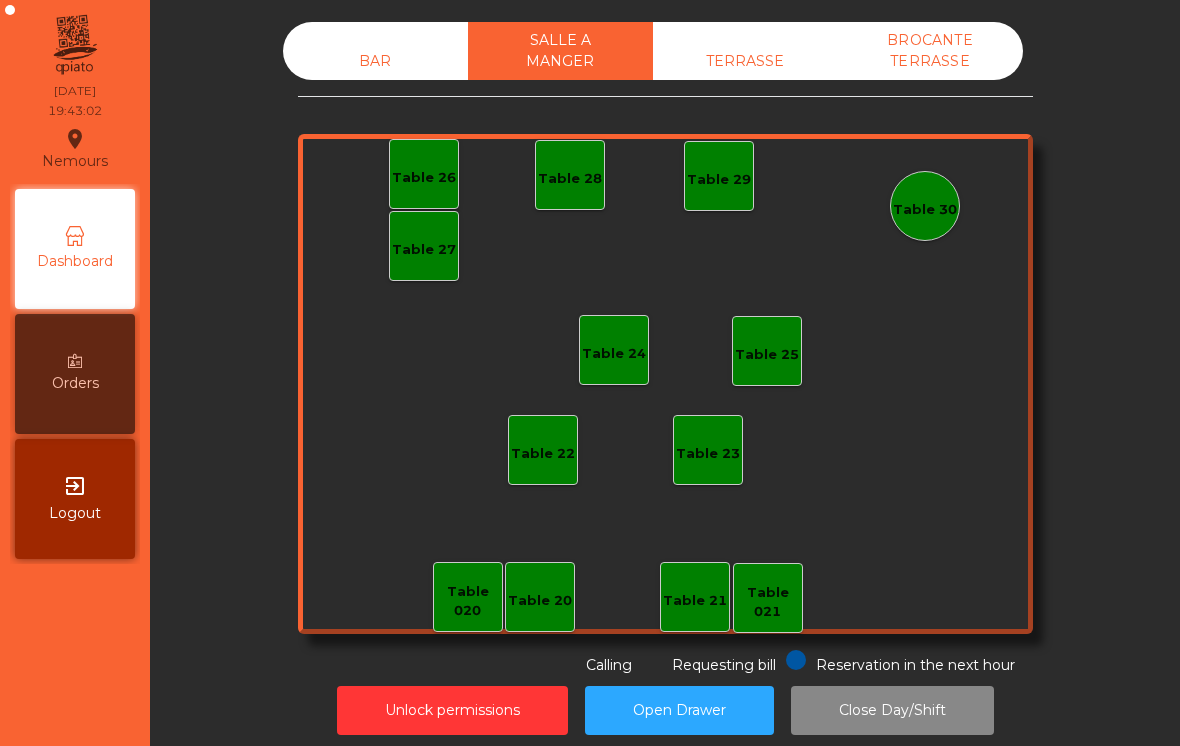 click on "Table 30" 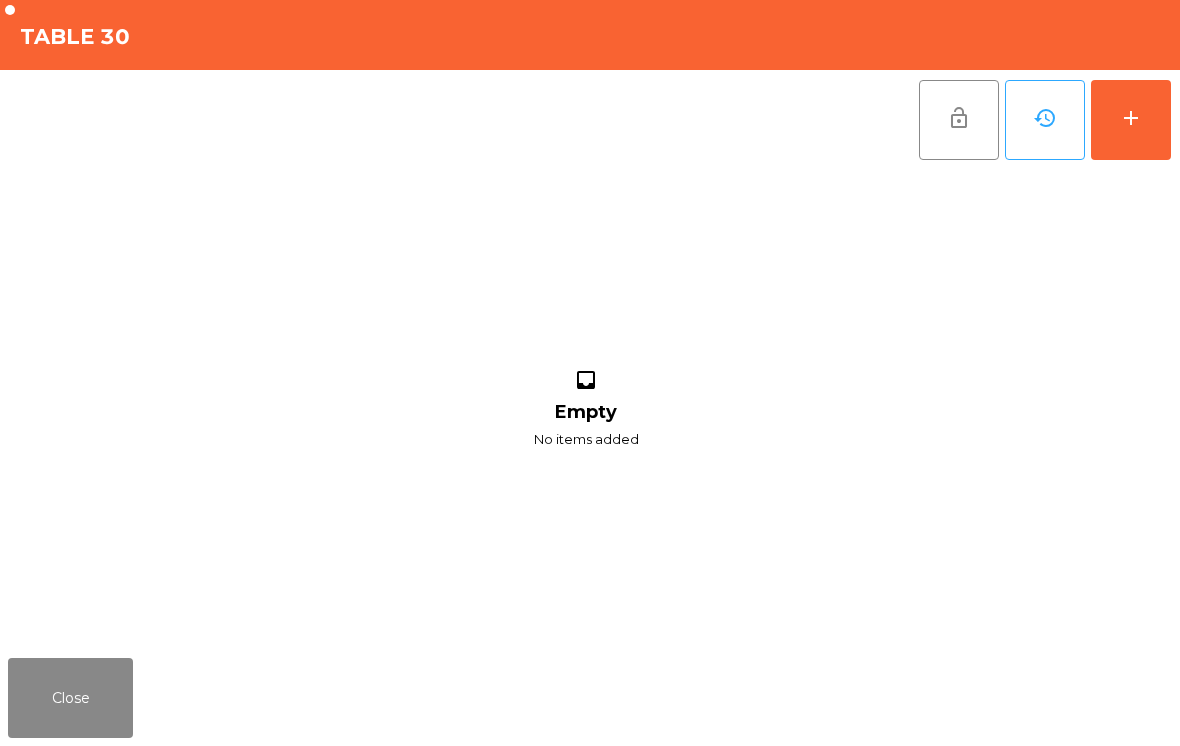 click on "add" 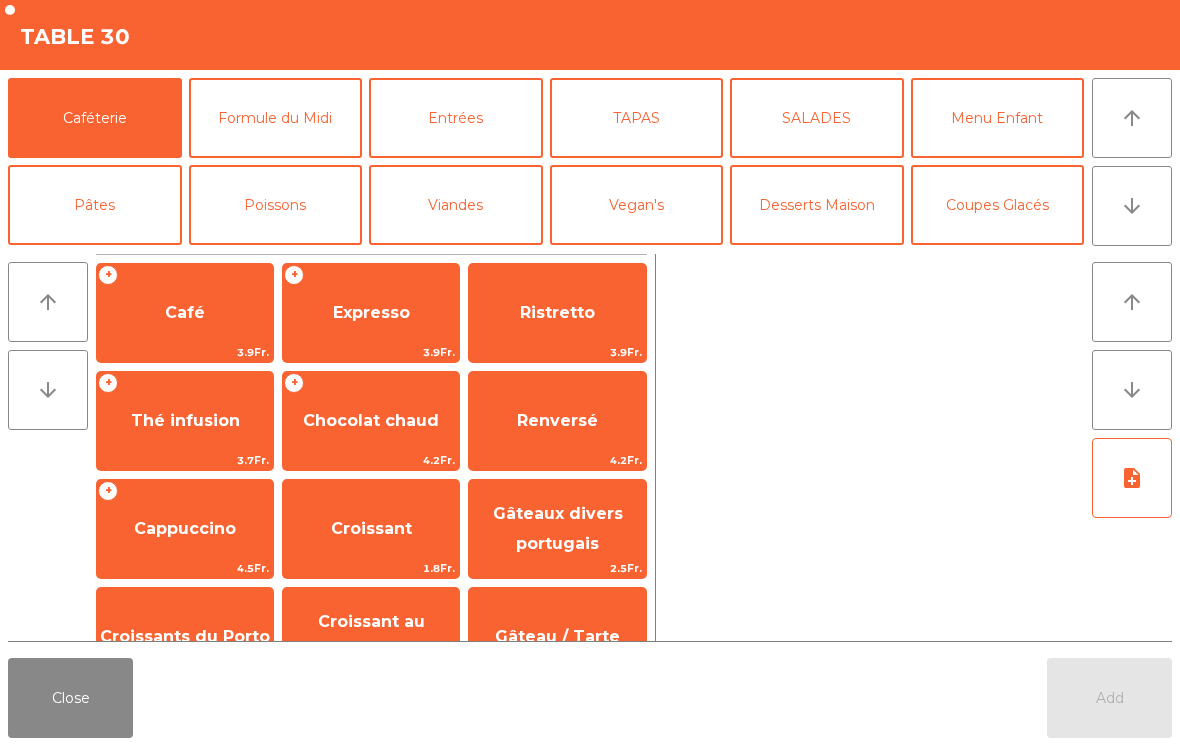 click on "arrow_downward" 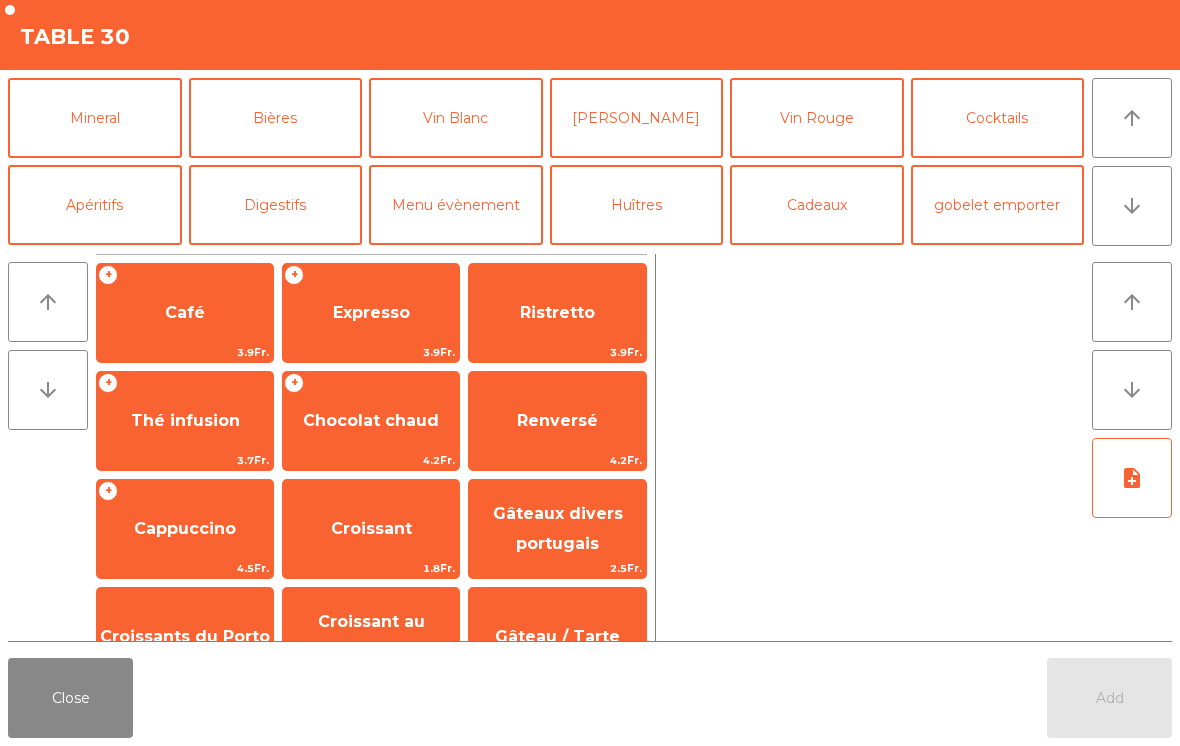 click on "Vin Rouge" 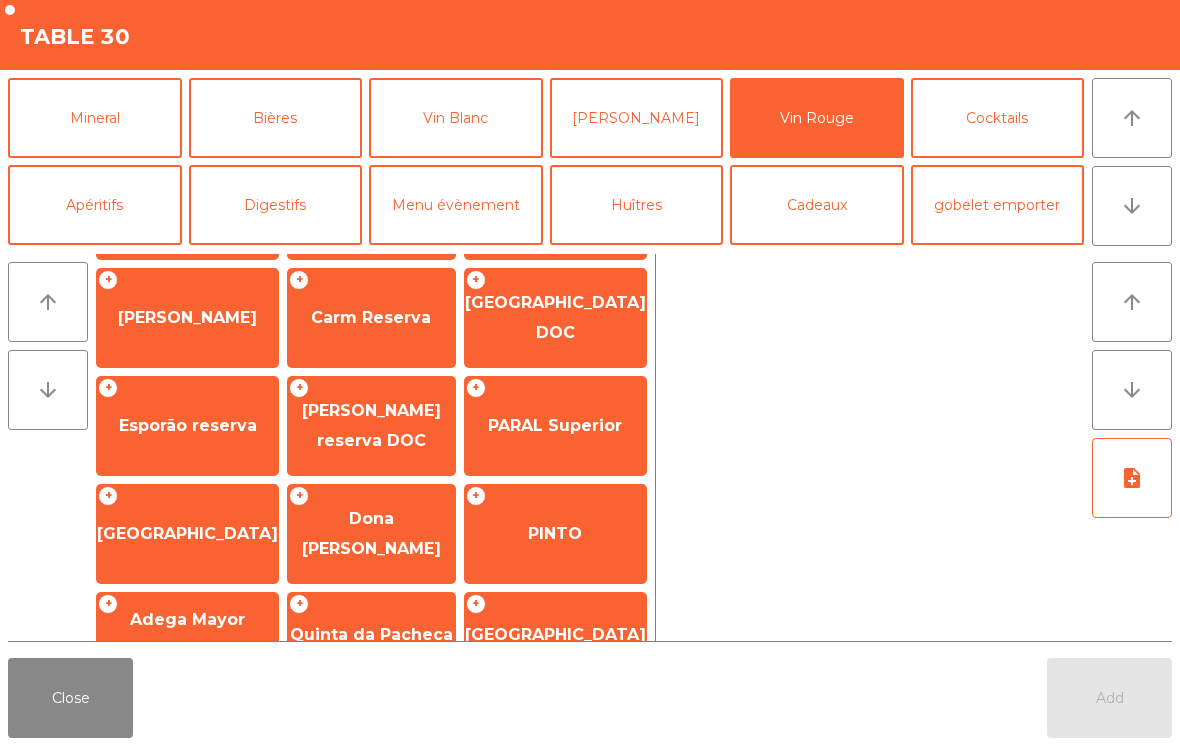 scroll, scrollTop: 210, scrollLeft: 0, axis: vertical 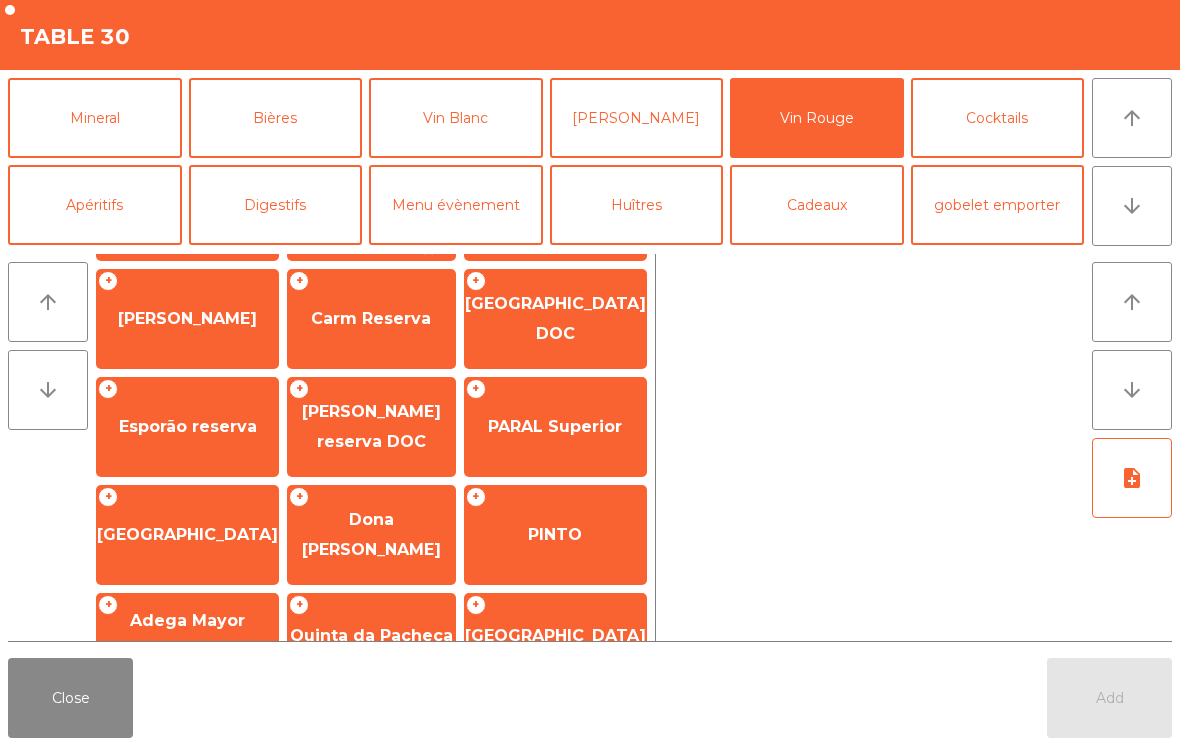 click on "Esporão reserva" 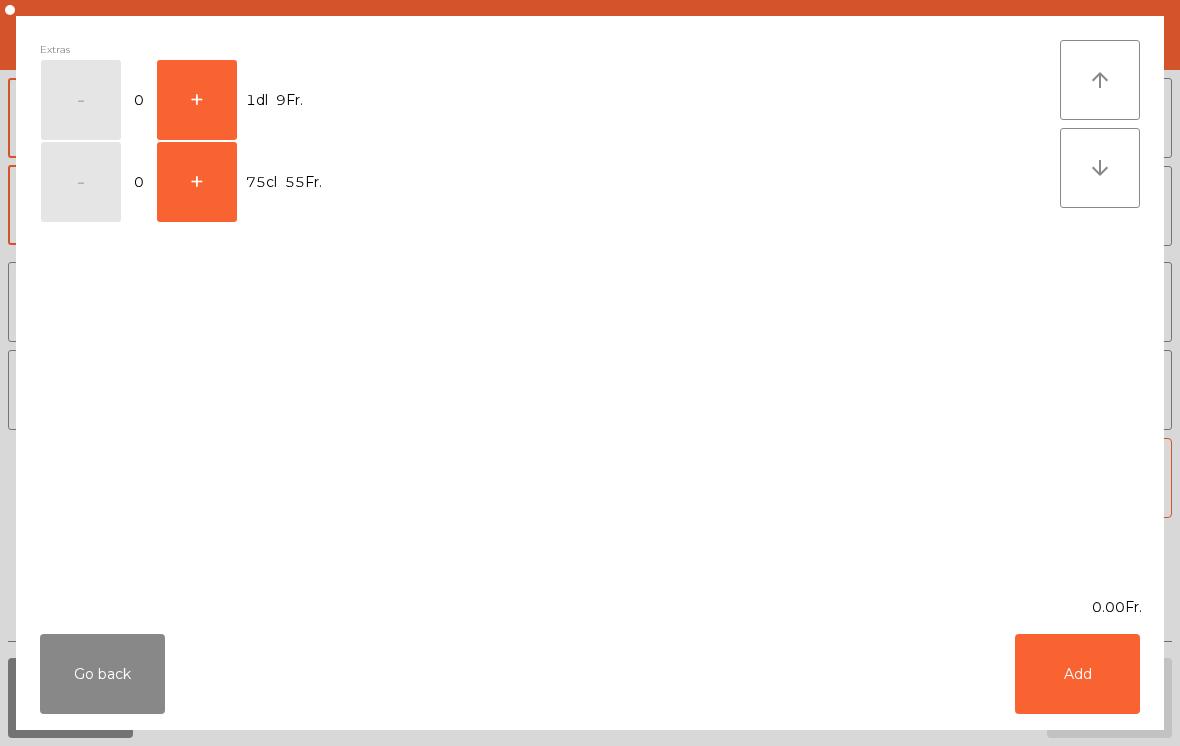 click on "+" 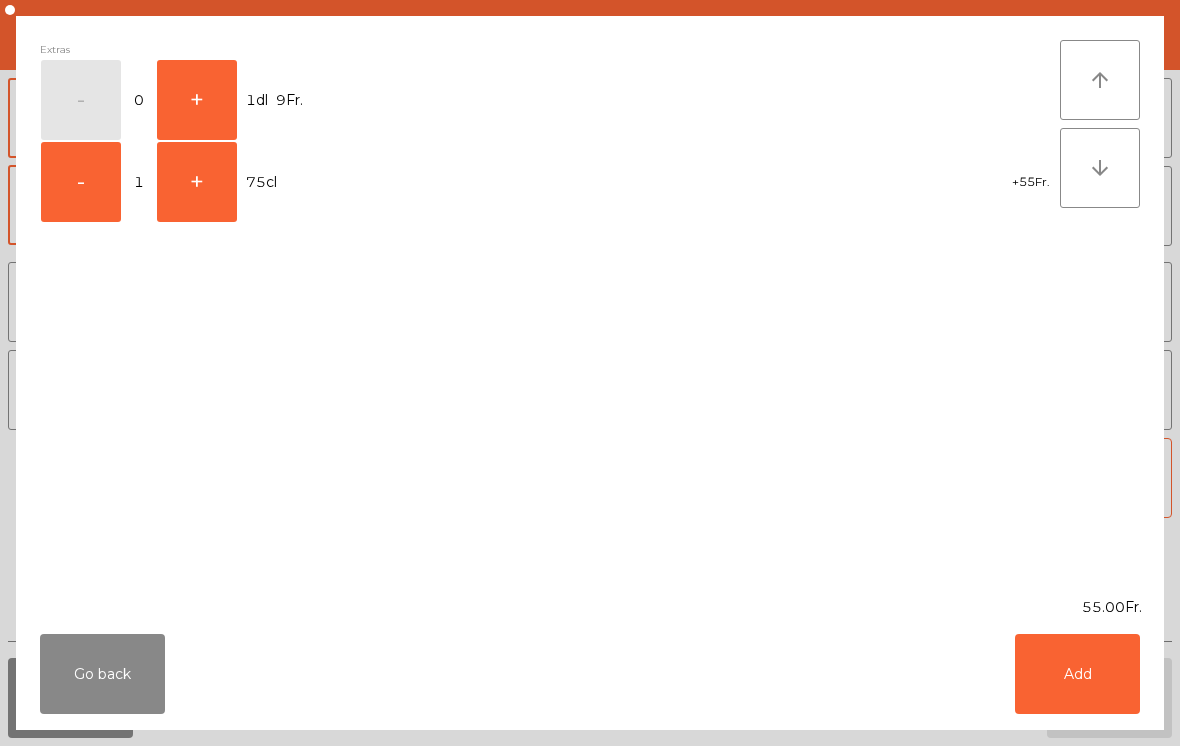 click on "Add" 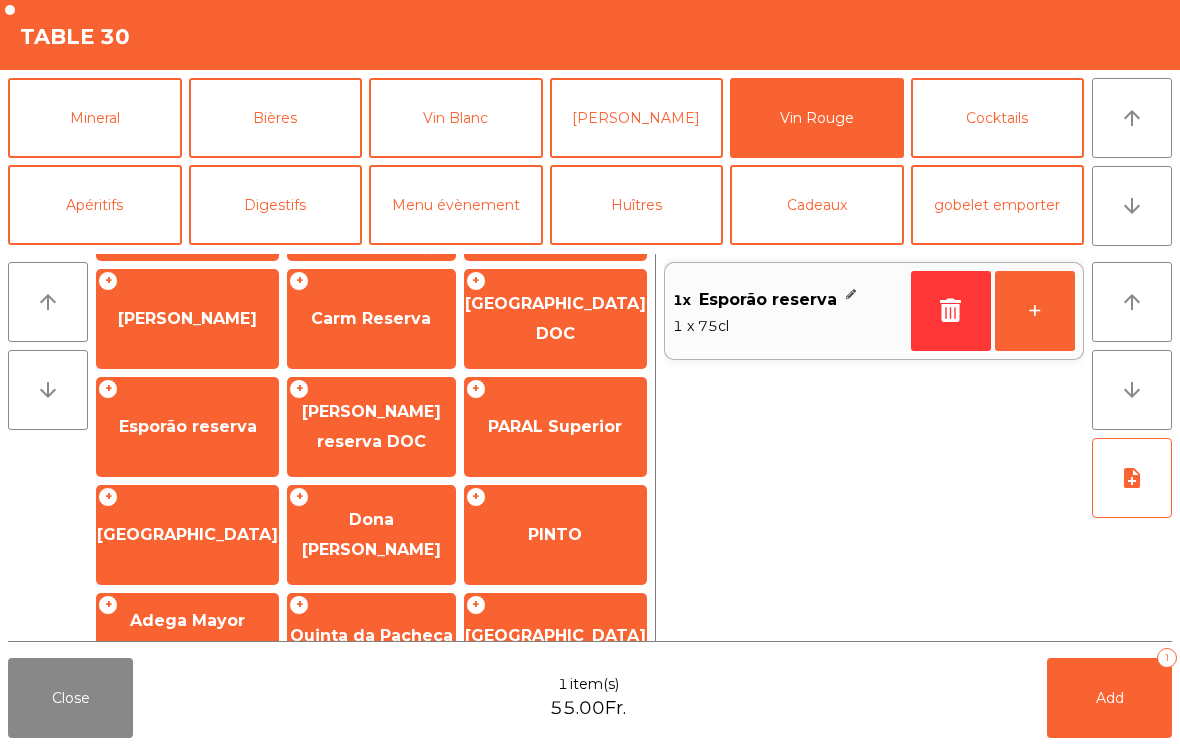 click on "Add" 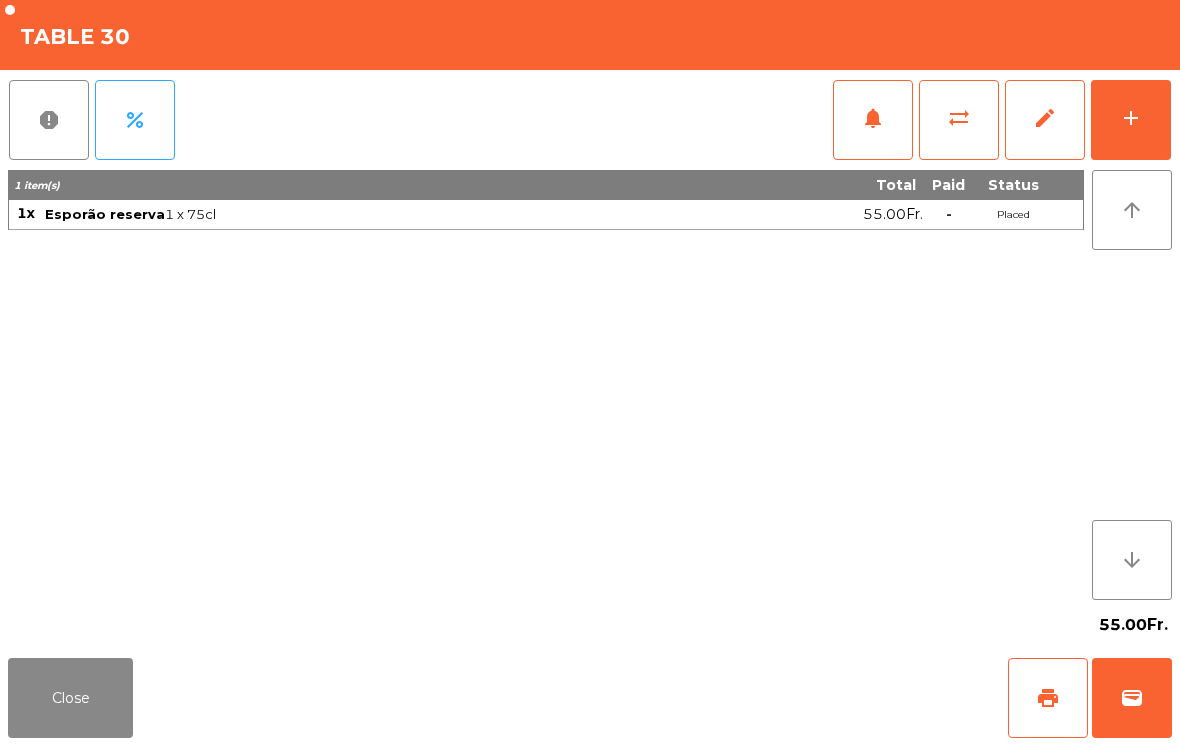 click on "add" 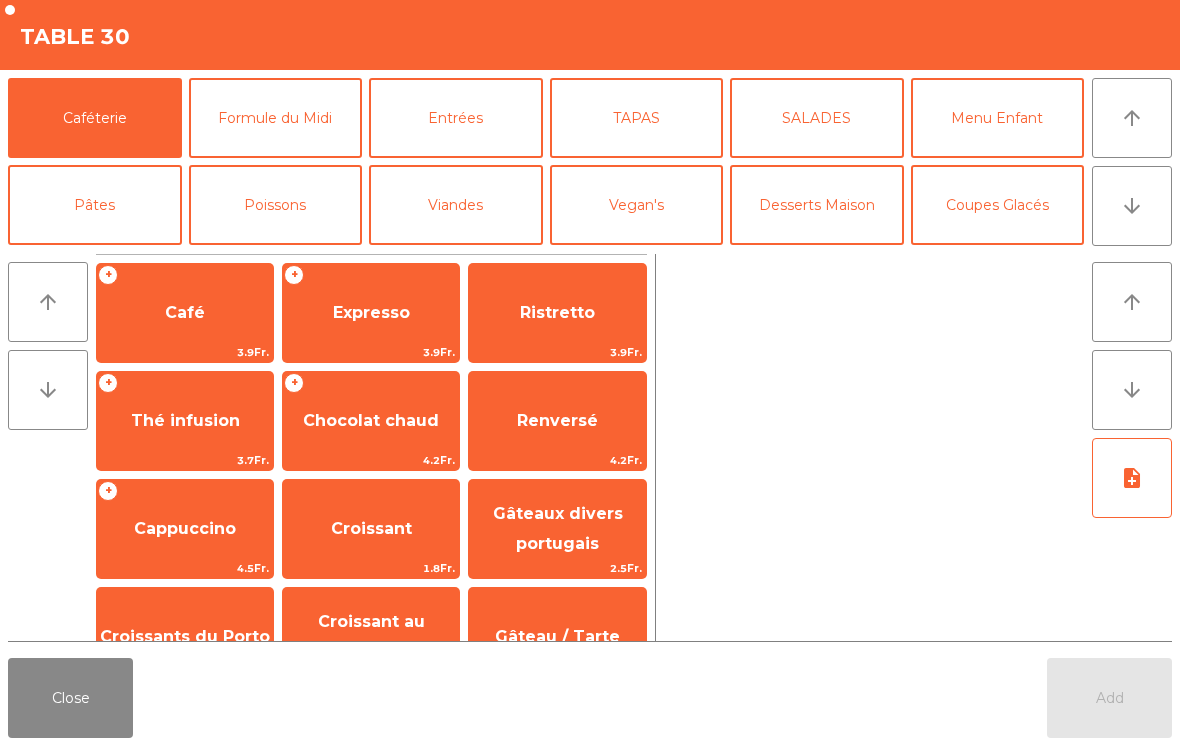 click on "Poissons" 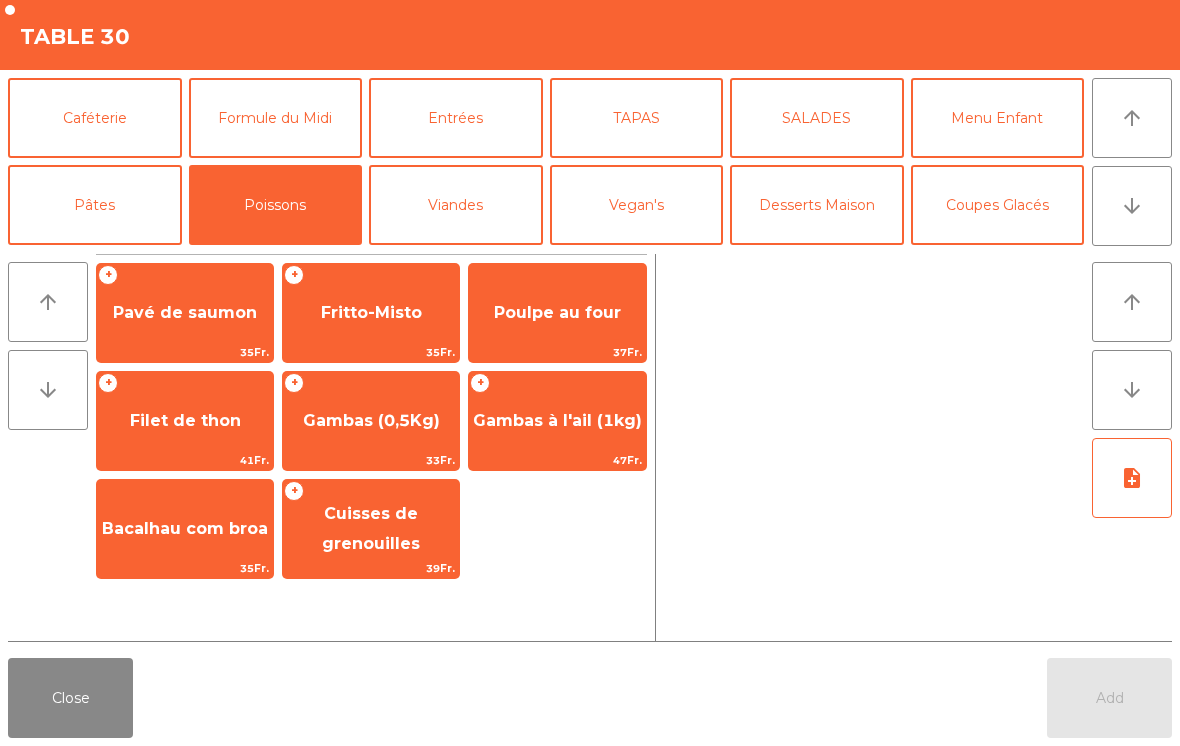 click on "Fritto-Misto" 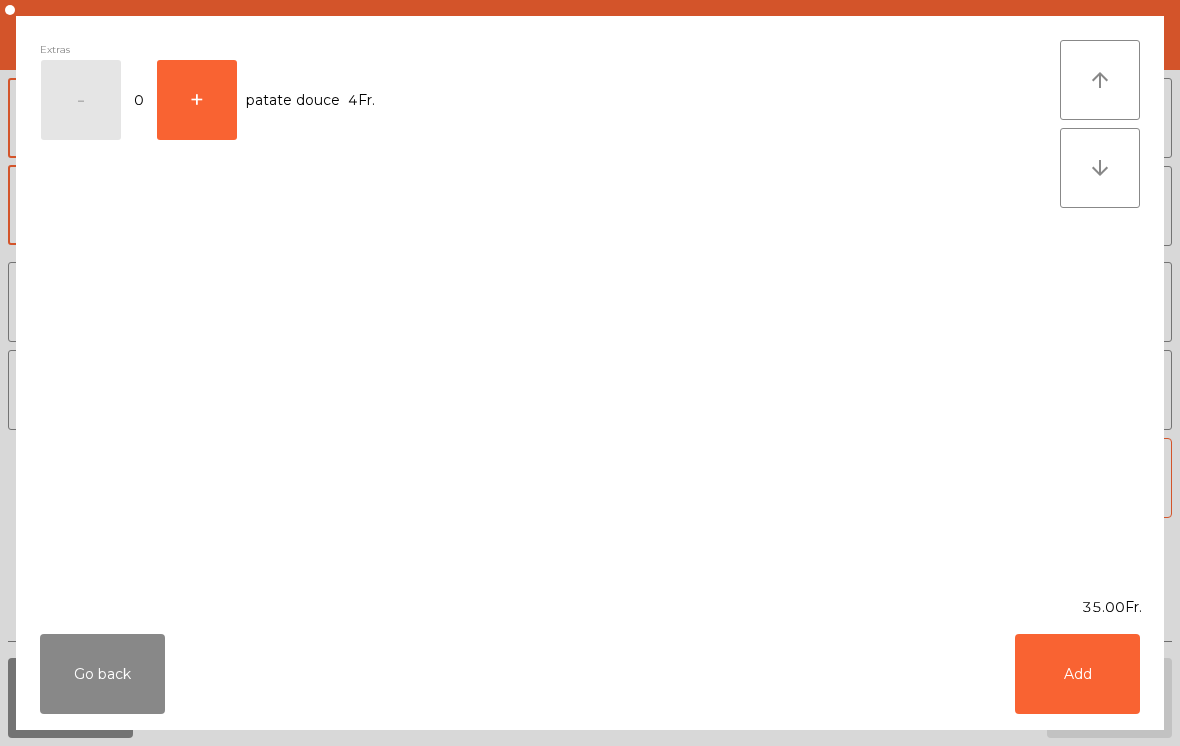 click on "Extras  -   0   +   patate douce   4Fr." 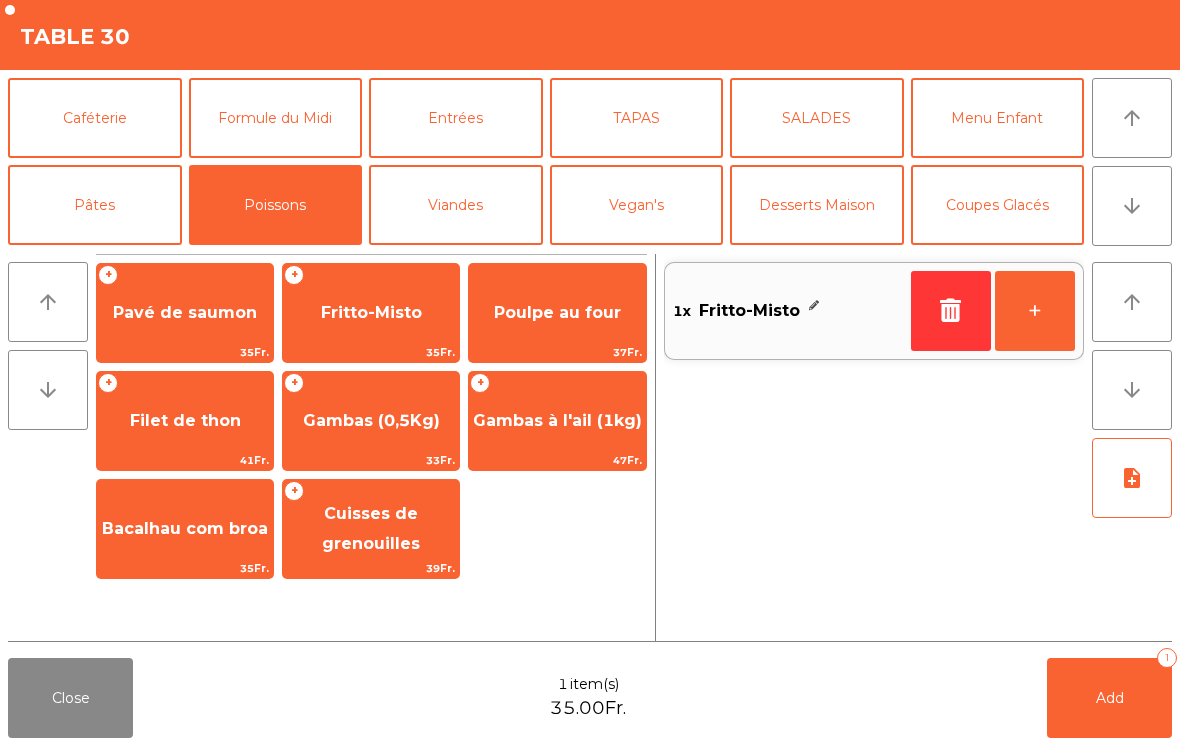 click on "Poulpe au four" 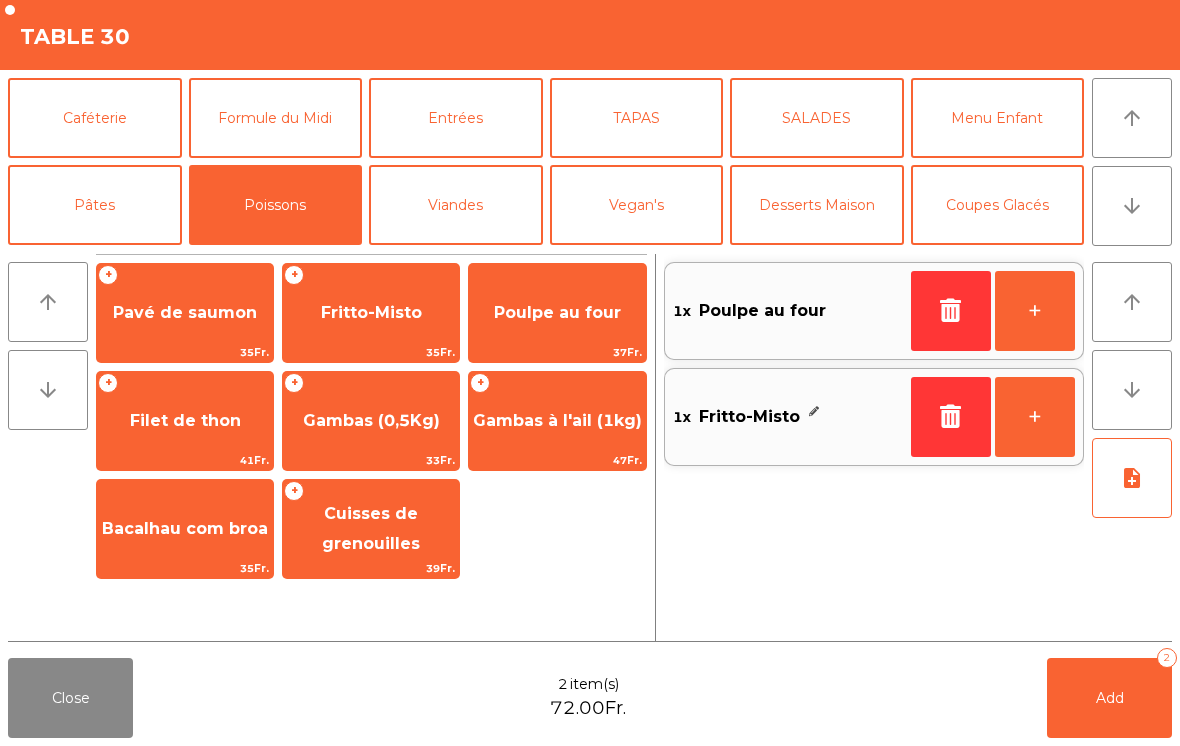 click on "Pavé de saumon" 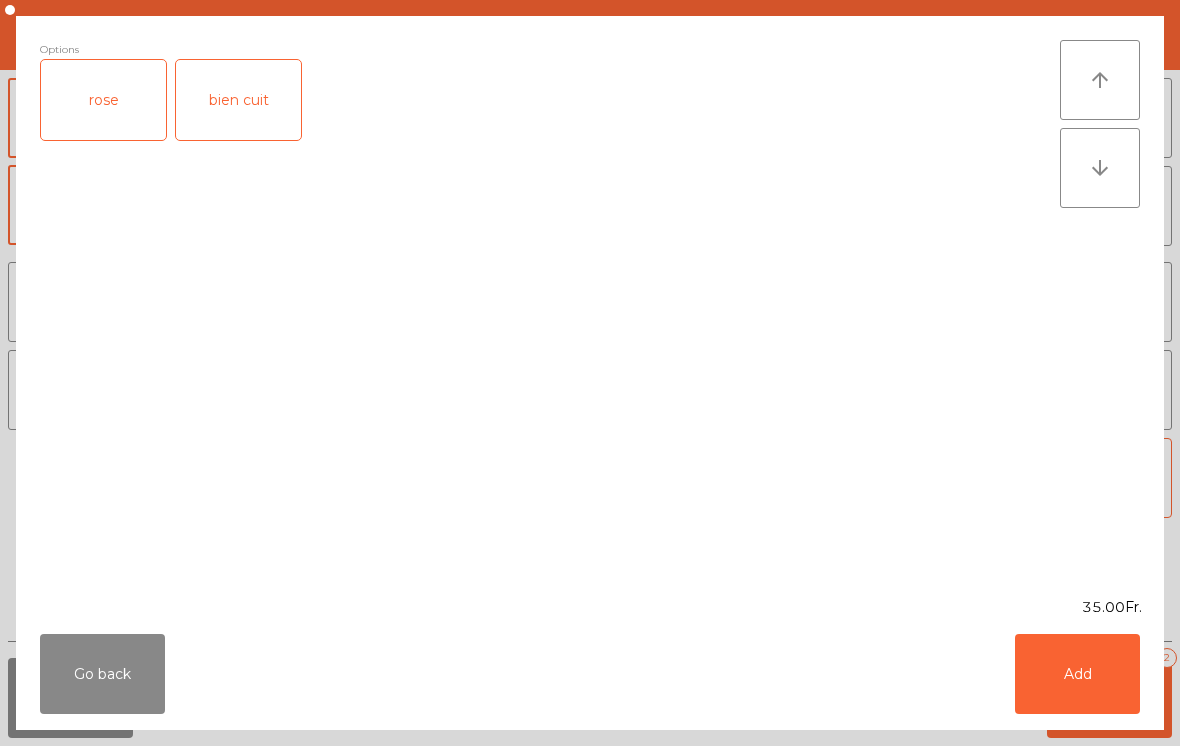click on "rose" 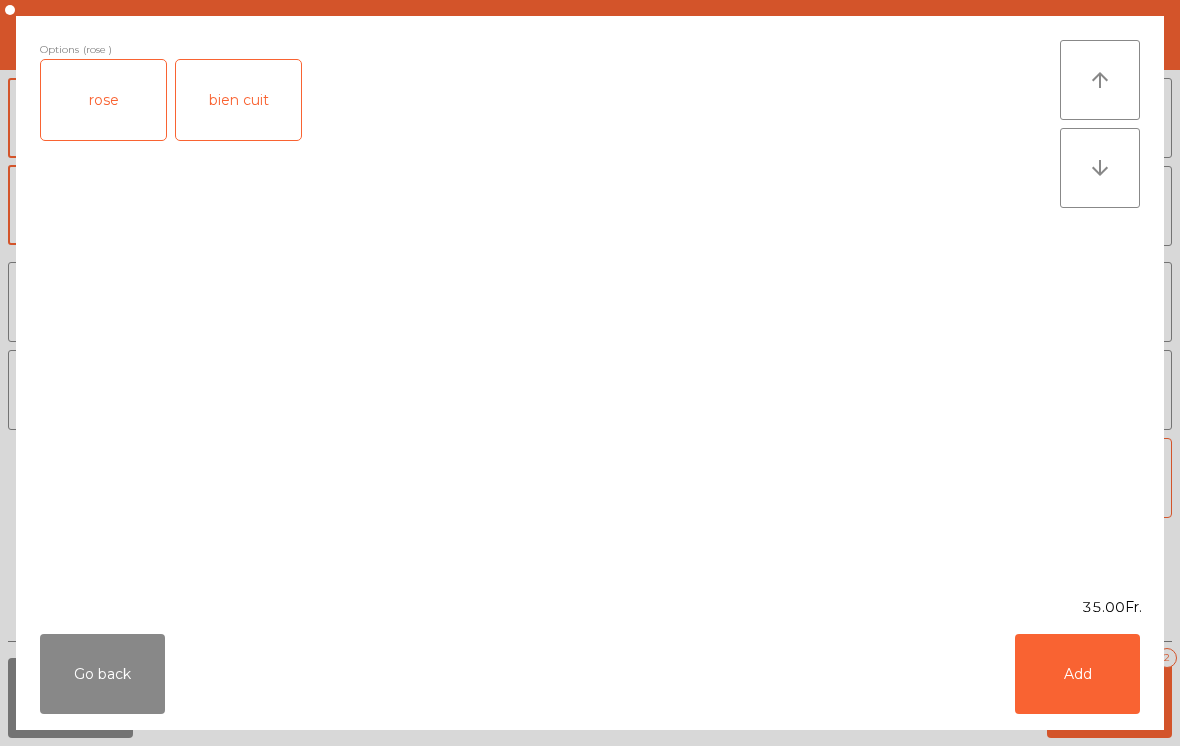 click on "Add" 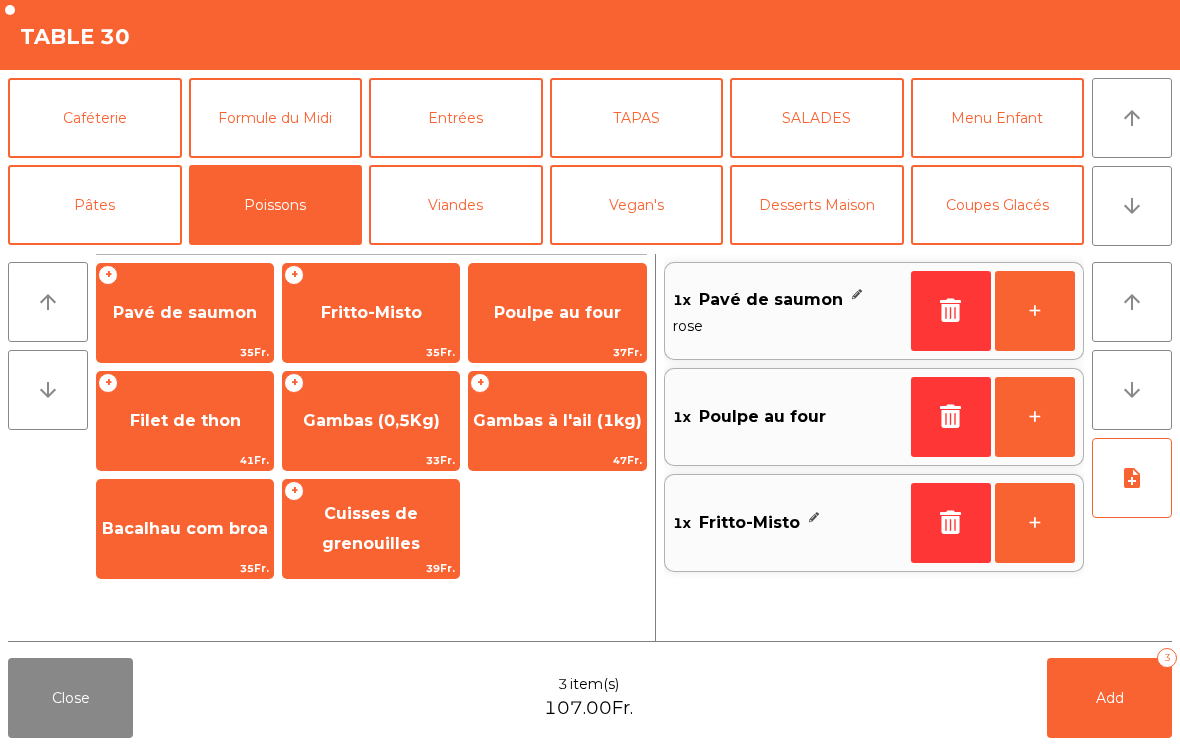 click on "note_add" 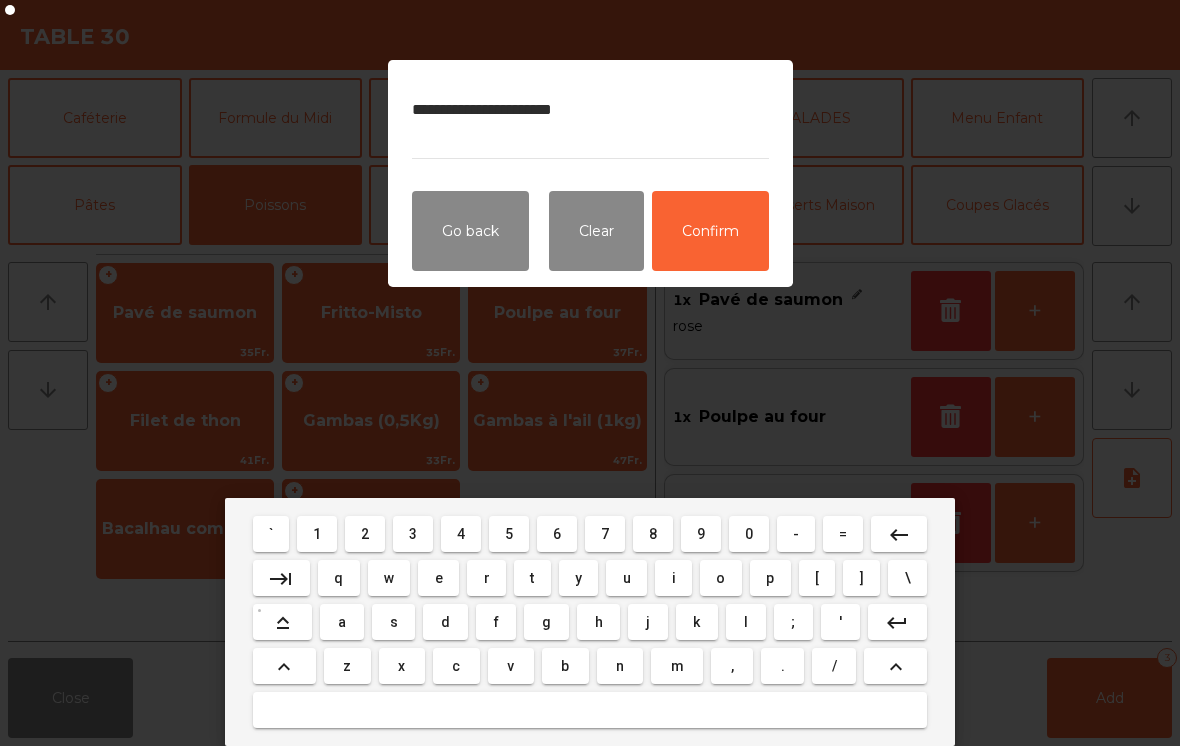 type on "**********" 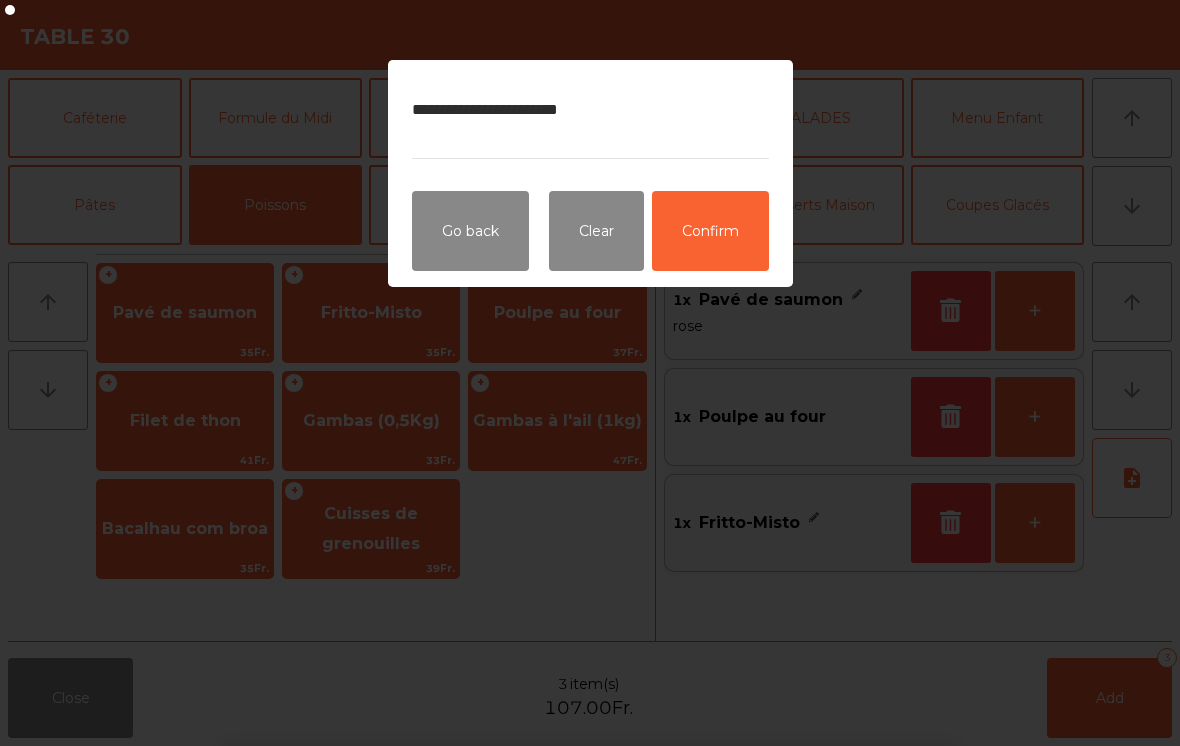click on "Confirm" 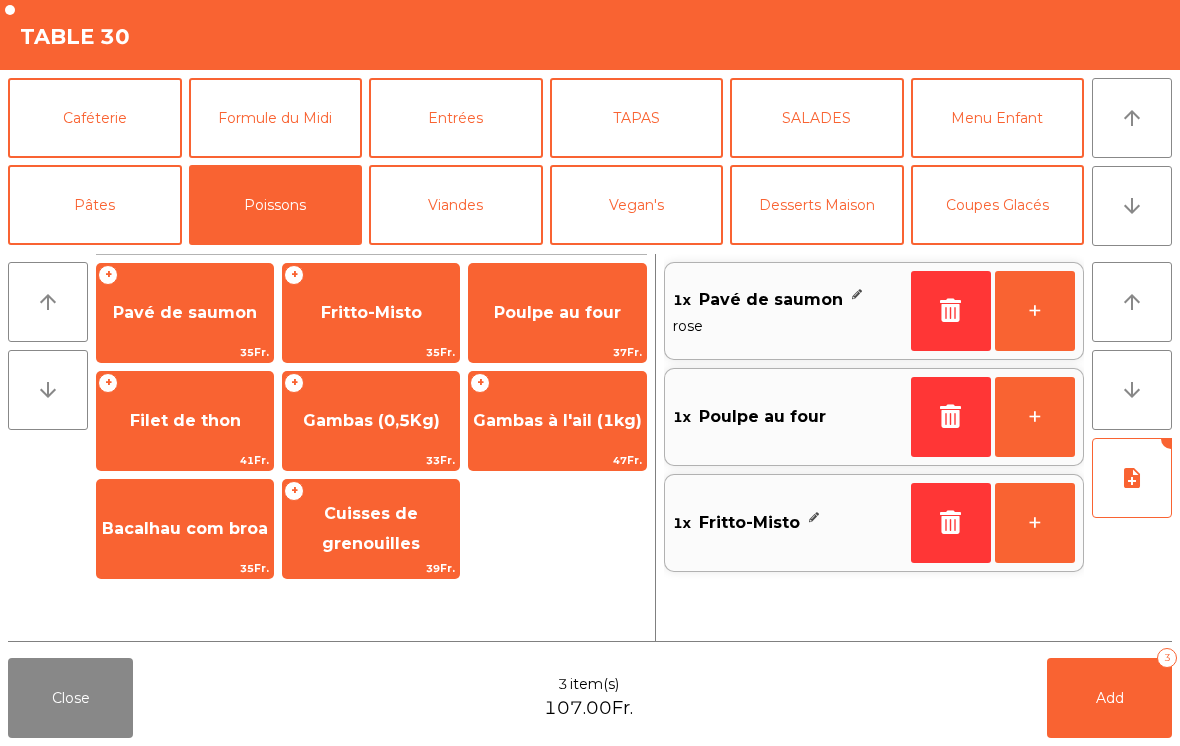 click on "Add" 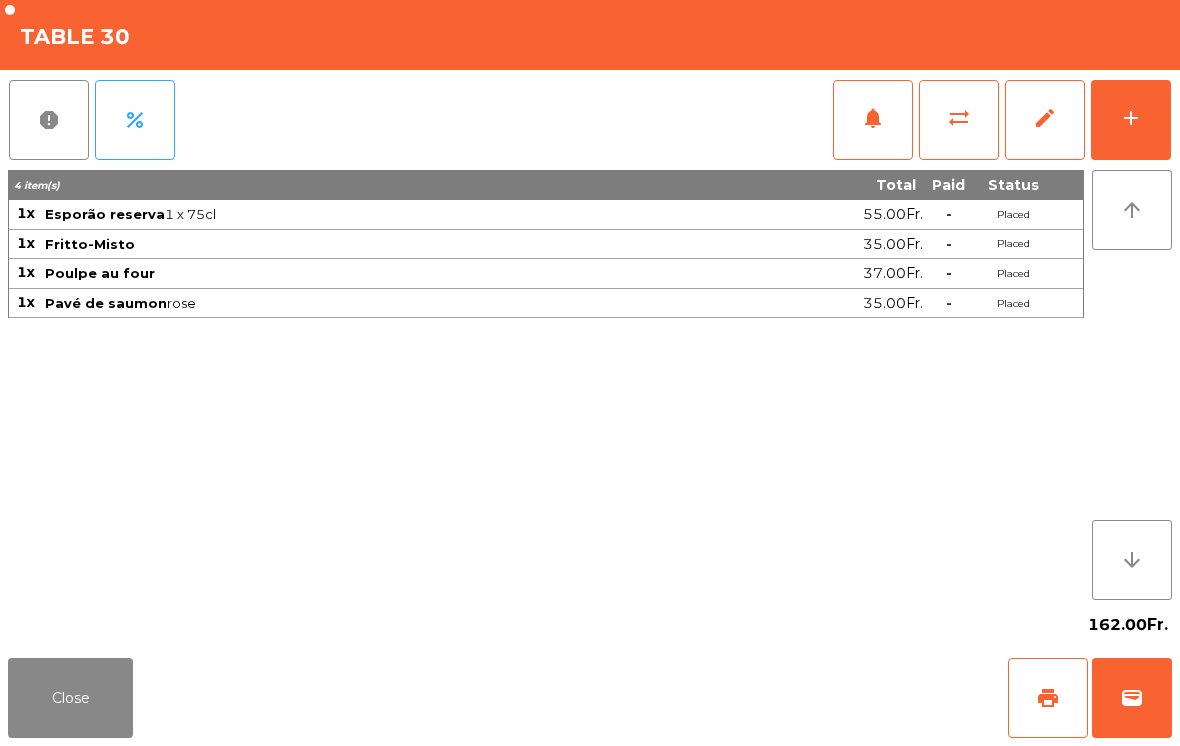 click on "Close" 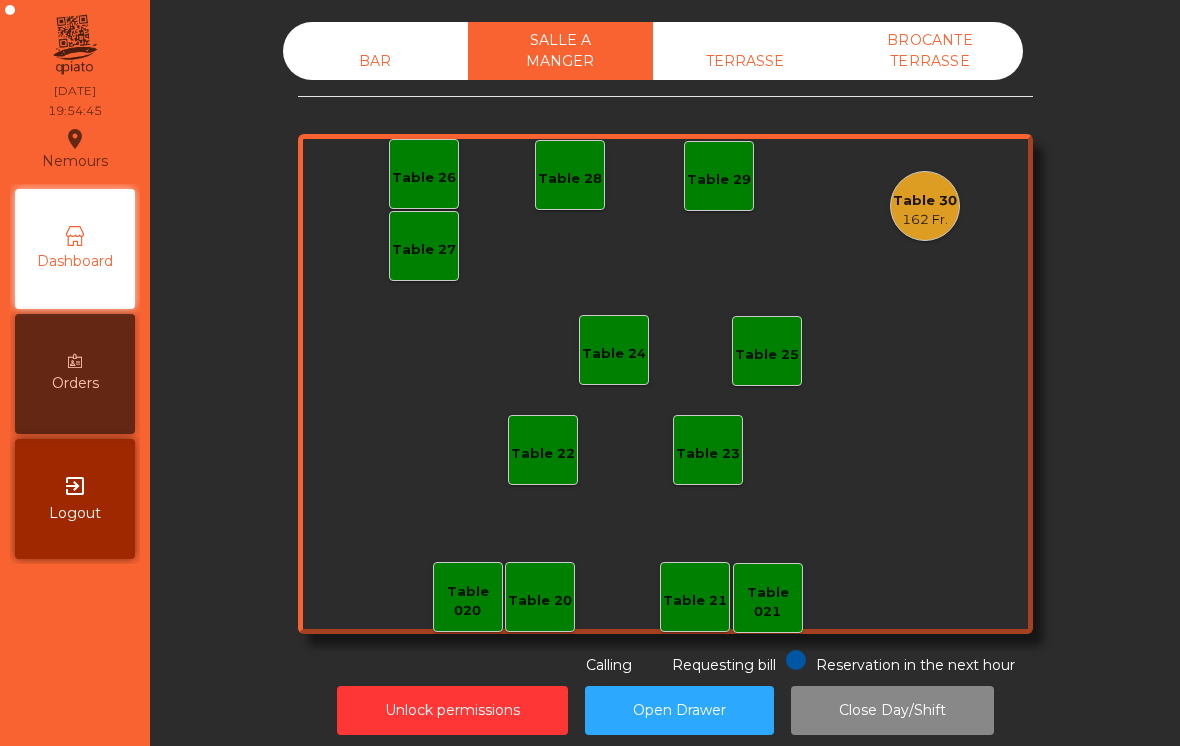 click on "BAR" 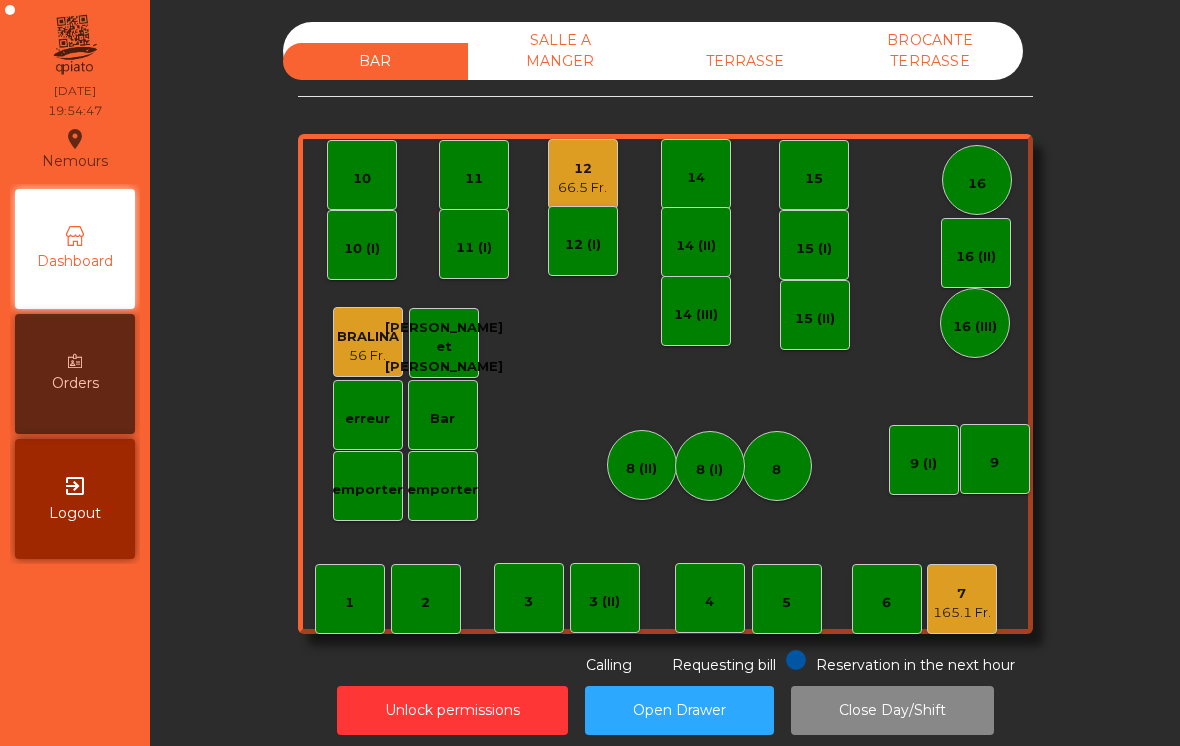 click on "BAR   SALLE A MANGER   TERRASSE   BROCANTE TERRASSE" 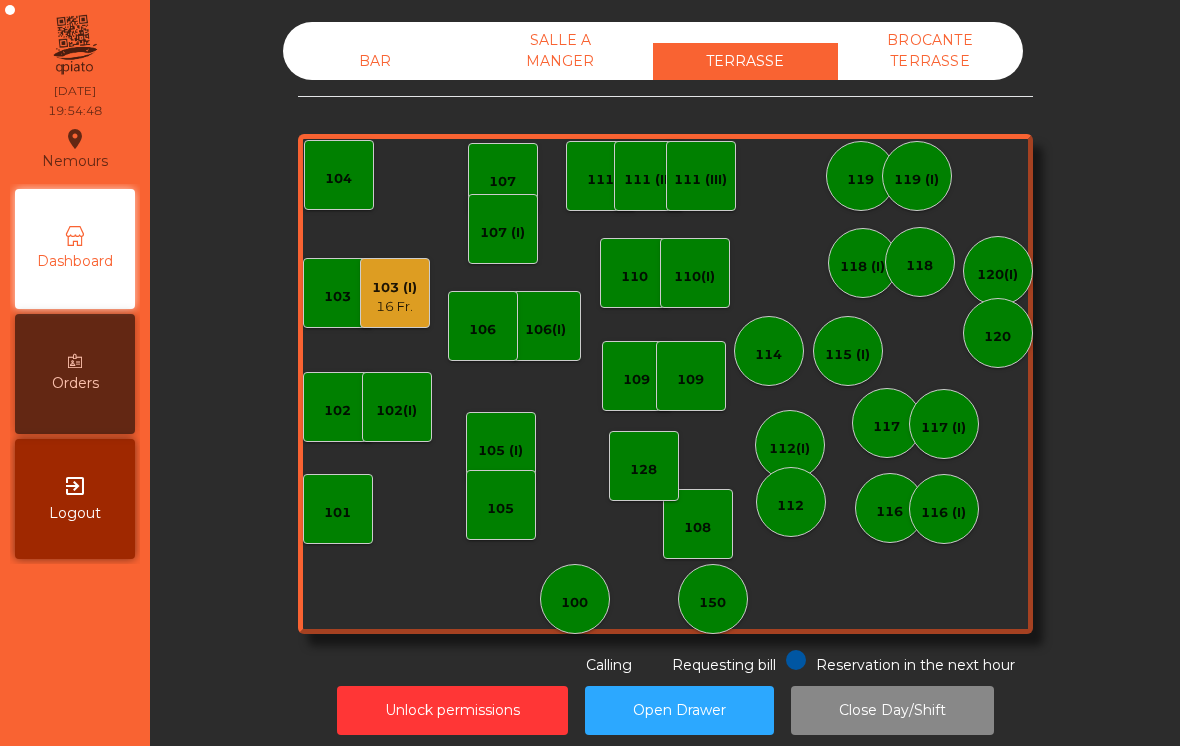 click on "103 (I)   16 Fr." 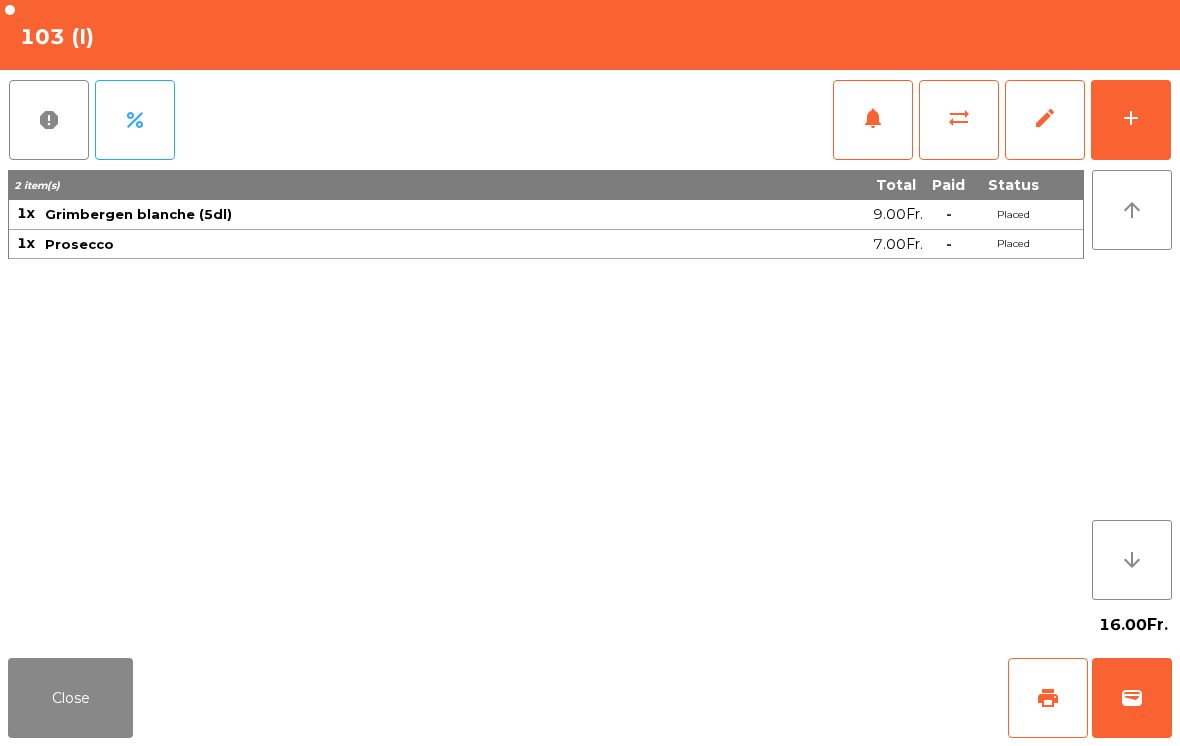 click on "sync_alt" 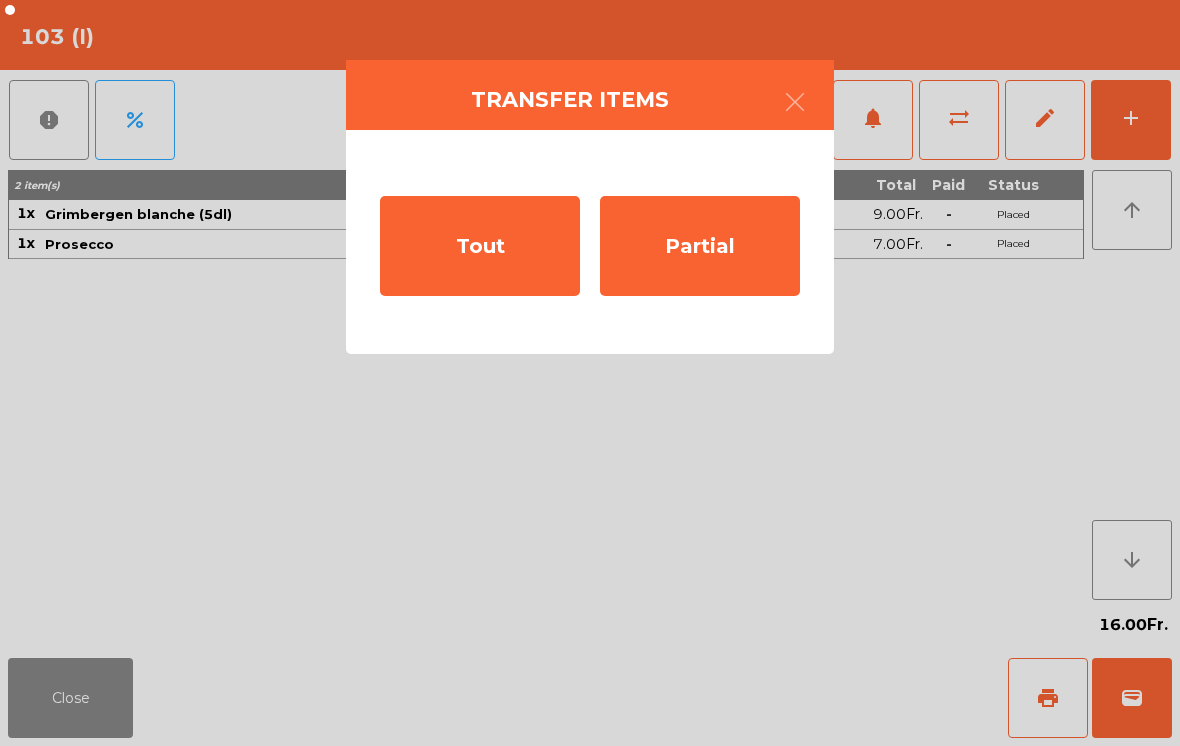 click on "Tout" 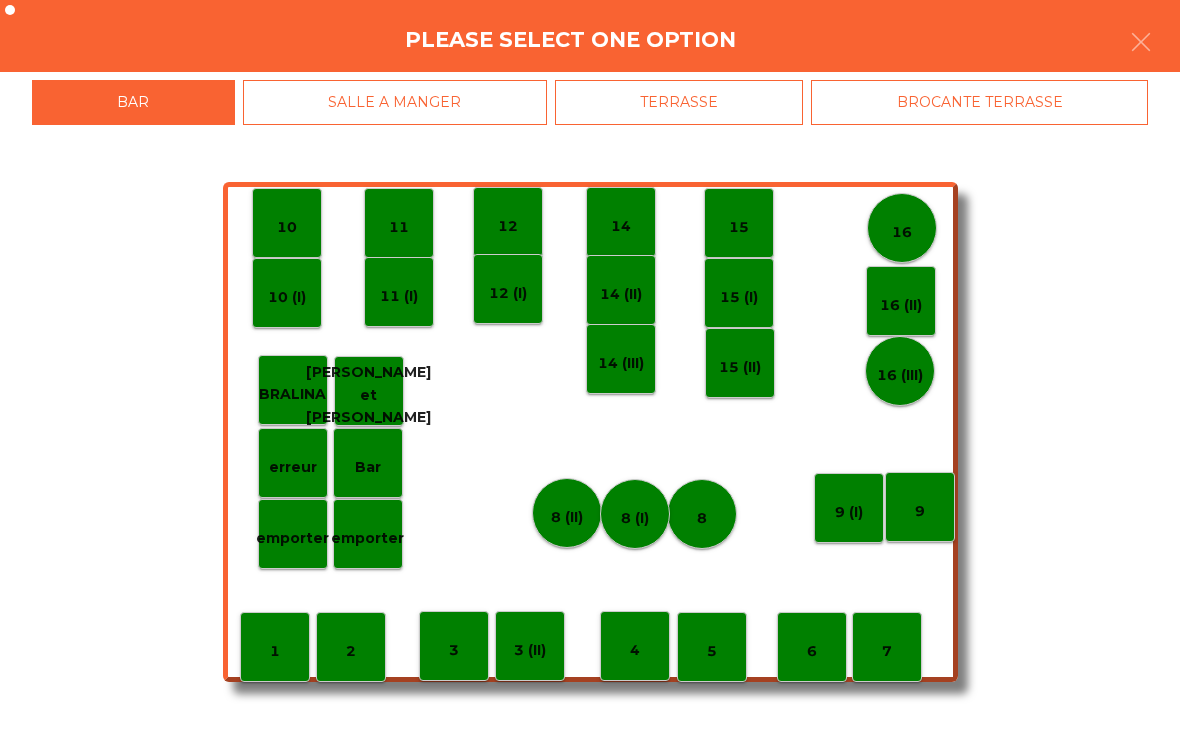 click on "3 (II)" 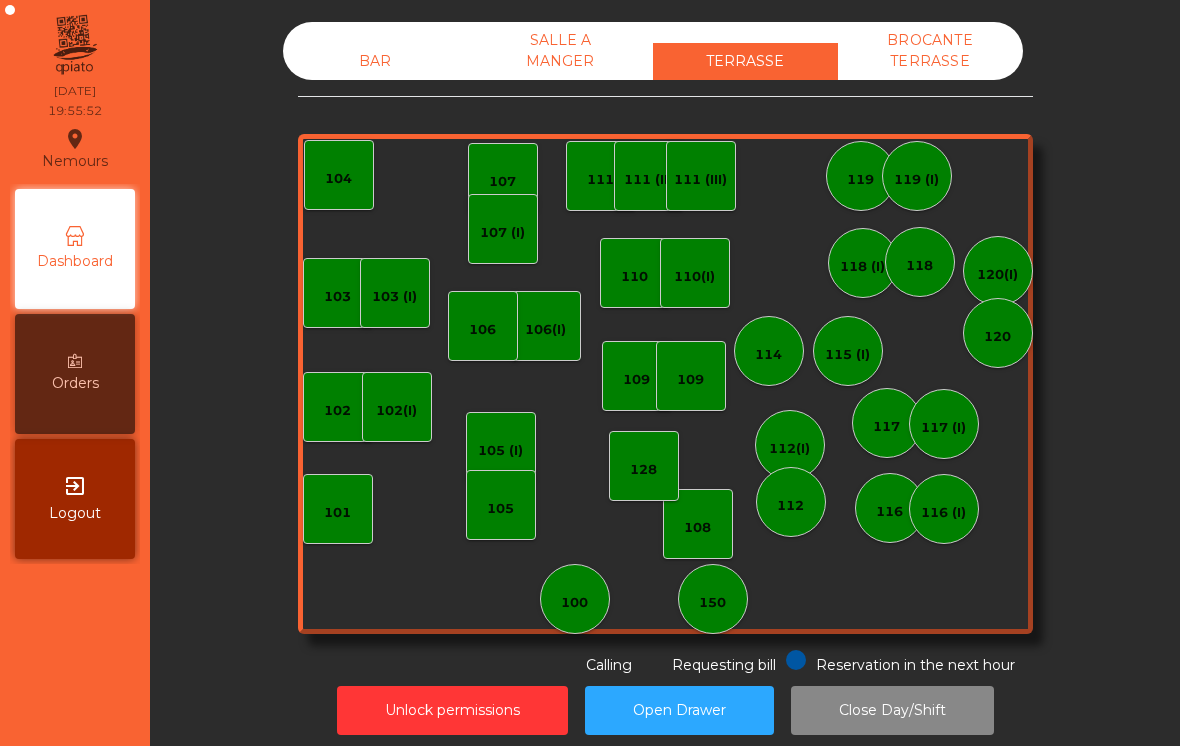 click on "BAR" 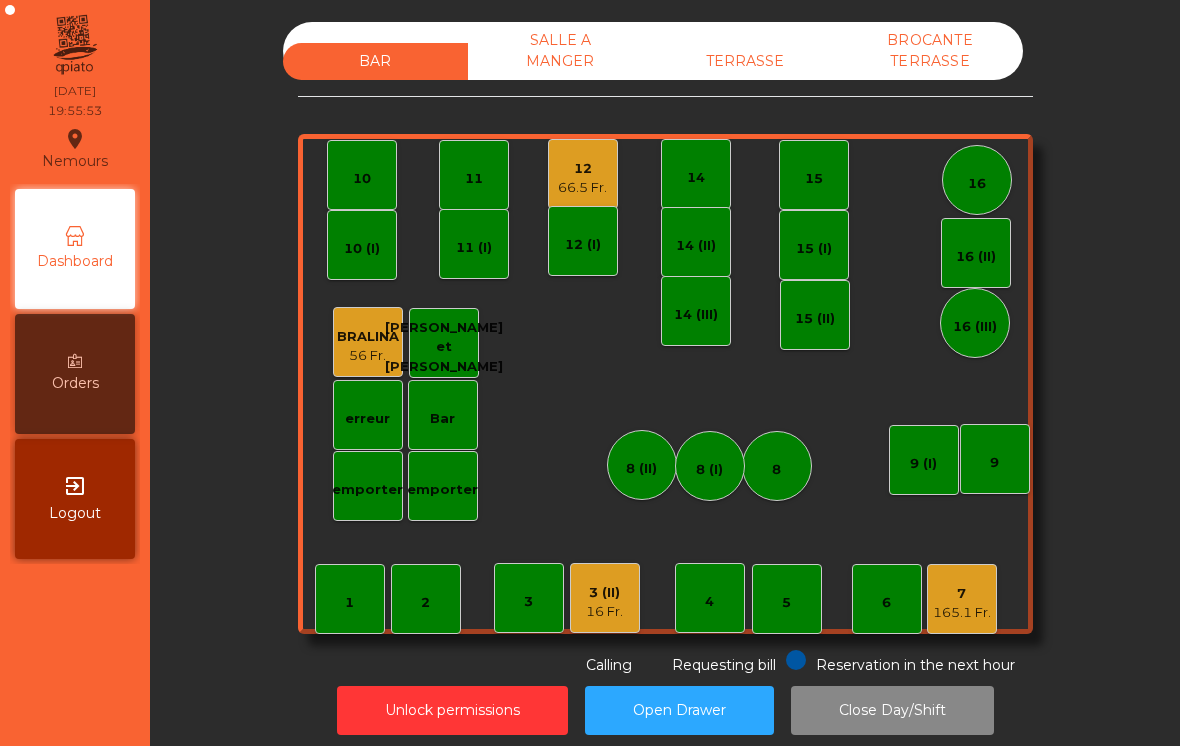 click on "16" 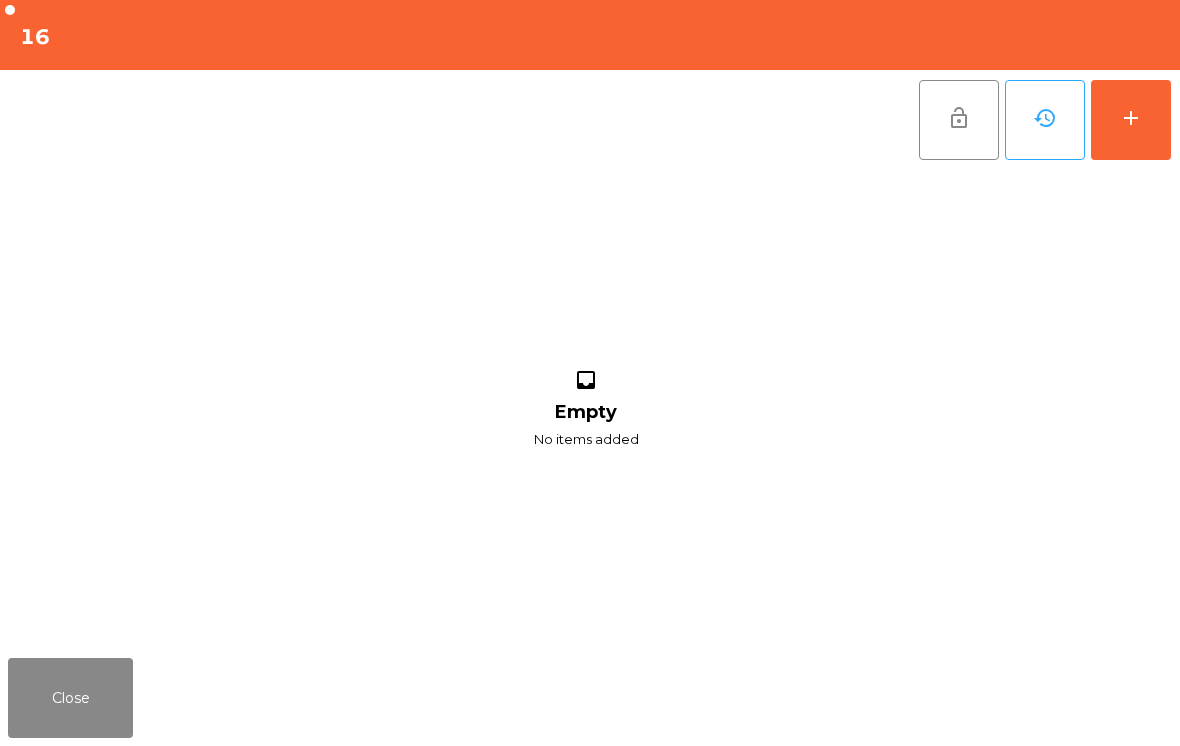 click on "add" 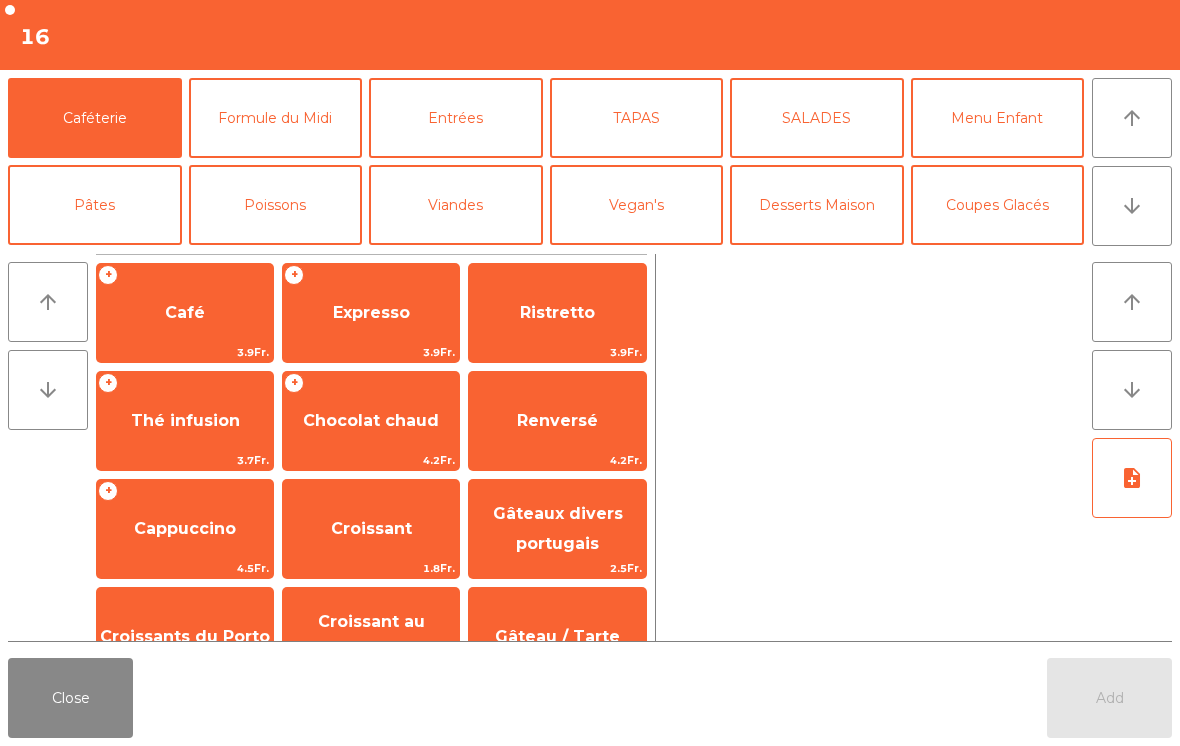 click on "arrow_downward" 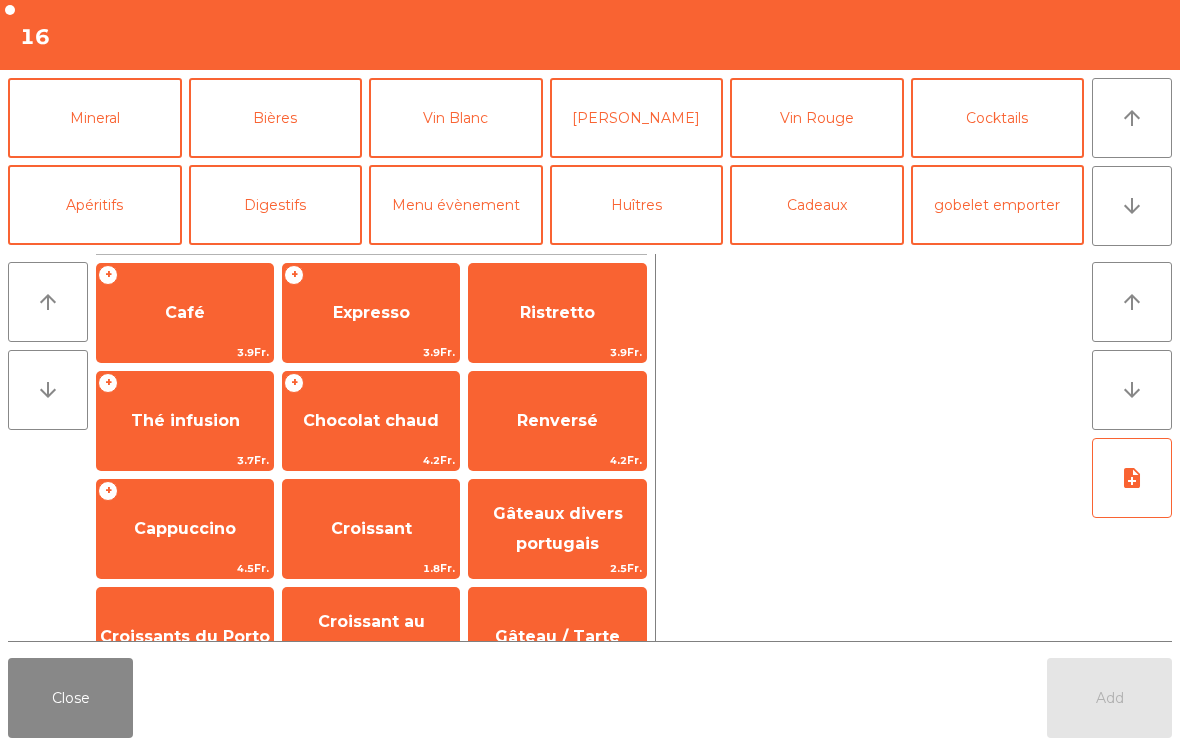 click on "[PERSON_NAME]" 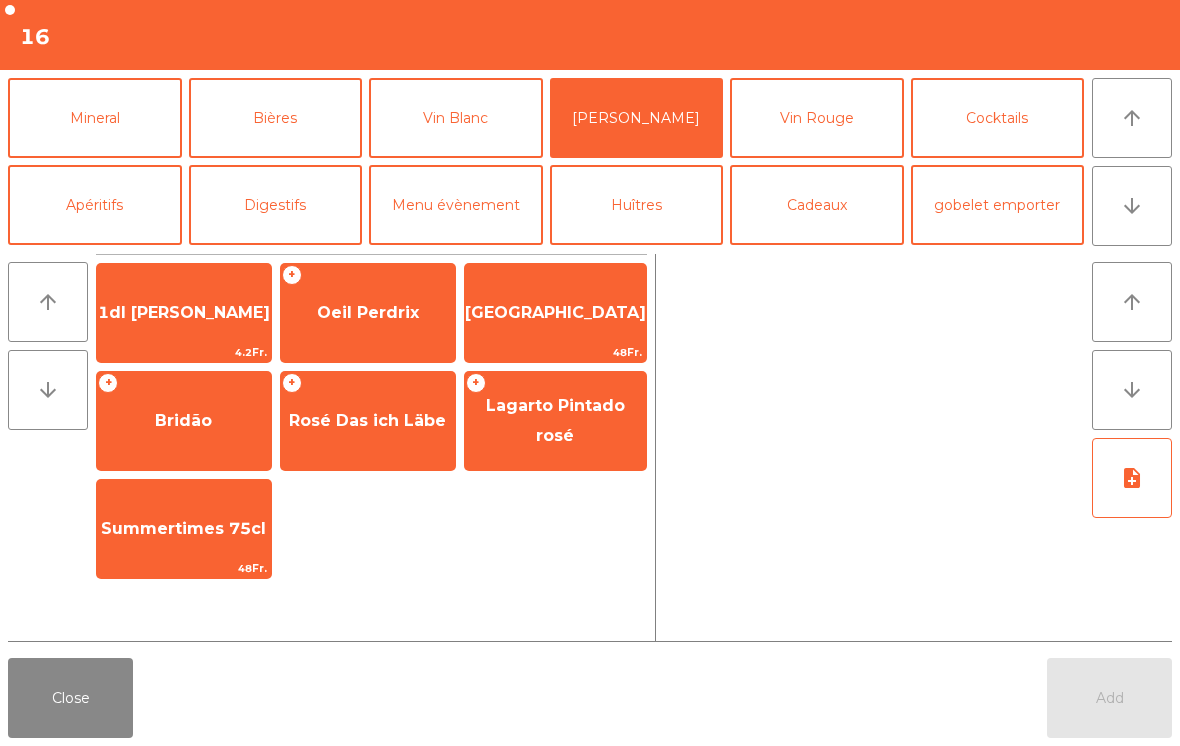 click on "1dl [PERSON_NAME]" 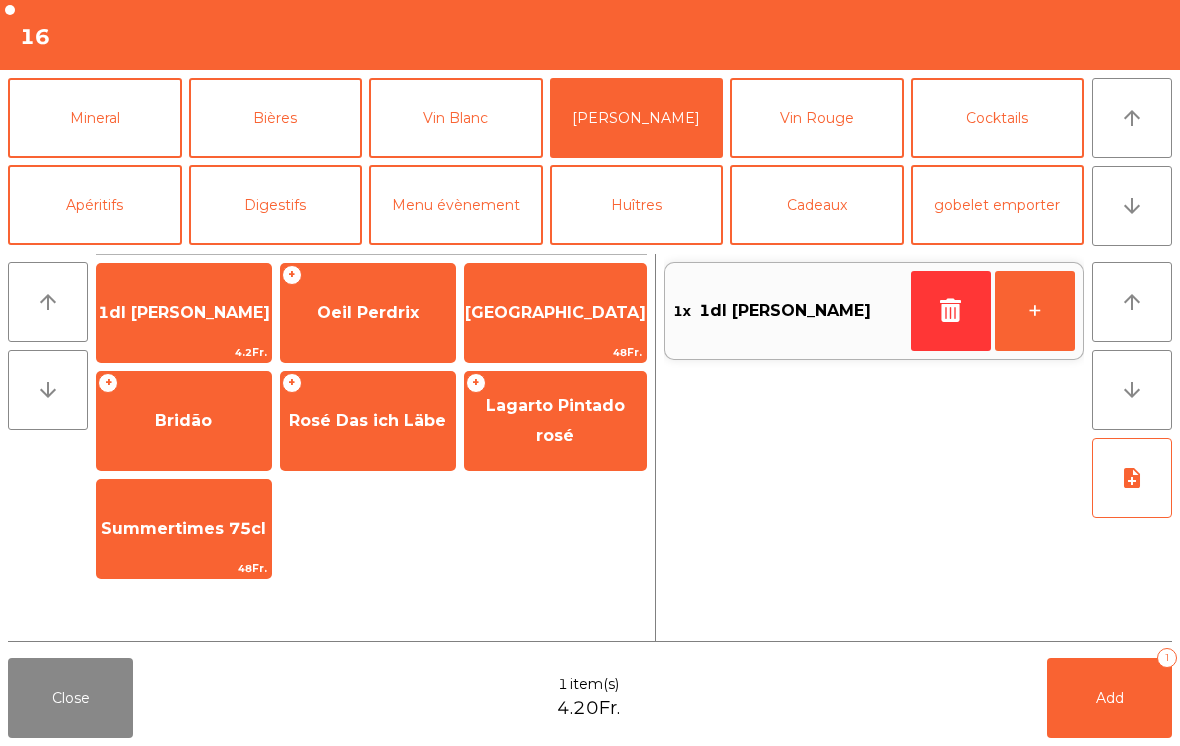 click on "Mineral" 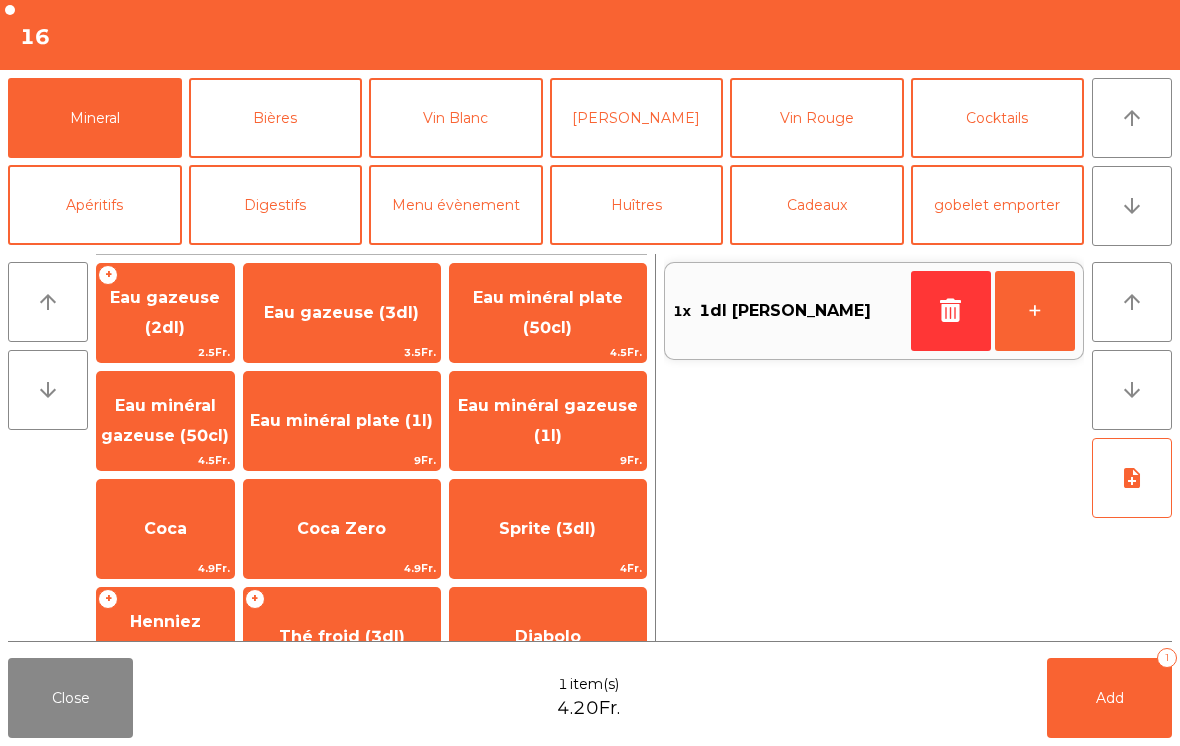 click on "1dl [PERSON_NAME]" 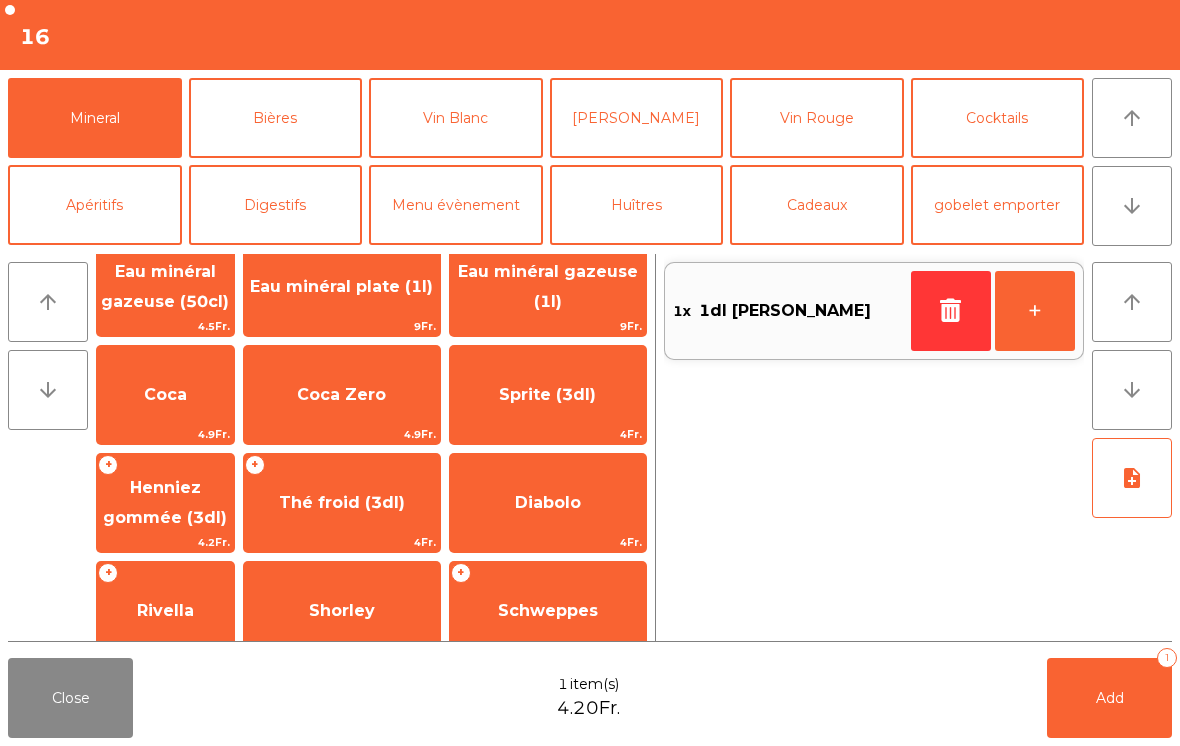 click on "Thé froid (3dl)" 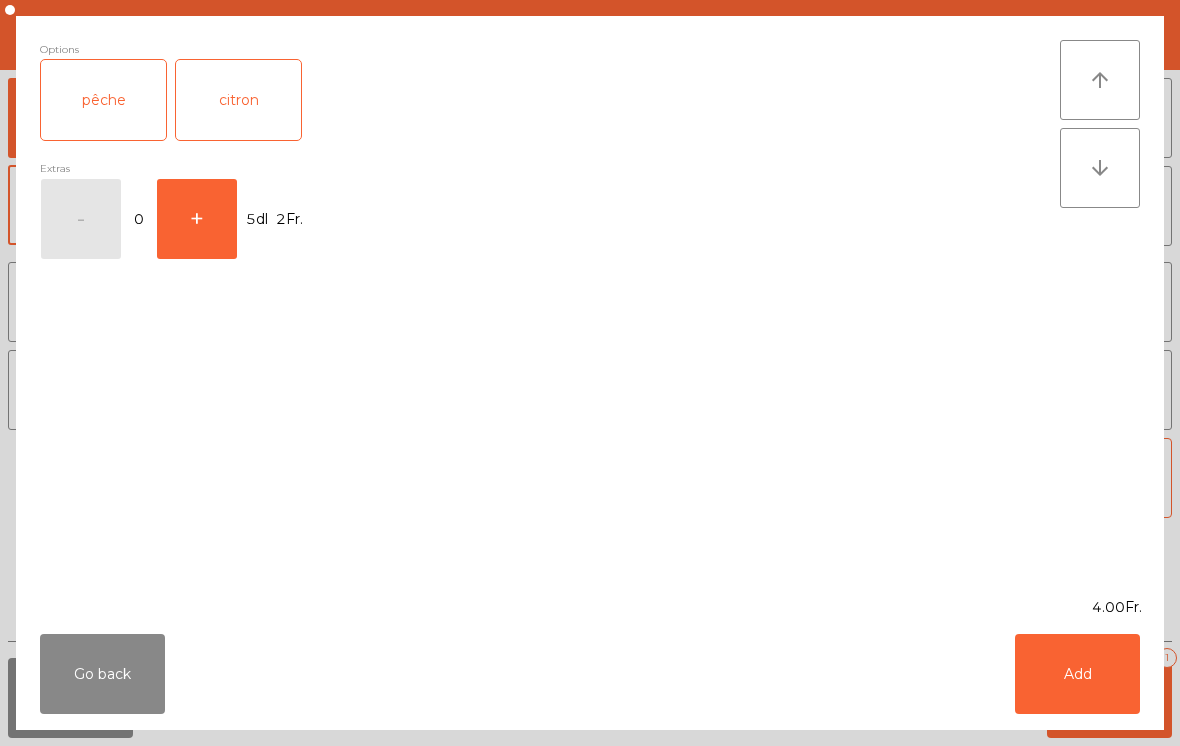 click on "pêche" 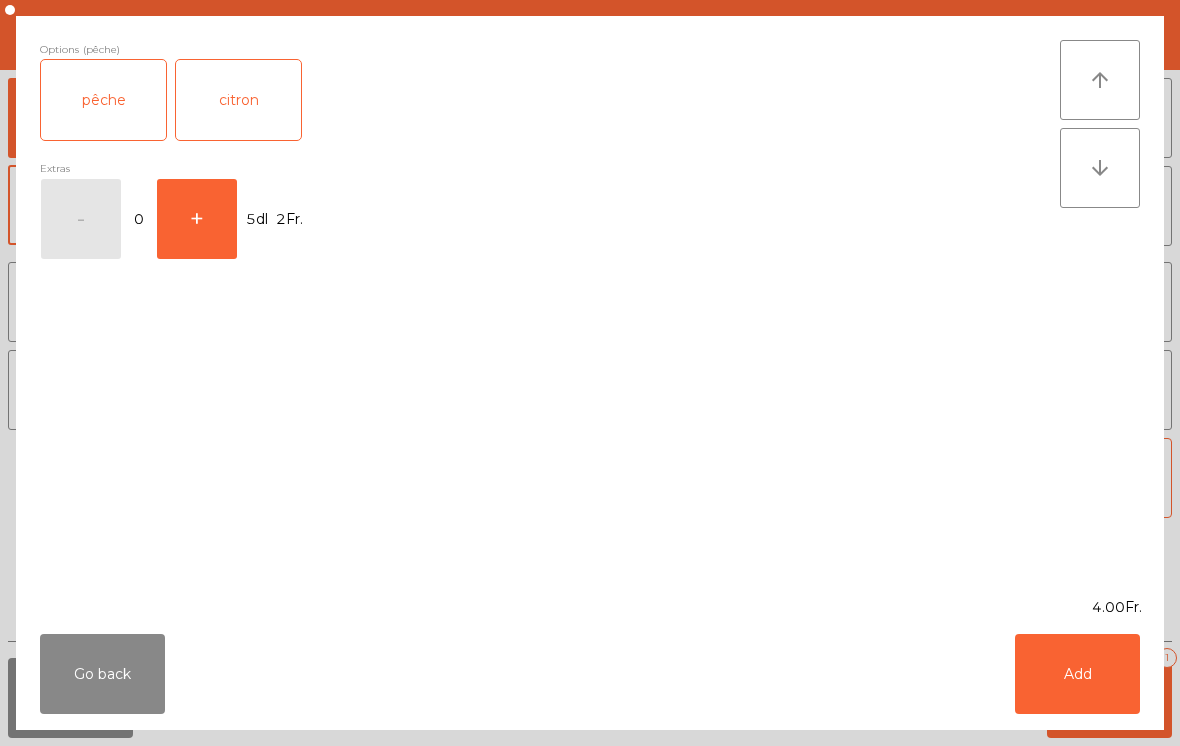click on "pêche   citron" 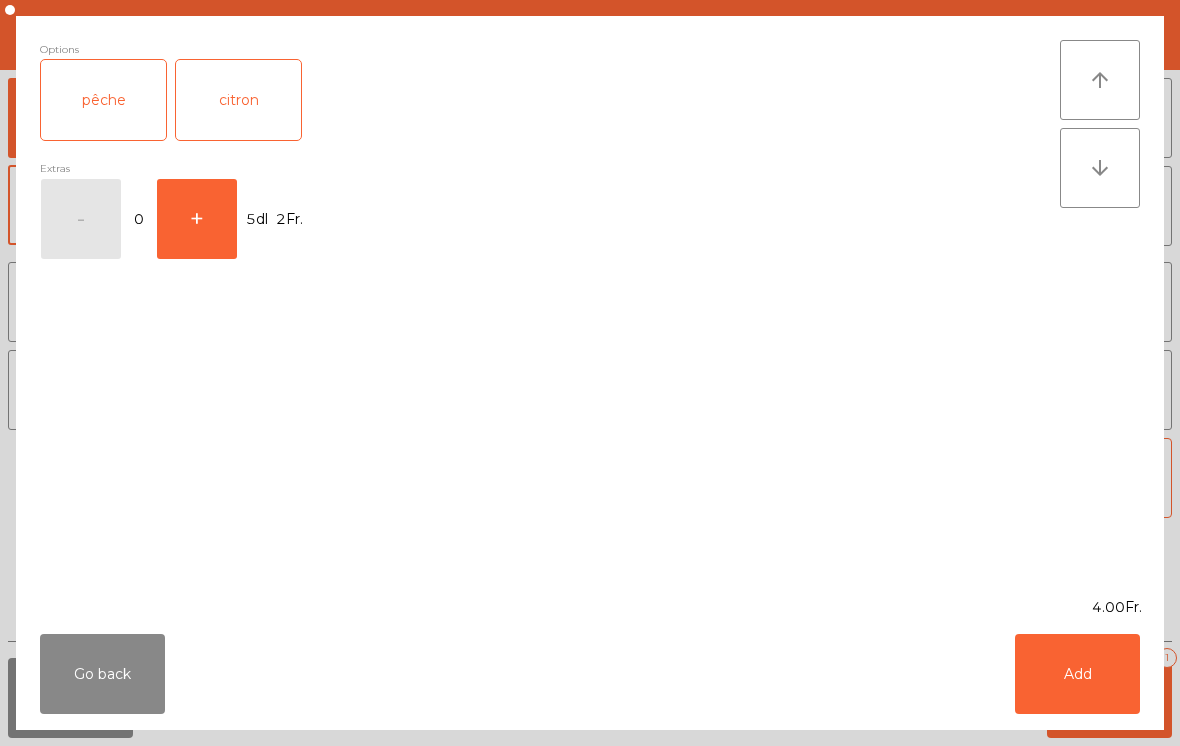 click on "citron" 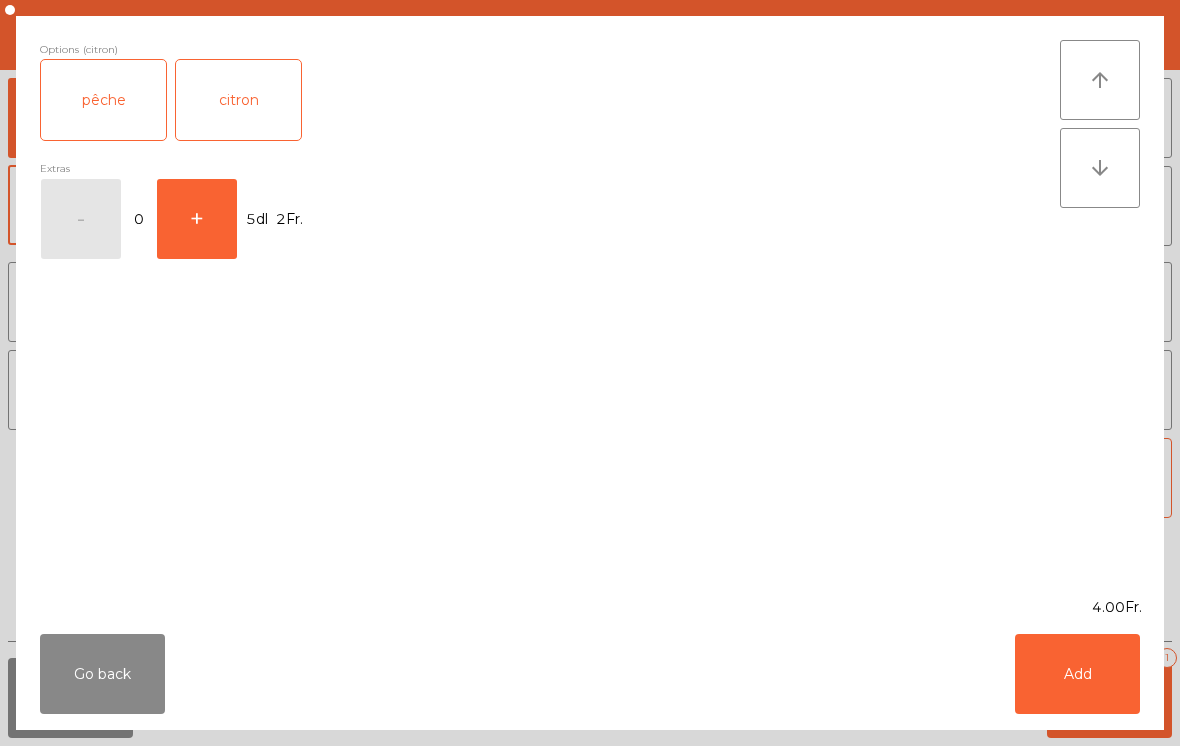 click on "Add" 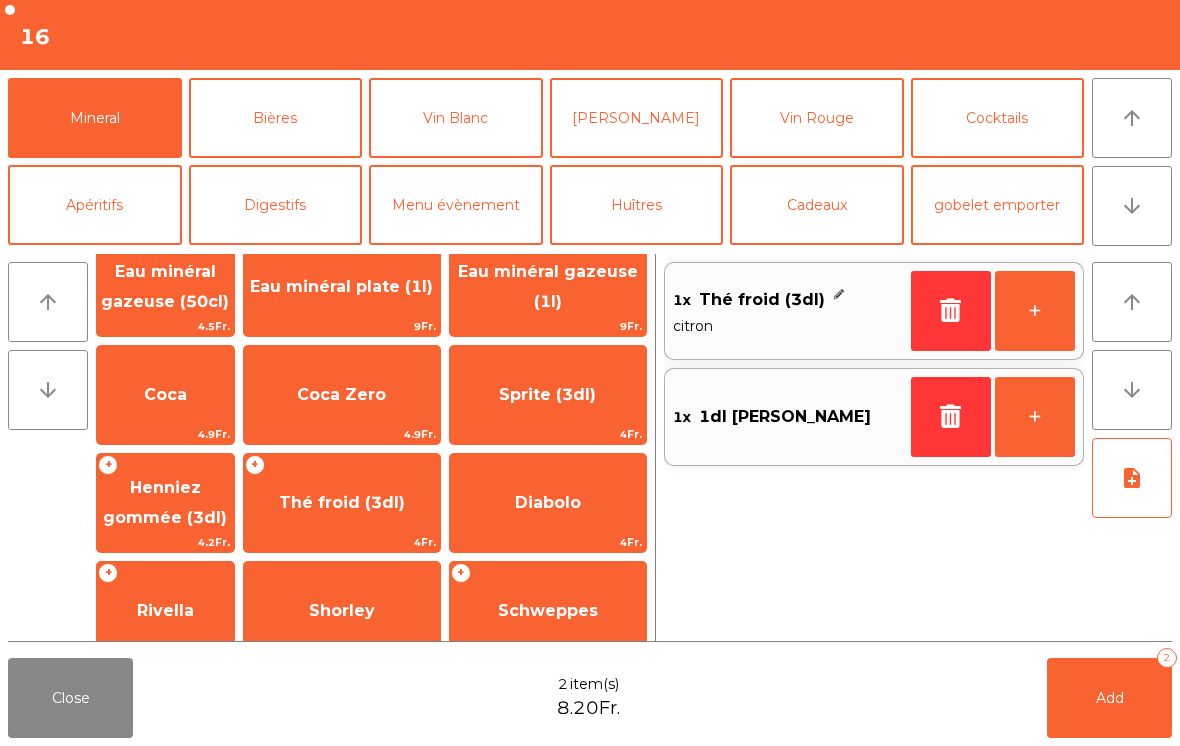 click on "Add   2" 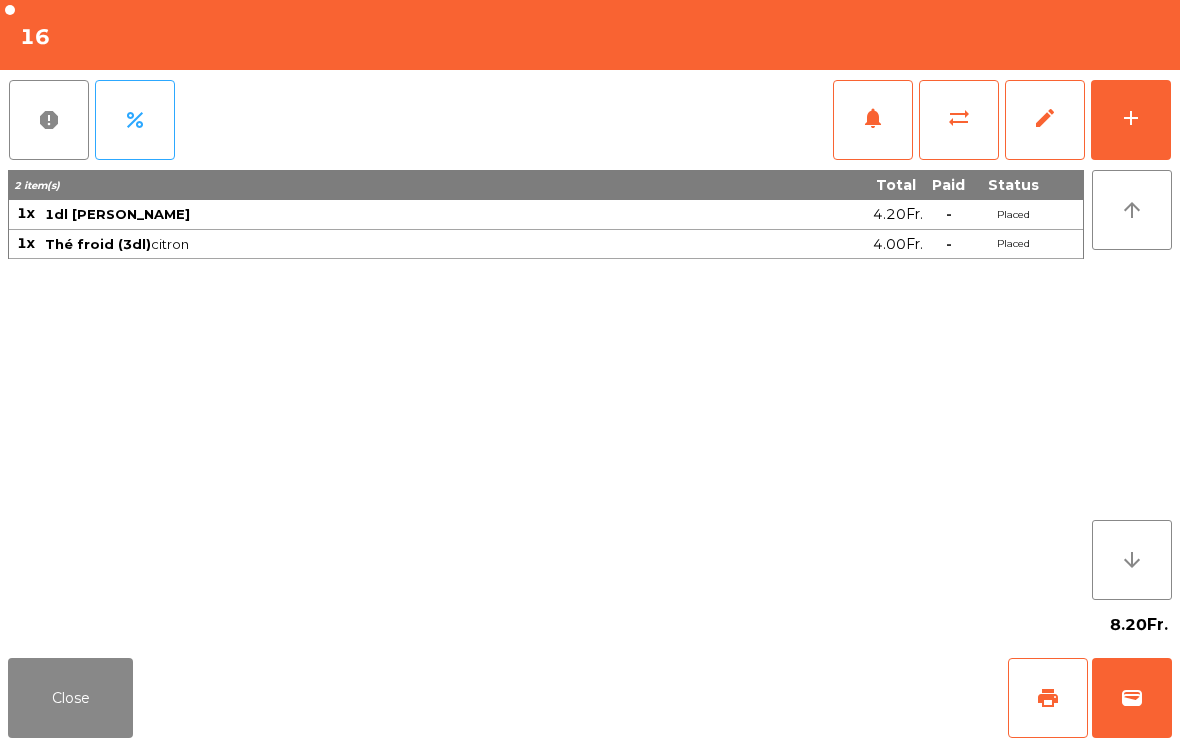 click on "Close" 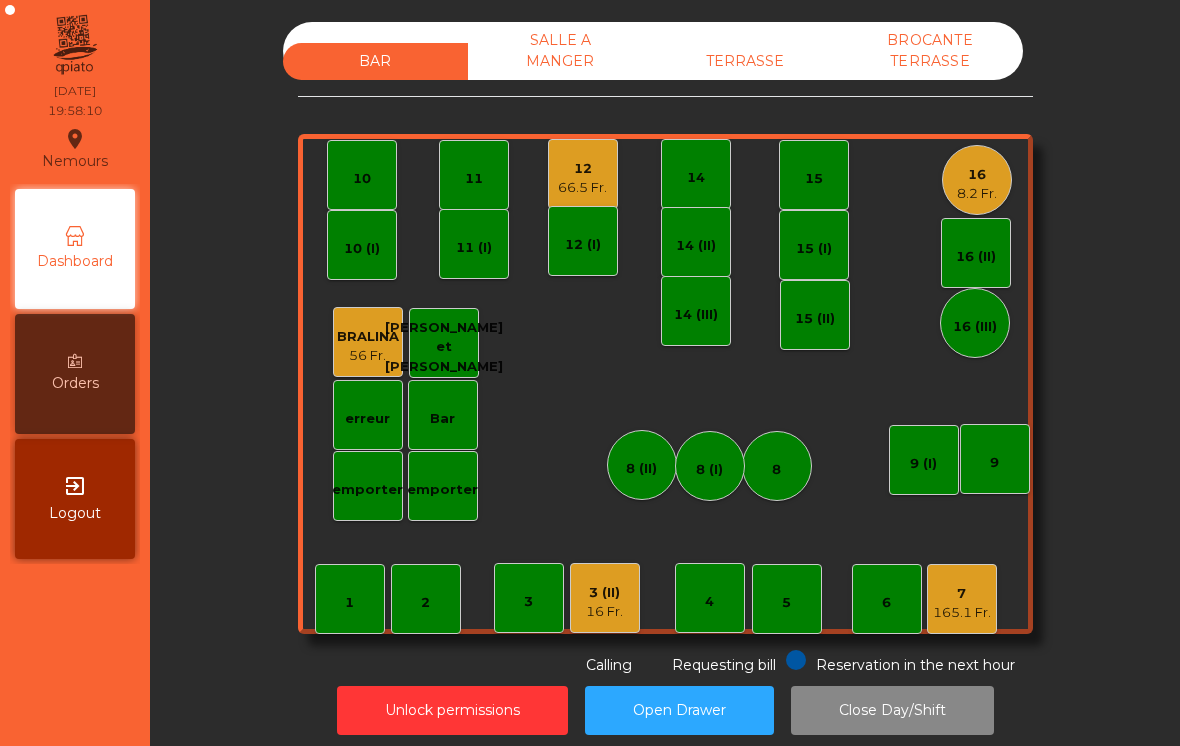 click on "3 (II)   16 Fr." 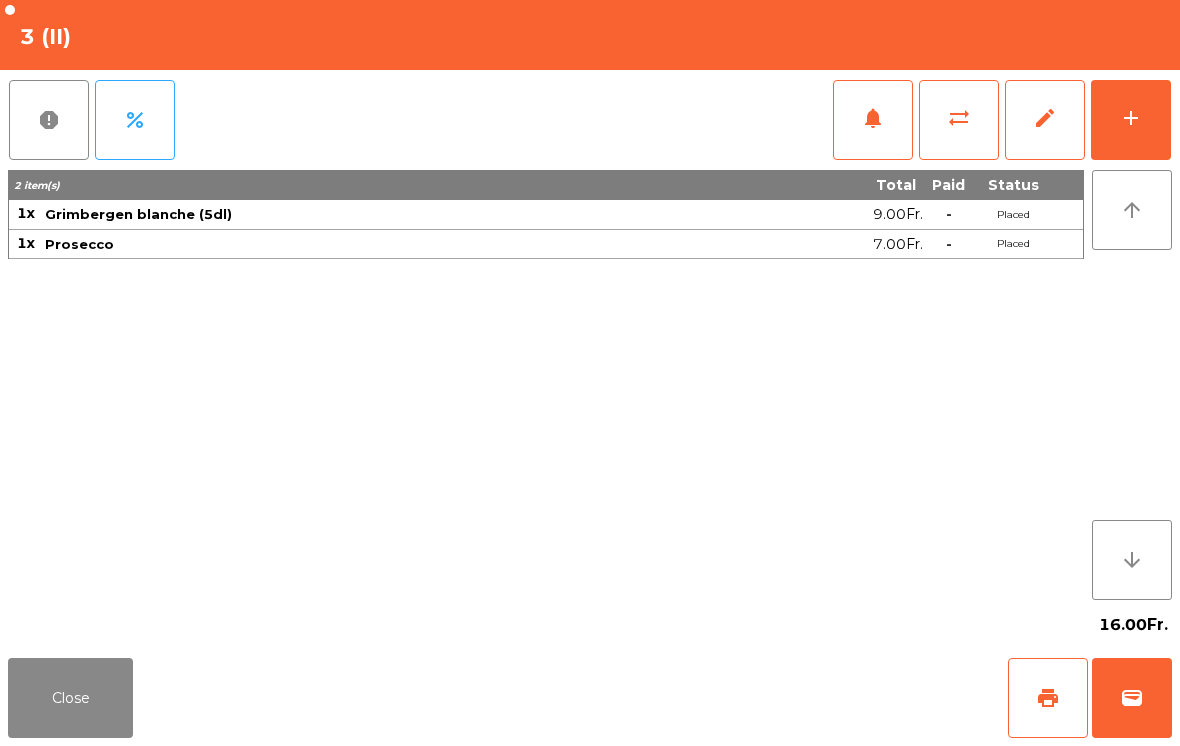click on "add" 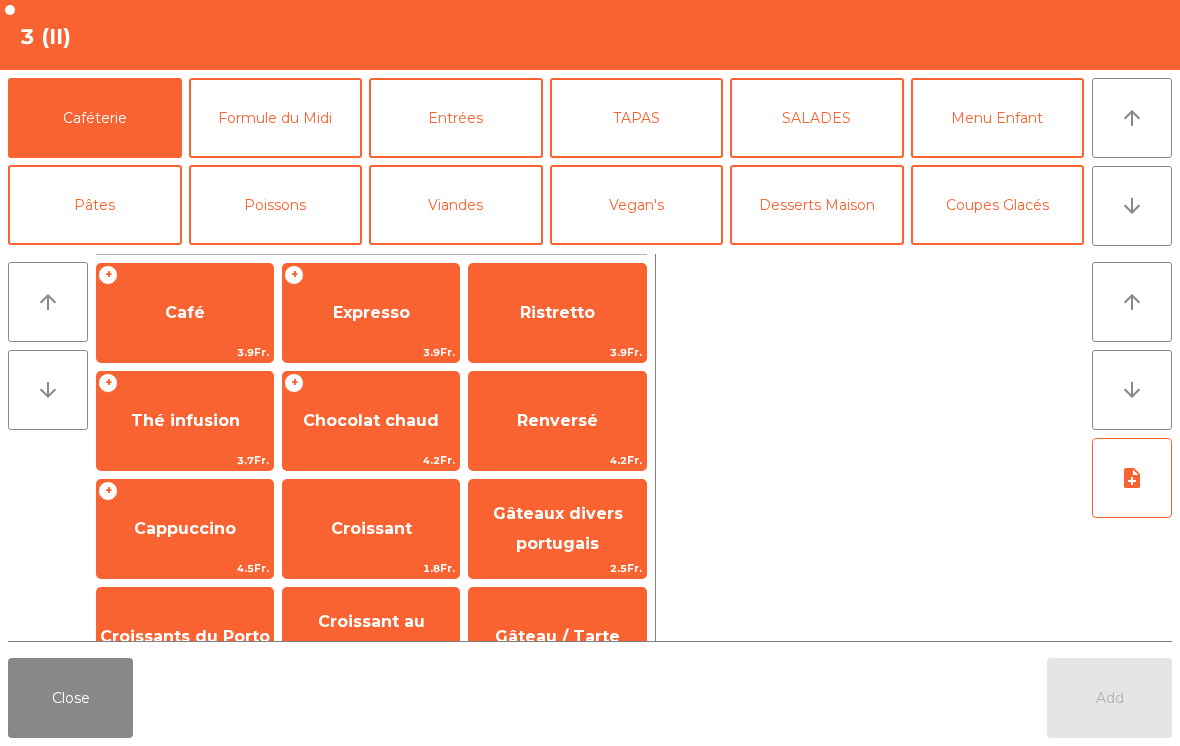 click on "arrow_downward" 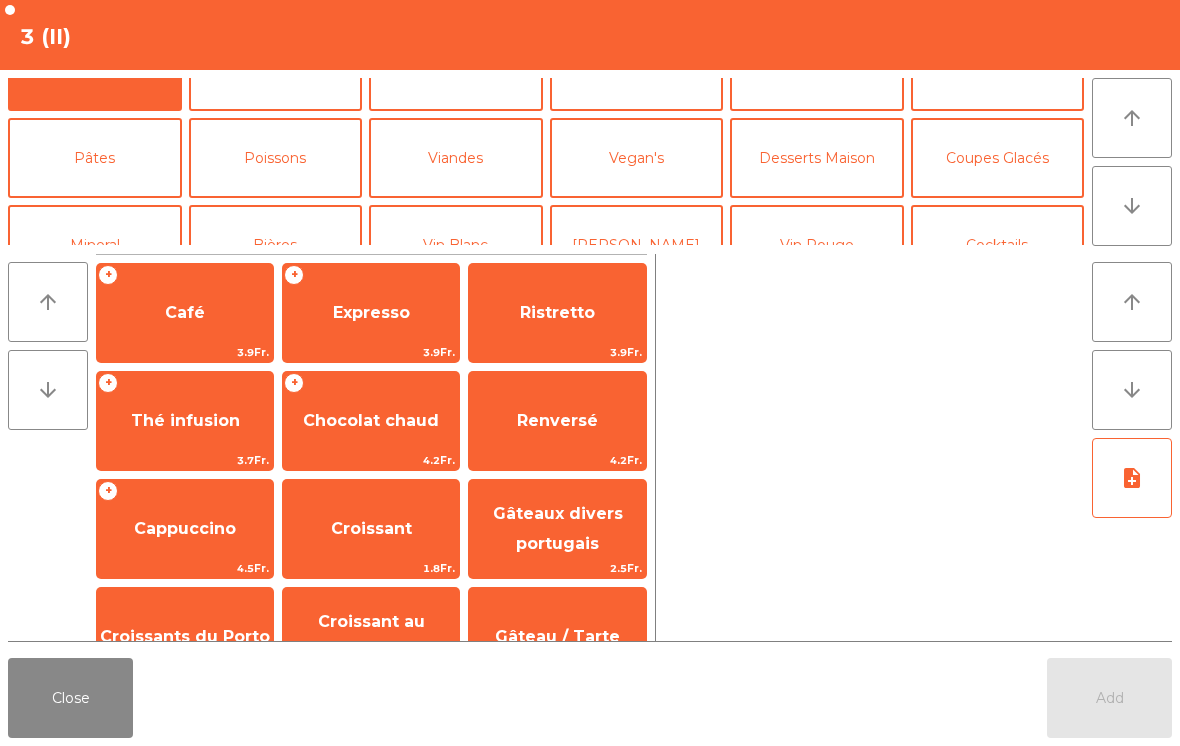 scroll, scrollTop: 113, scrollLeft: 0, axis: vertical 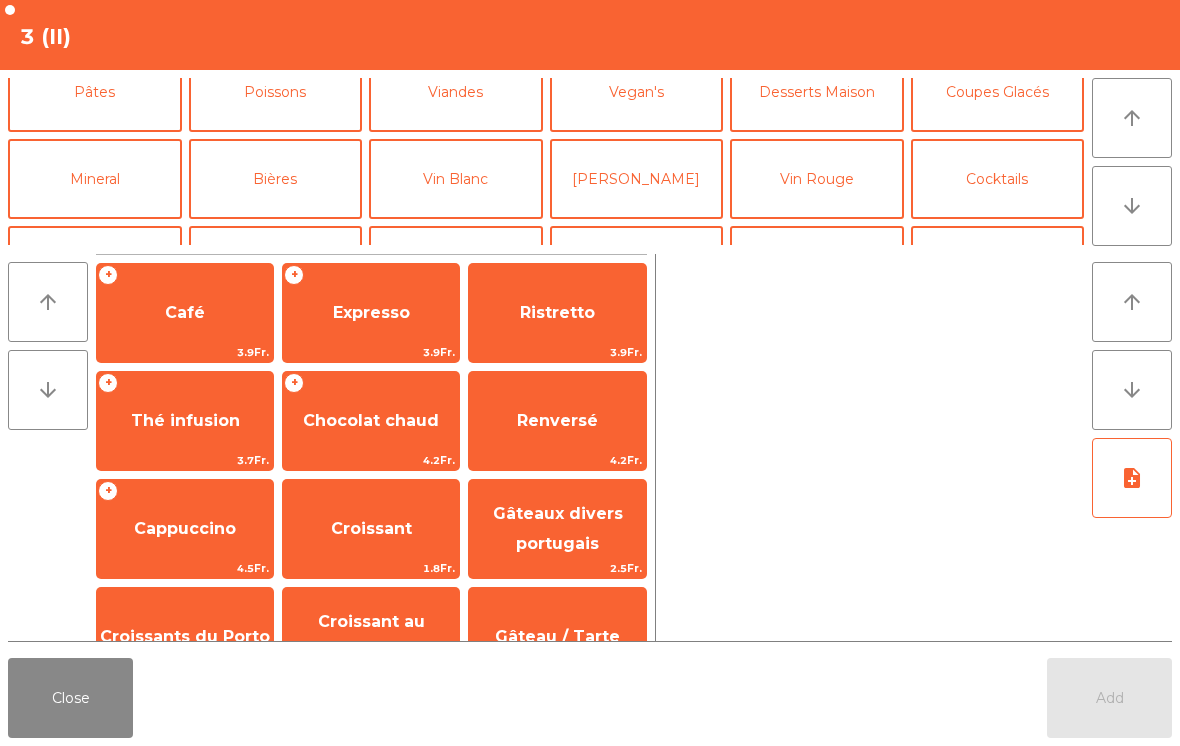 click on "Mineral" 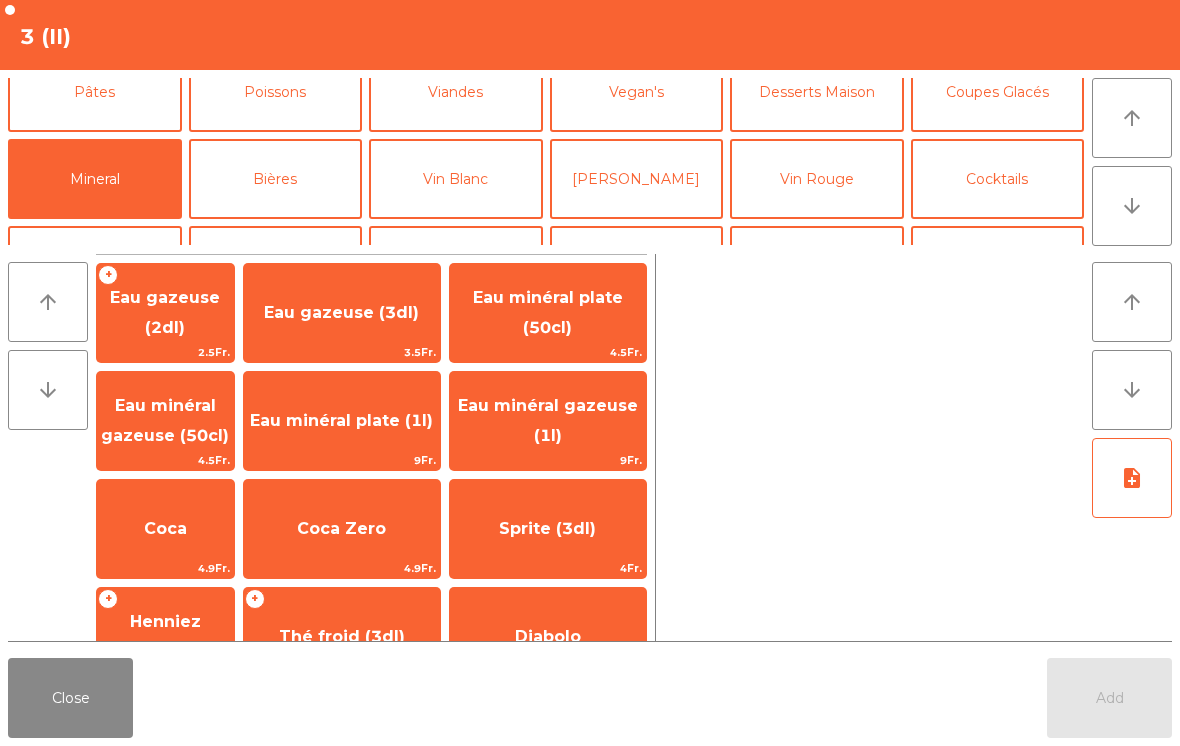 scroll, scrollTop: 113, scrollLeft: 0, axis: vertical 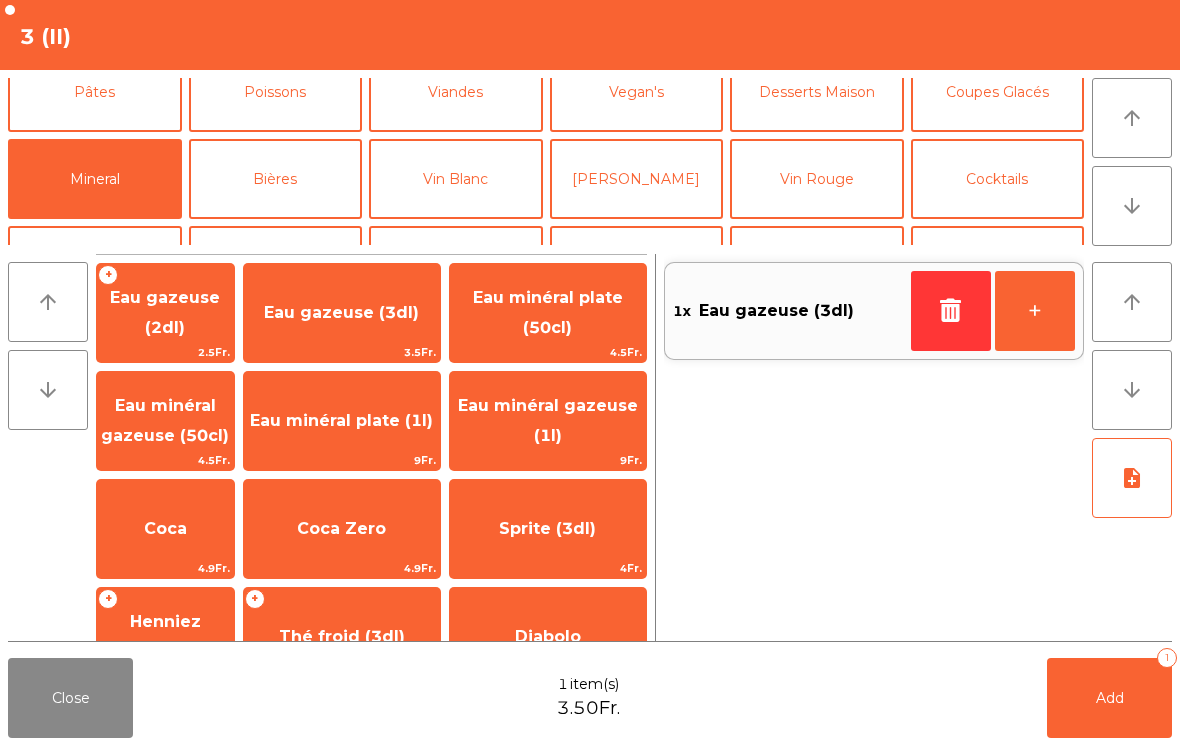 click 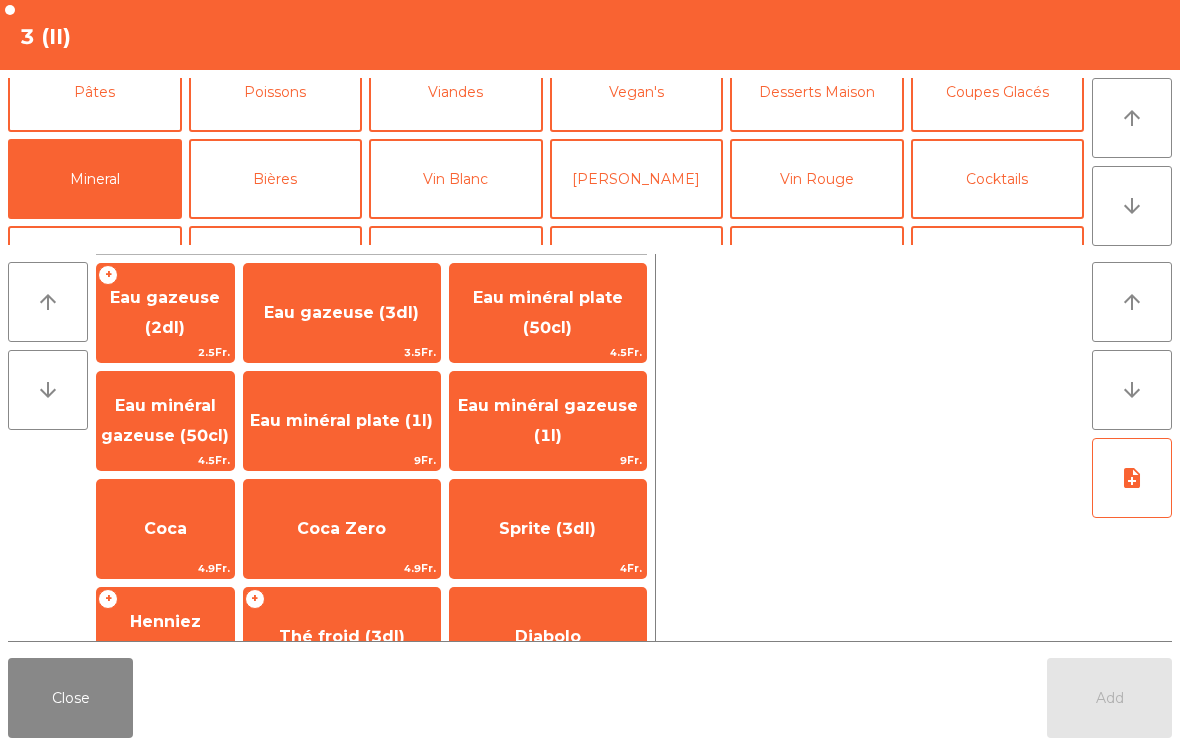 click on "Eau minéral gazeuse (50cl)" 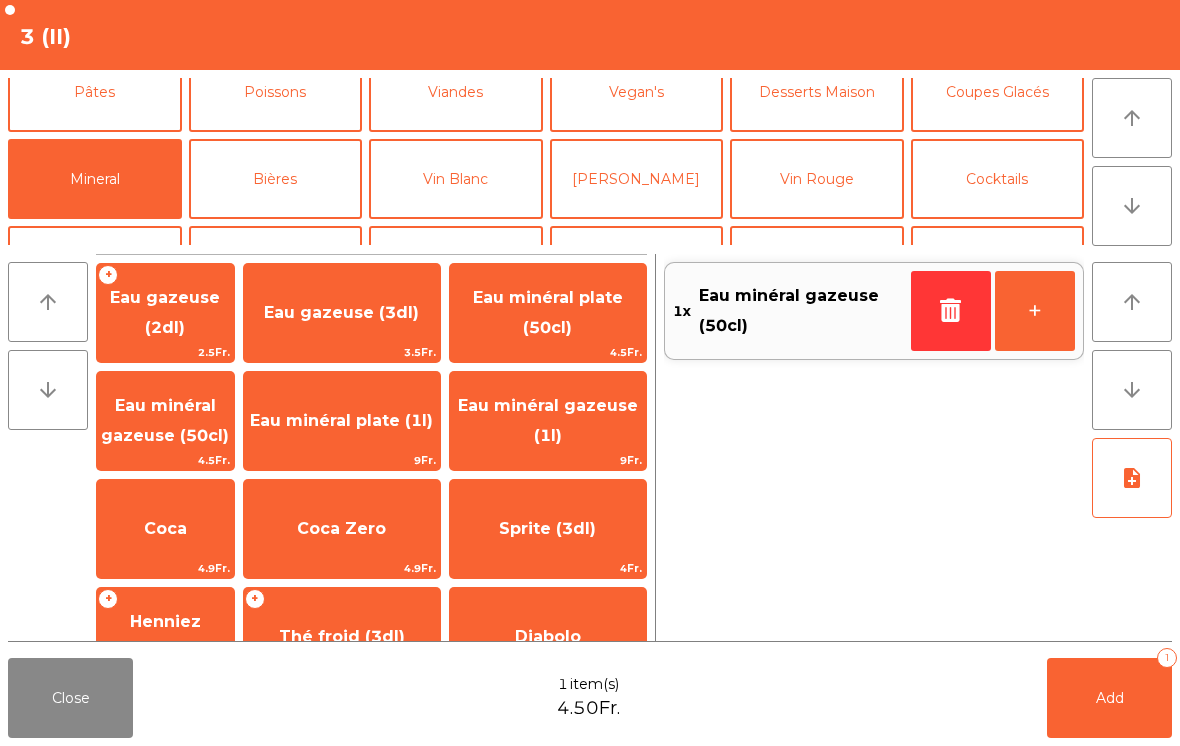 click on "arrow_upward" 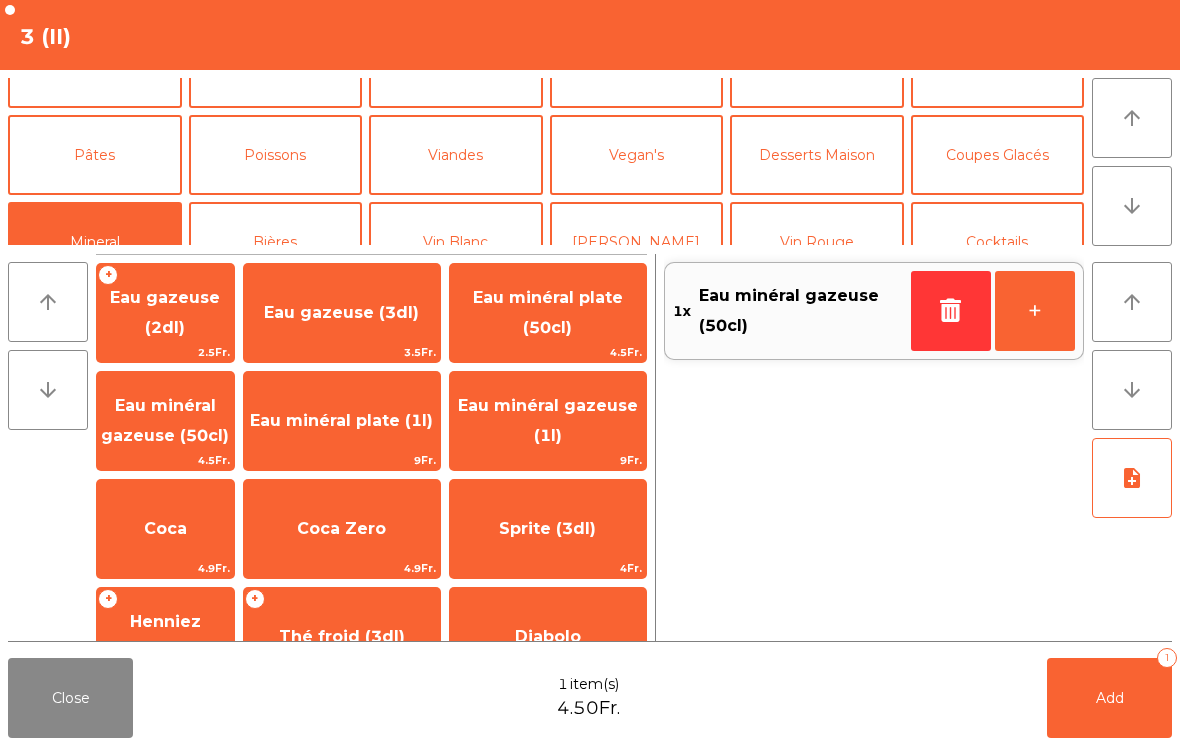 click on "Bières" 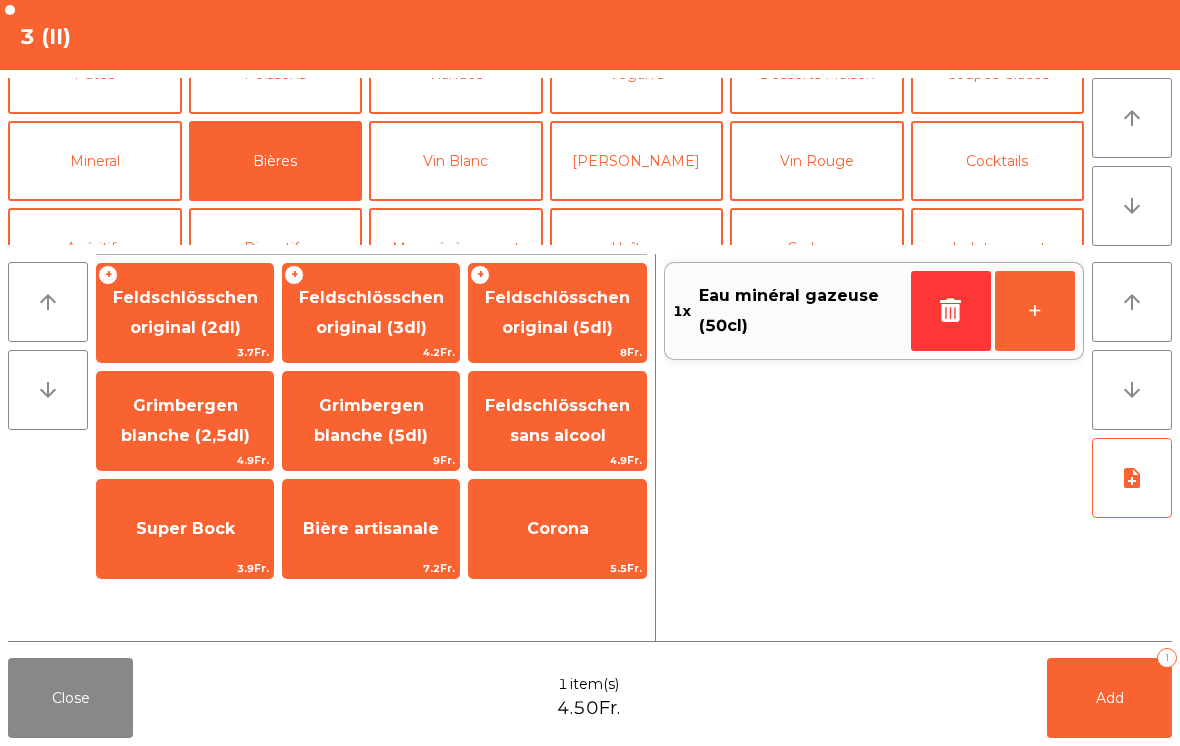 click on "Grimbergen blanche (5dl)" 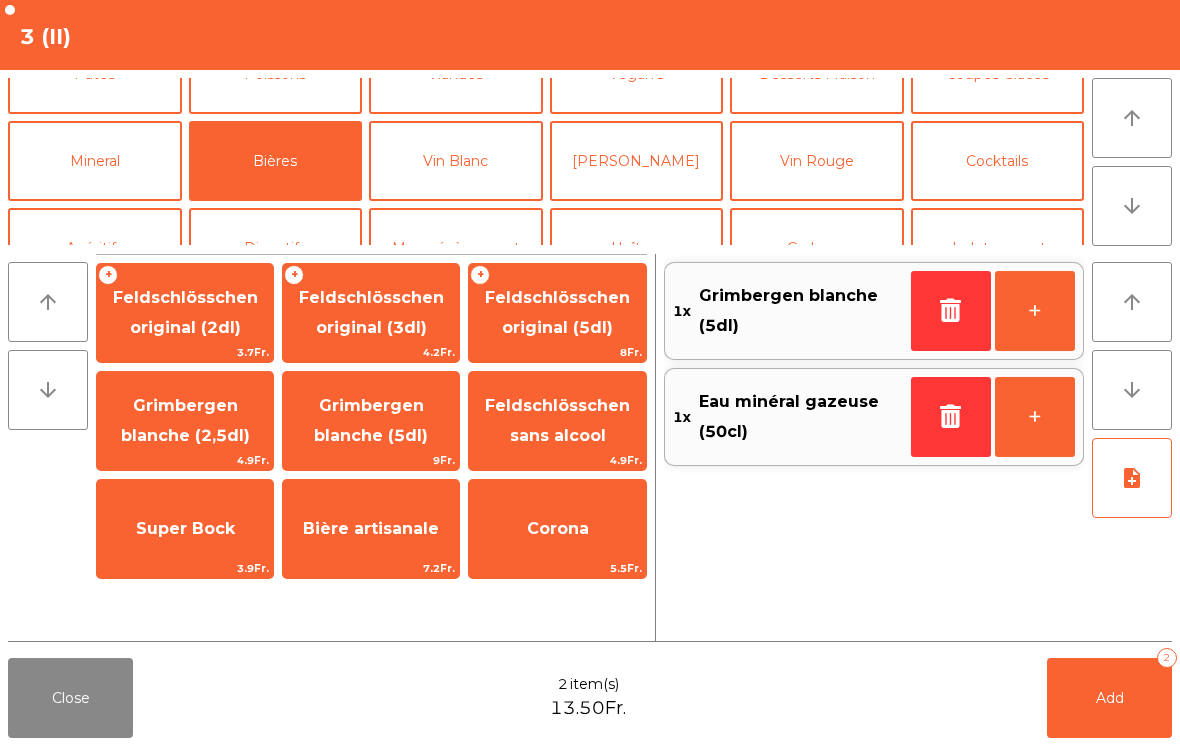 click on "Add" 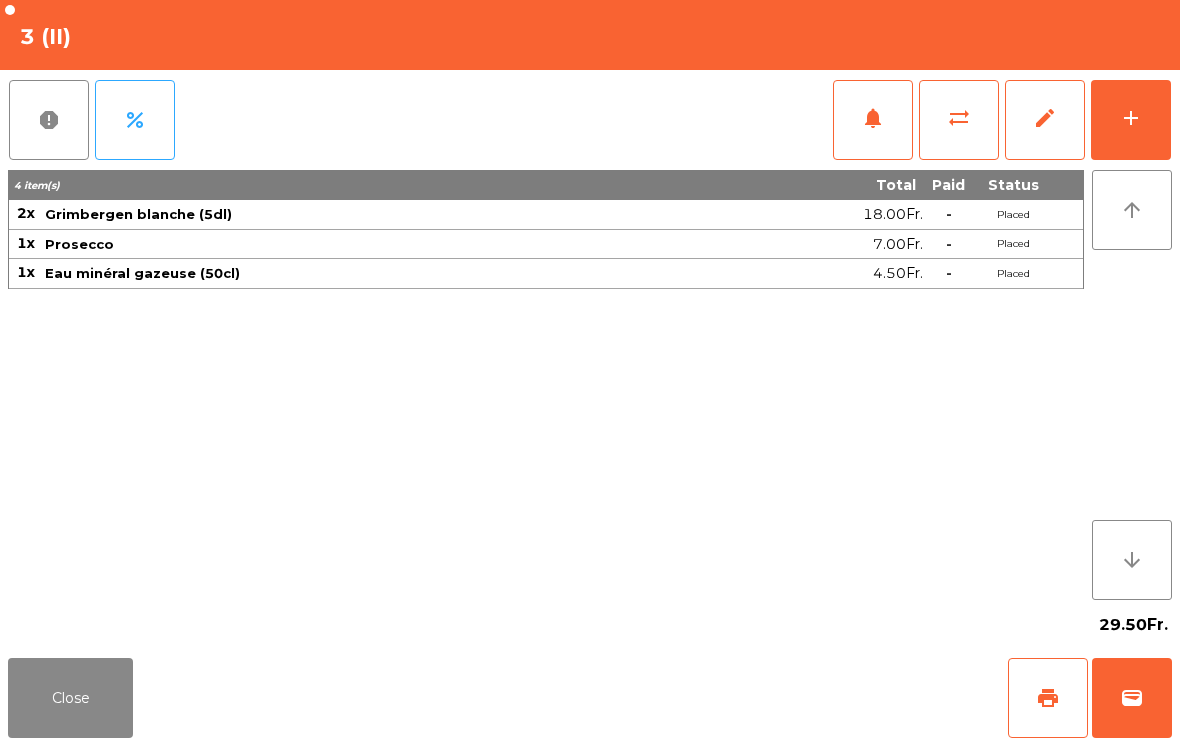click on "add" 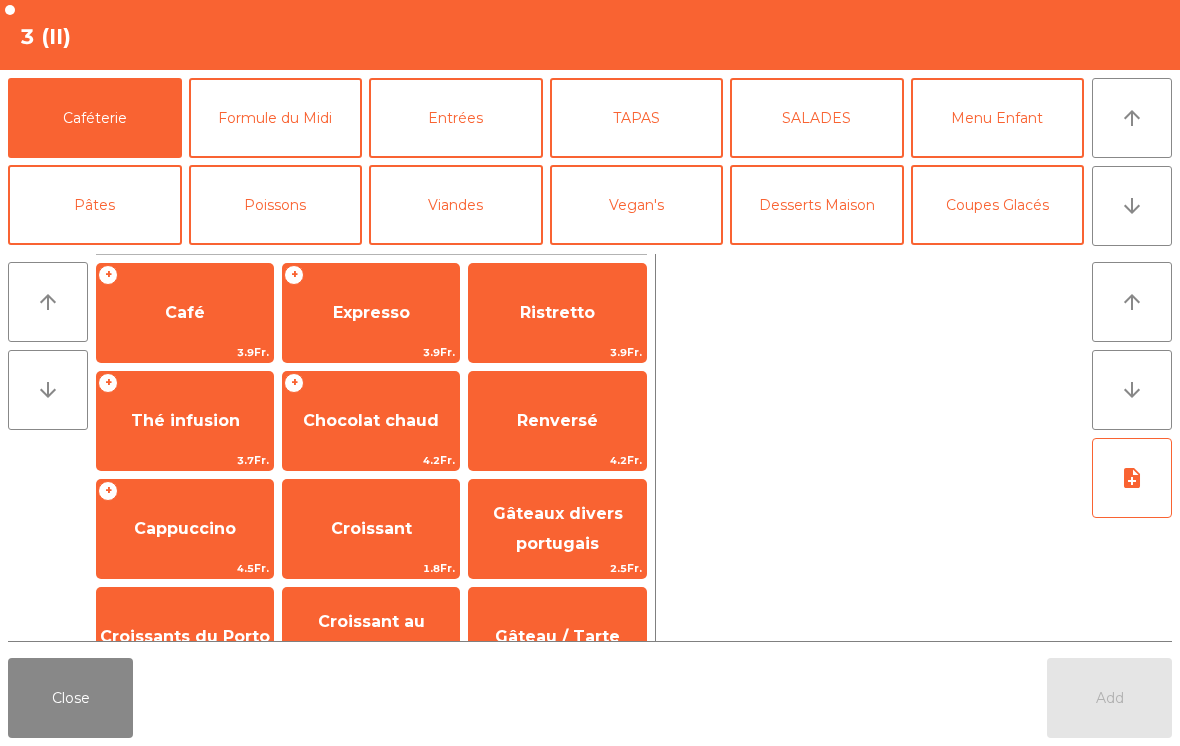 click on "TAPAS" 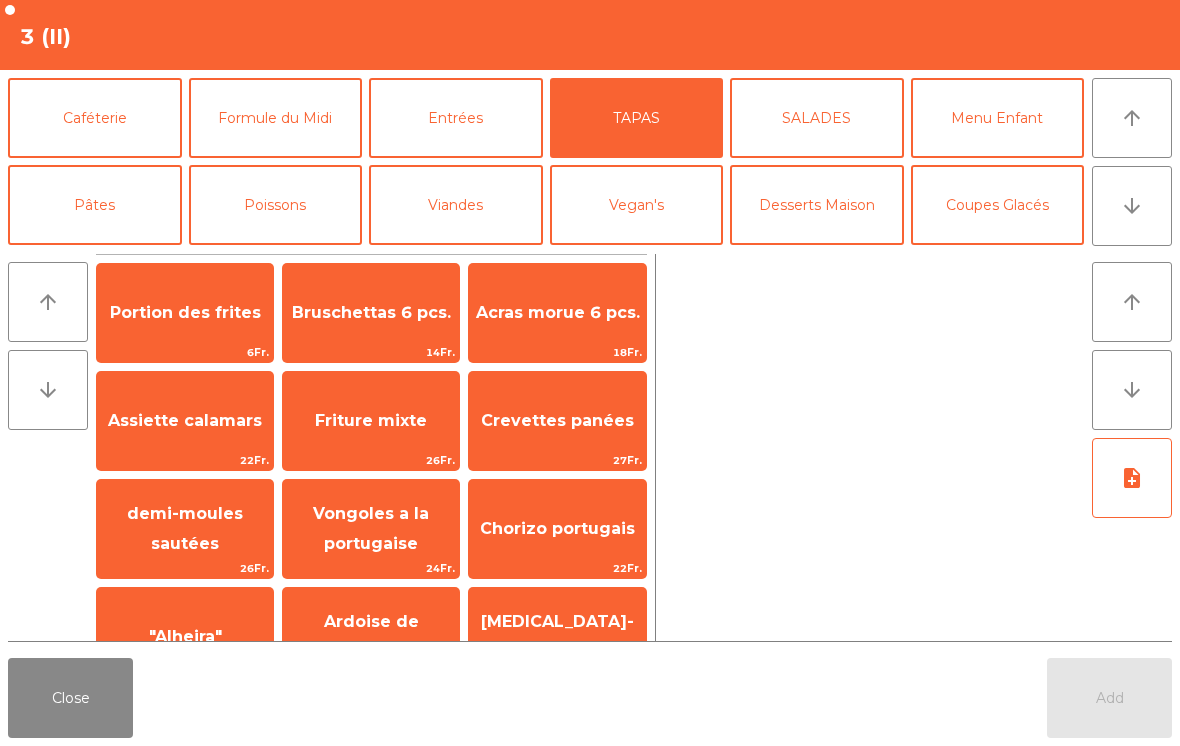 click on "Bruschettas 6 pcs." 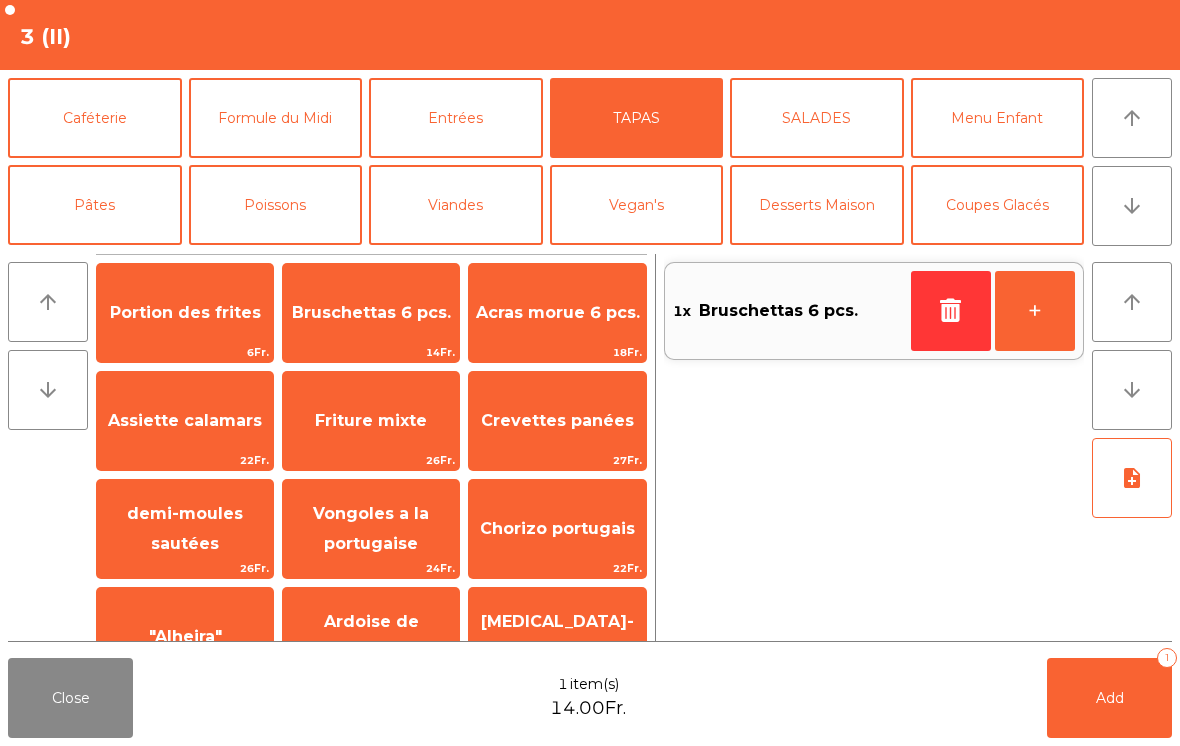 click on "Formule du Midi" 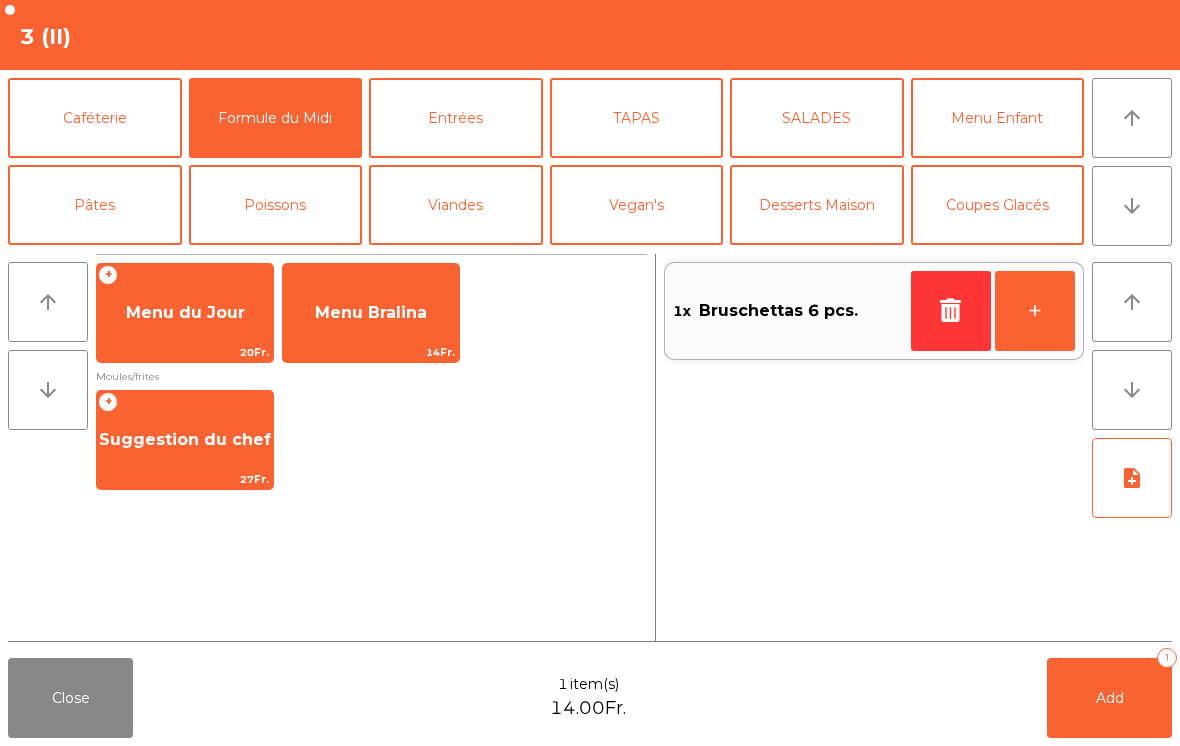 click on "Suggestion du chef" 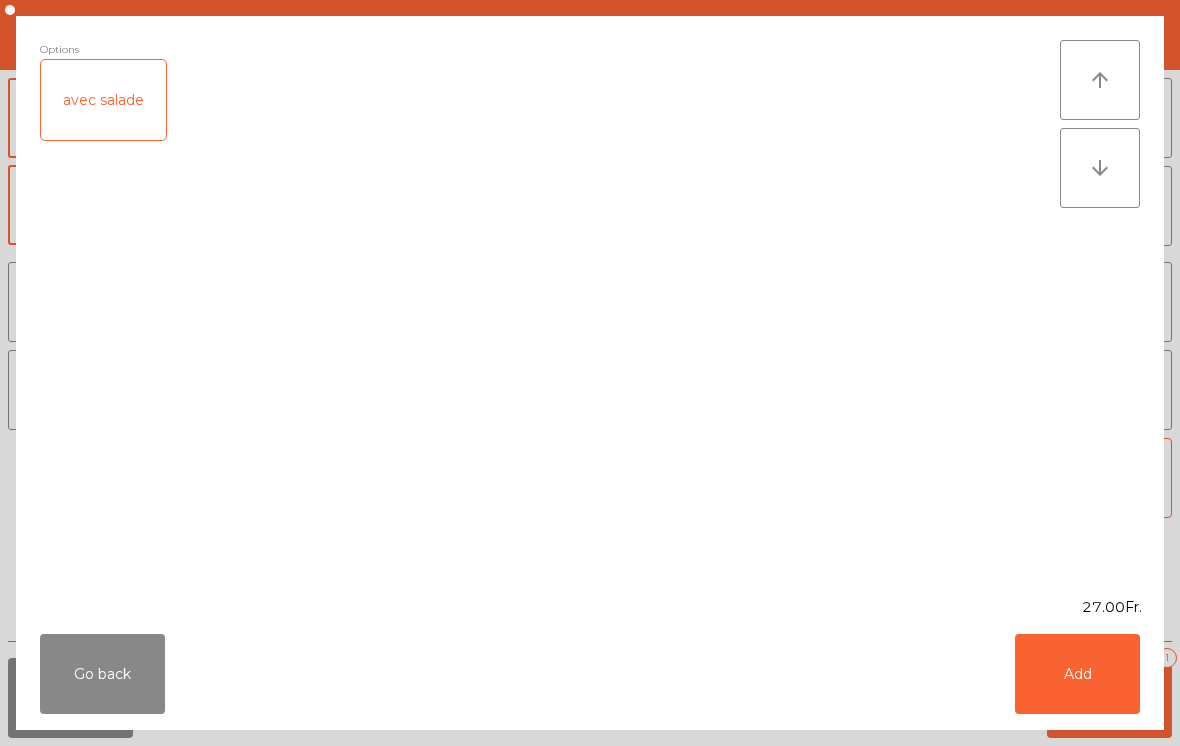 click on "Add" 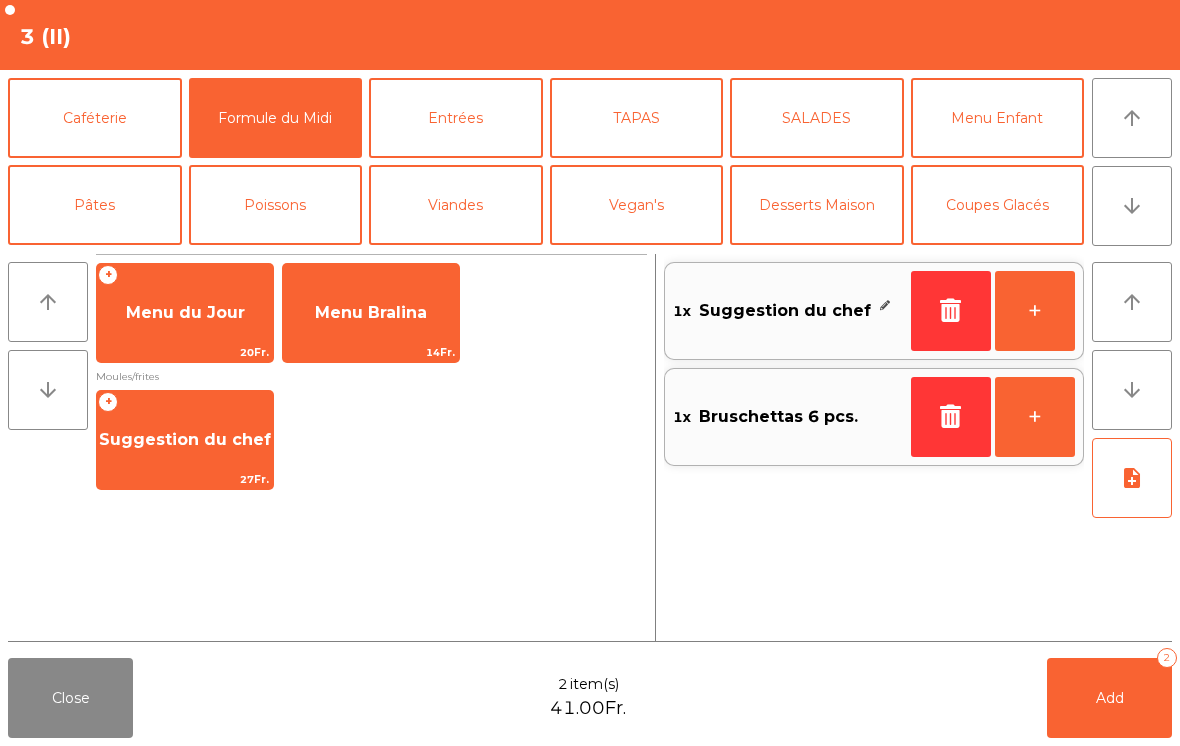 click on "+" 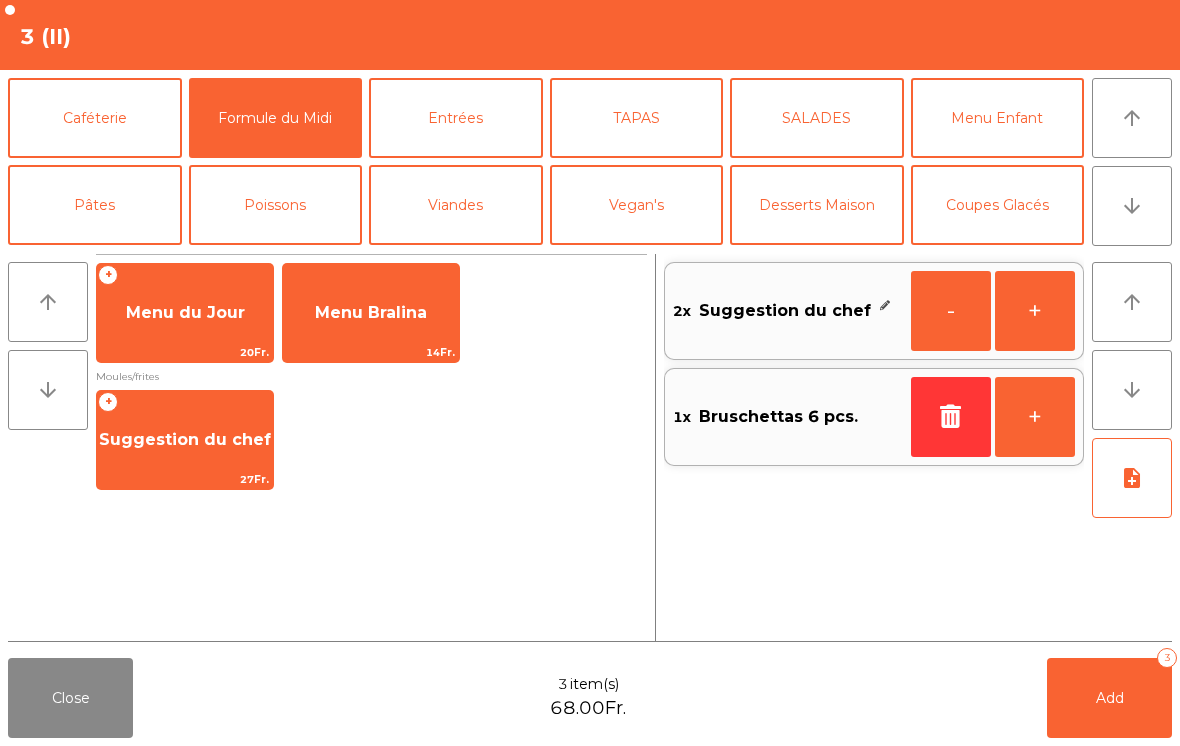 click on "Add   3" 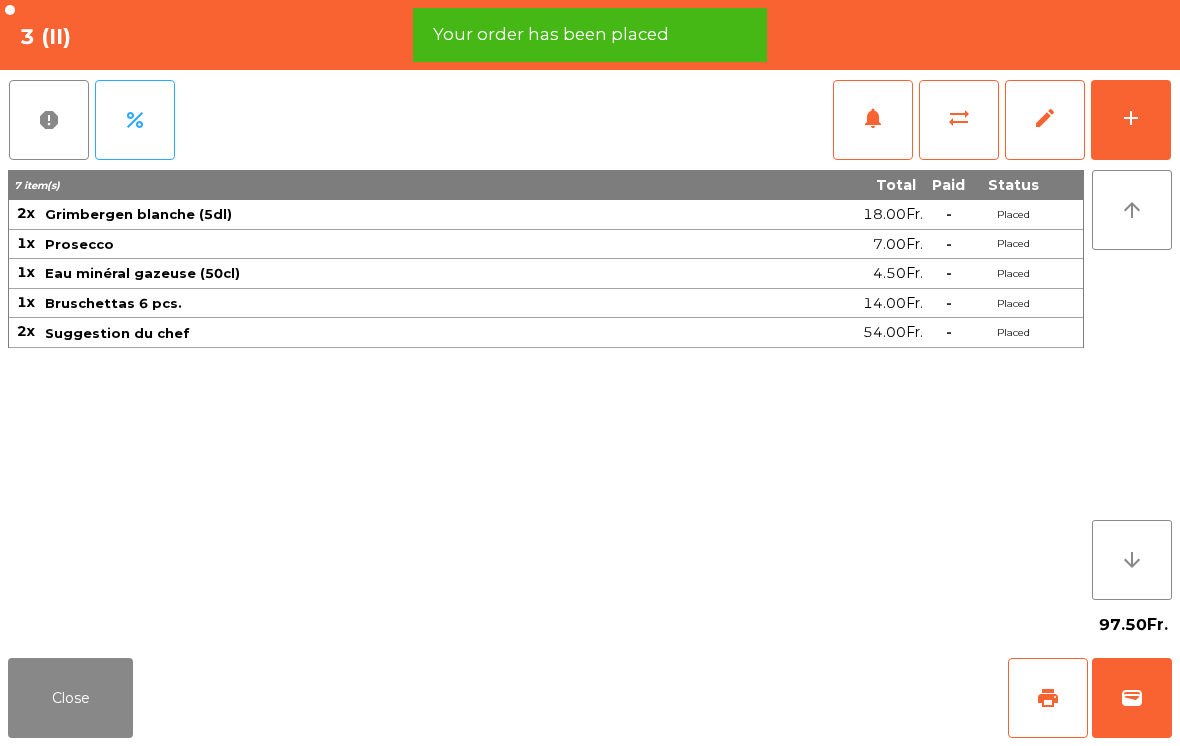 click on "Close" 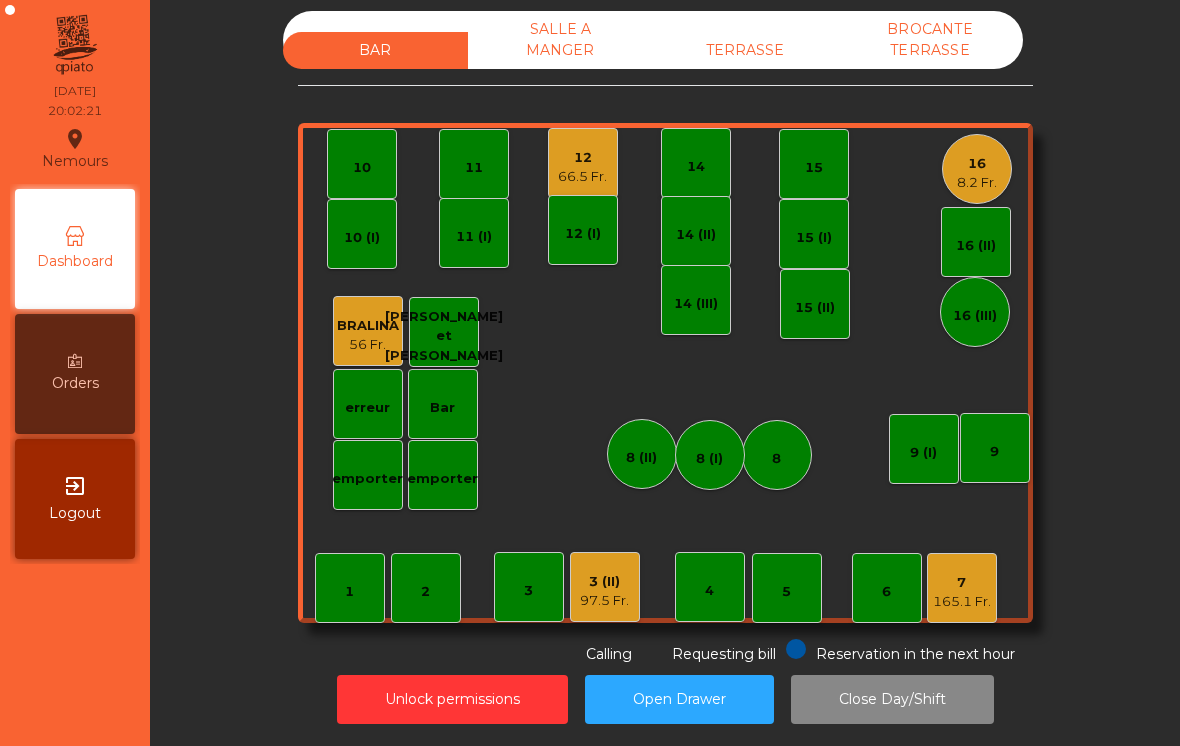 click on "1   2    3   4    5    6    7   165.1 Fr.    8   9   10    11    12   66.5 Fr.    14   15    16   8.2 Fr.   Bar   3 (II)   97.5 Fr.   14 (II)   15 (I)   erreur    emporter   16 (II)   8 (II)   BRALINA   56 Fr.    14 (III)   15 (II)   16 (III)   9 (I)   10 (I)   11 (I)   12 (I)   8 (I)   [PERSON_NAME] et [PERSON_NAME]   emporter" 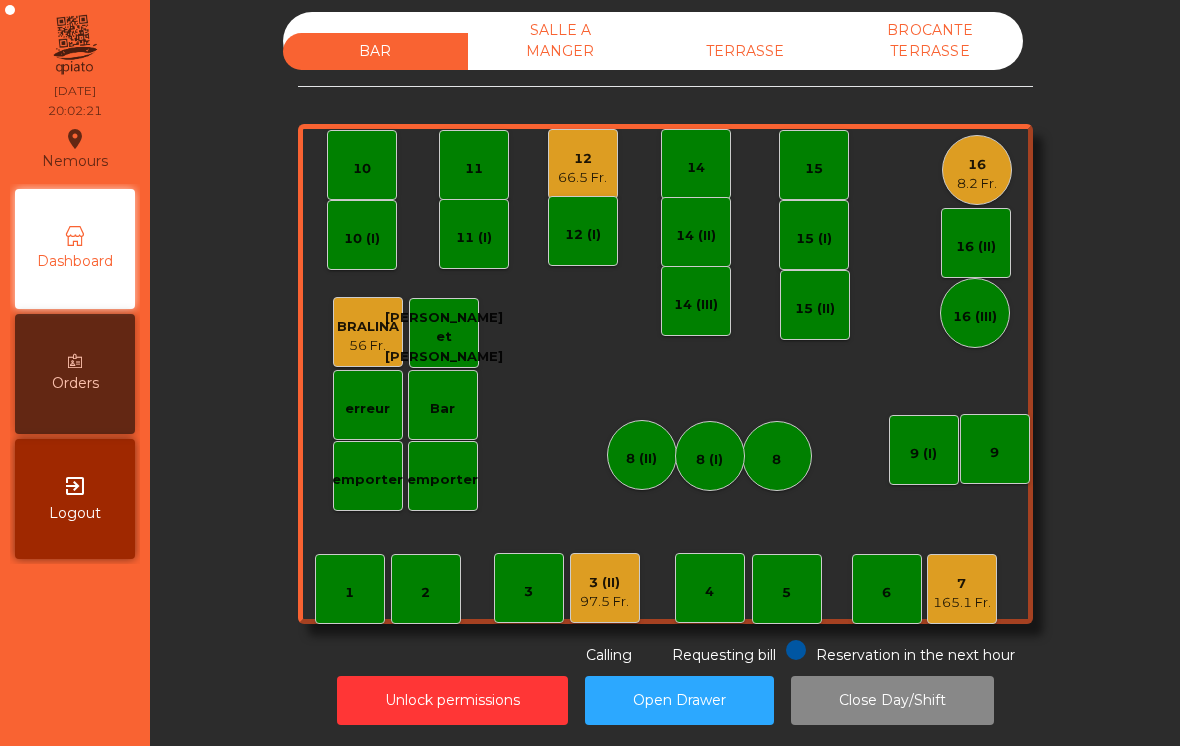 click on "12" 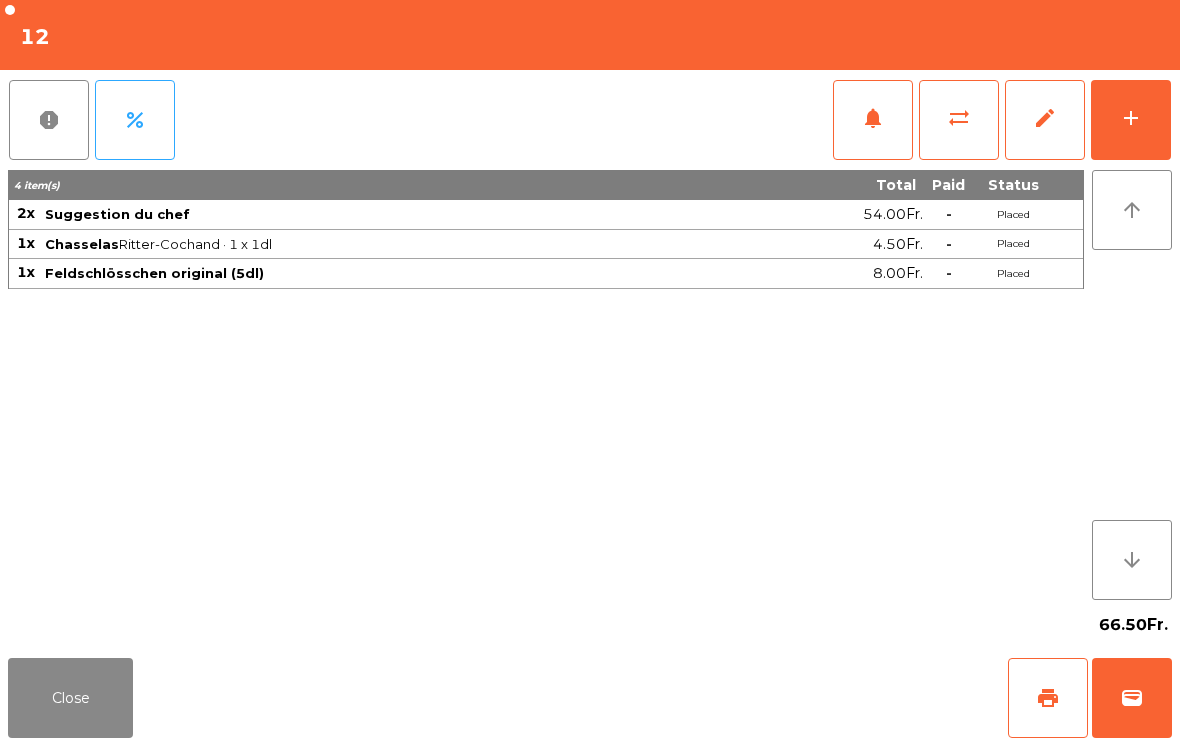 click on "add" 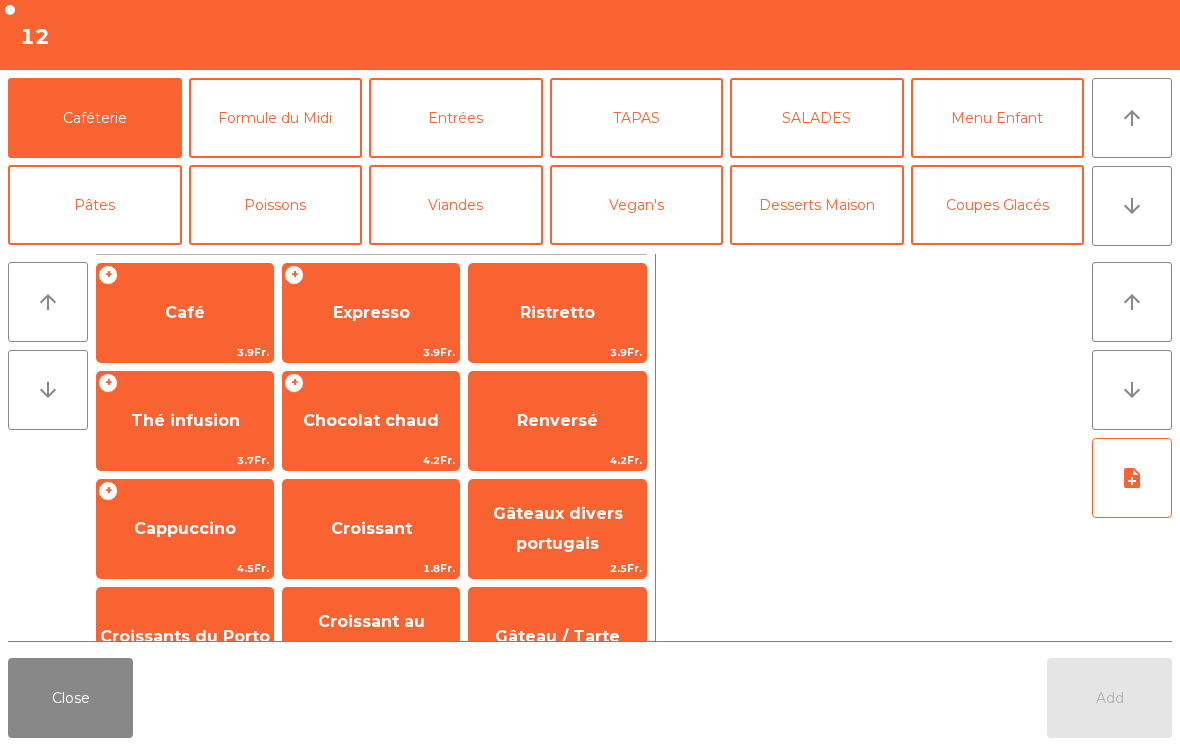 click on "Close" 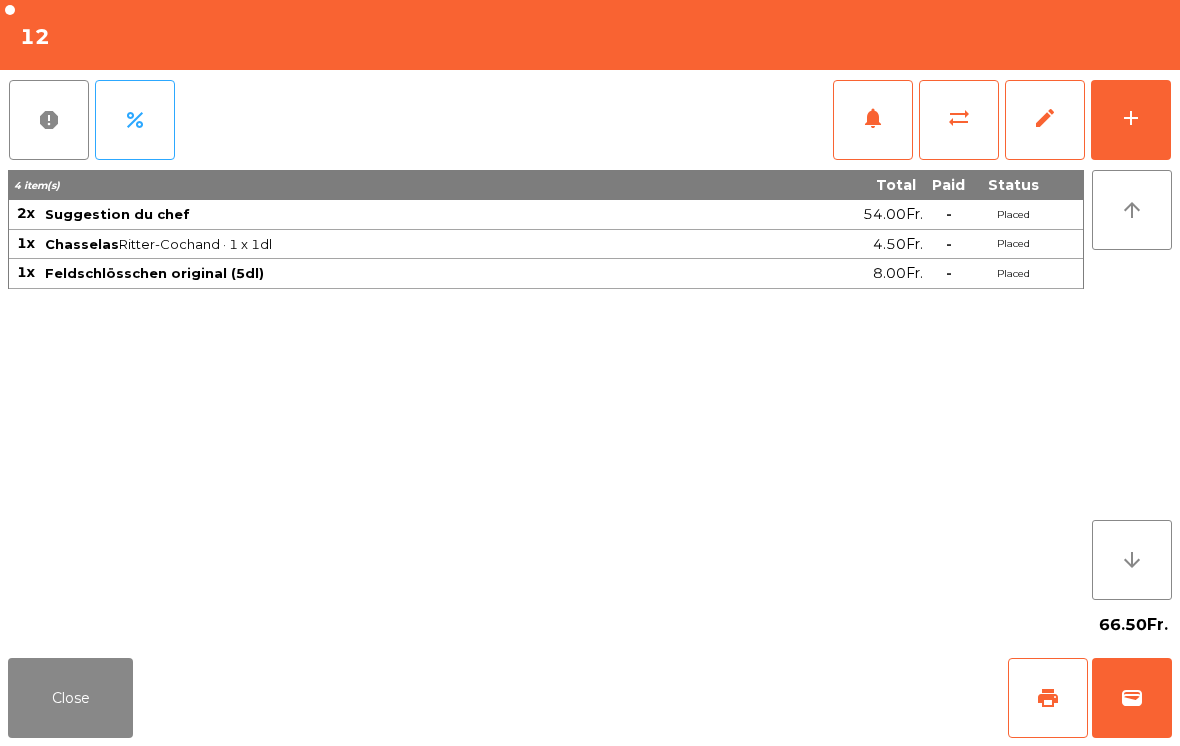 click on "add" 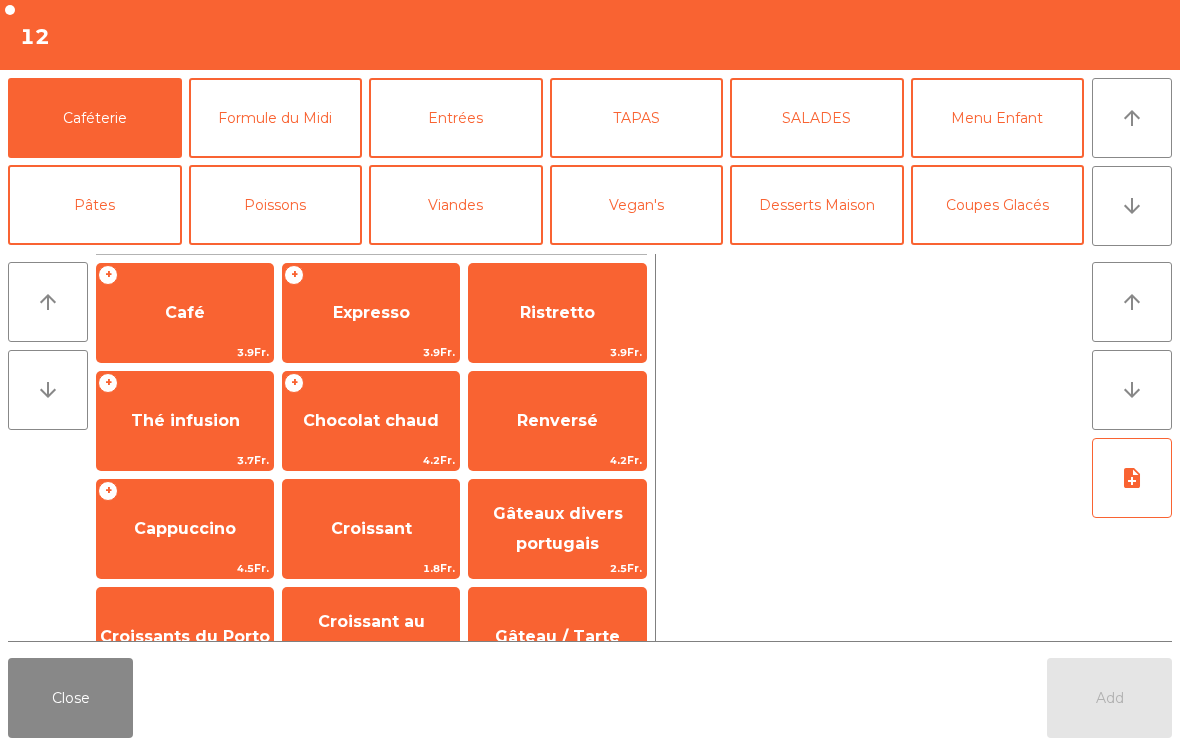 click on "arrow_downward" 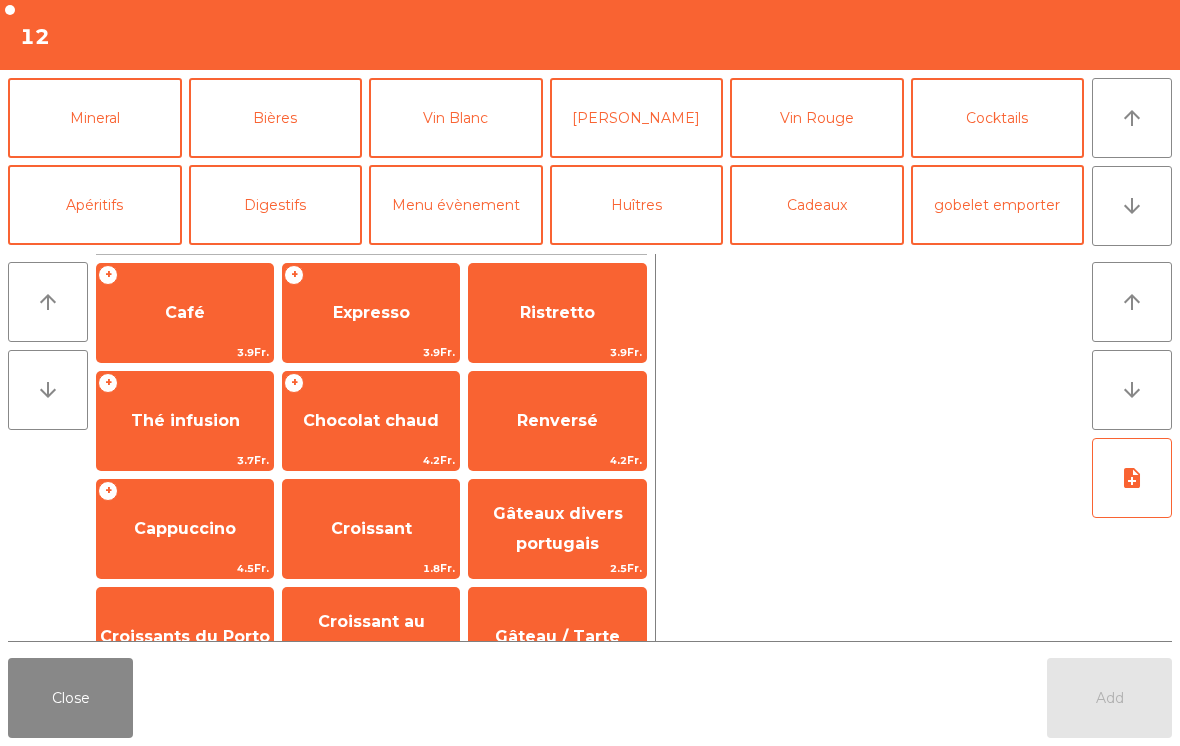 click on "Vin Blanc" 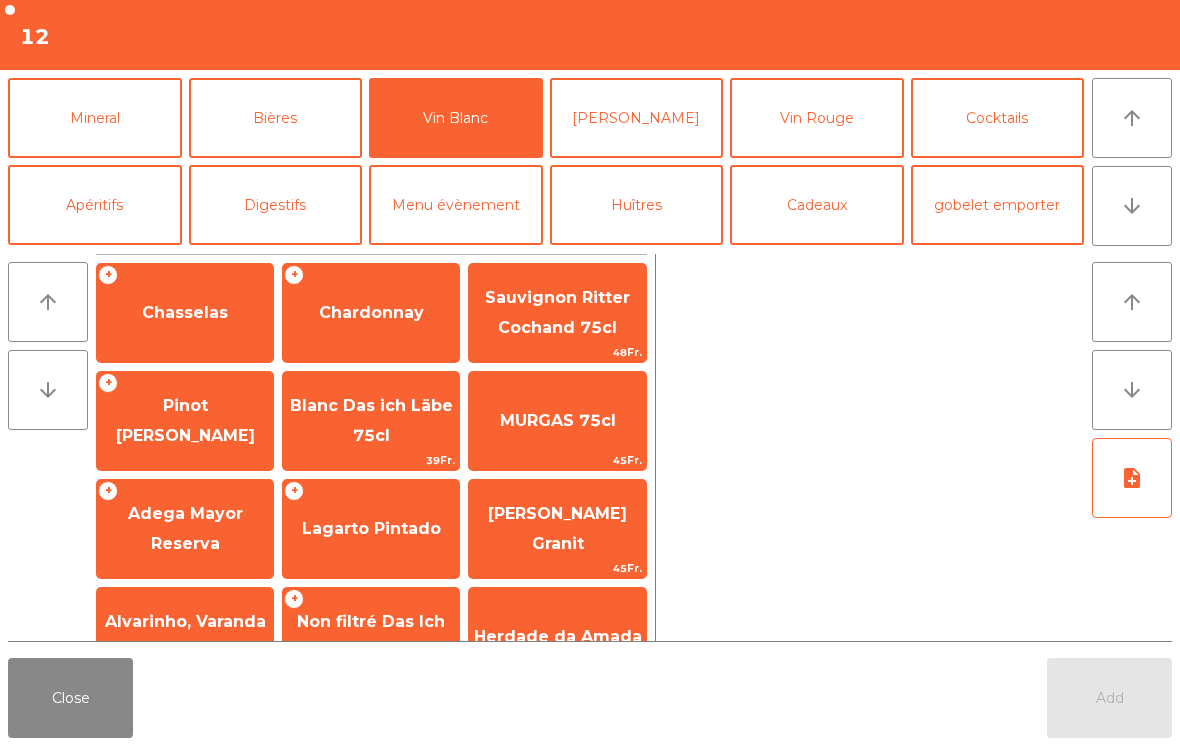 click on "Close" 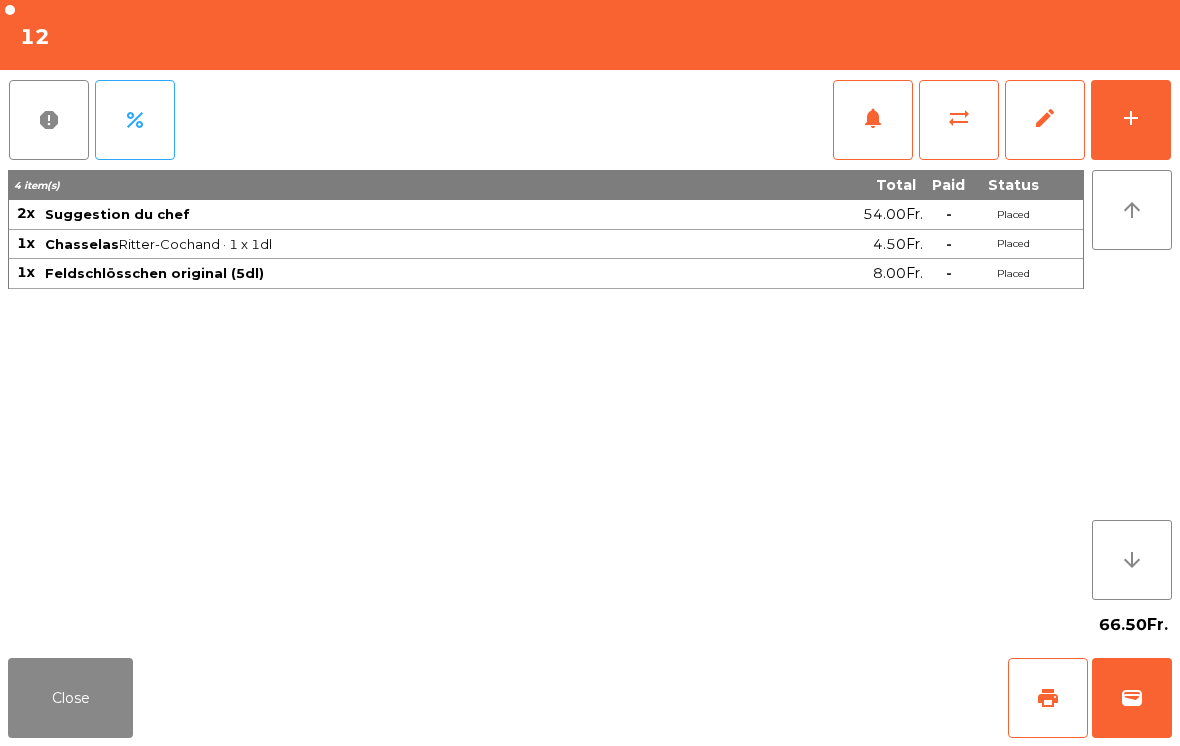 click on "add" 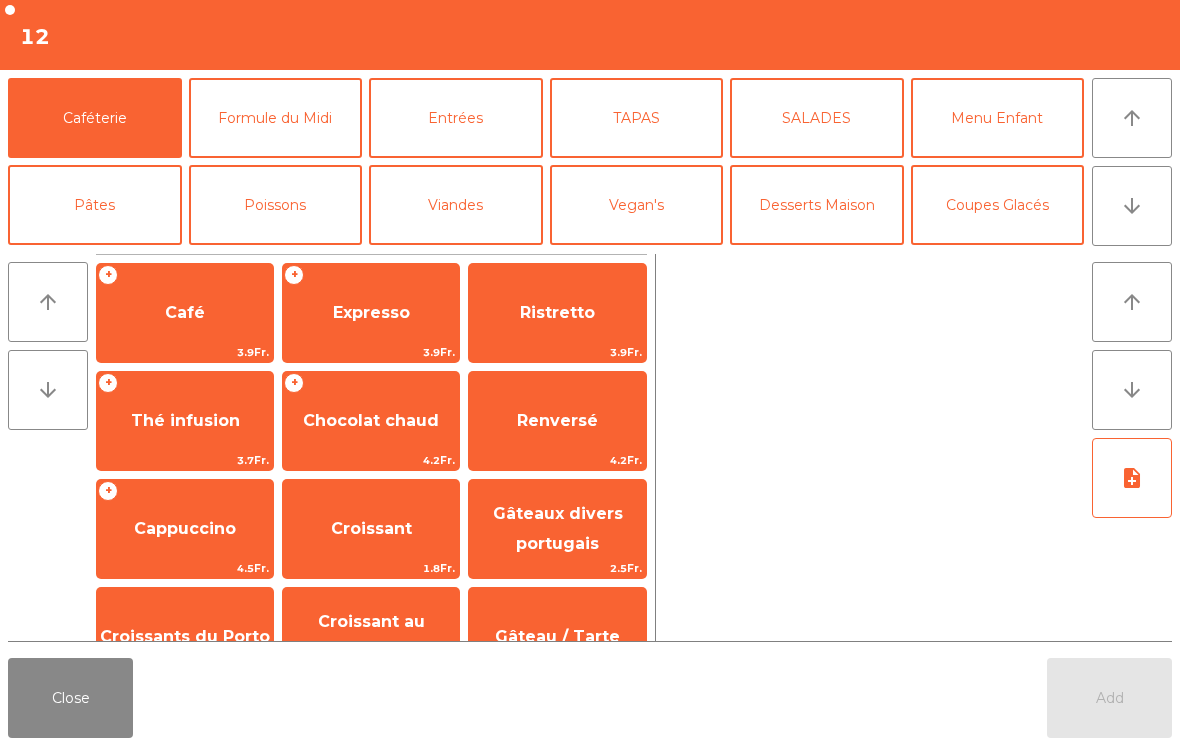 click on "arrow_upward" 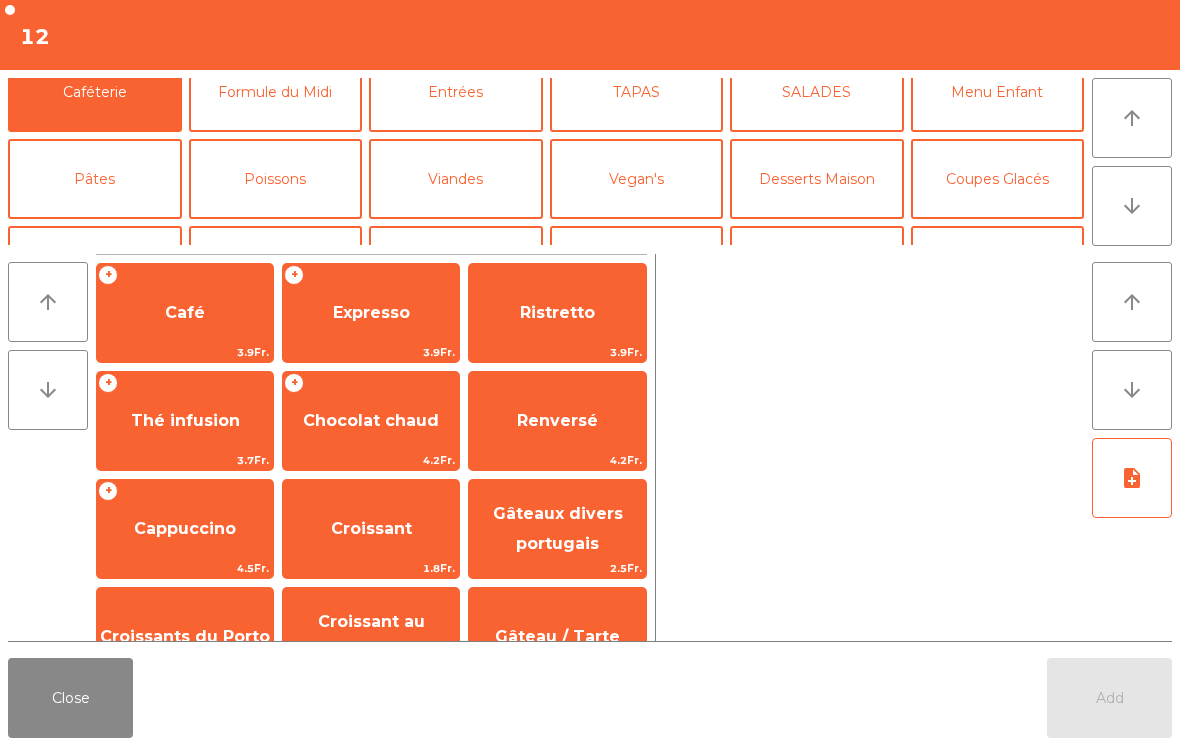 scroll, scrollTop: 174, scrollLeft: 0, axis: vertical 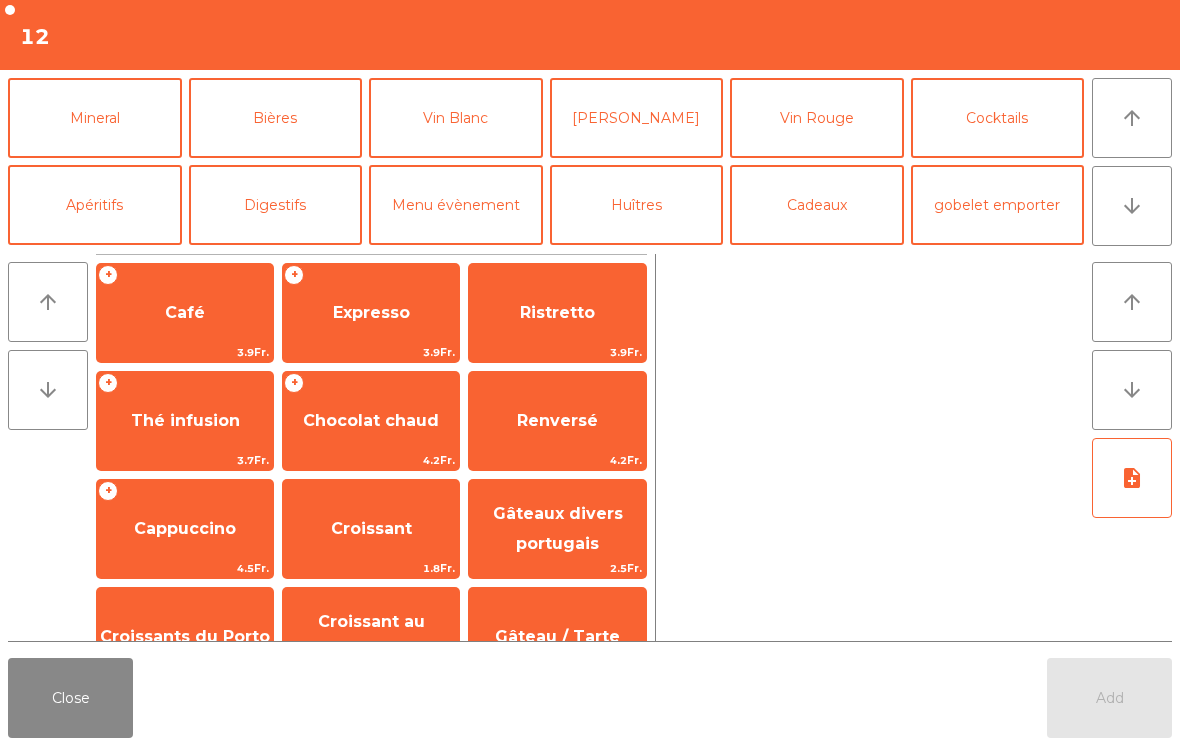 click on "Vin Blanc" 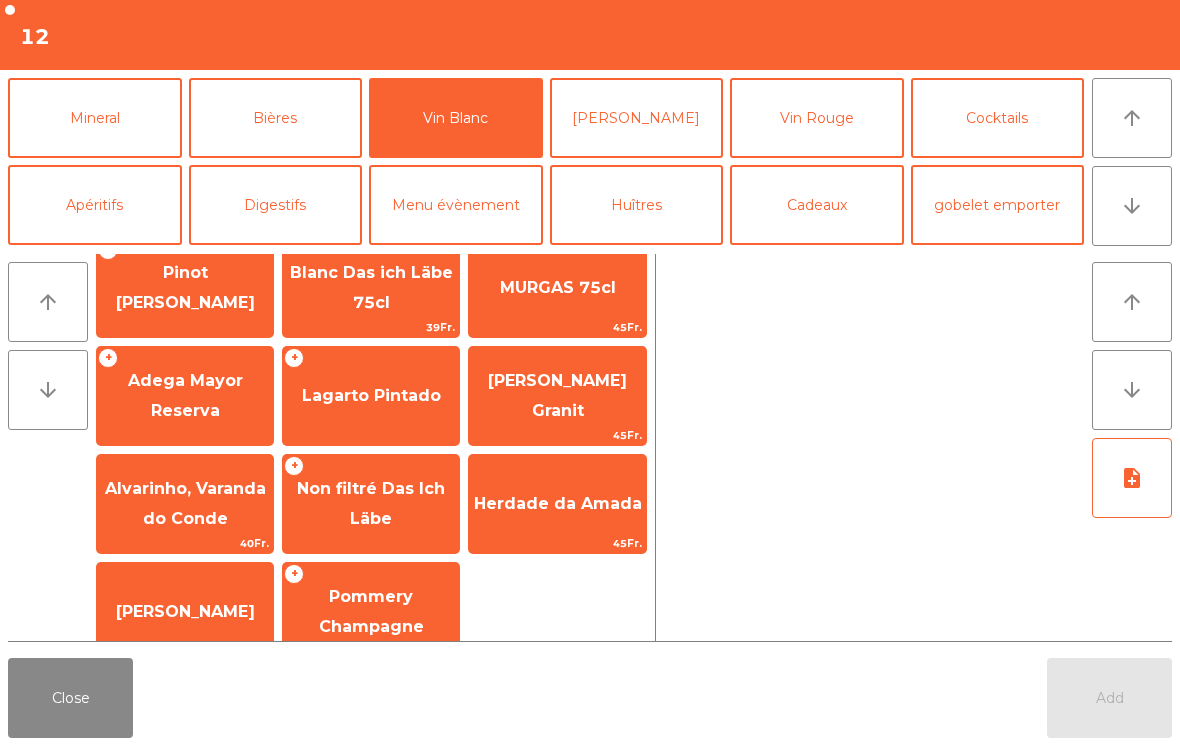 scroll, scrollTop: 0, scrollLeft: 0, axis: both 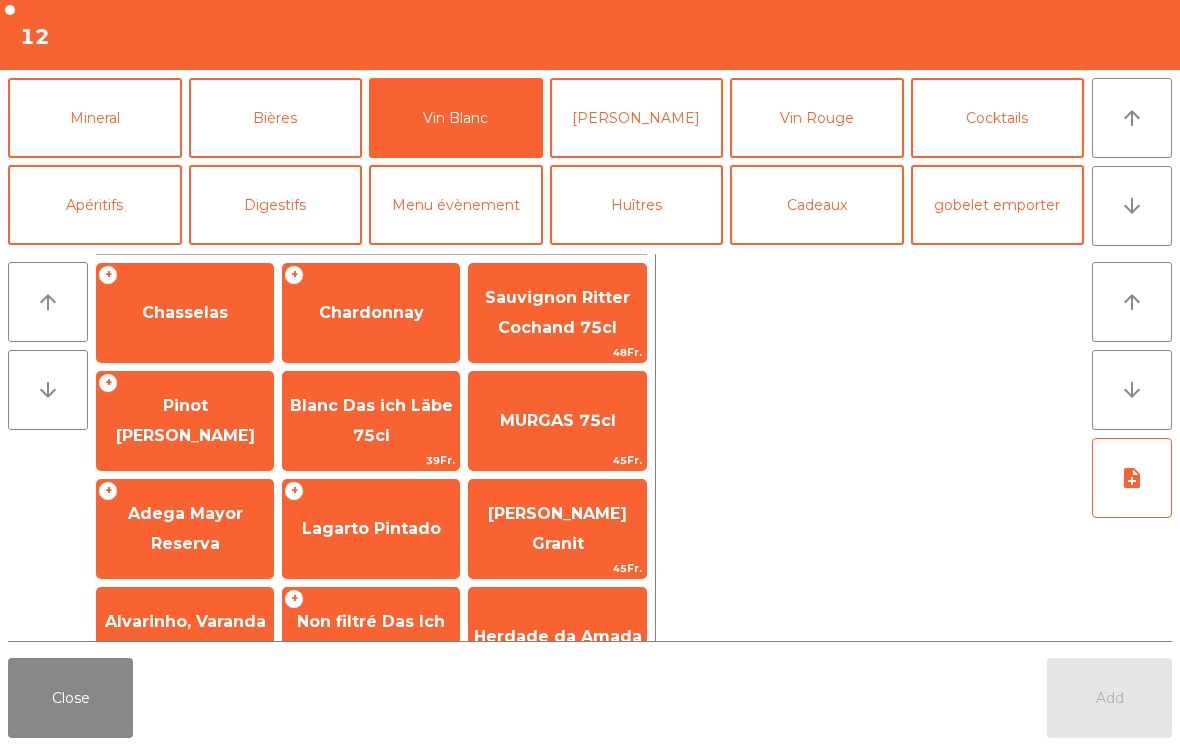 click on "Chasselas" 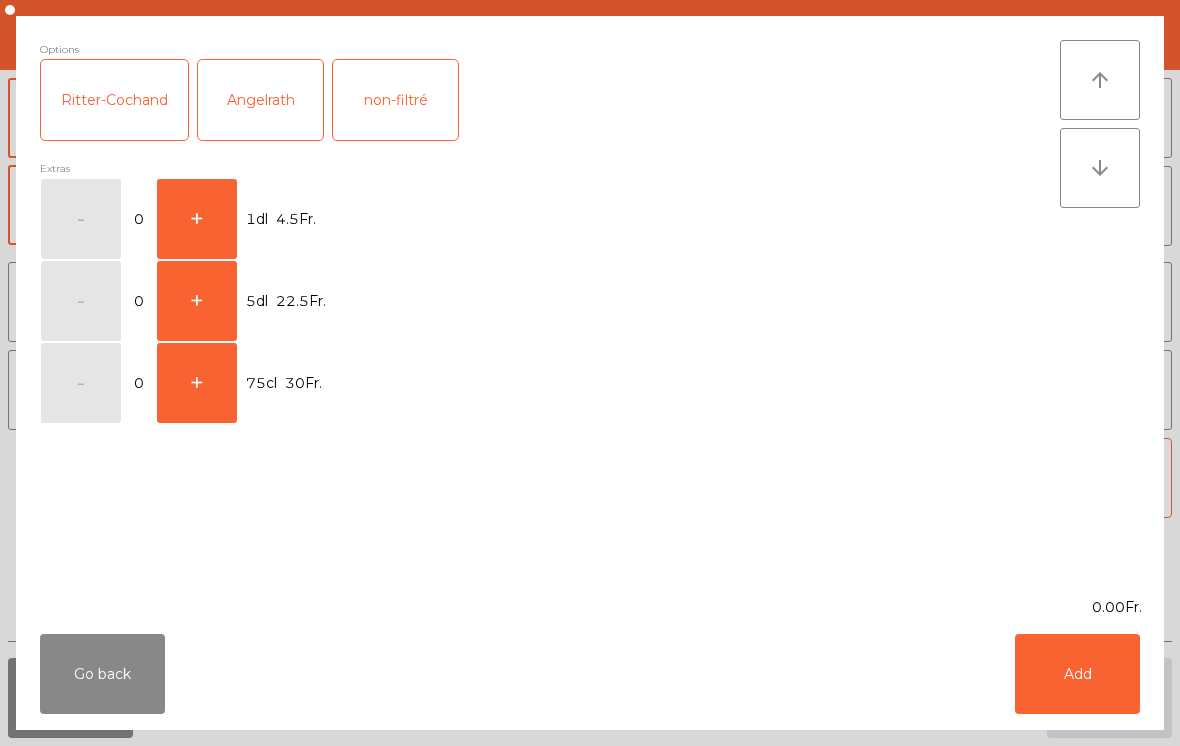click on "+" 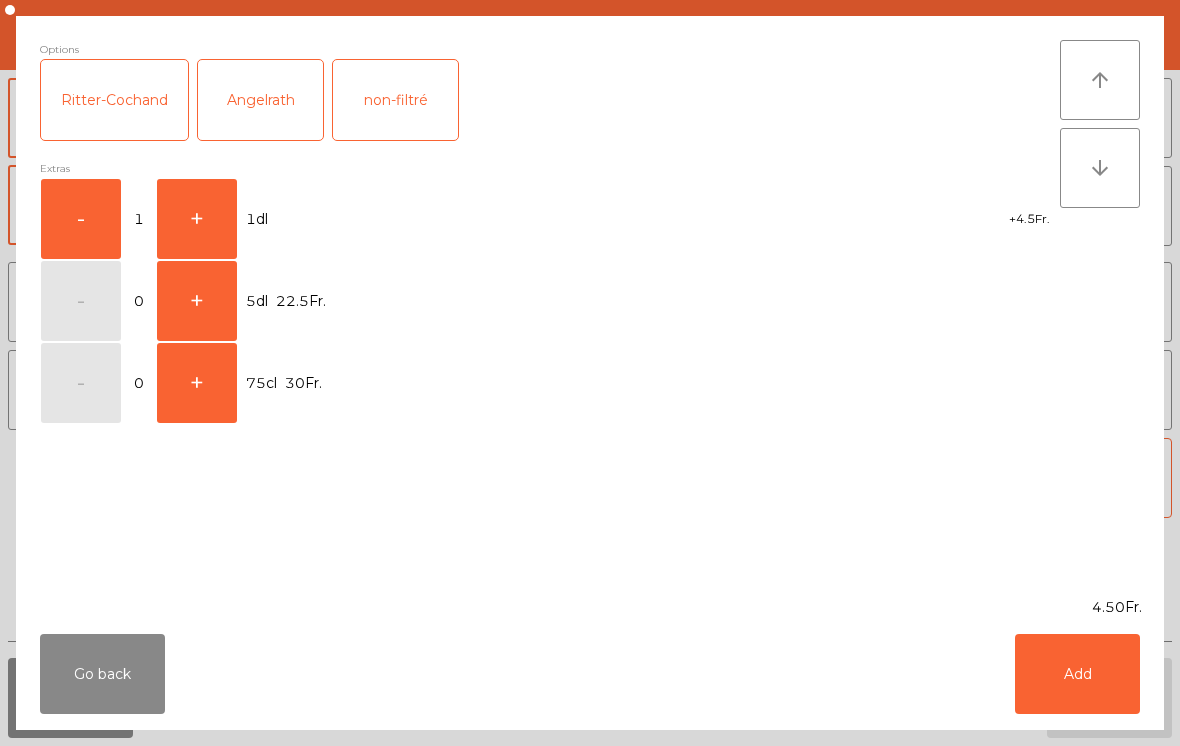 click on "Add" 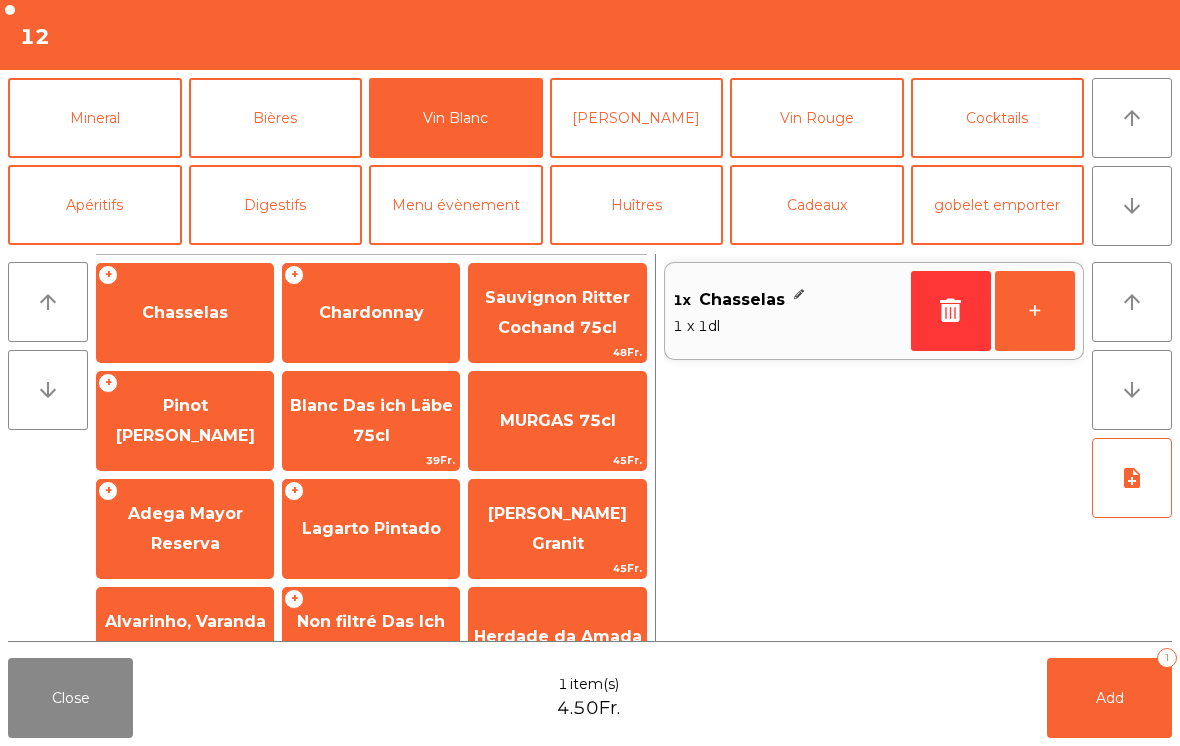 click on "Bières" 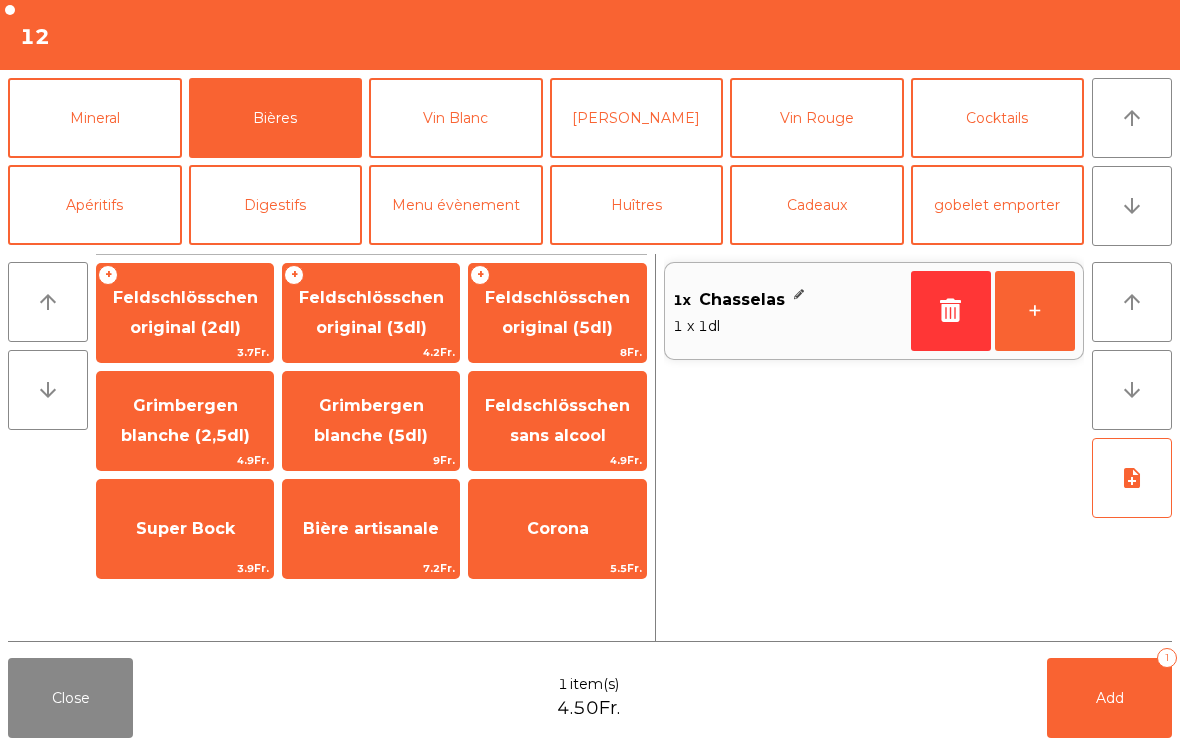 click on "Feldschlösschen original (5dl)" 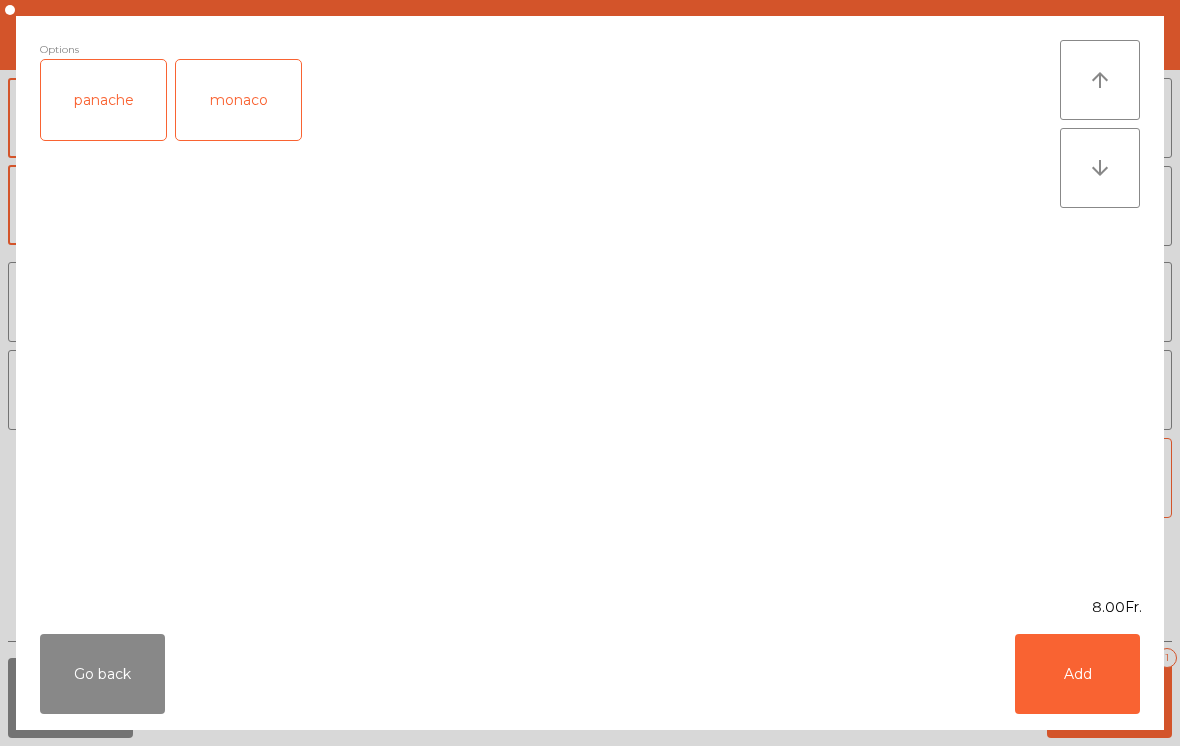 click on "Add" 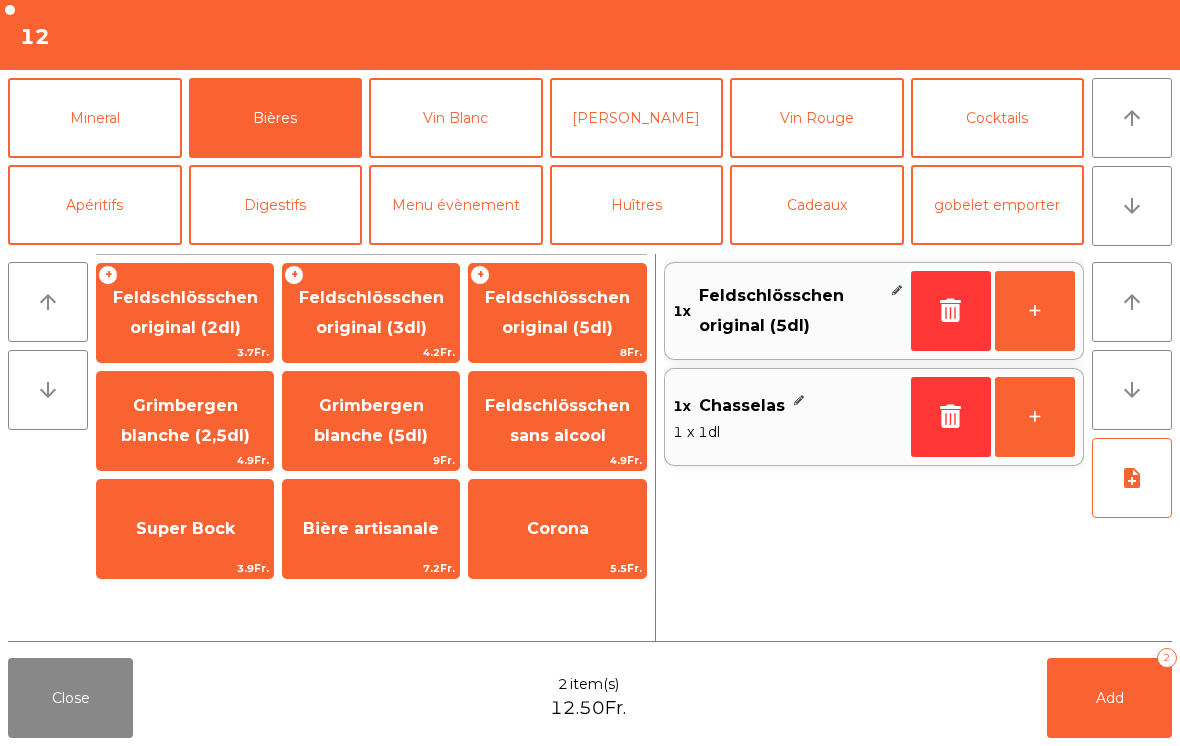 click on "Add   2" 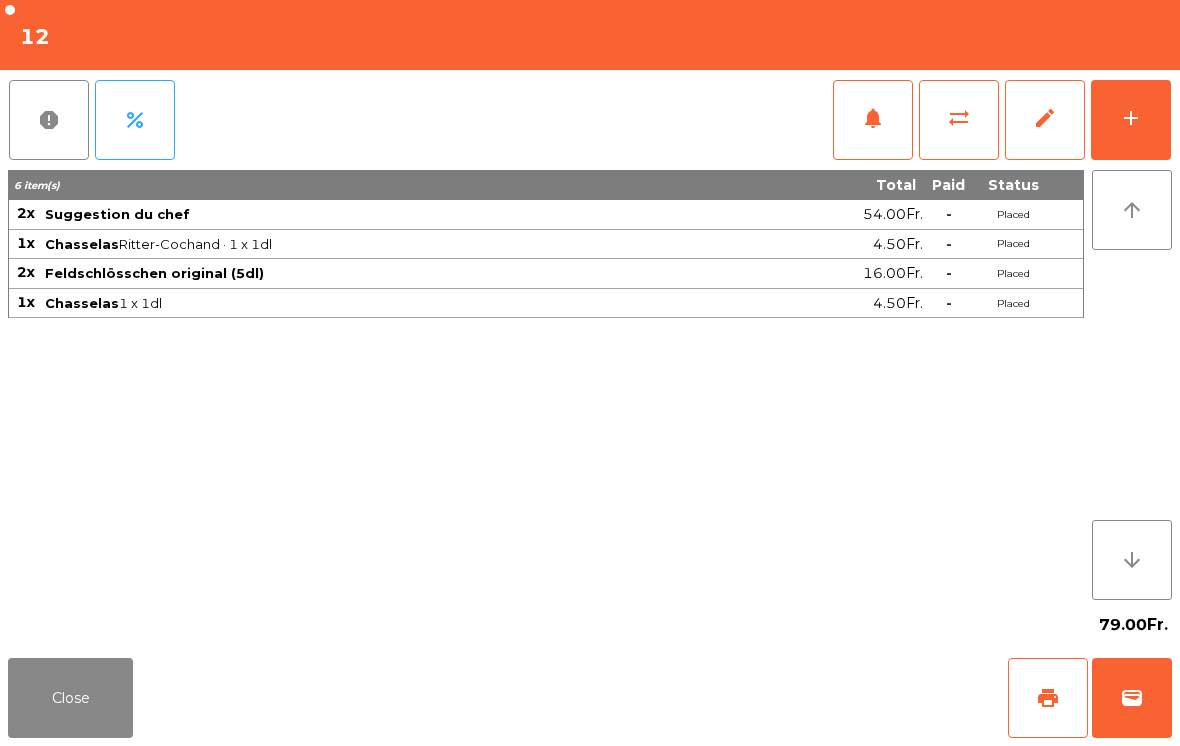 click on "Close   print   wallet" 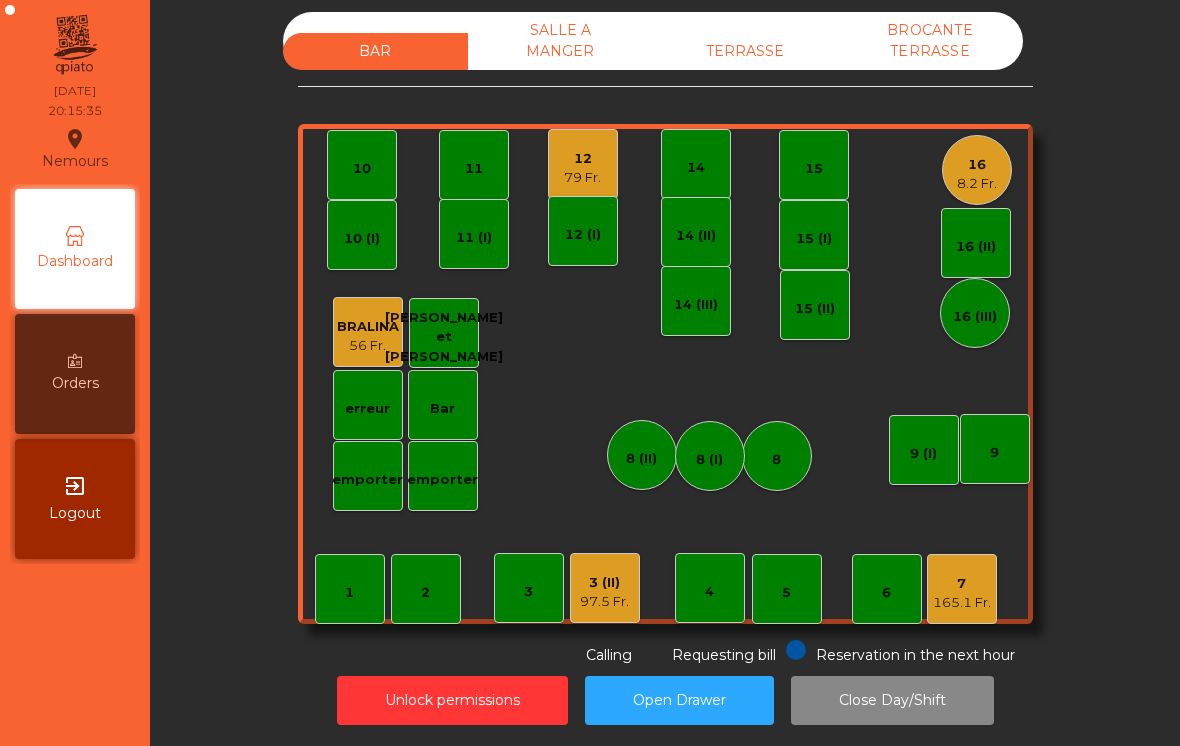click on "10" 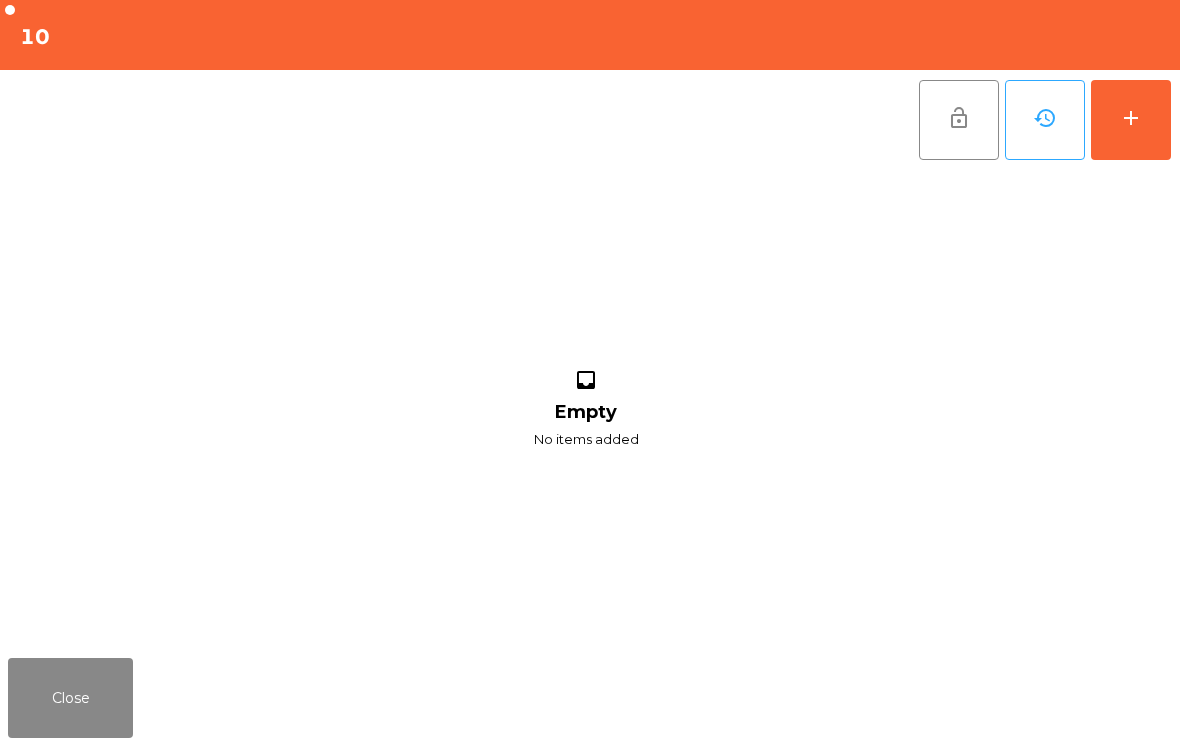 click on "add" 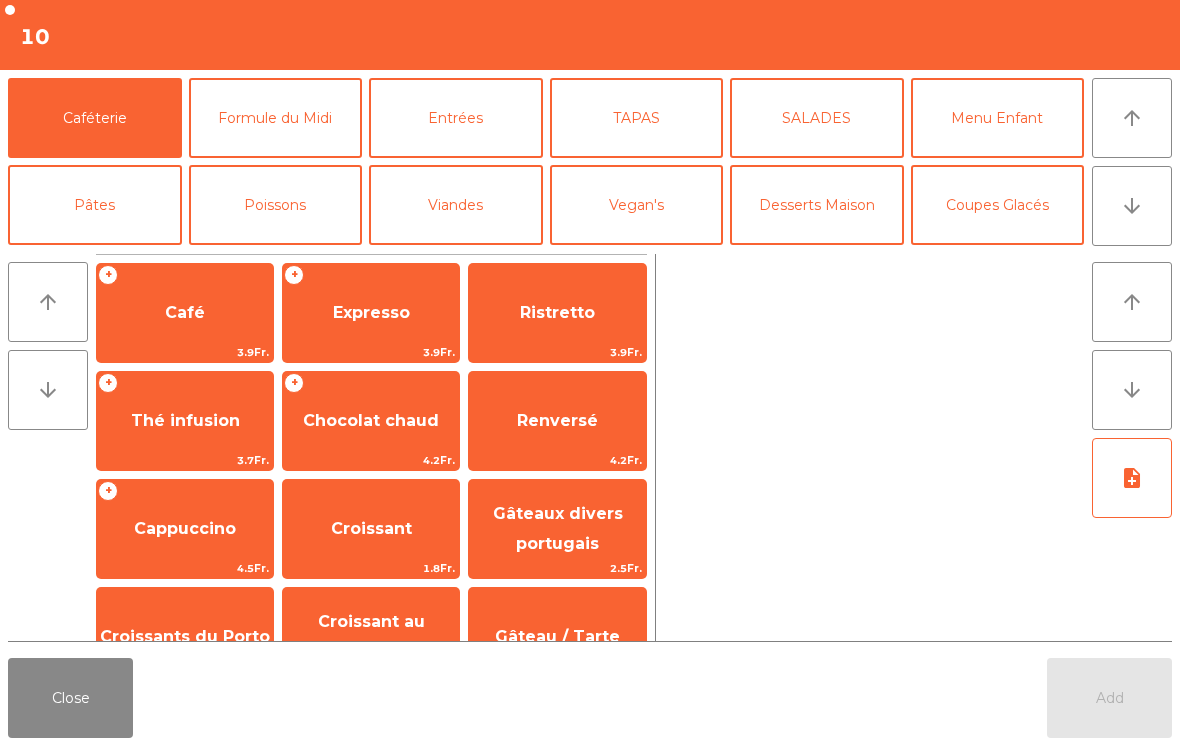 click on "Vegan's" 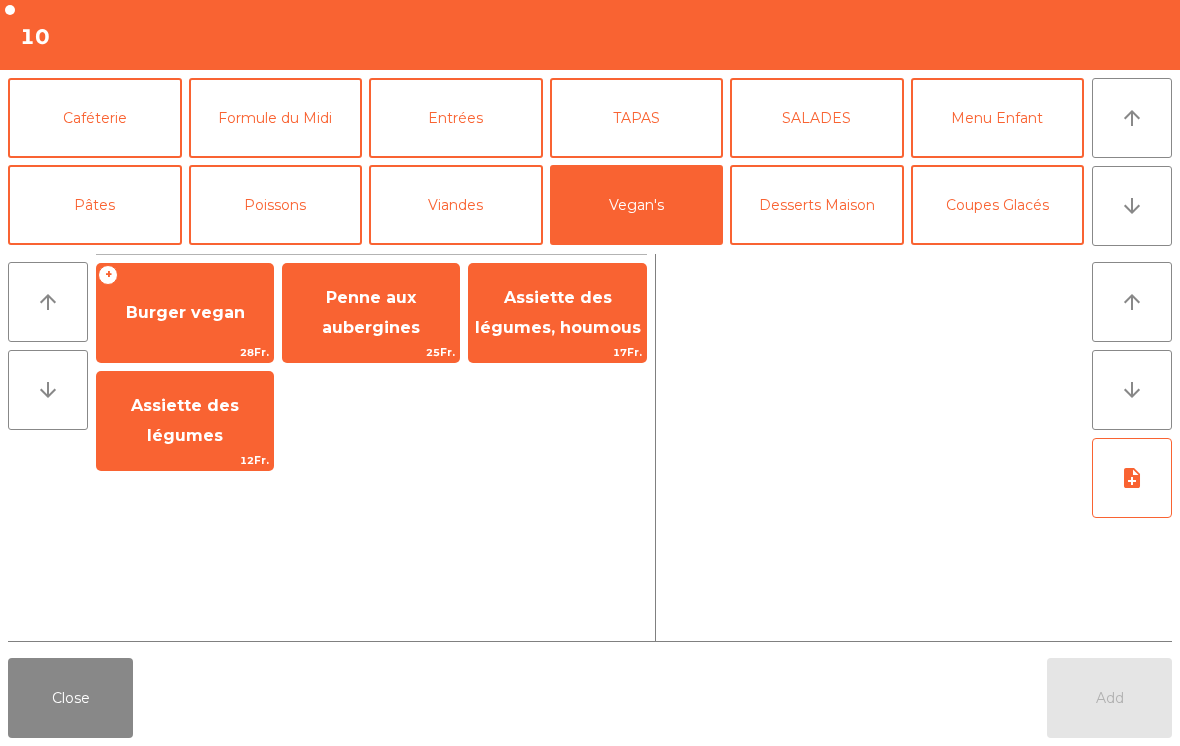 click on "Assiette des légumes, houmous" 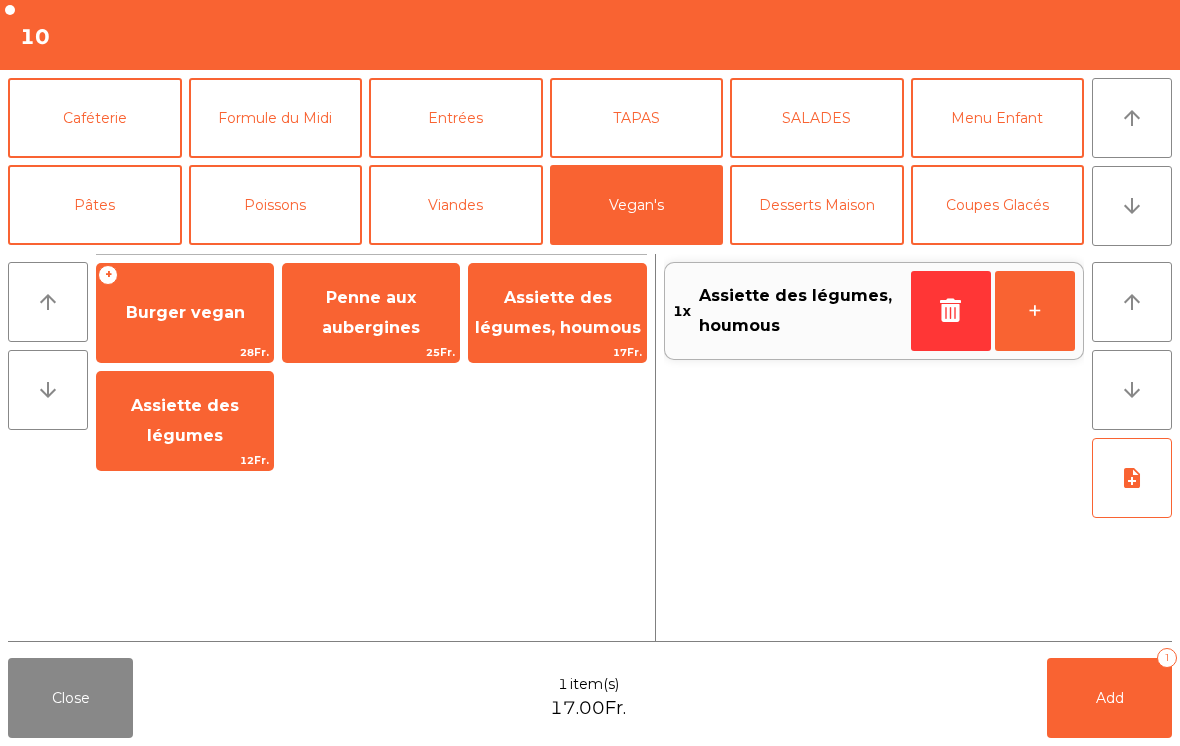 click on "note_add" 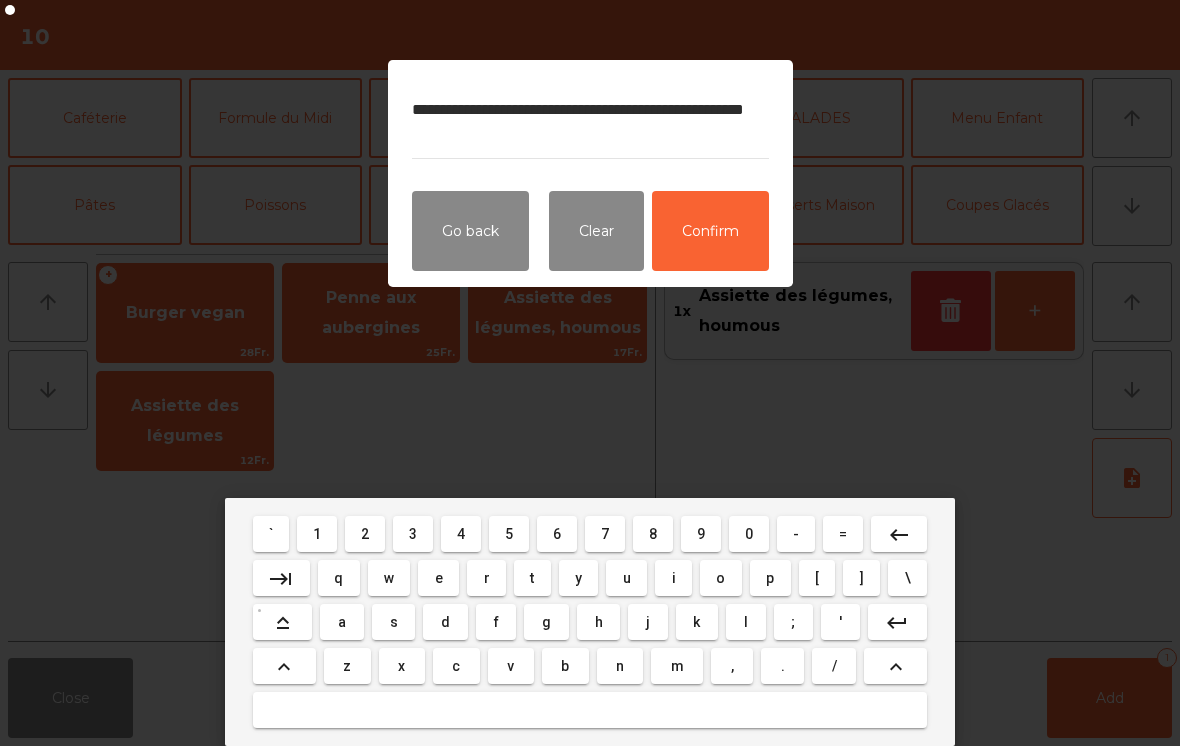 type on "**********" 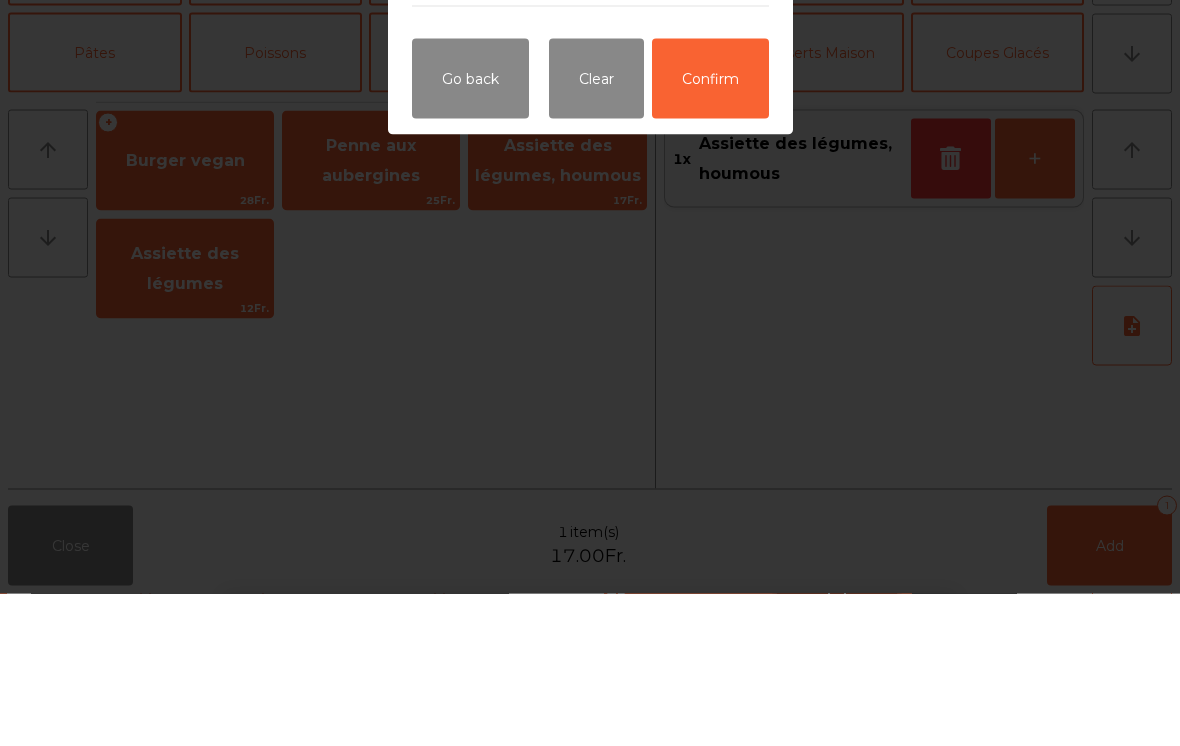 click on "Confirm" 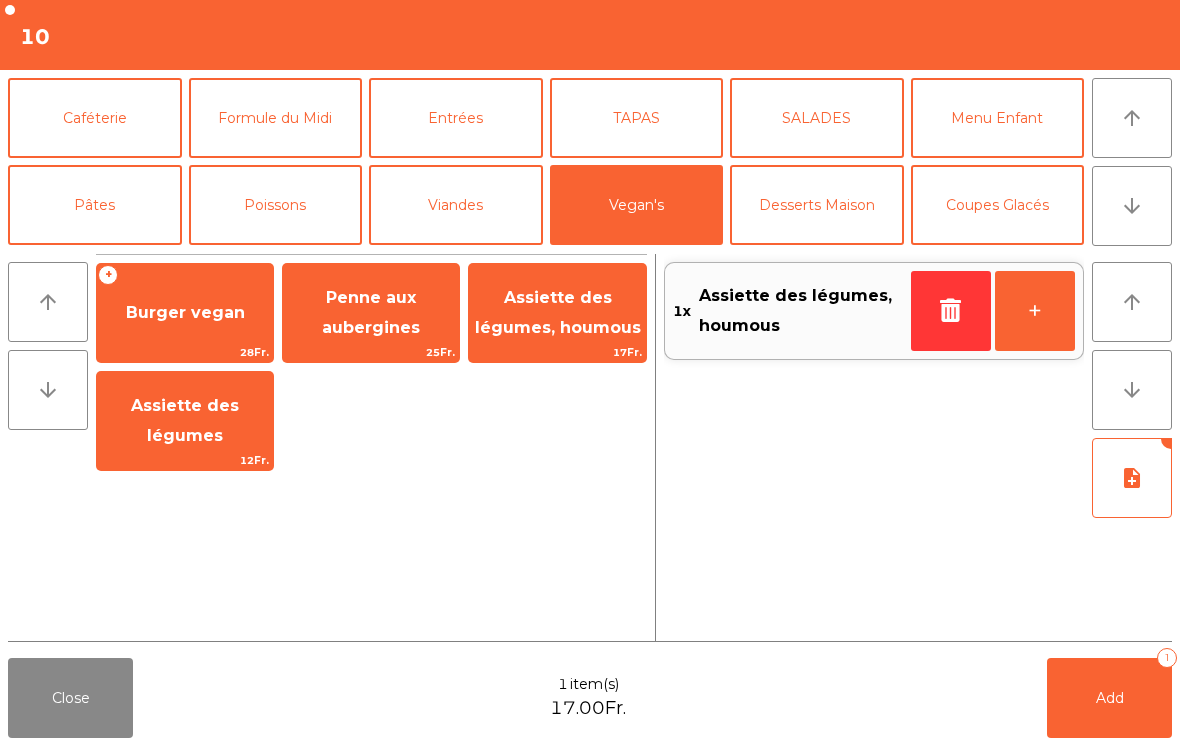 click on "Viandes" 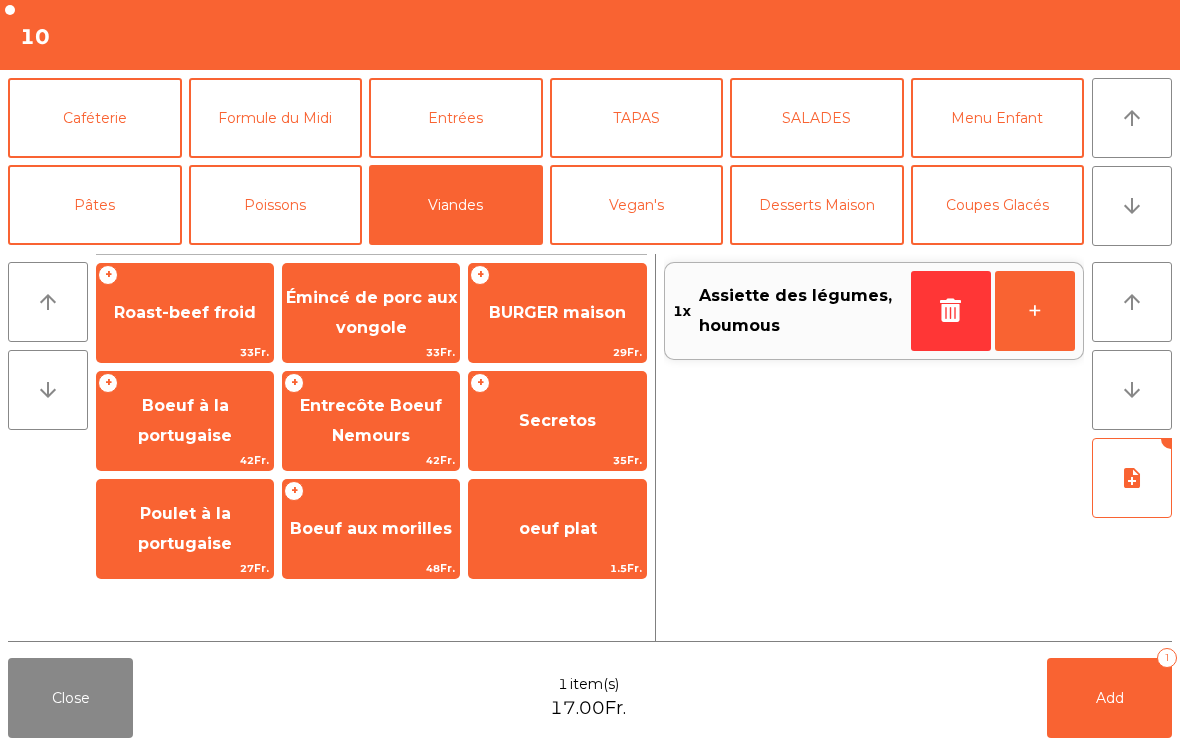 click on "Émincé de porc aux vongole" 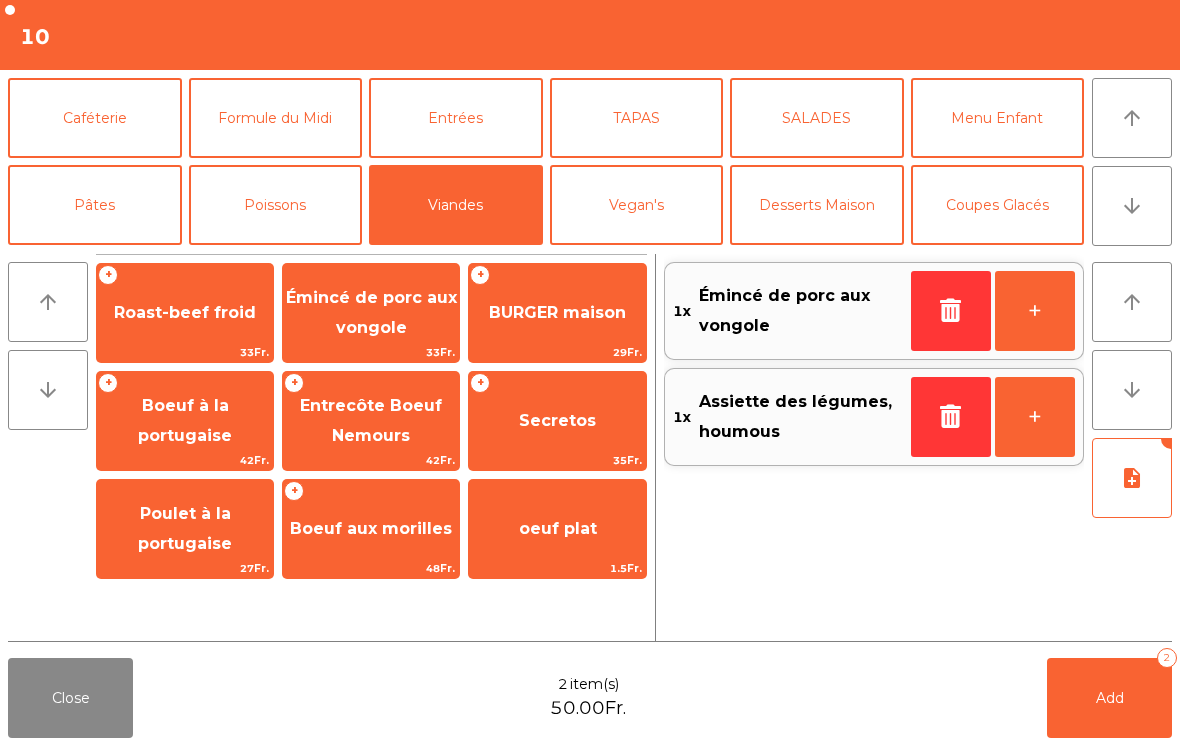 click on "Add   2" 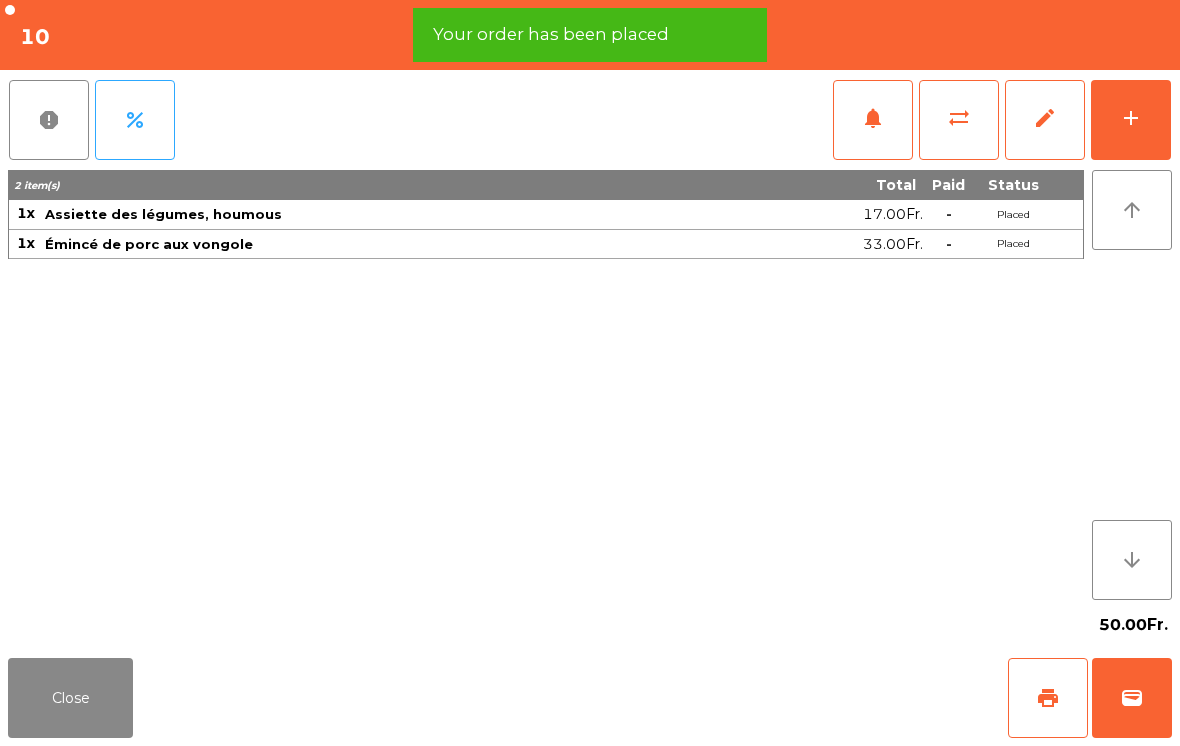click on "add" 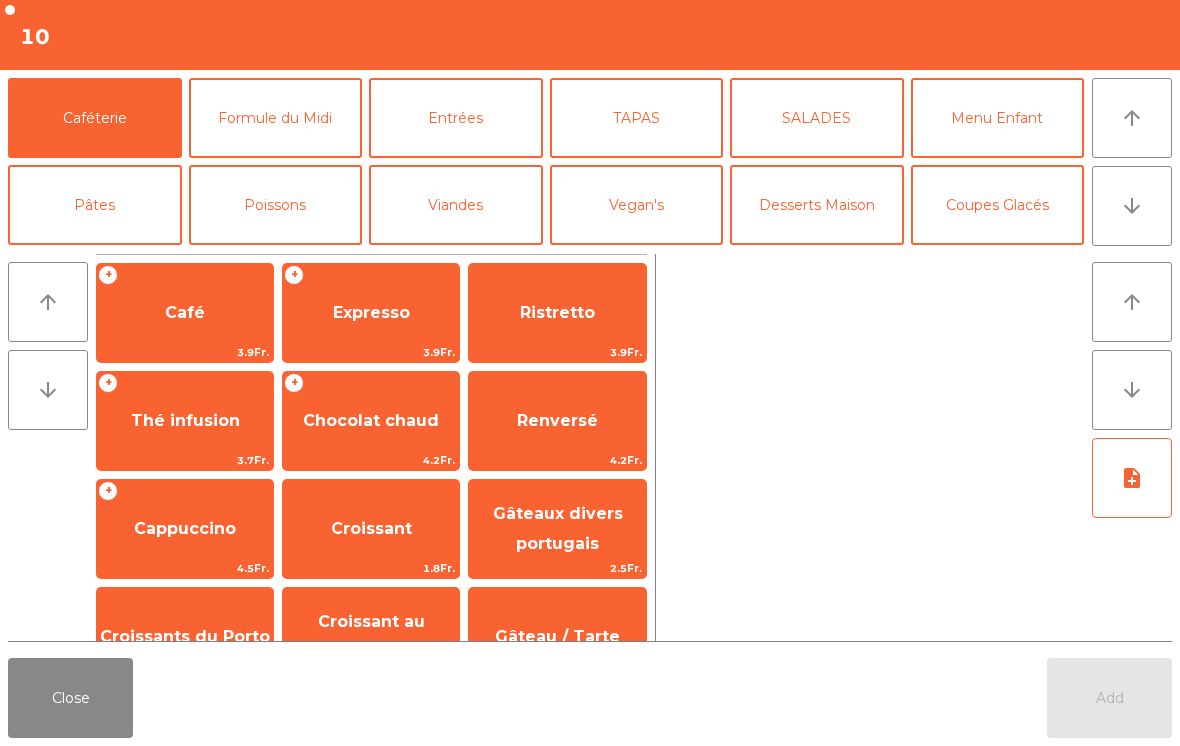 click on "arrow_downward" 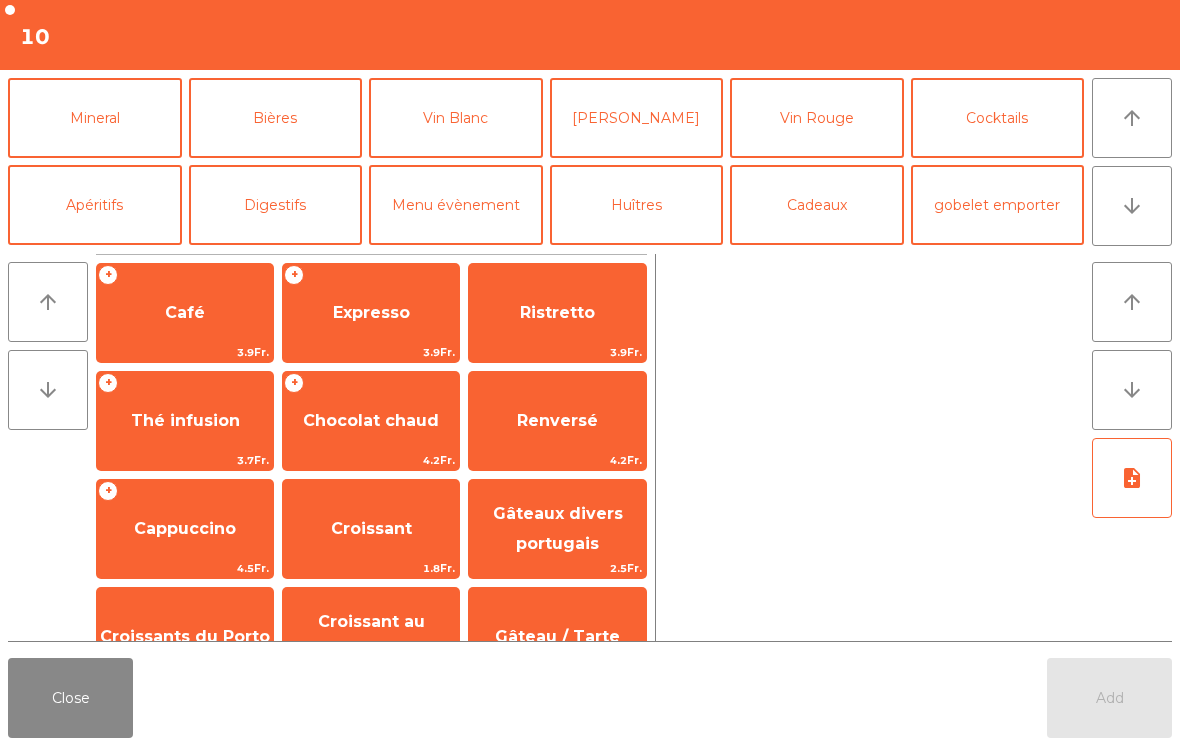 click on "[PERSON_NAME]" 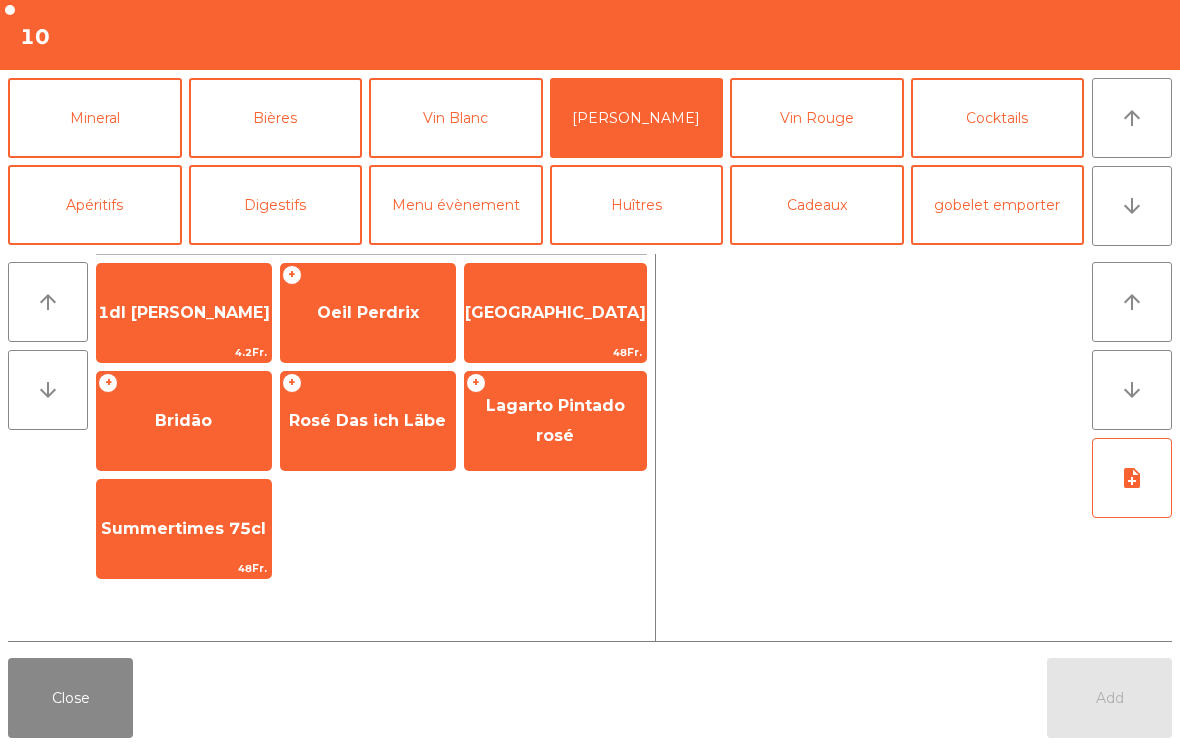 click on "Vin Rouge" 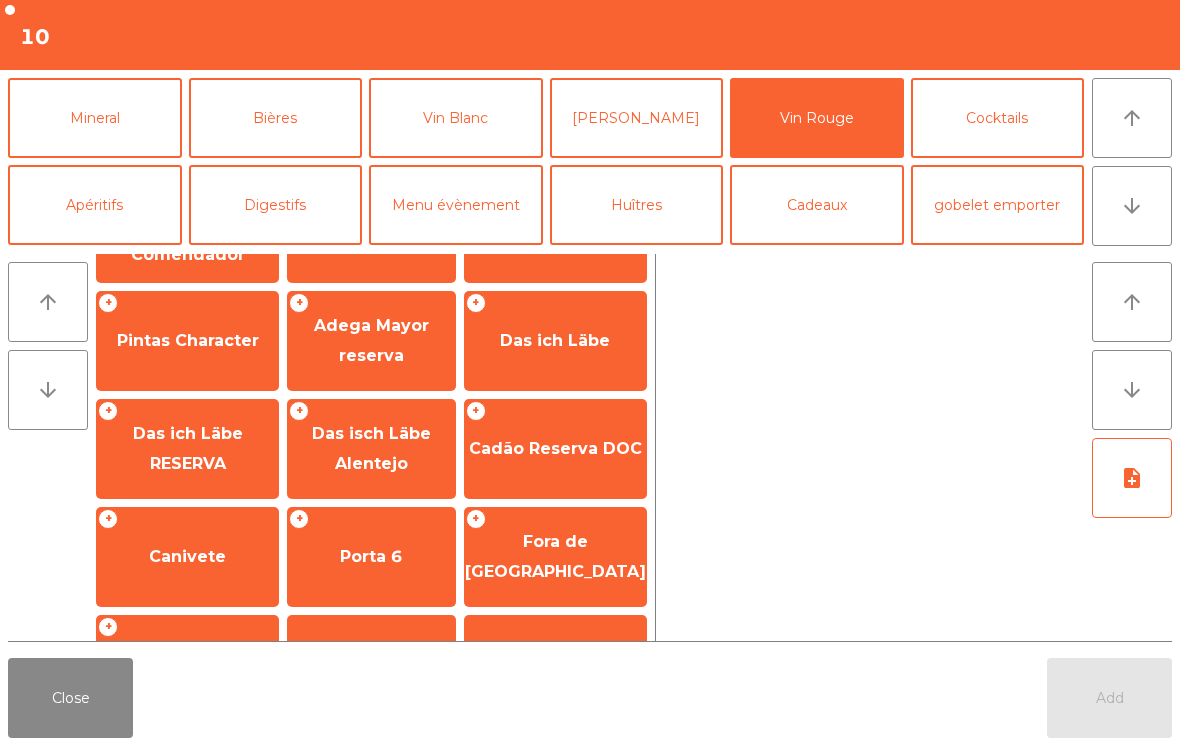 scroll, scrollTop: 553, scrollLeft: 0, axis: vertical 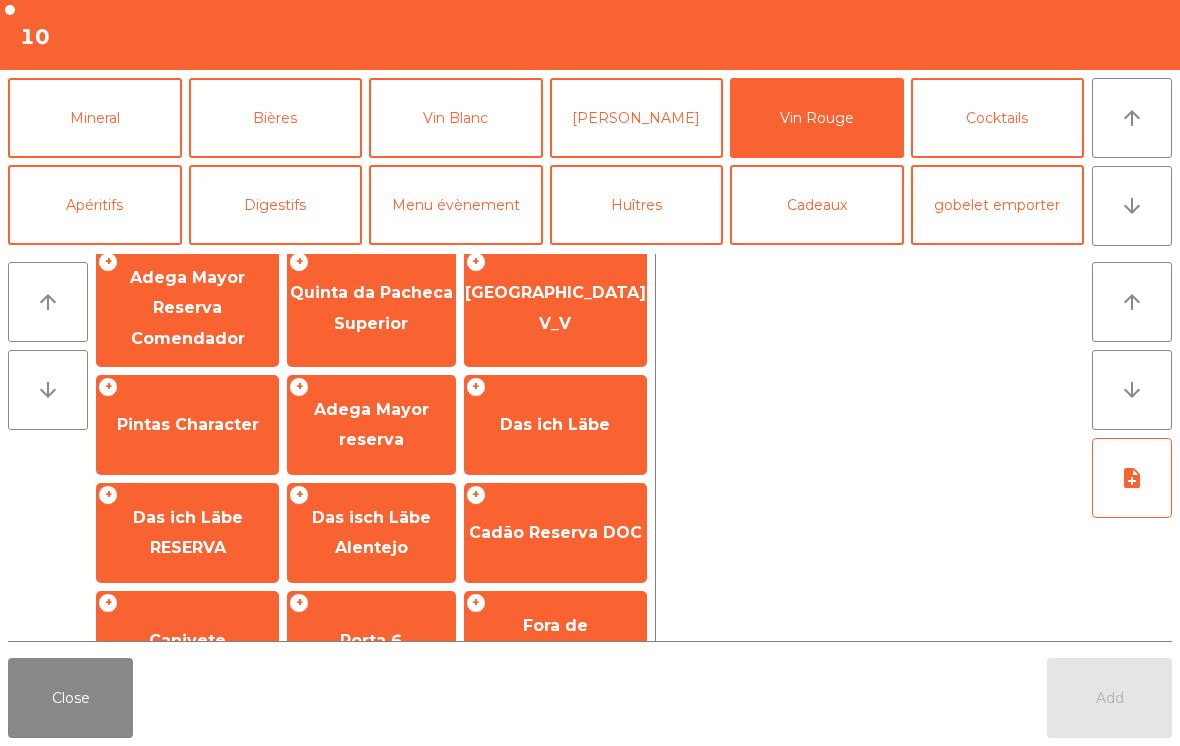 click on "Adega Mayor reserva" 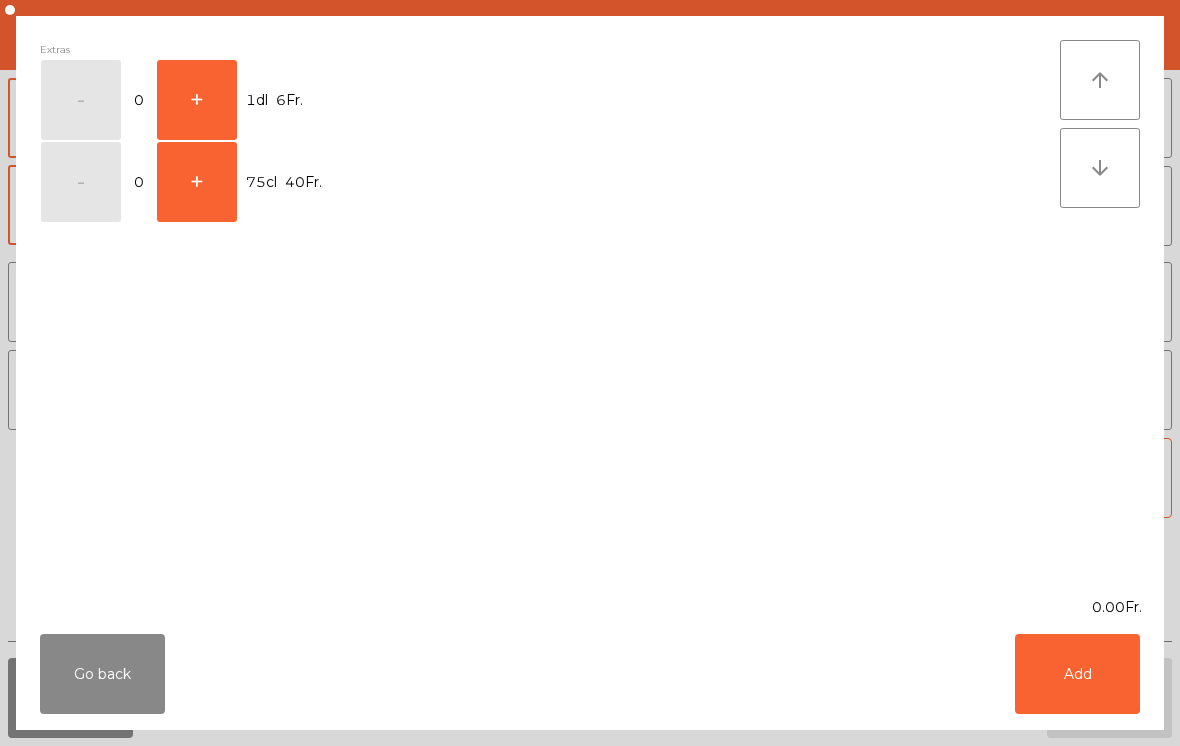 click on "+" 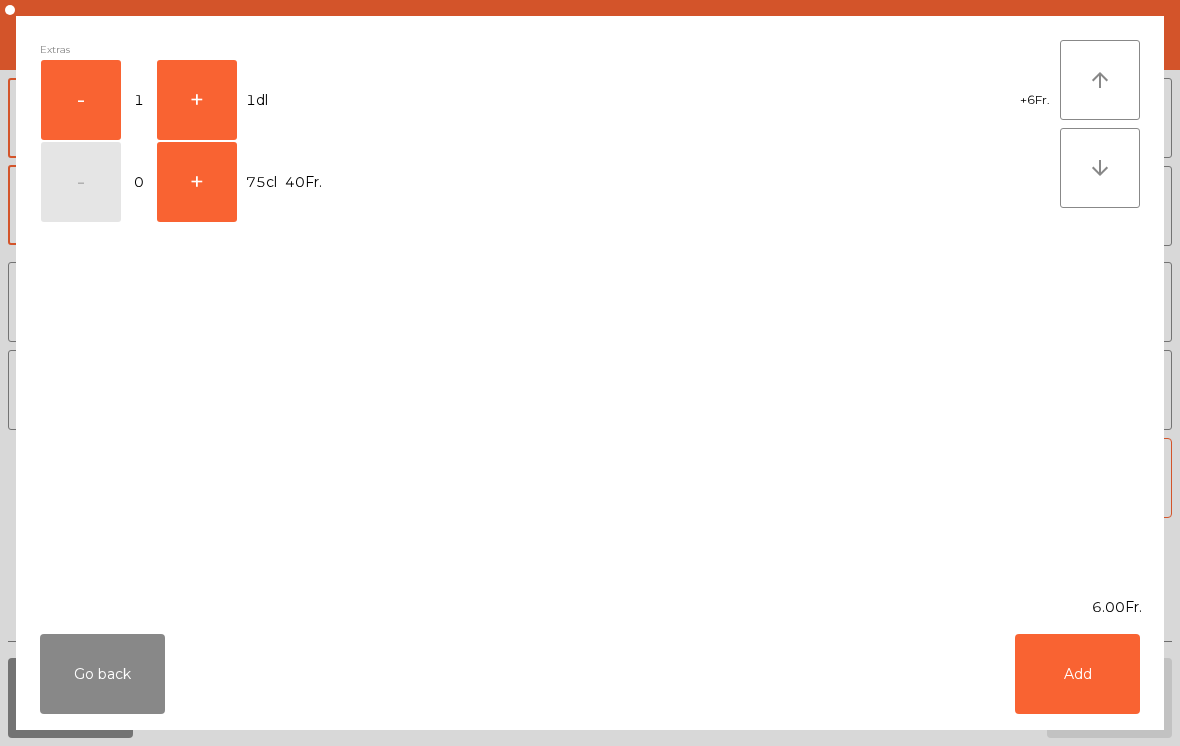 click on "+" 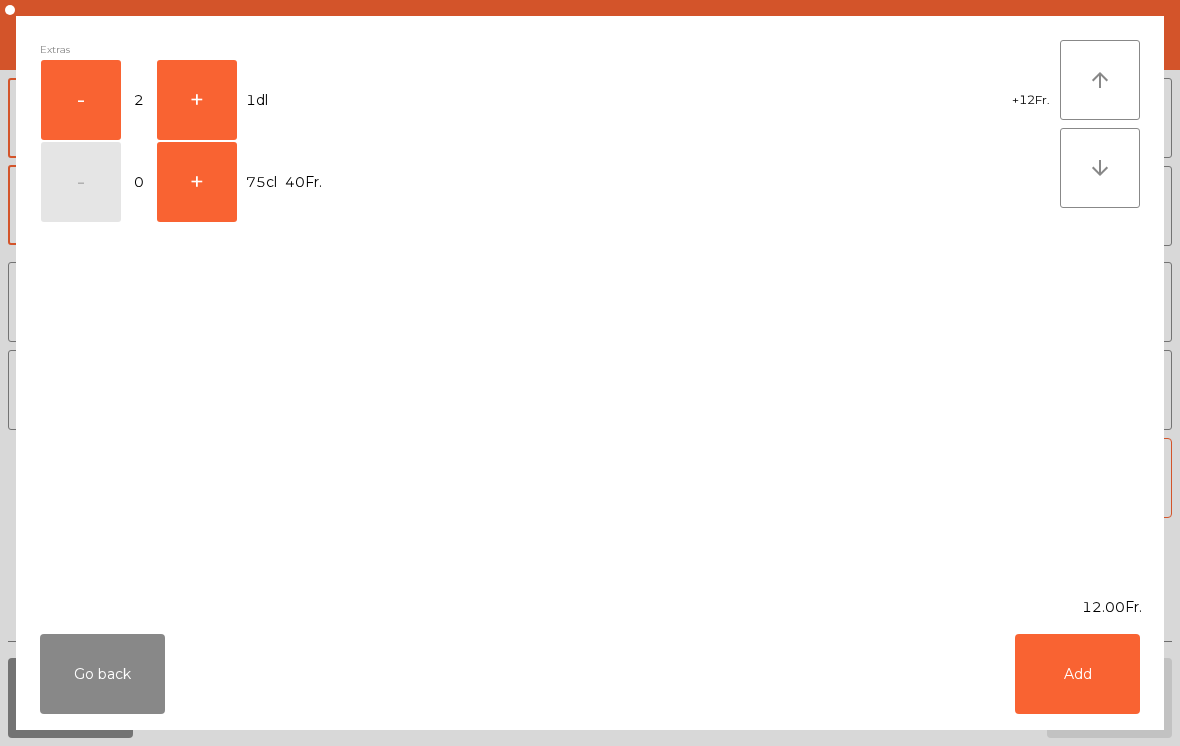click on "+" 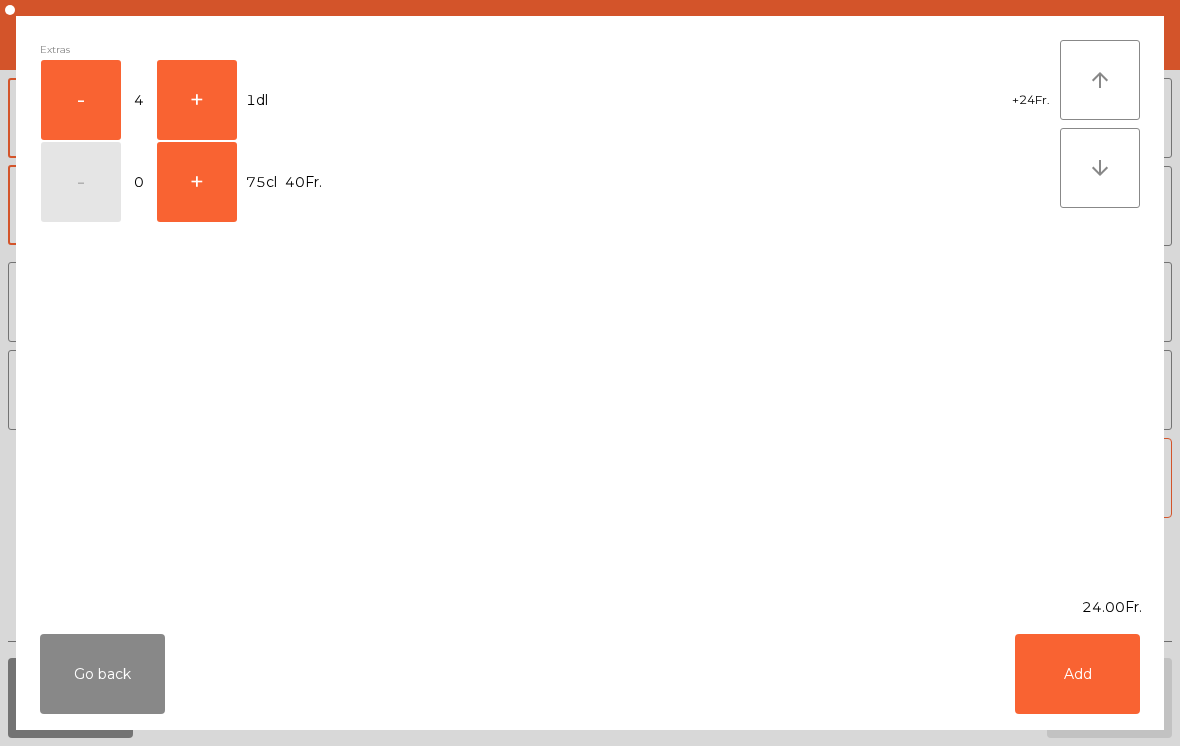 click on "1dl" 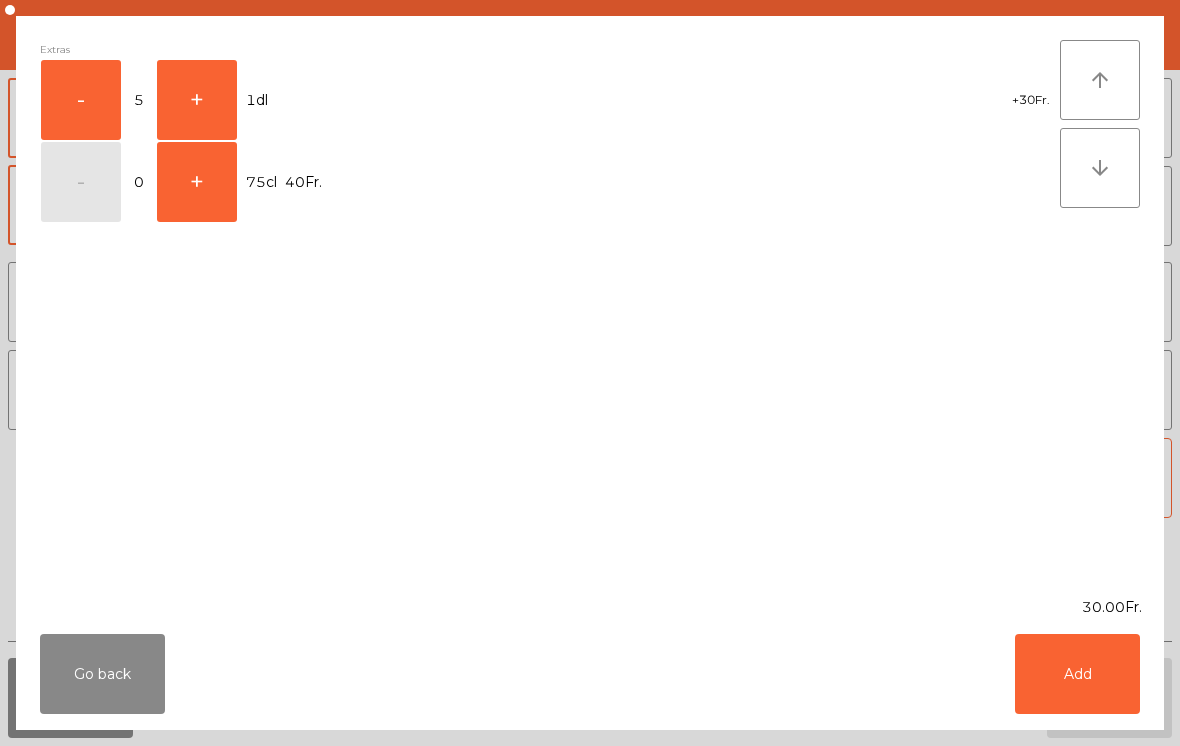 click on "Add" 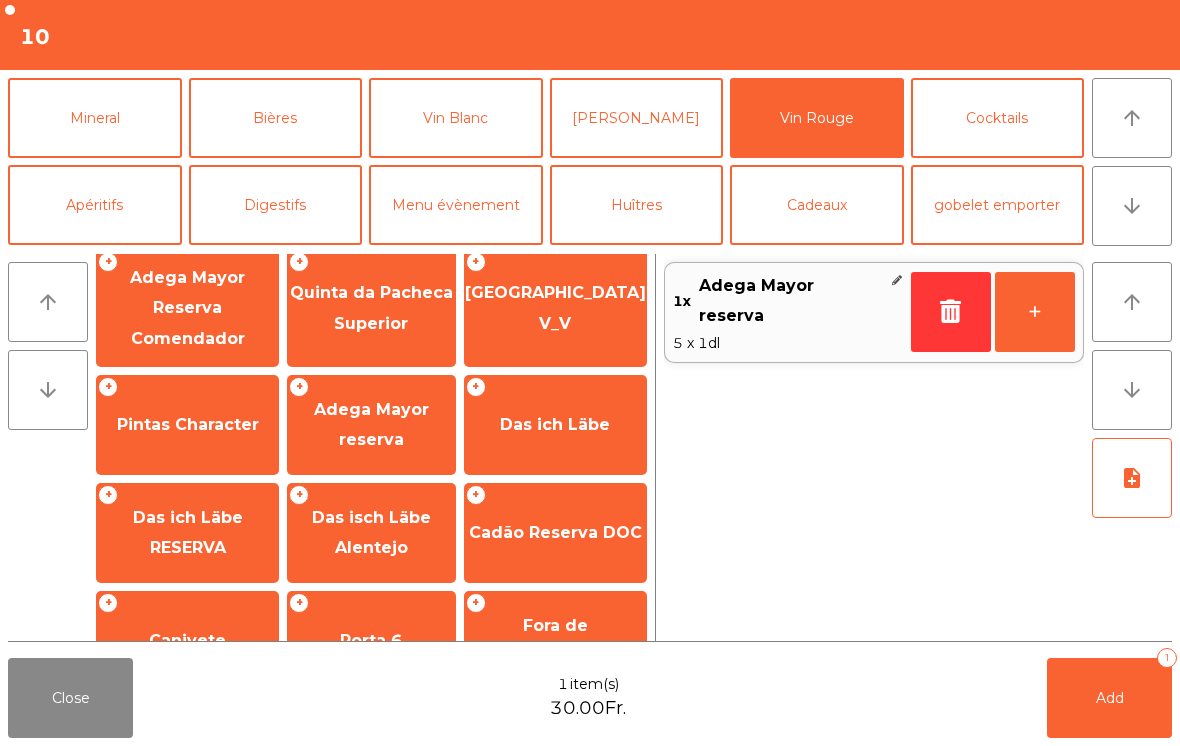 click on "Add   1" 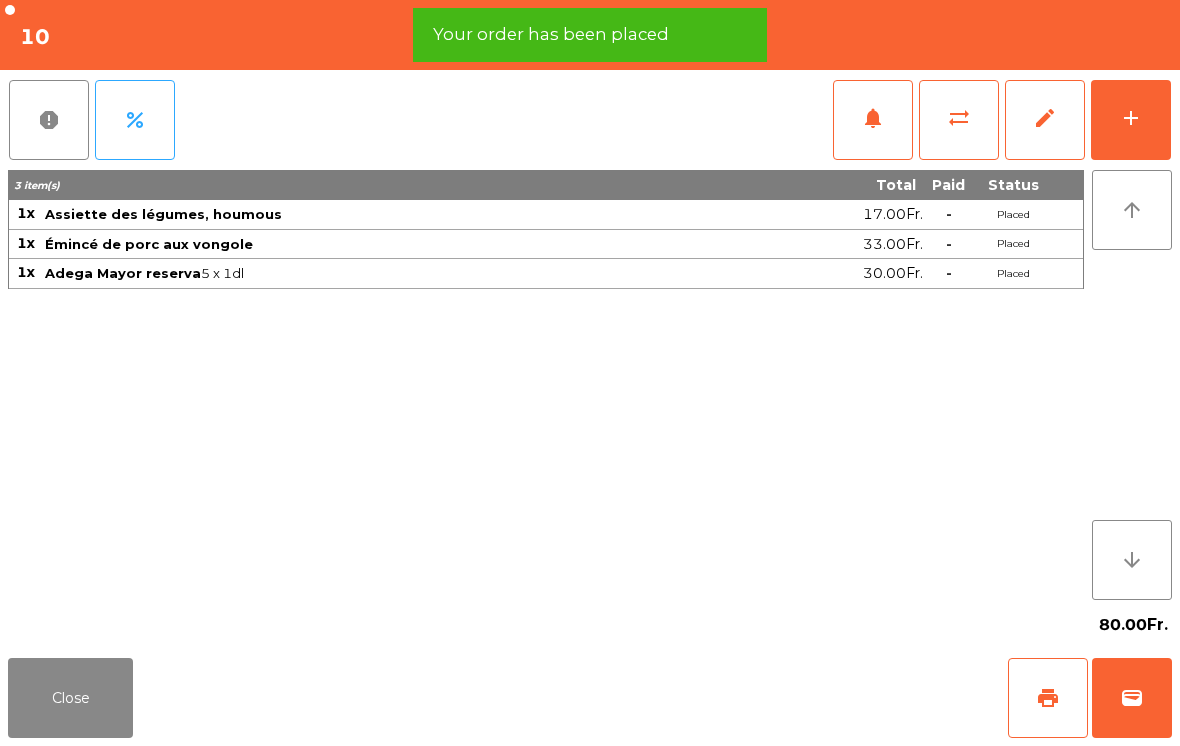 click on "add" 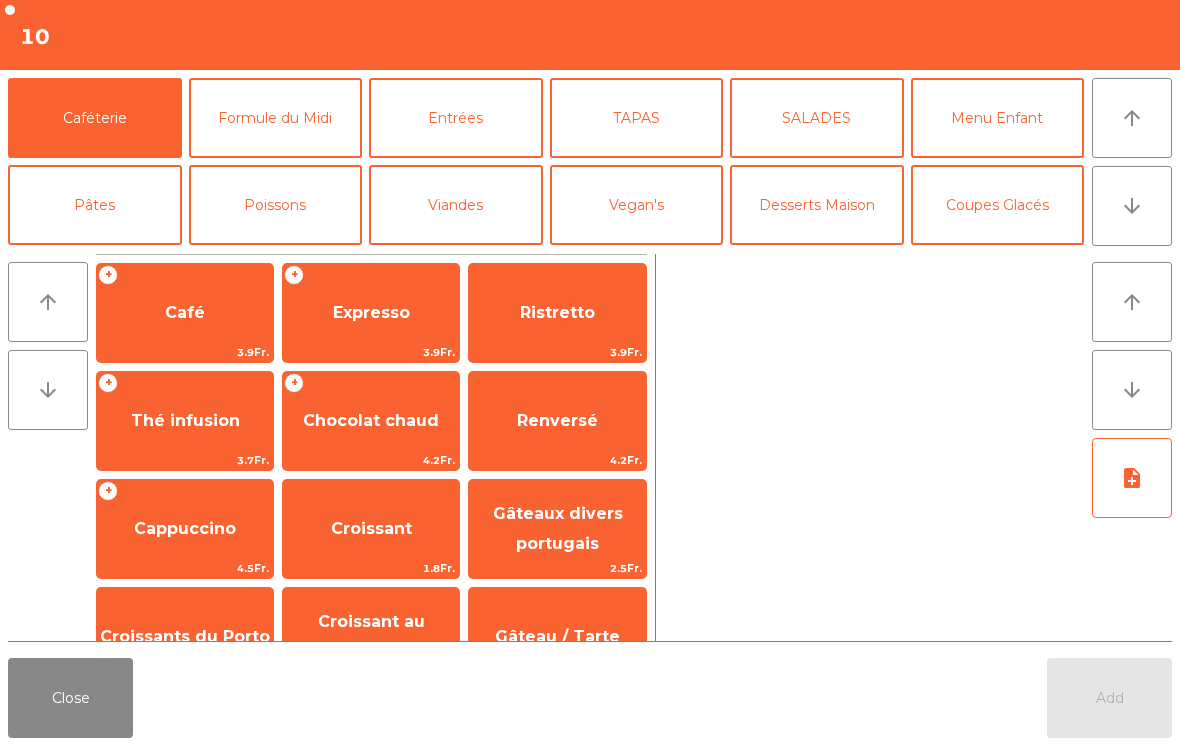click on "arrow_downward" 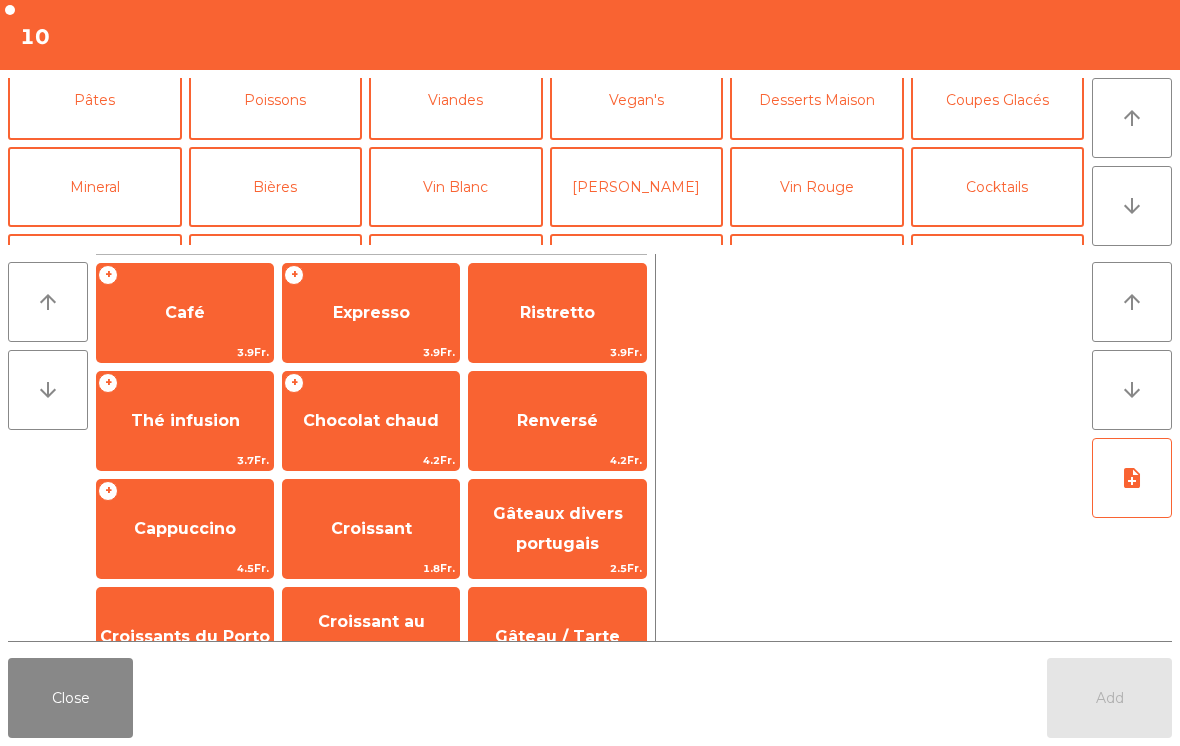scroll, scrollTop: 68, scrollLeft: 0, axis: vertical 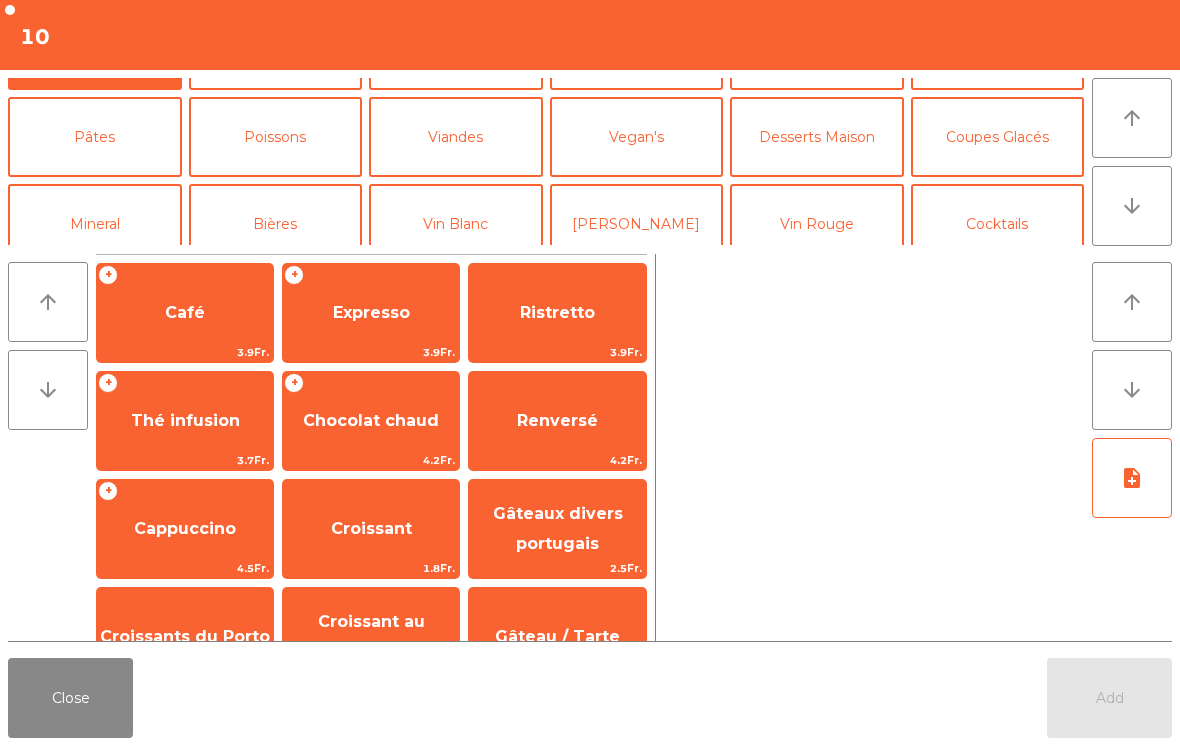 click on "Mineral" 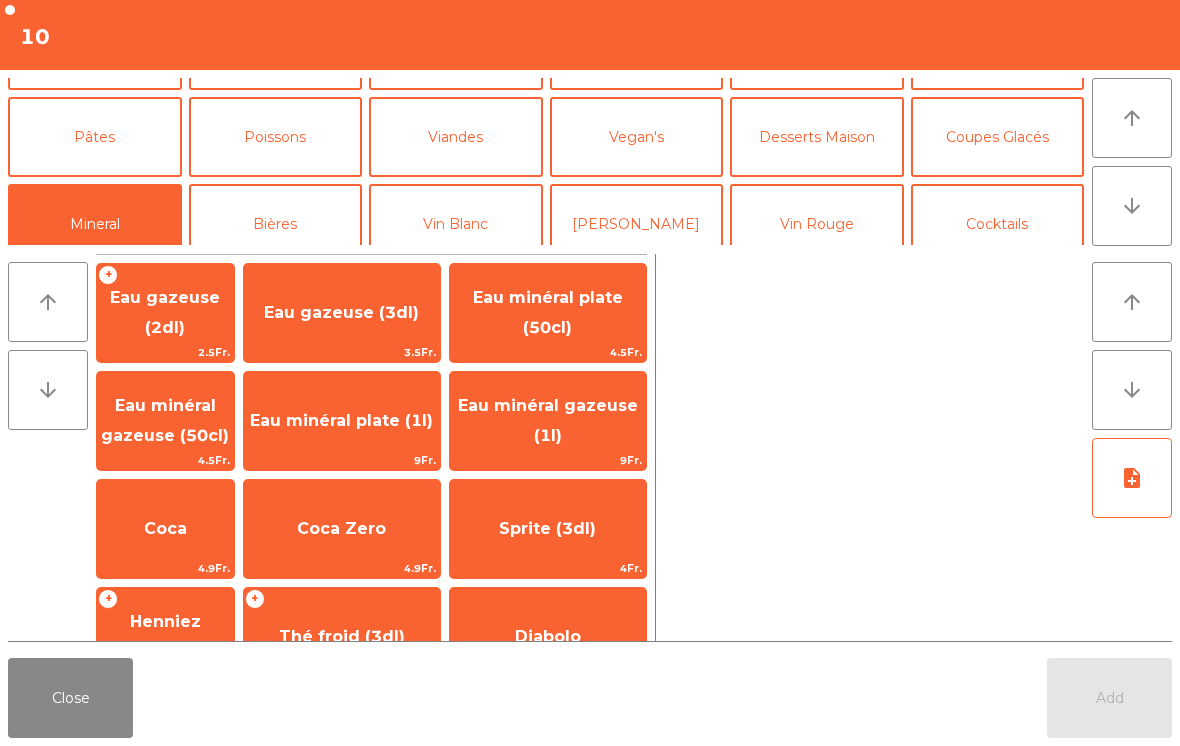 click on "Mineral" 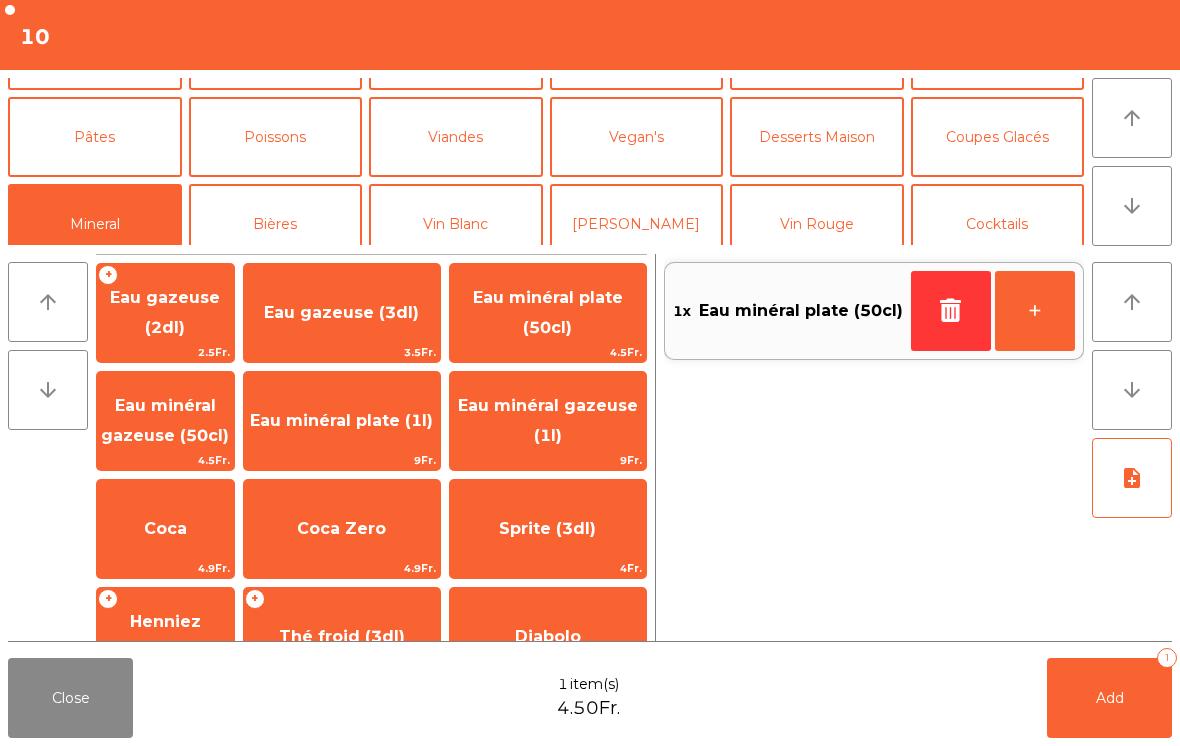 click on "Add   1" 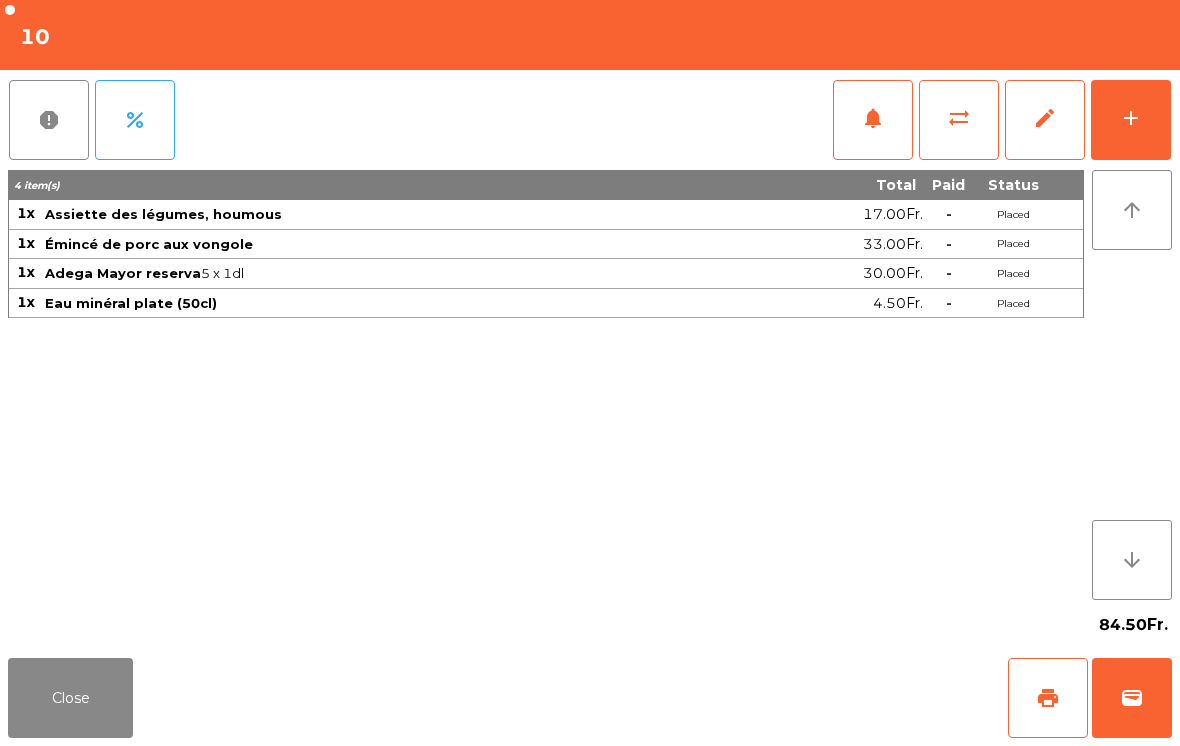 click on "Close" 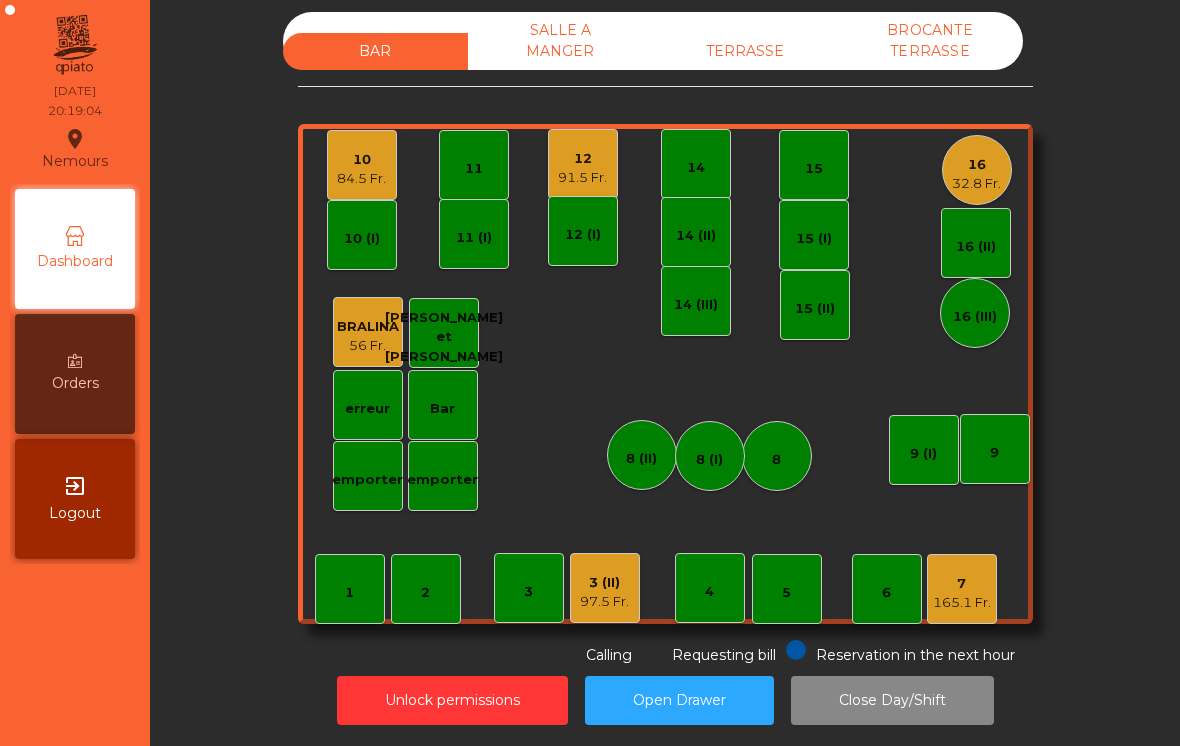 click on "12" 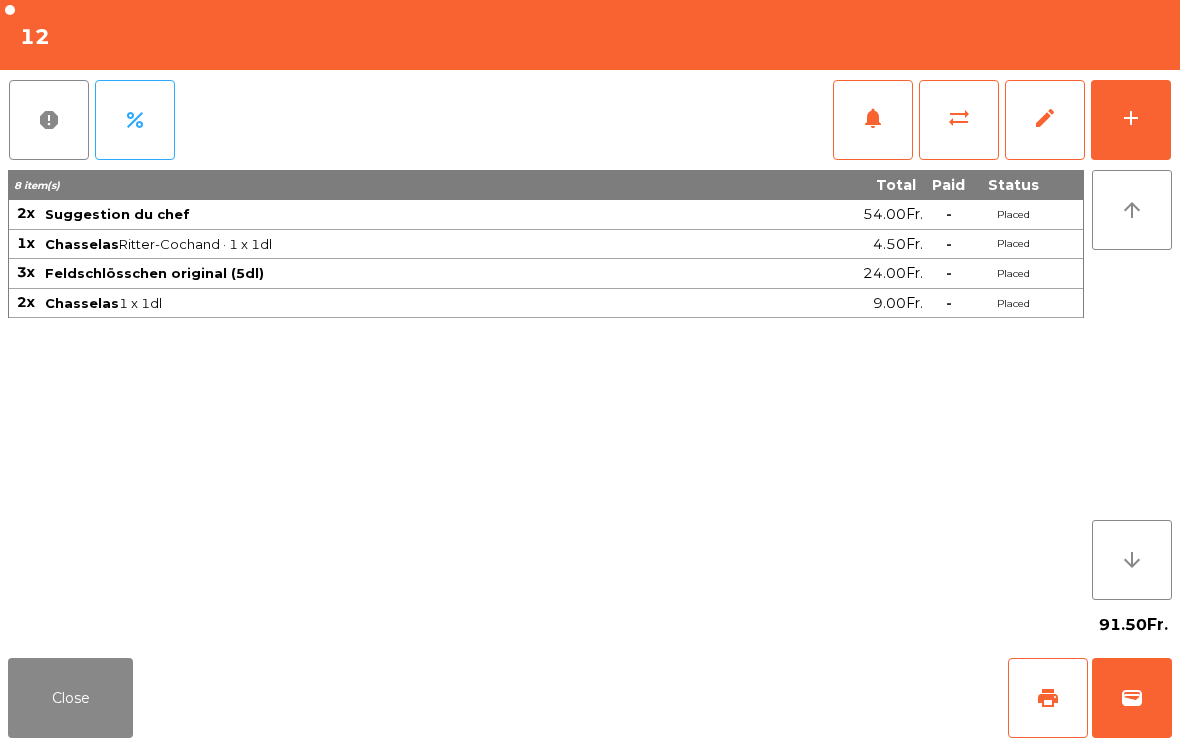 click on "Close" 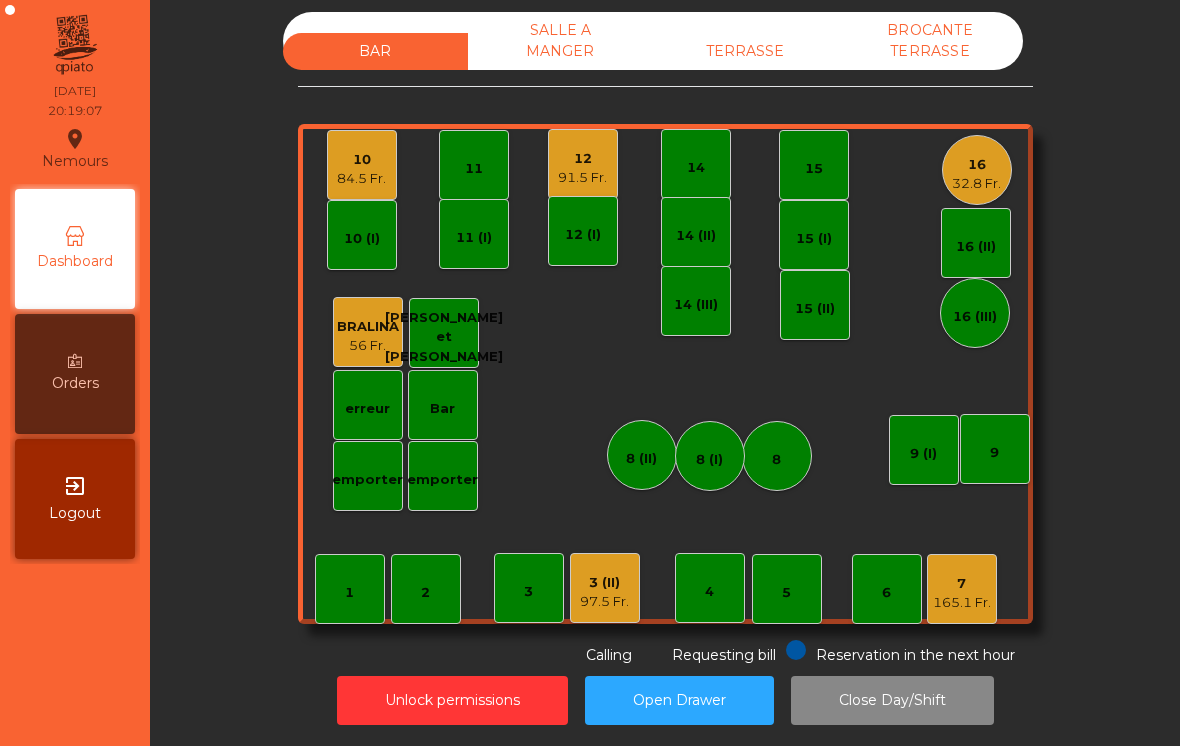 click on "97.5 Fr." 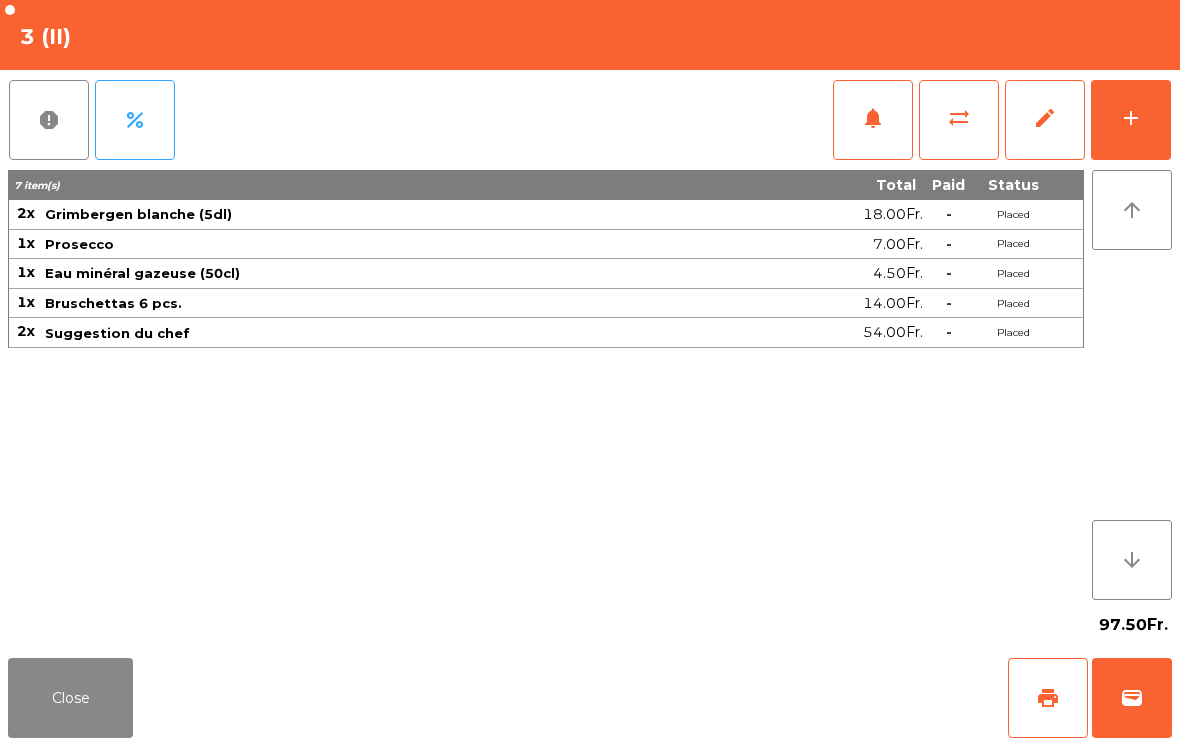 click on "notifications" 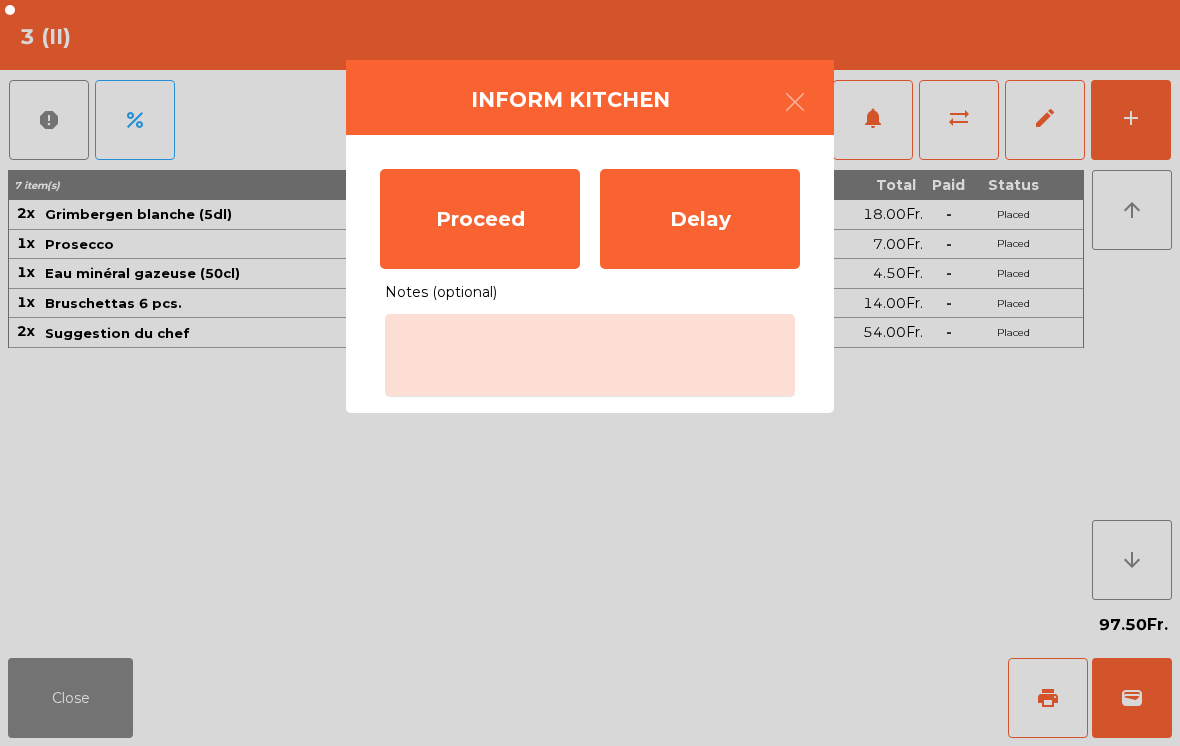 click on "Proceed" 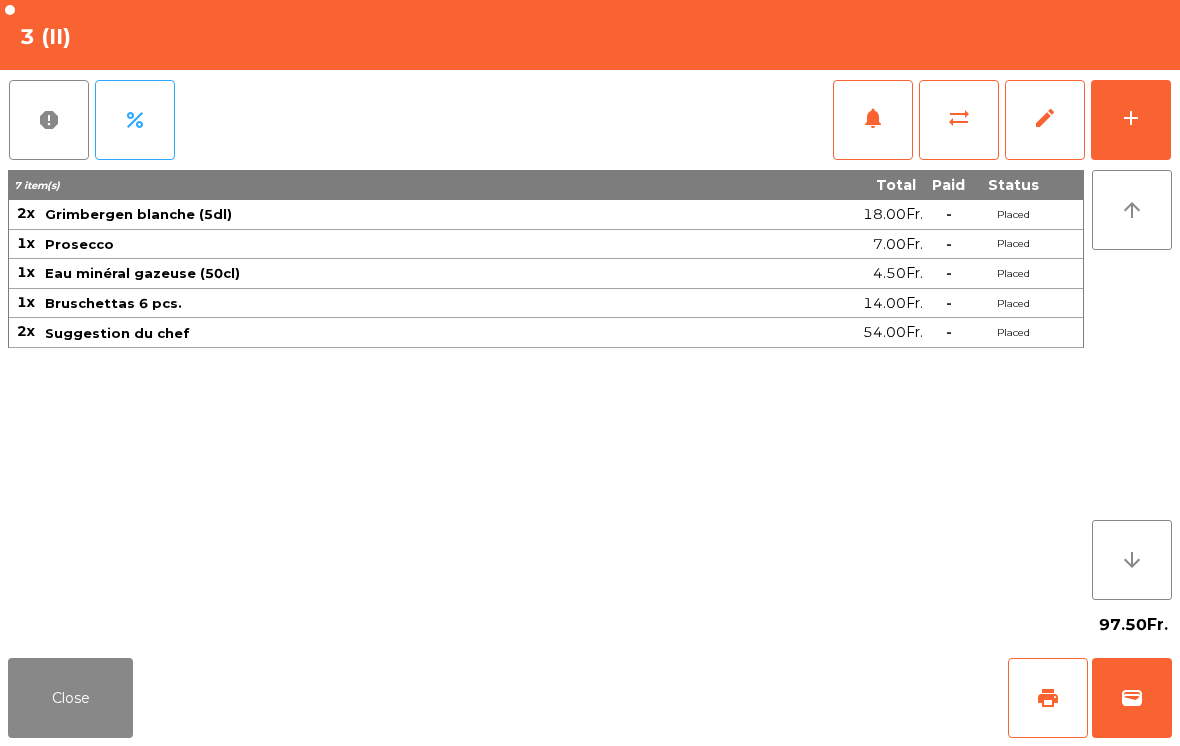 click on "Close" 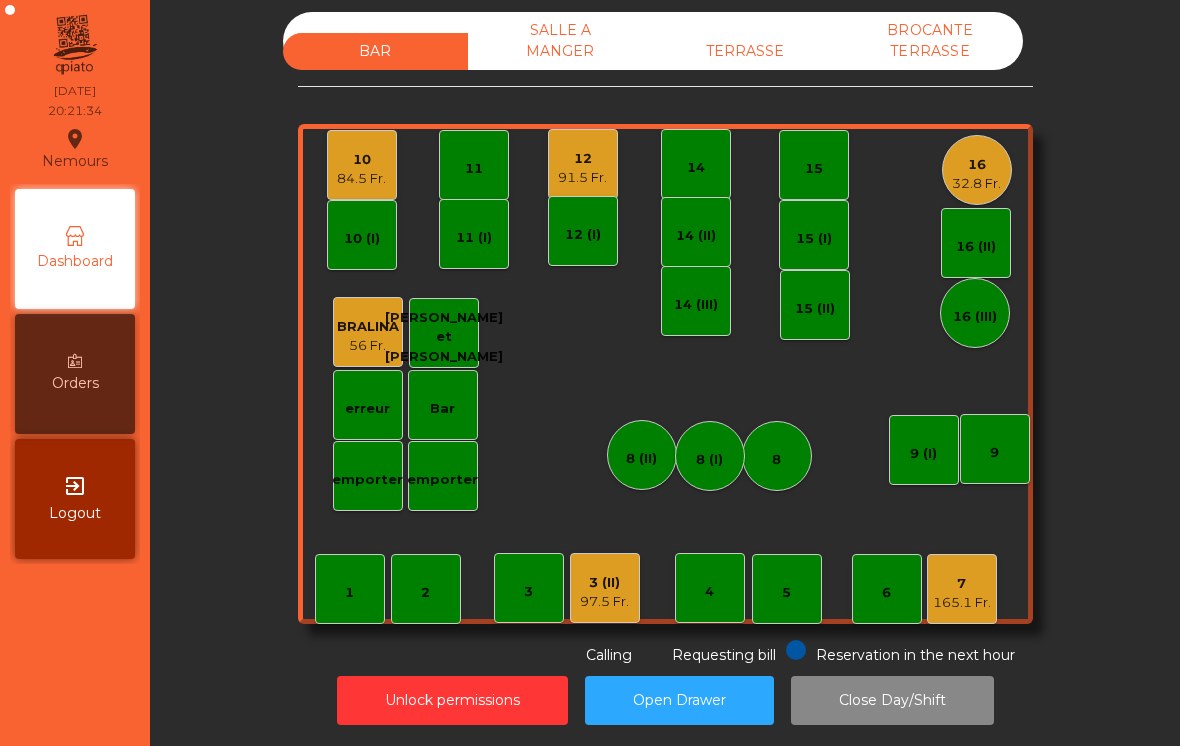 click on "11" 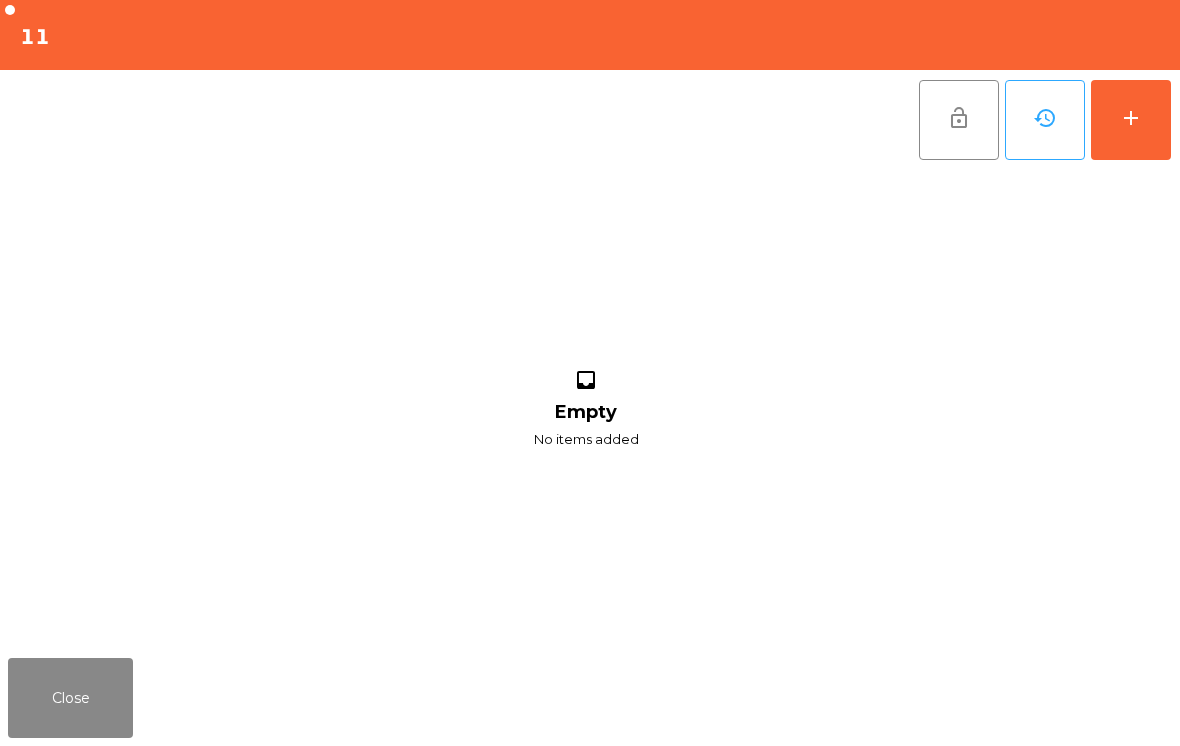 scroll, scrollTop: 15, scrollLeft: 0, axis: vertical 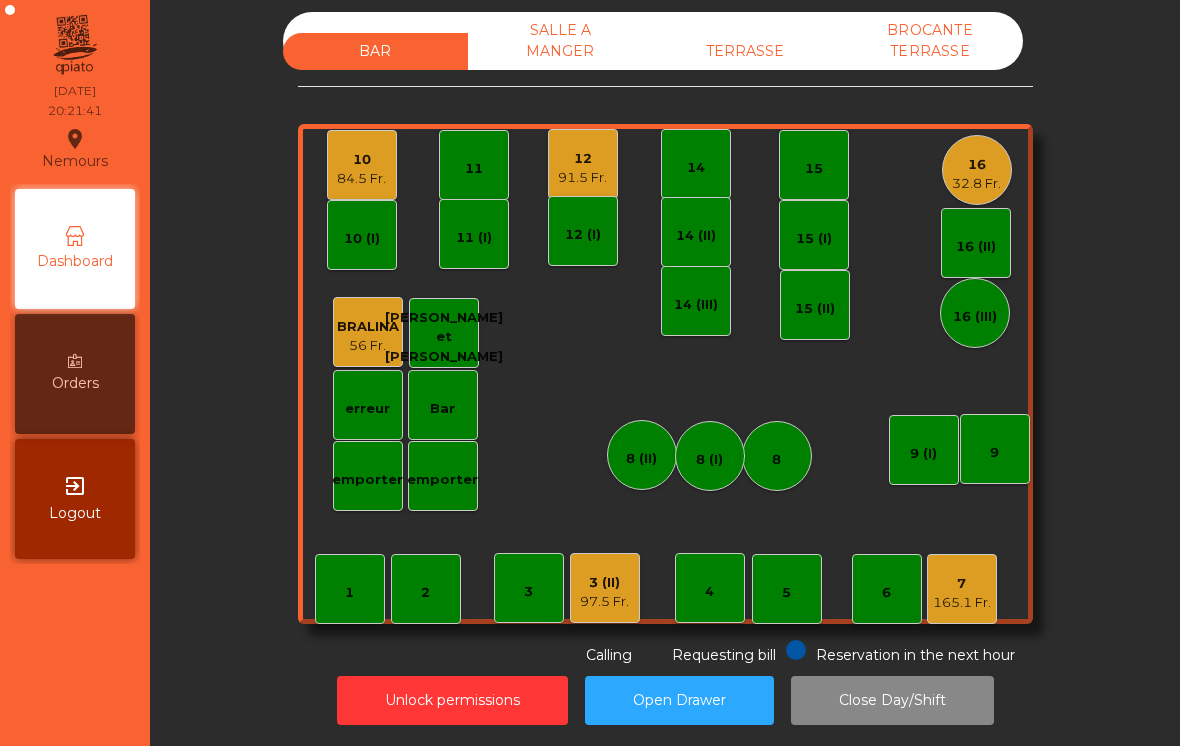 click on "11" 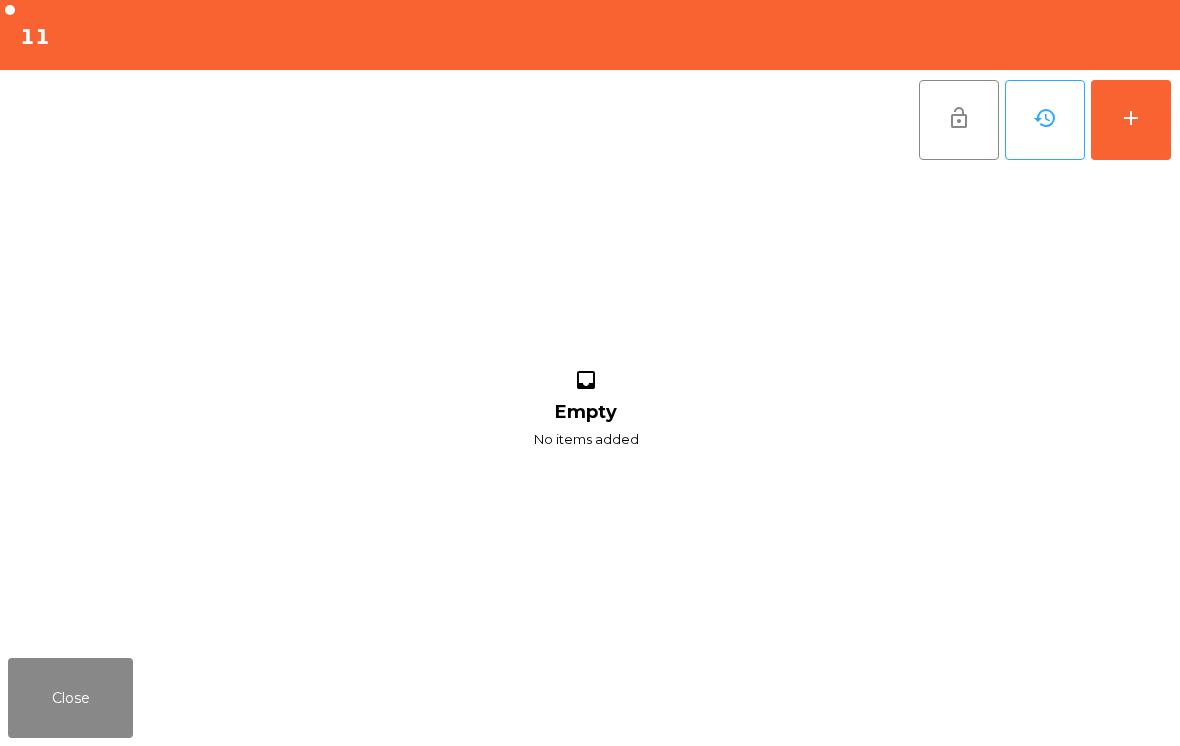click on "add" 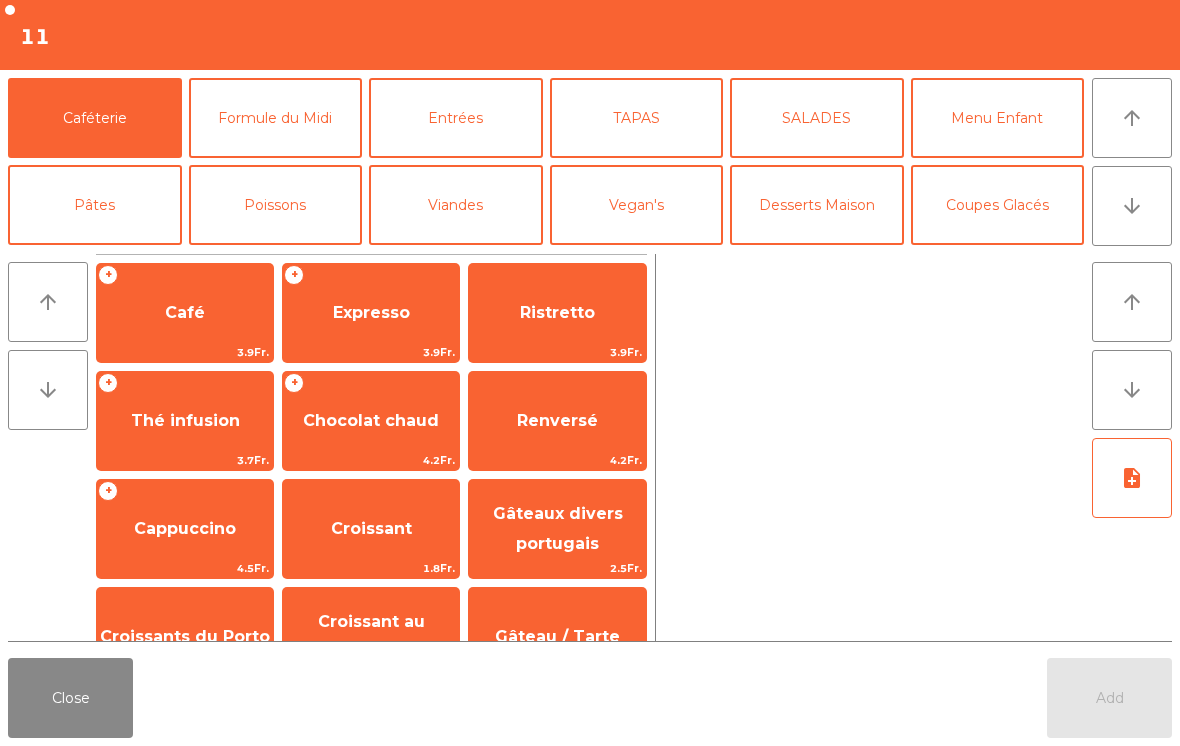 click on "SALADES" 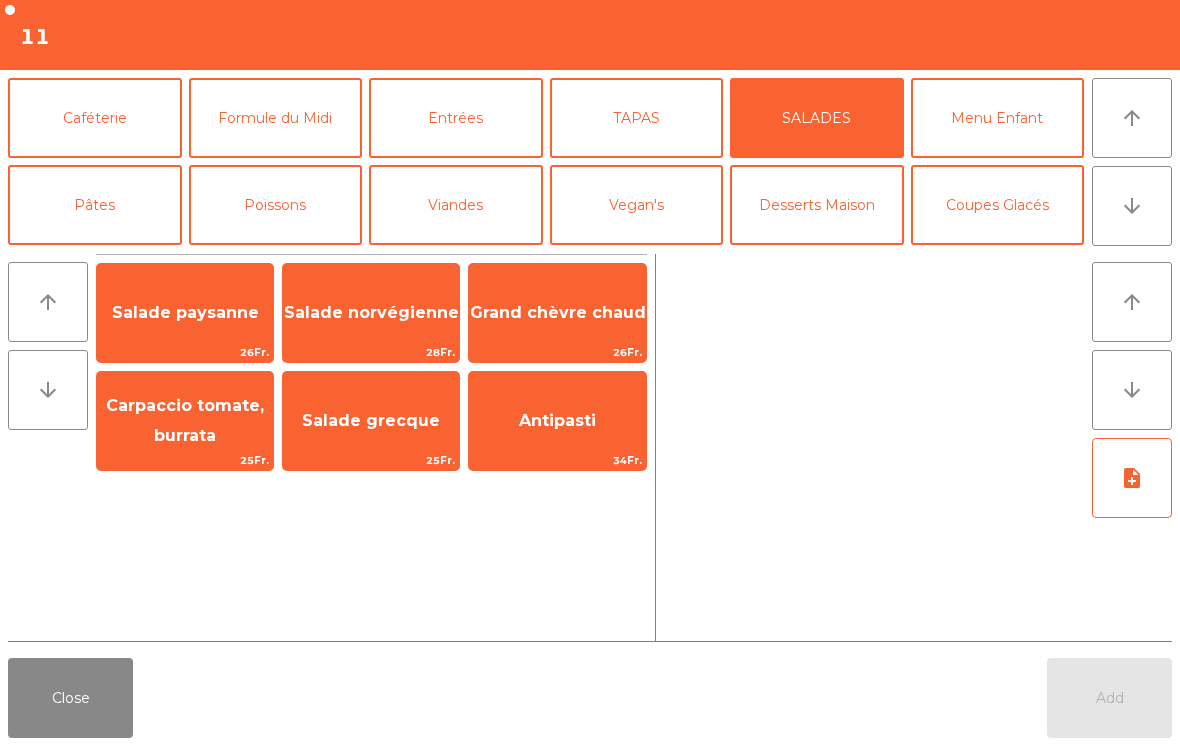 click on "Salade norvégienne" 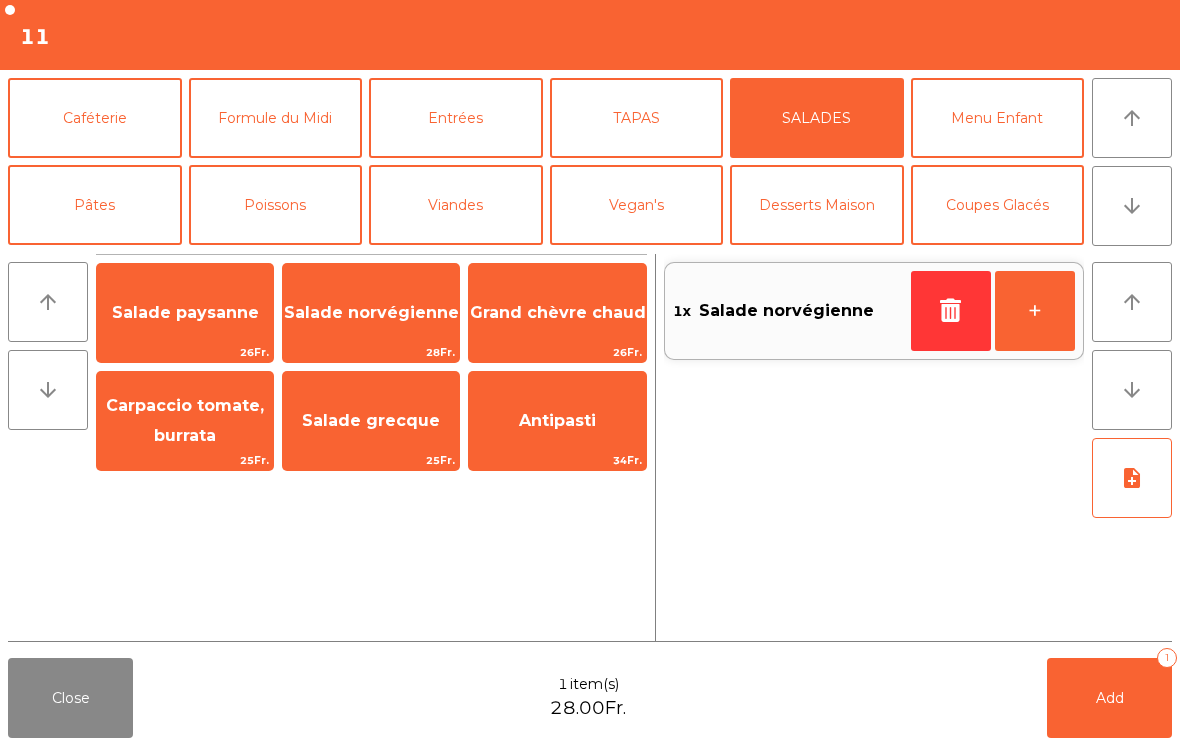 click on "Salade grecque" 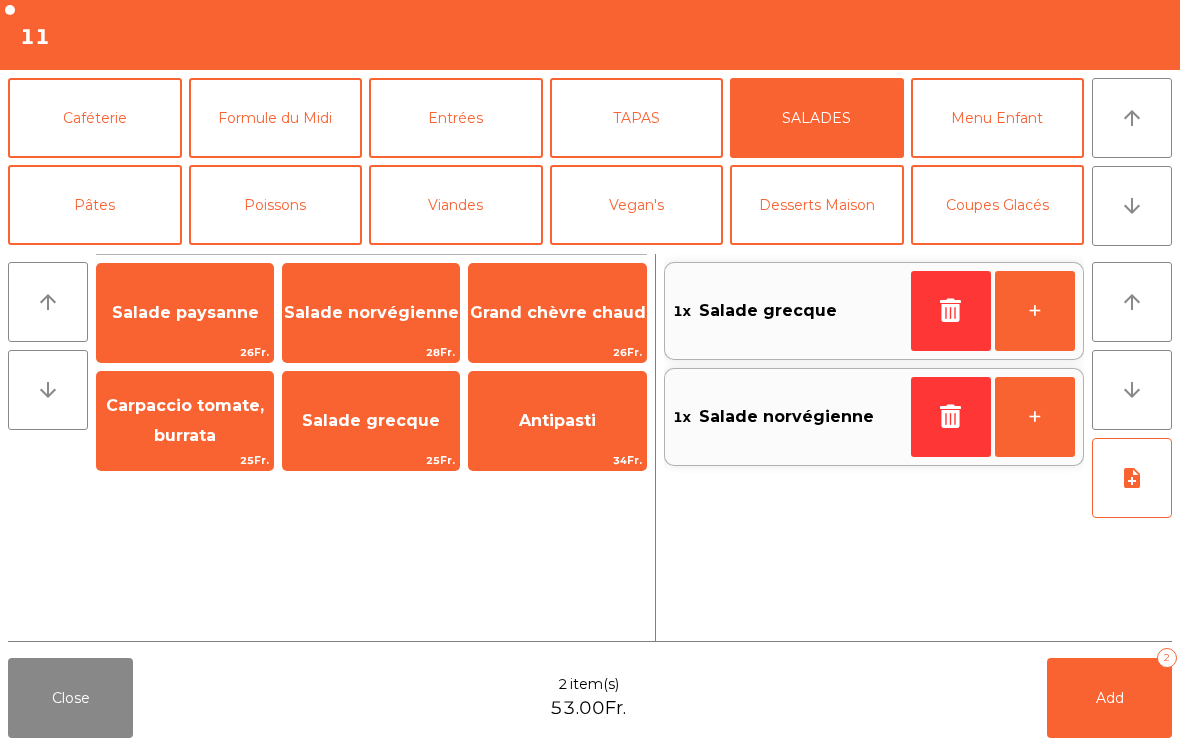click on "Poissons" 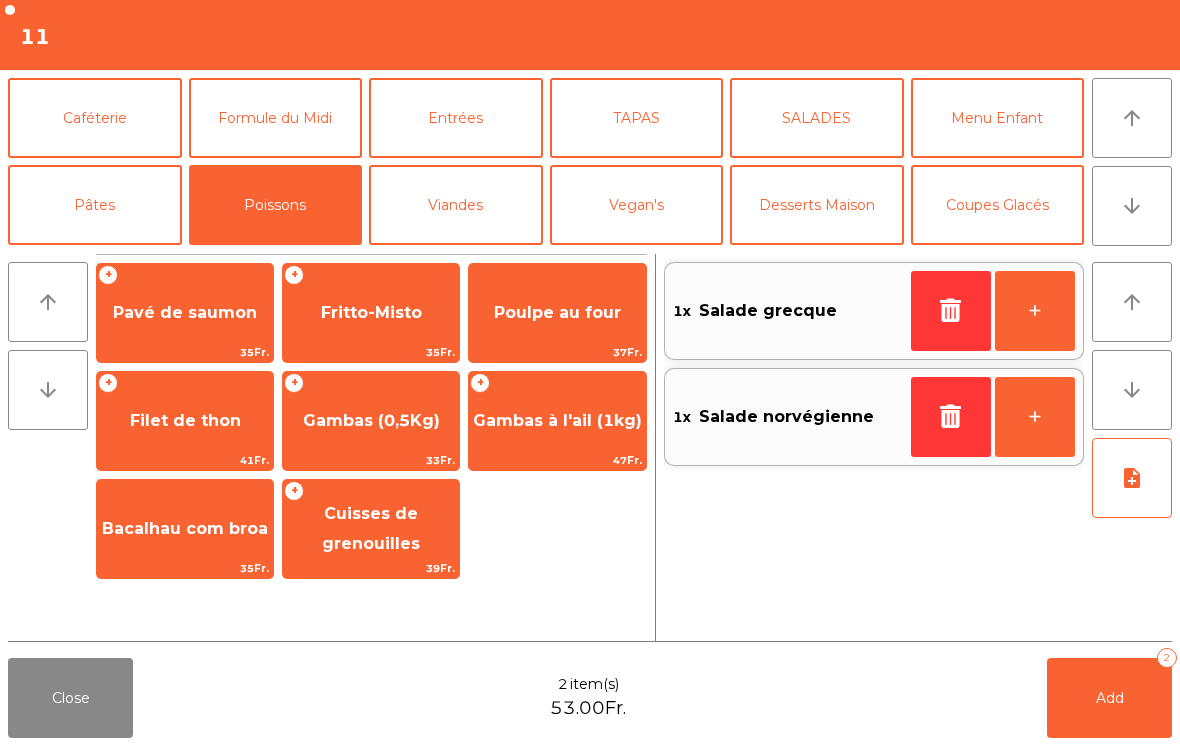 click on "37Fr." 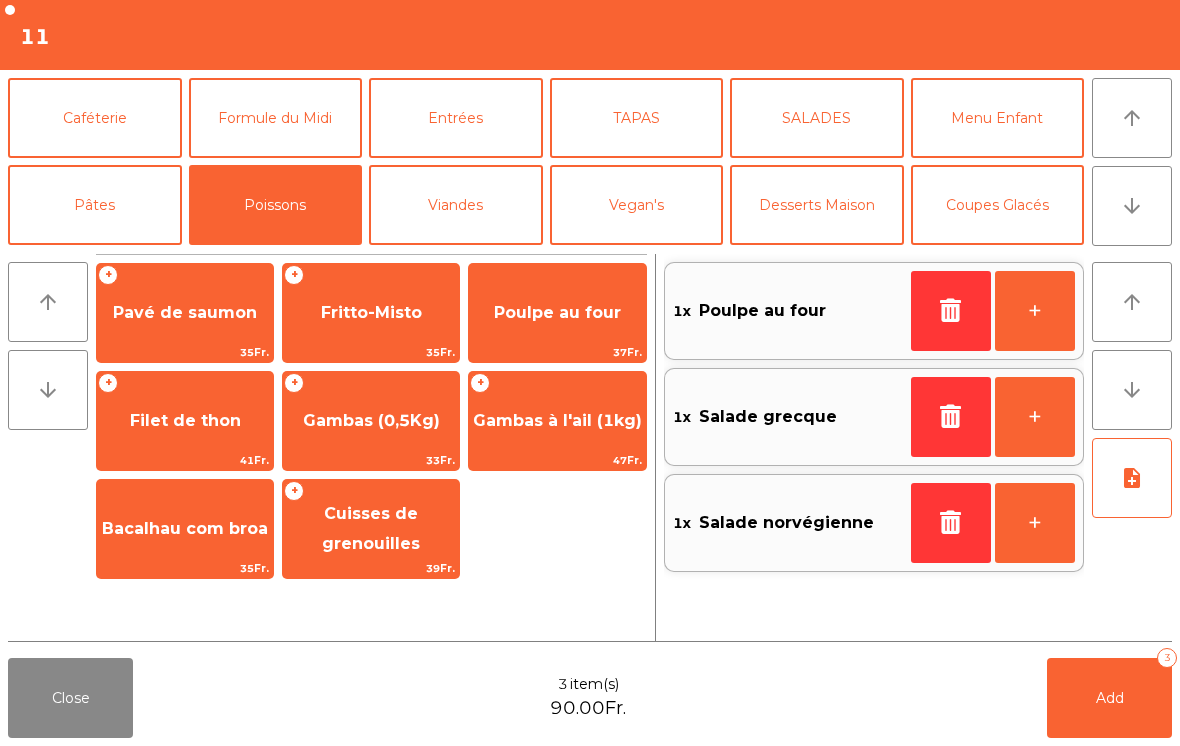click on "arrow_downward" 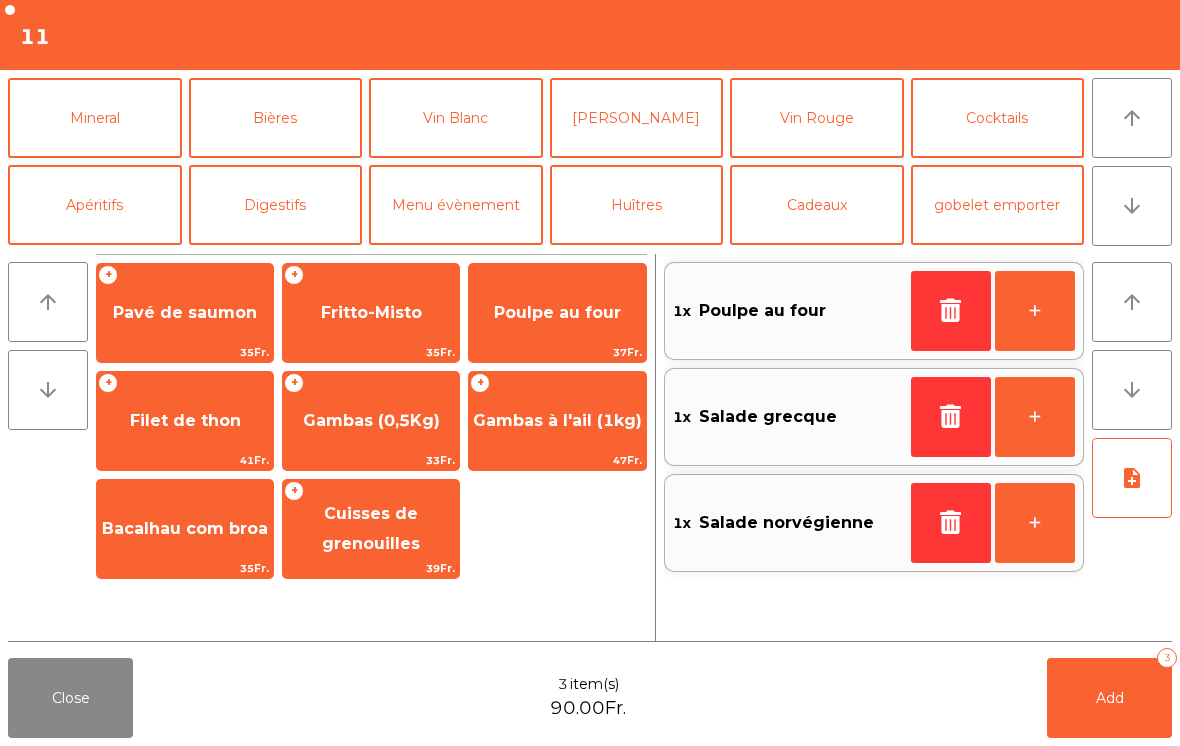 click on "Bières" 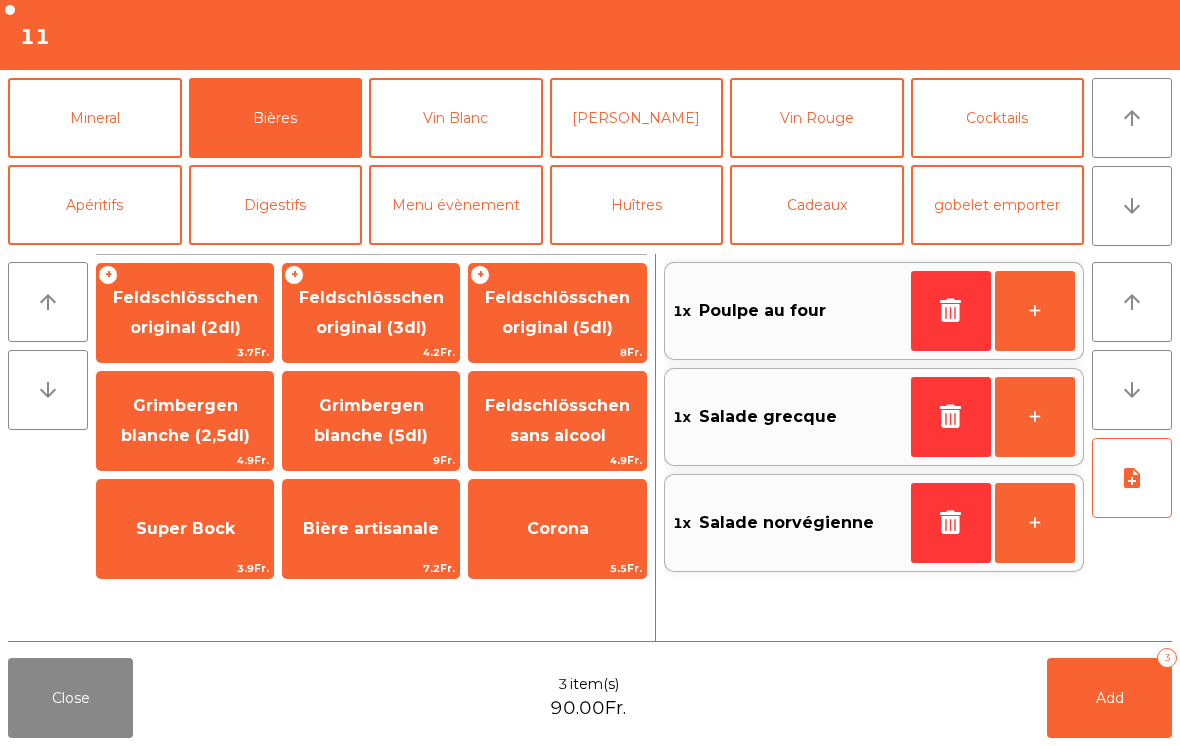 click on "Feldschlösschen original (5dl)" 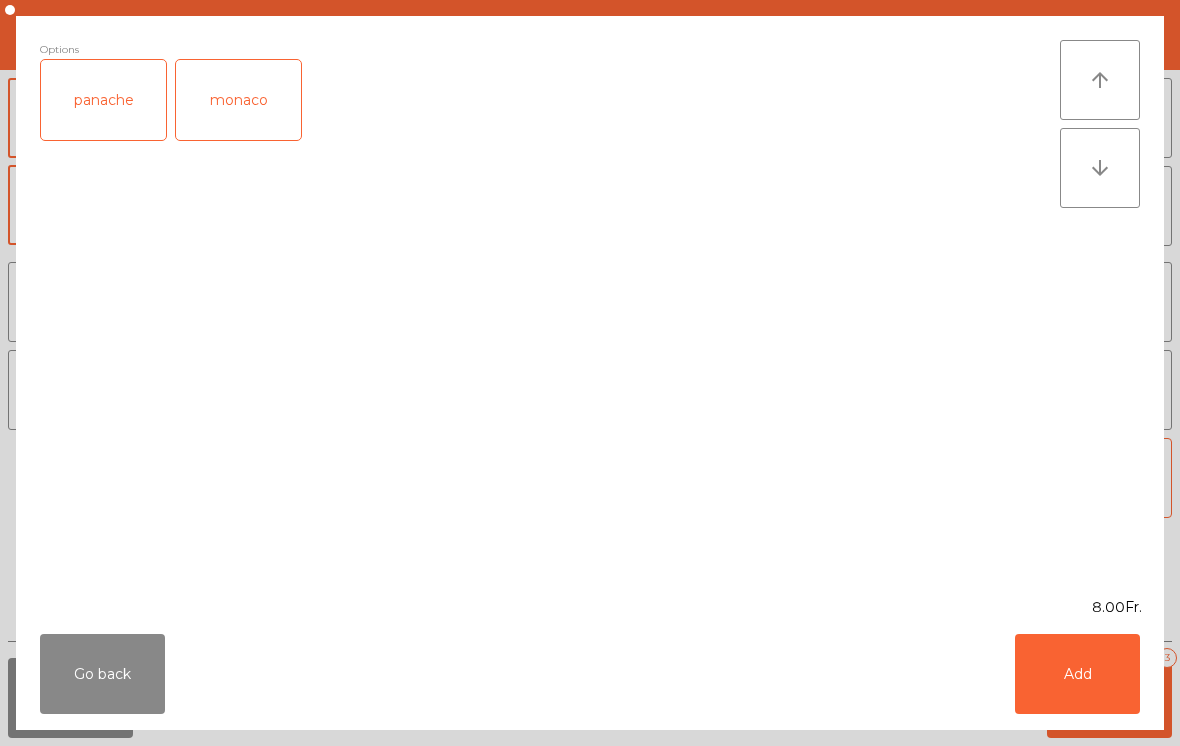 click on "Add" 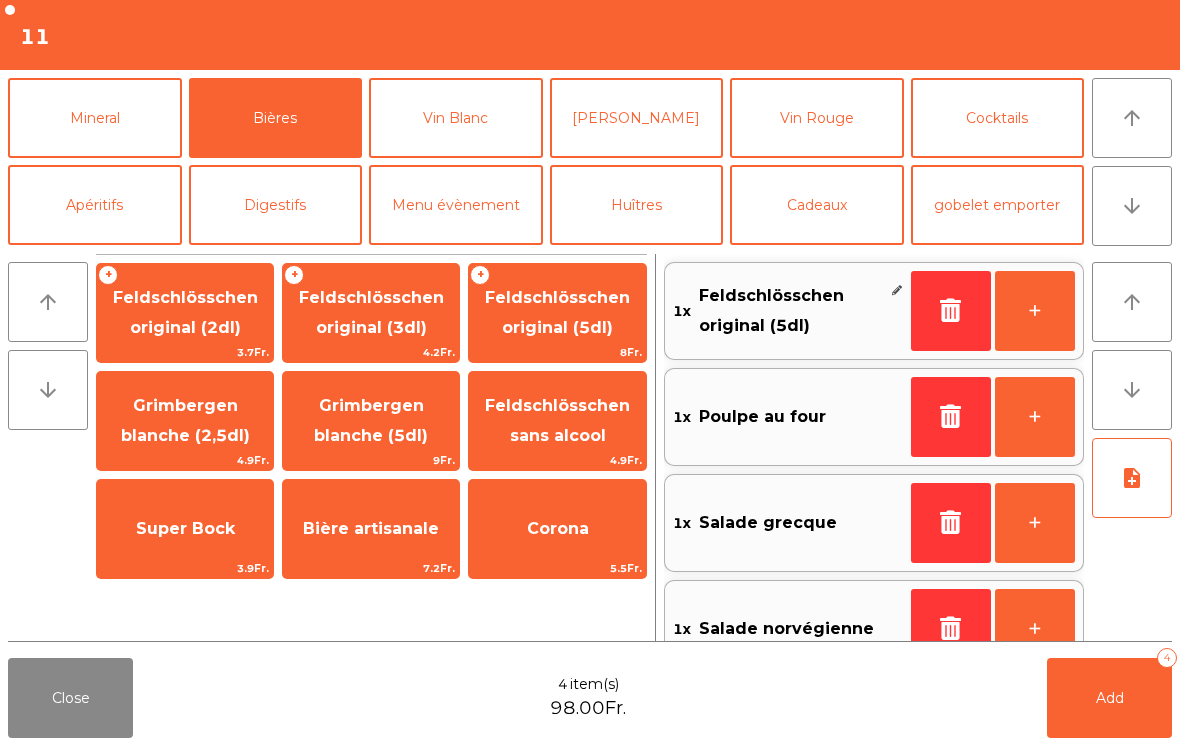 click on "+" 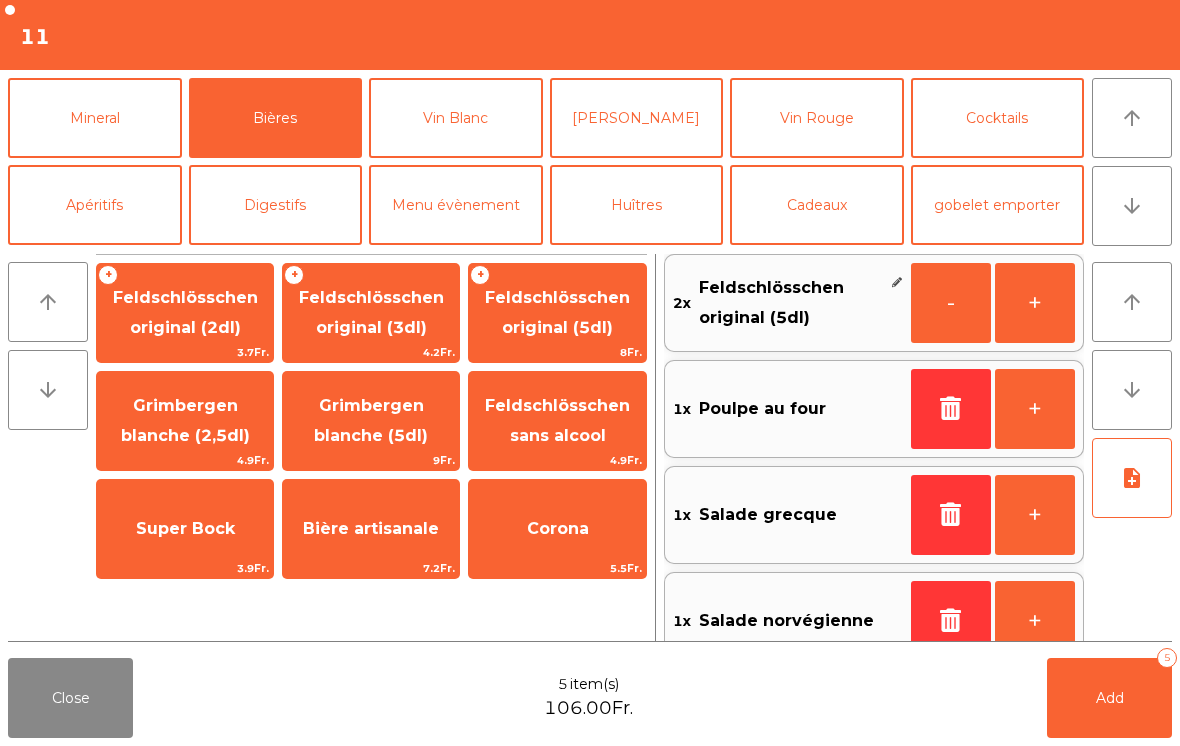 scroll, scrollTop: 8, scrollLeft: 0, axis: vertical 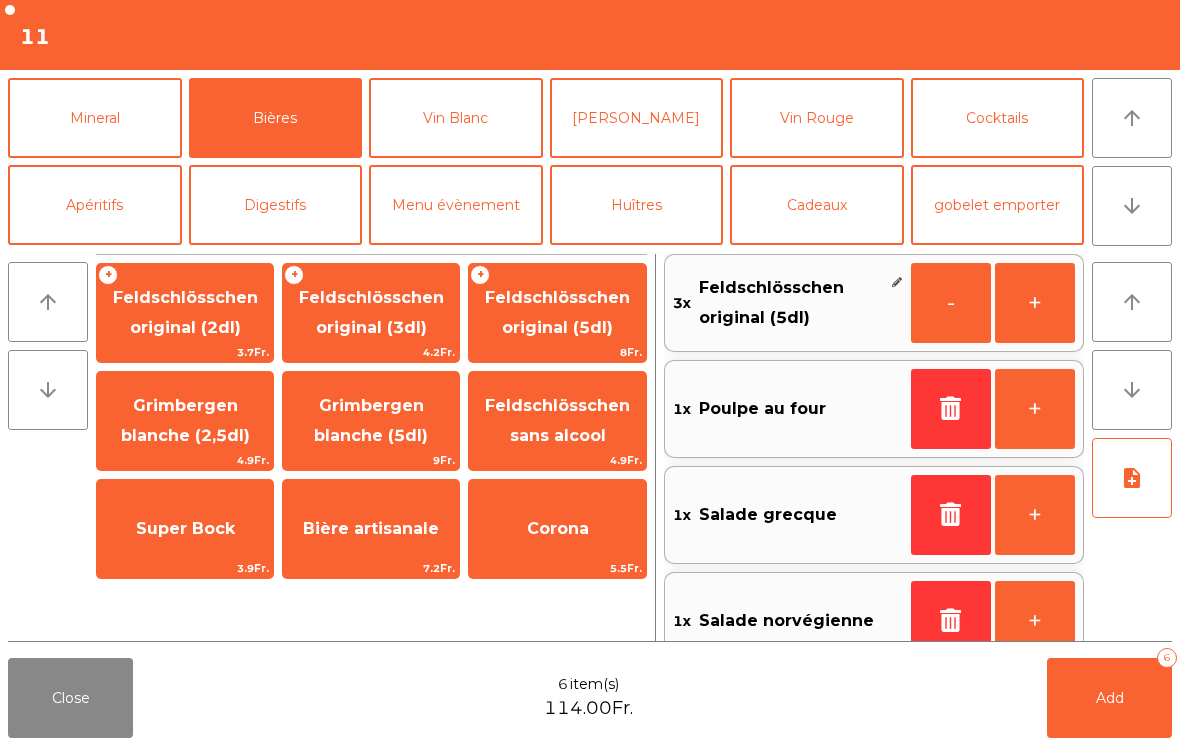 click on "Add   6" 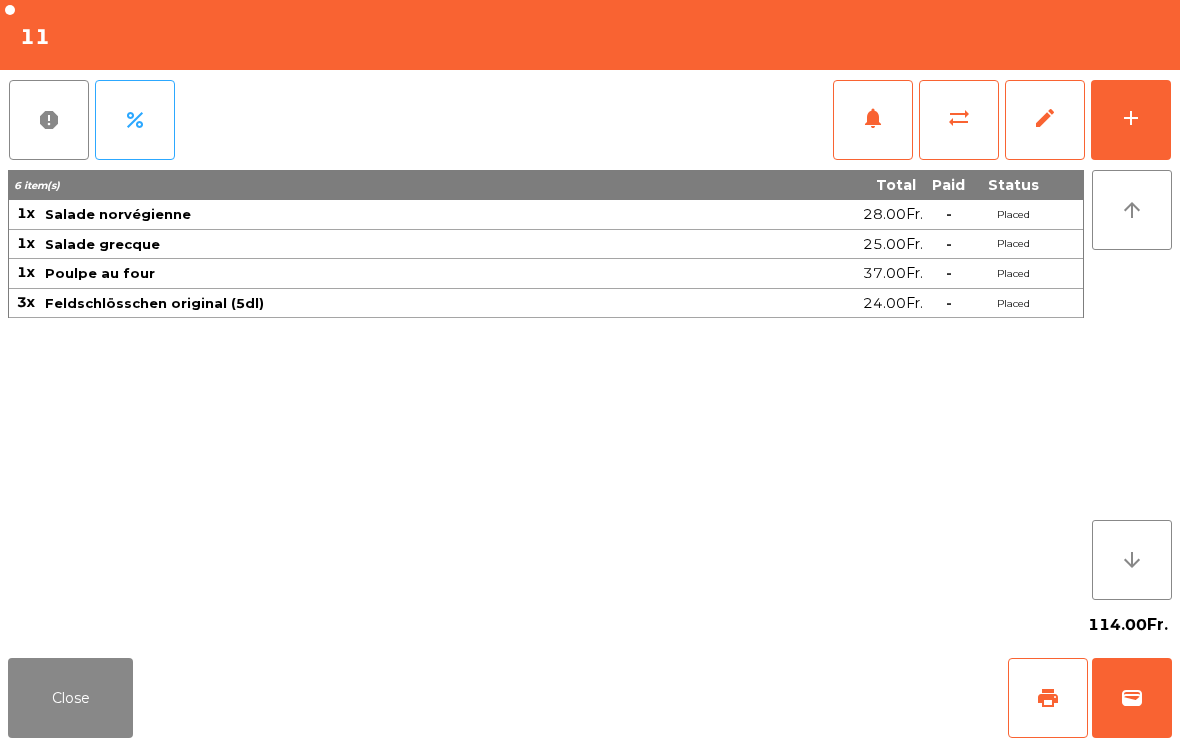click on "Close" 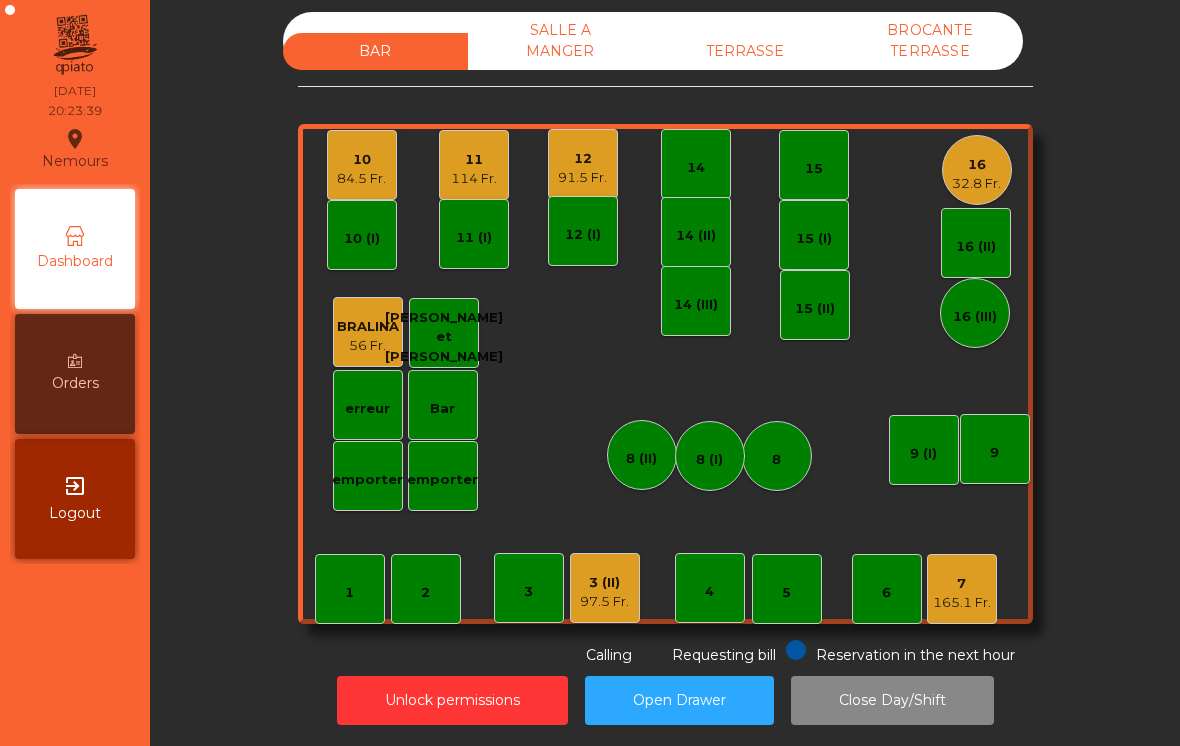 scroll, scrollTop: 0, scrollLeft: 0, axis: both 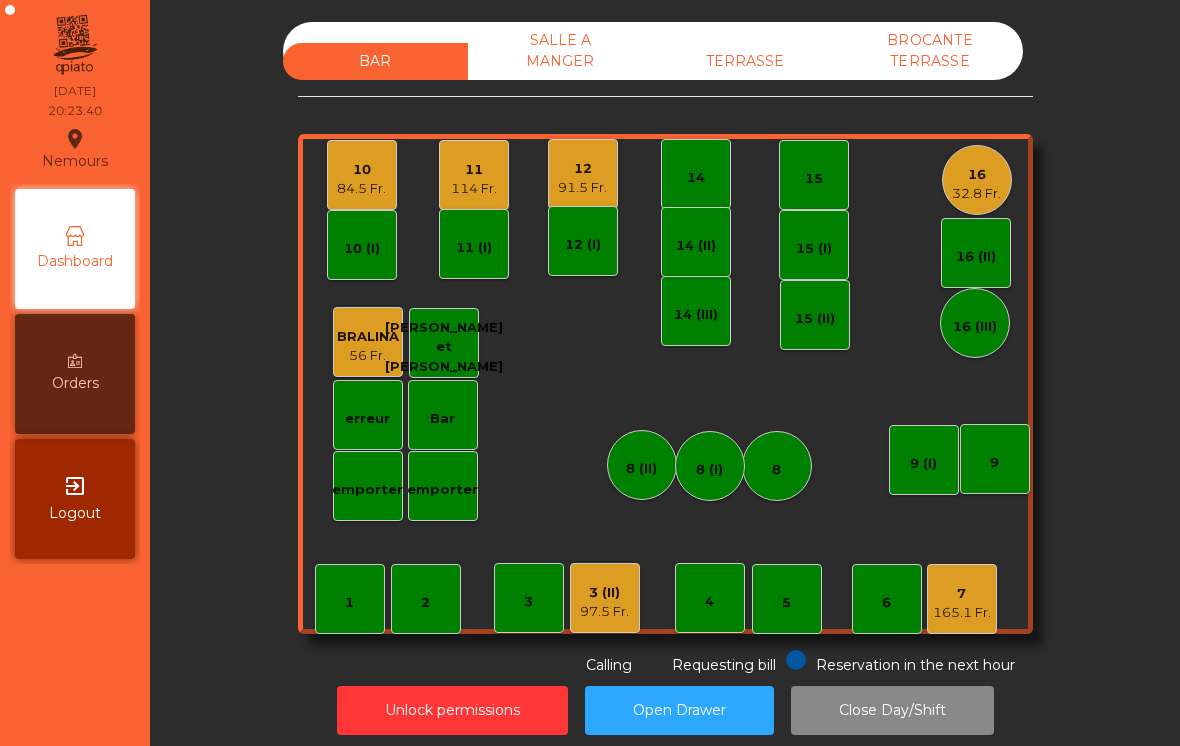 click on "4" 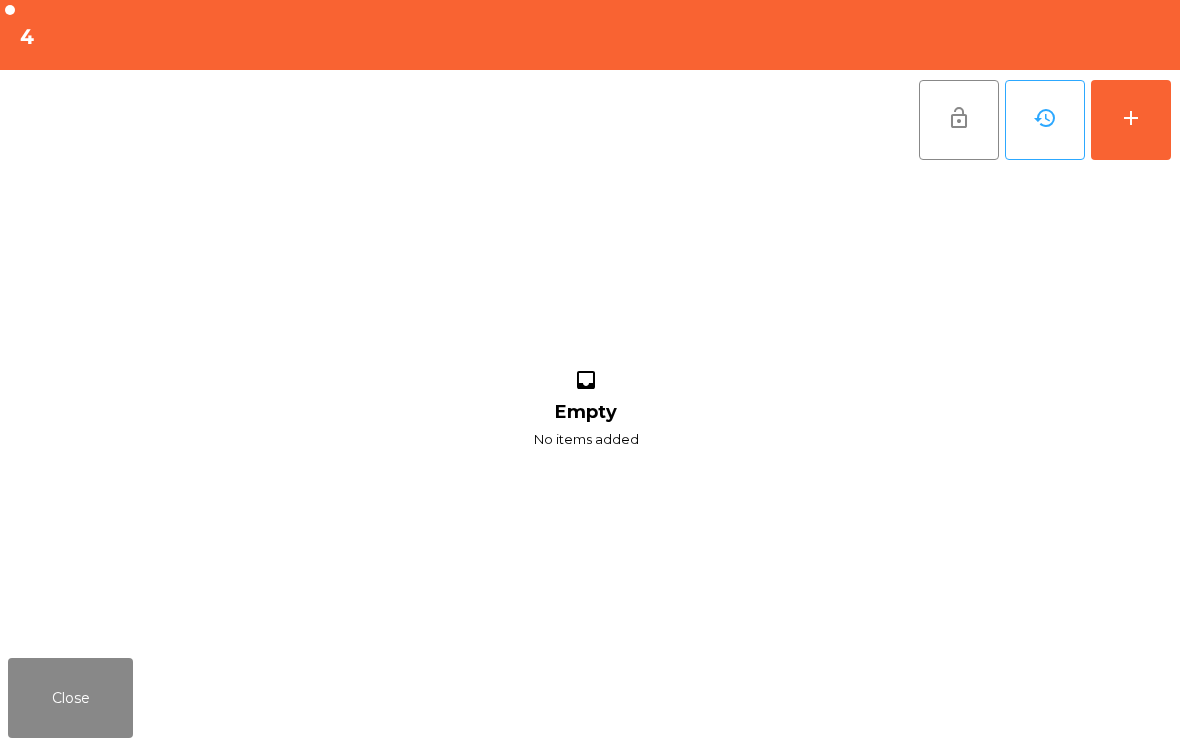 click on "add" 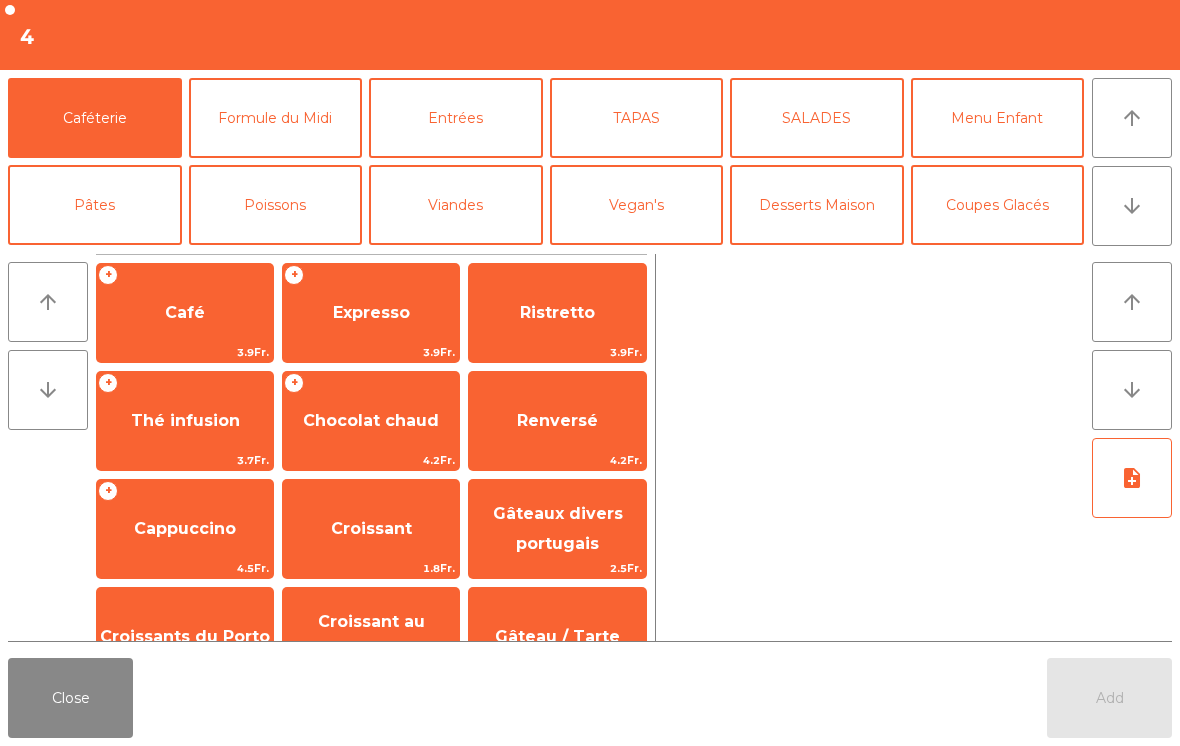 click on "TAPAS" 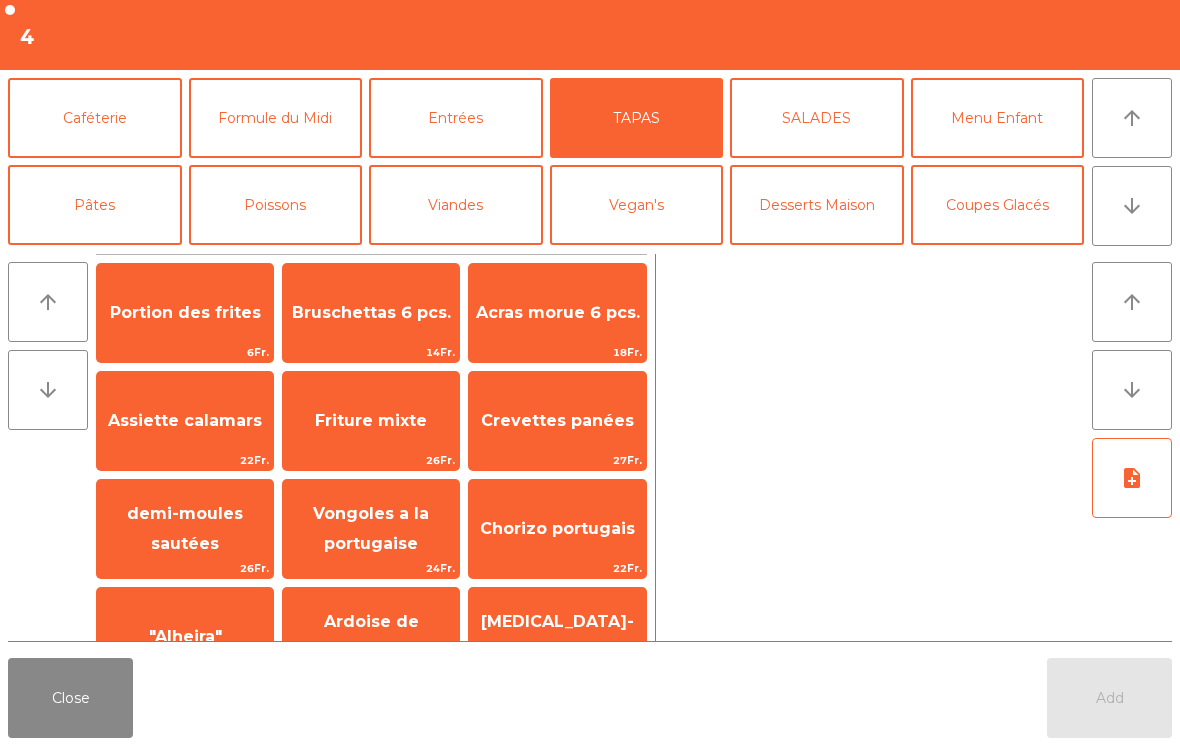 click on "Friture mixte" 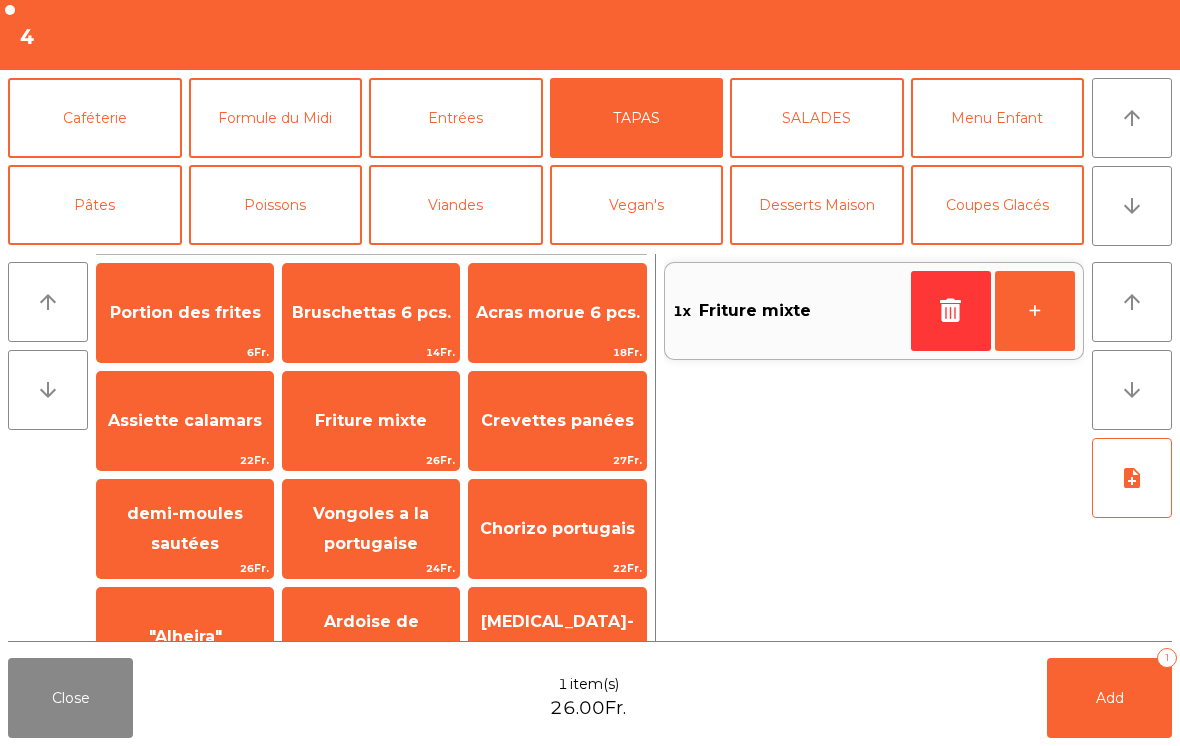 click on "Viandes" 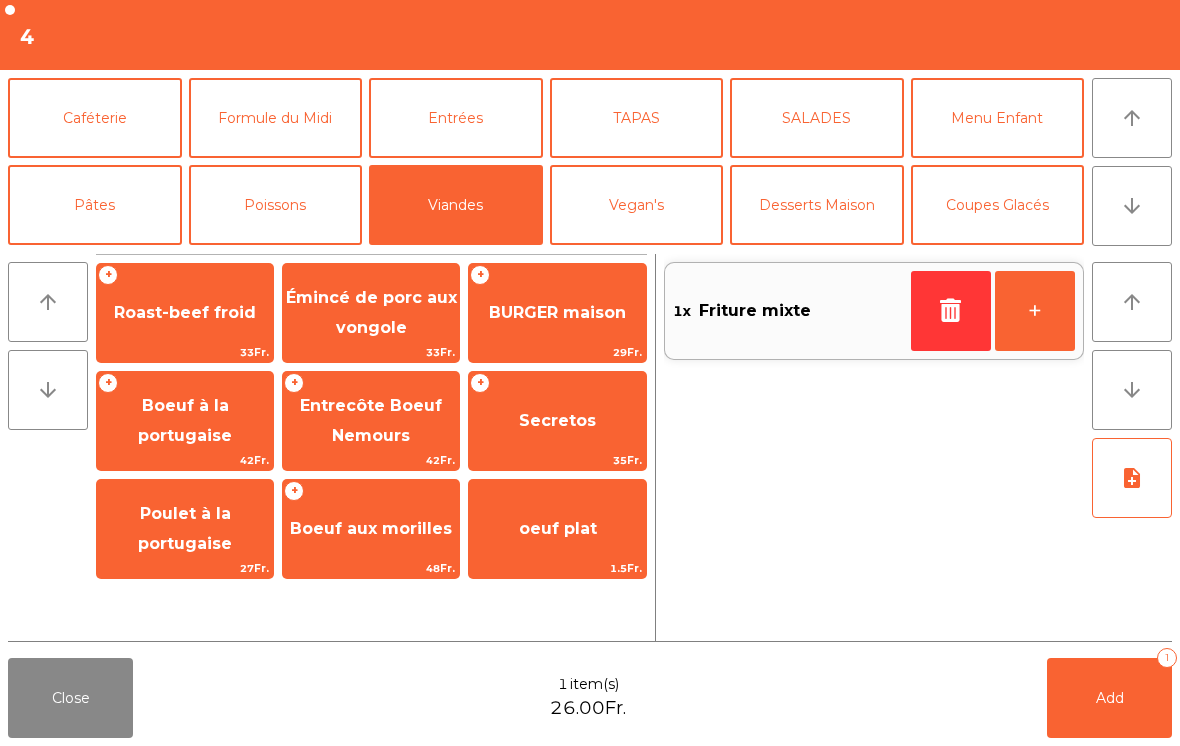click on "Secretos" 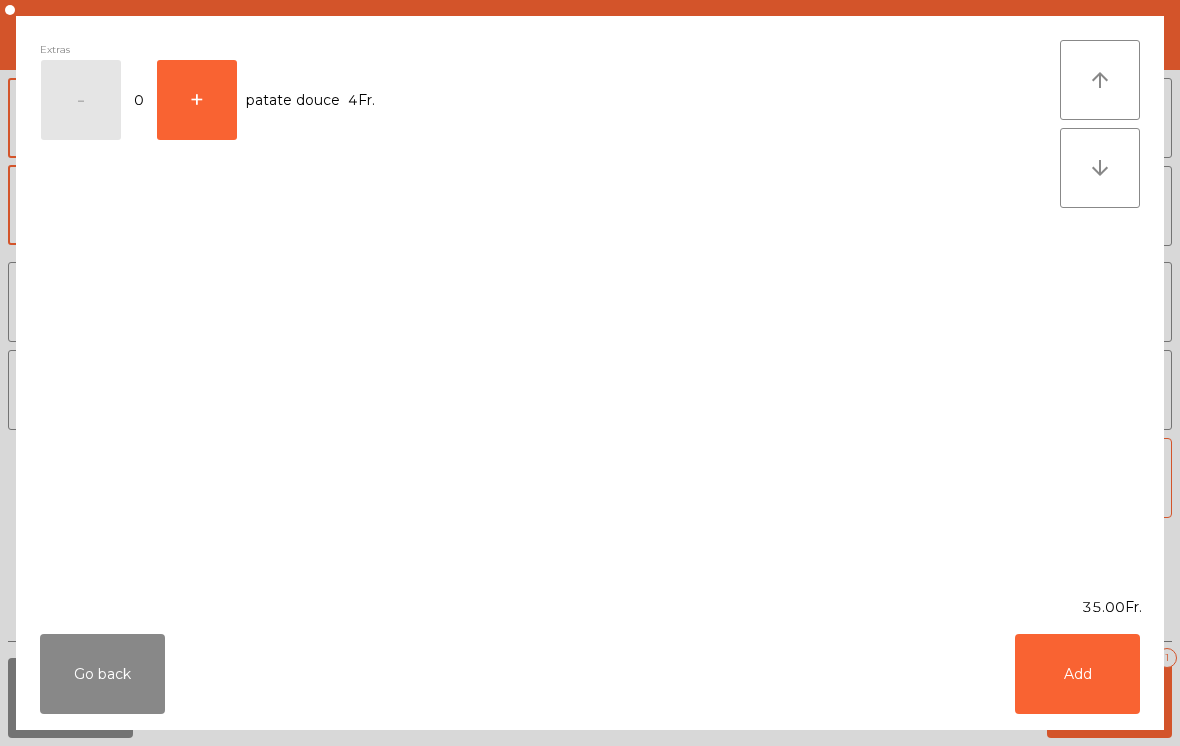 click on "Add" 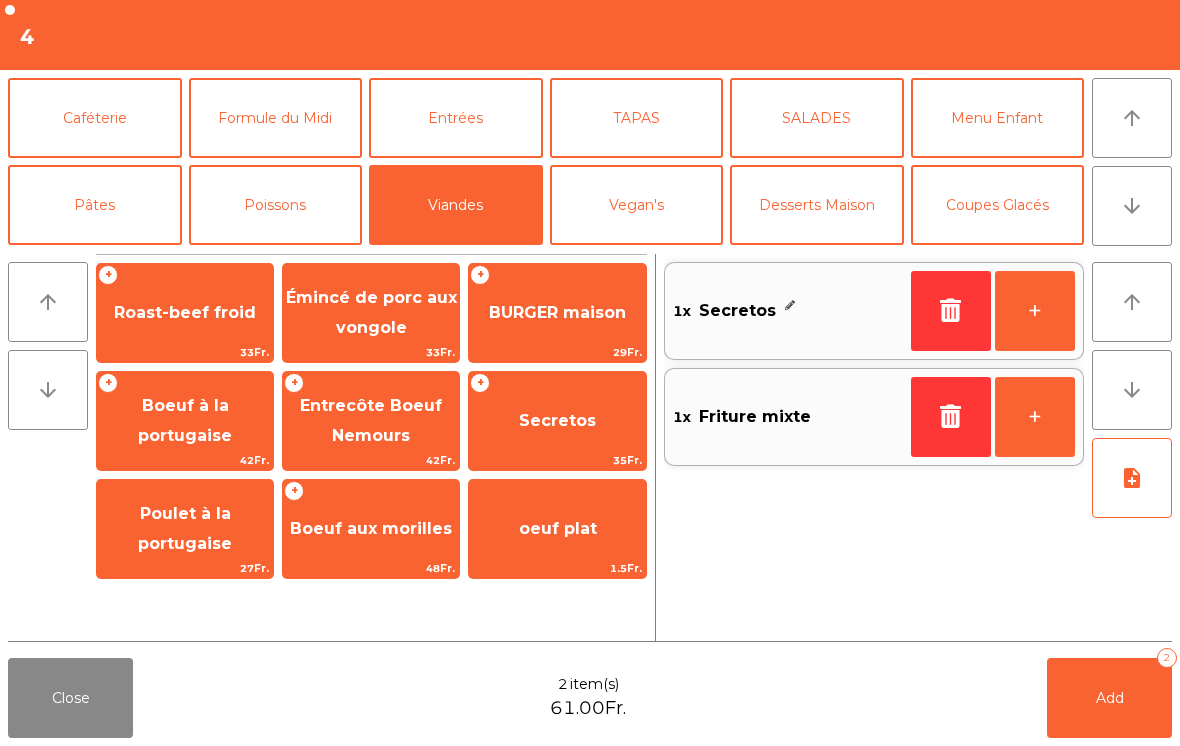 click on "Viandes" 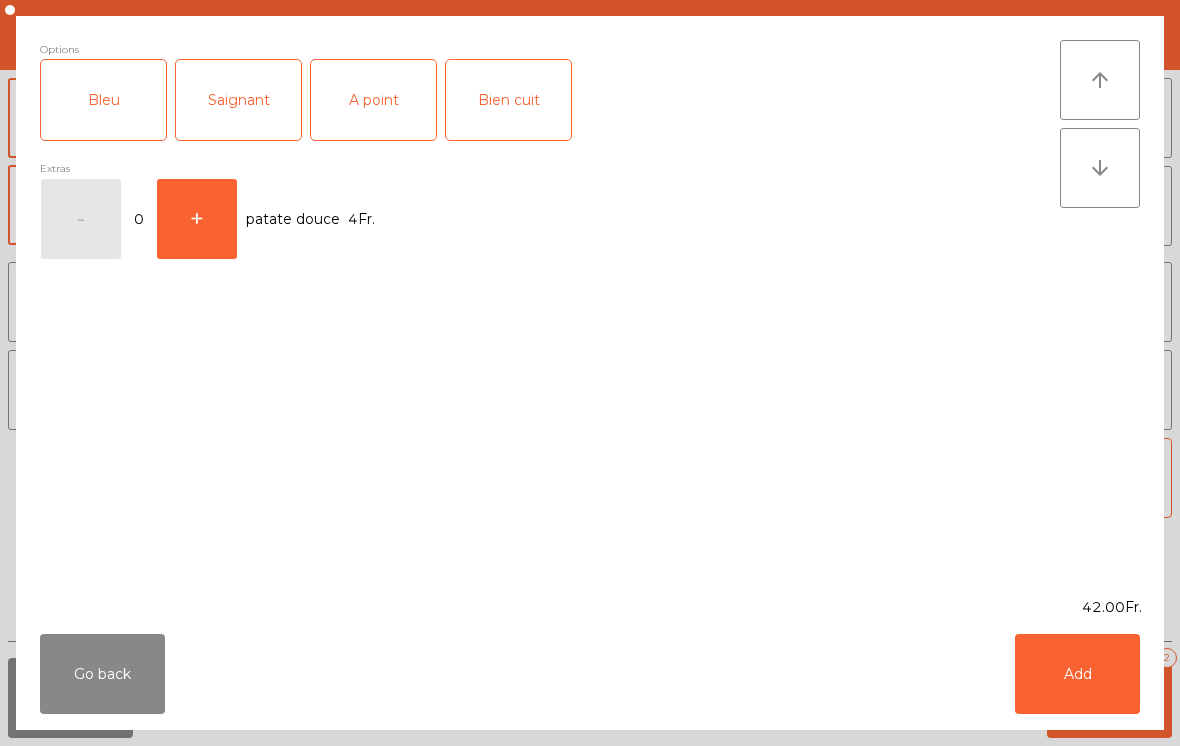 click on "Saignant" 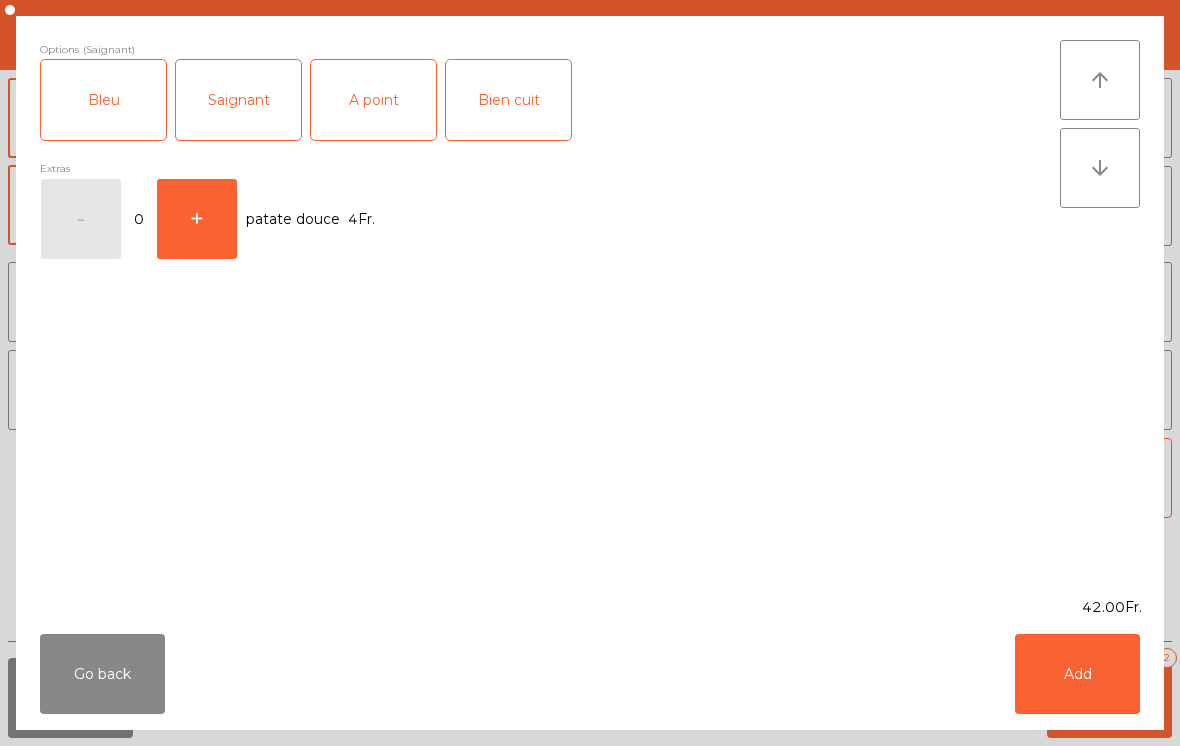 click on "Add" 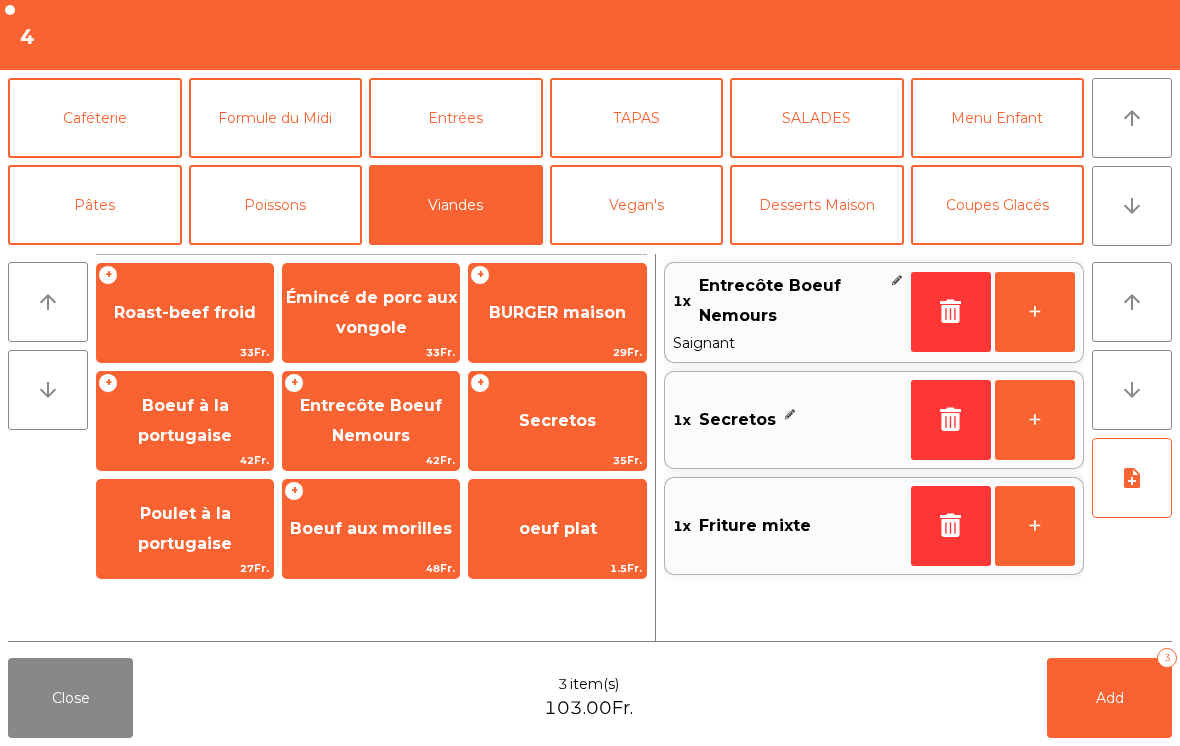 click on "note_add" 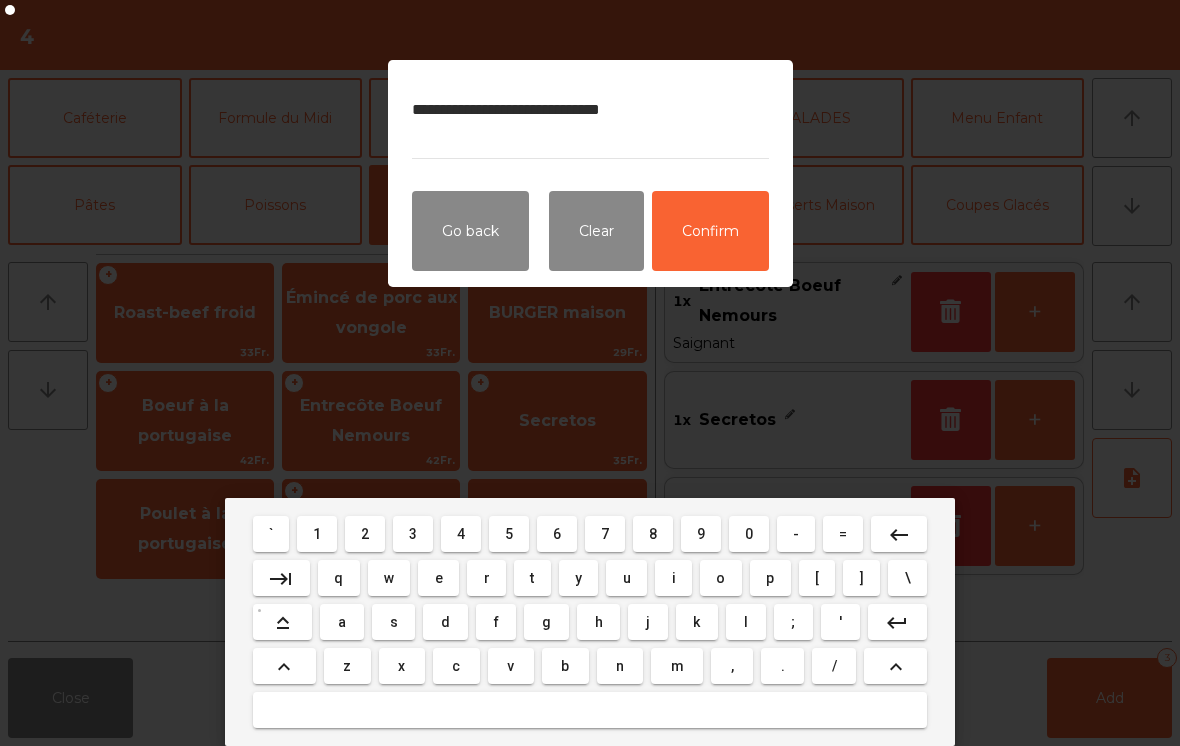 type on "**********" 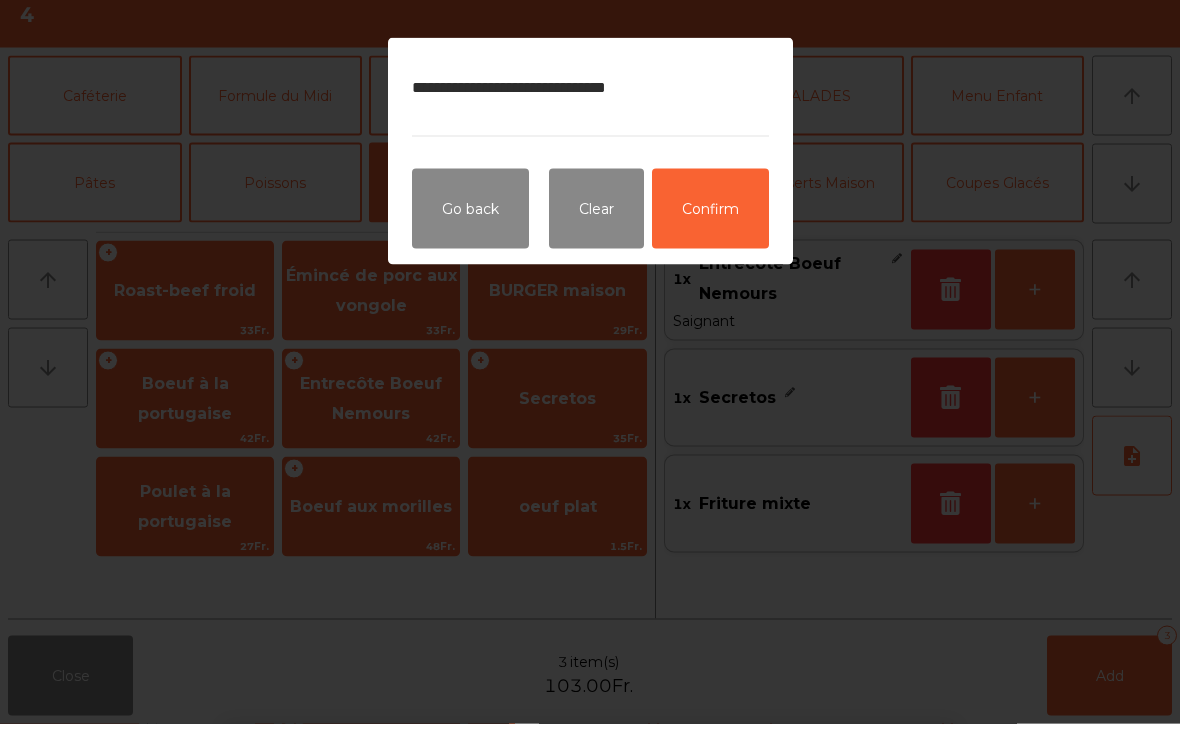 click on "Confirm" 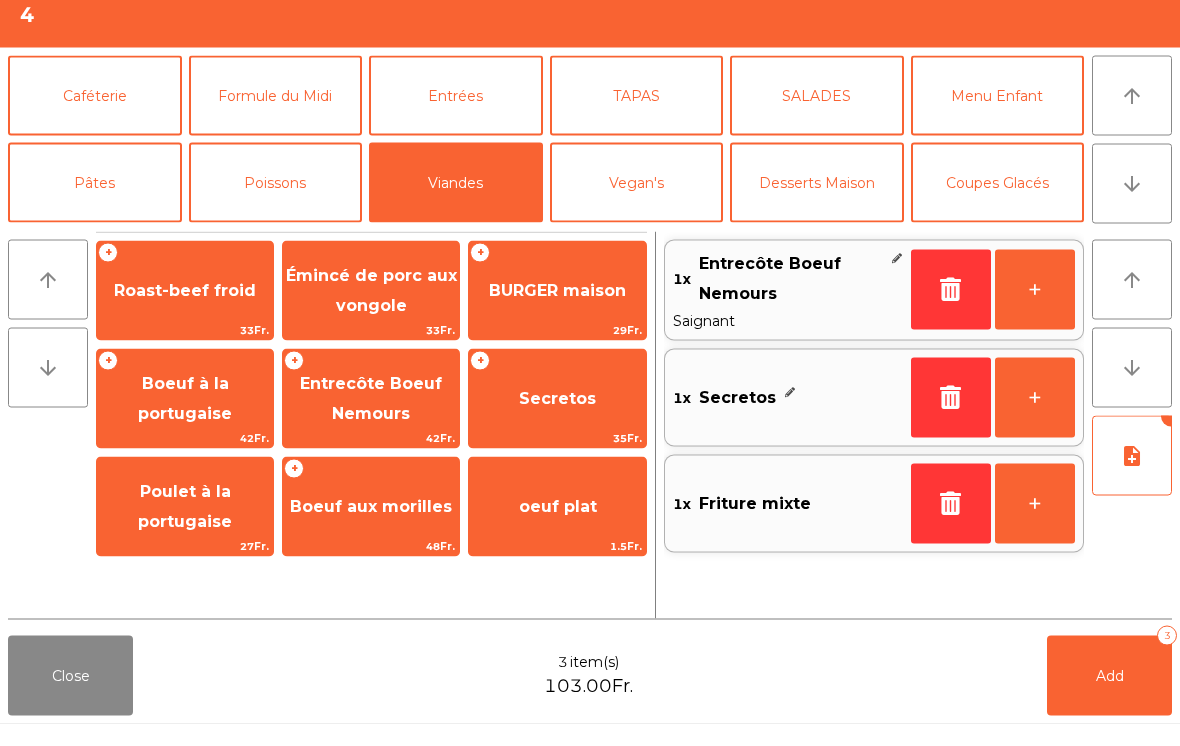 click on "Add   3" 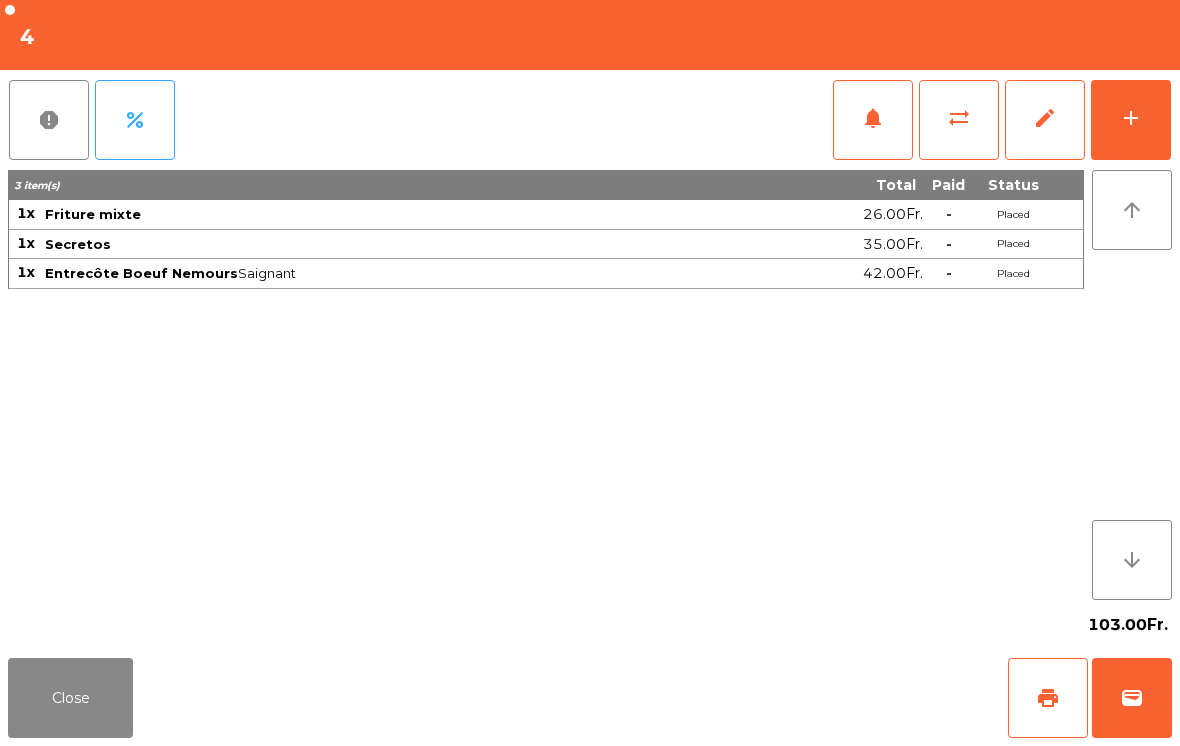 click on "Close" 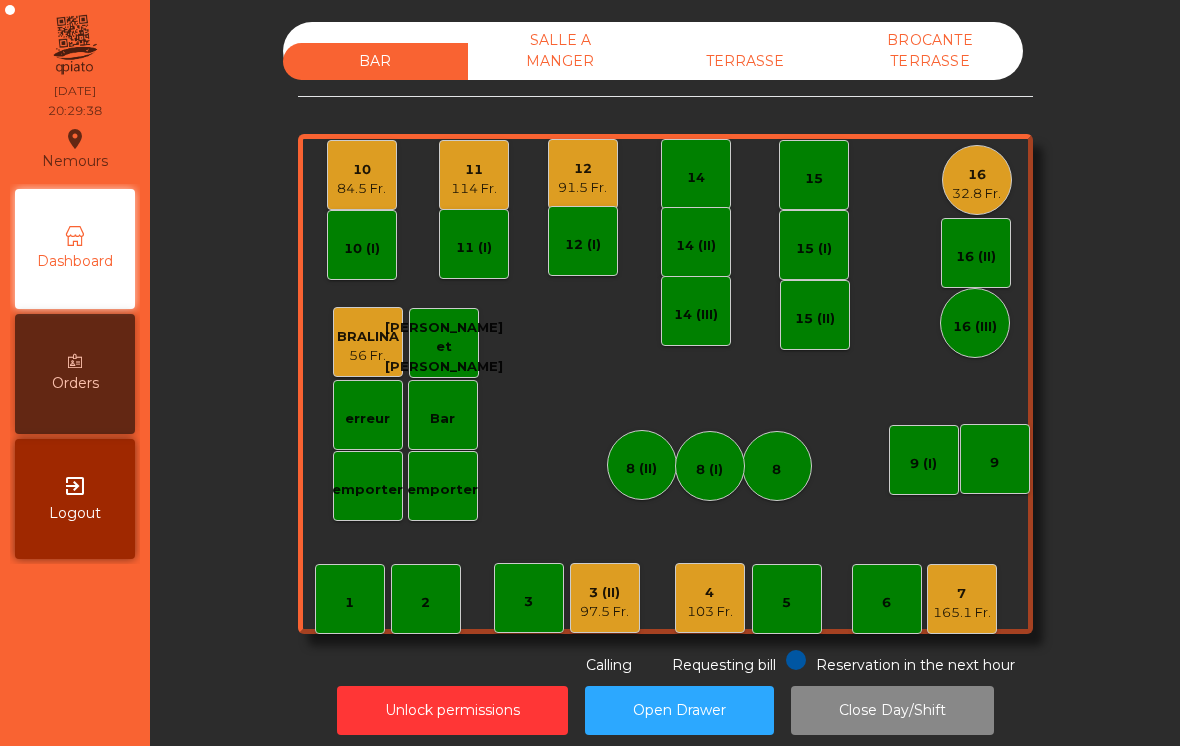 click on "103 Fr." 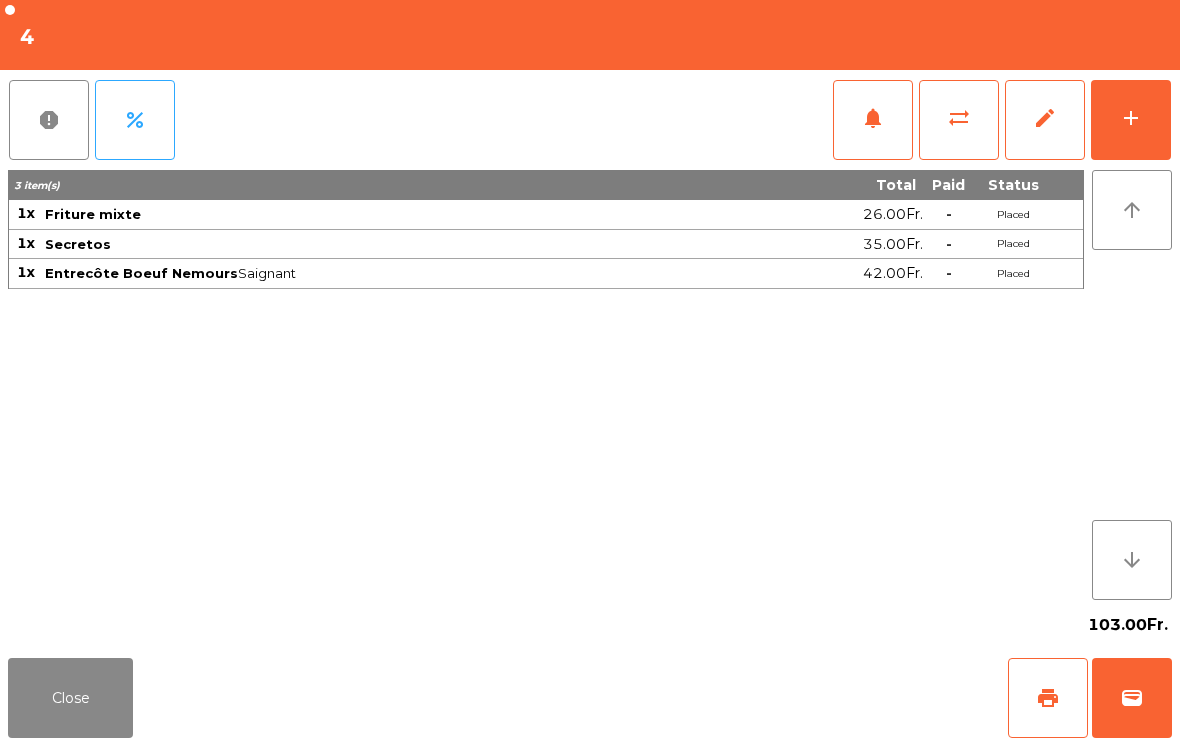 click on "add" 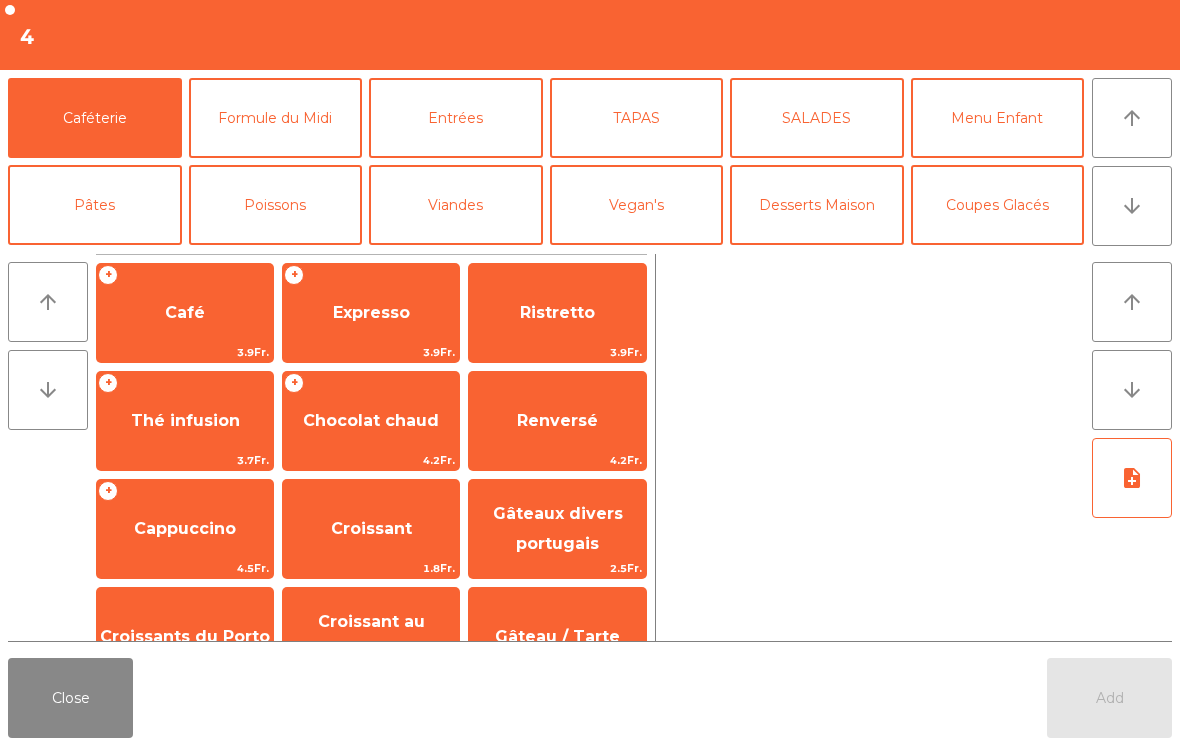 click on "Close" 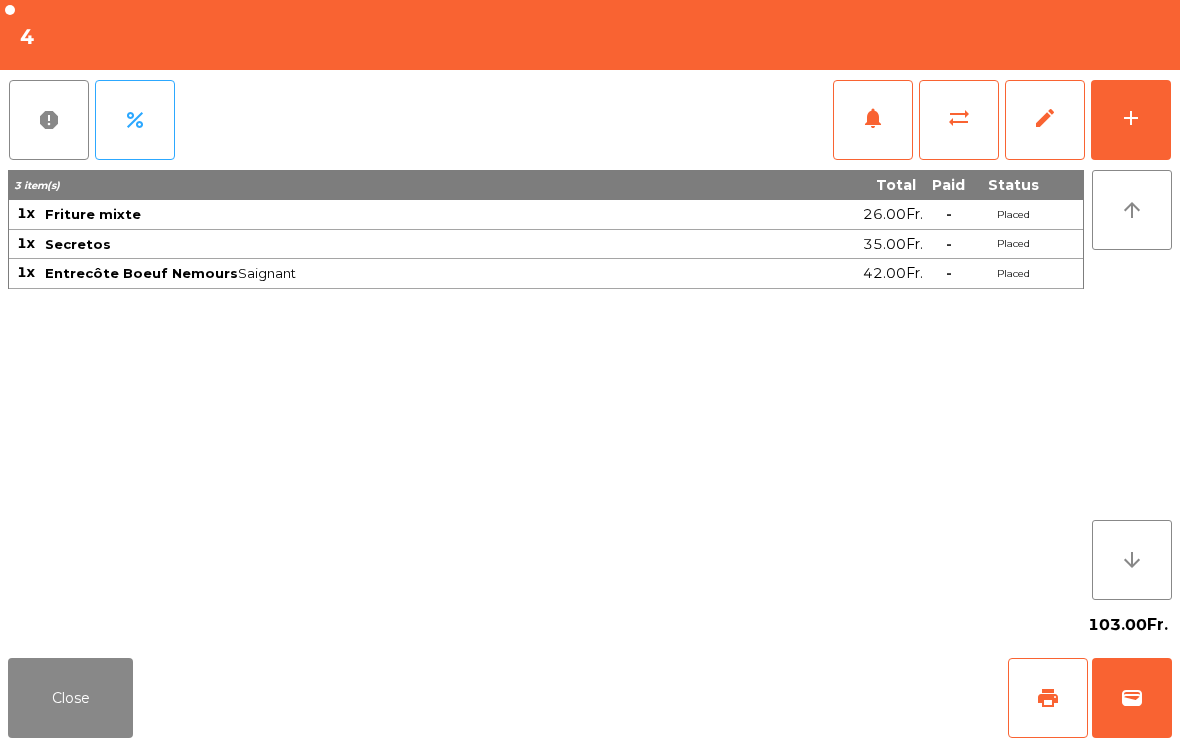 click on "add" 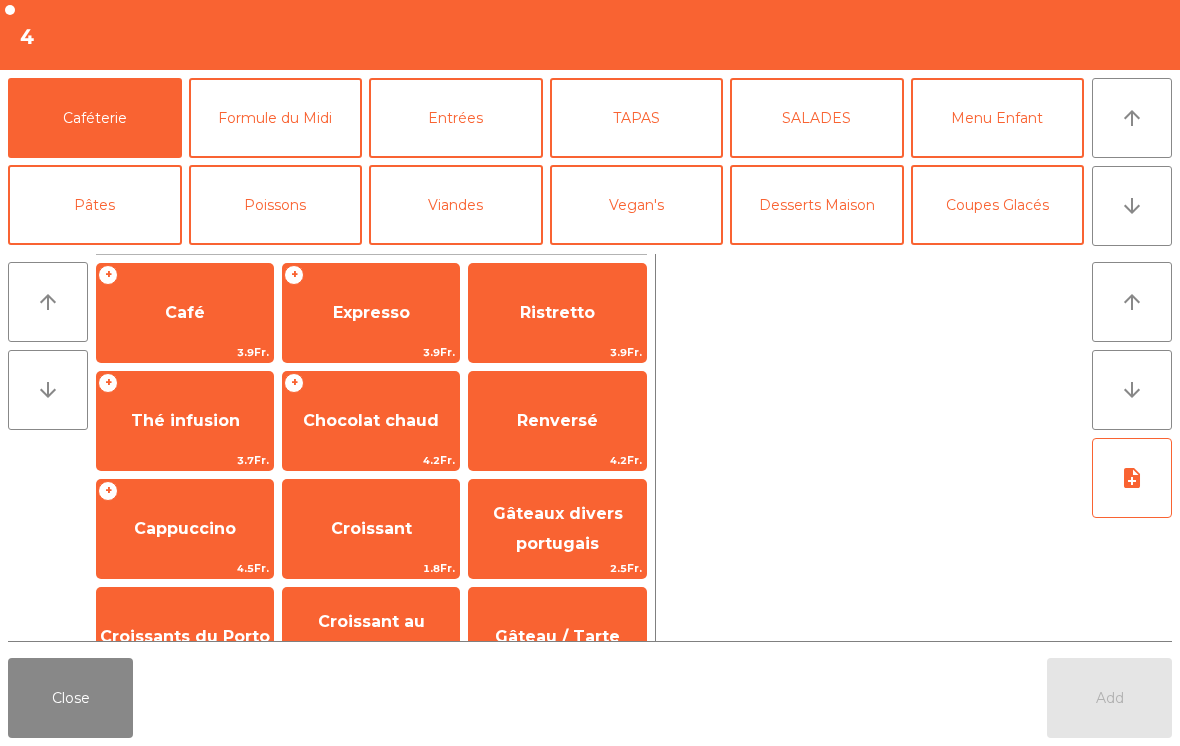 click on "arrow_downward" 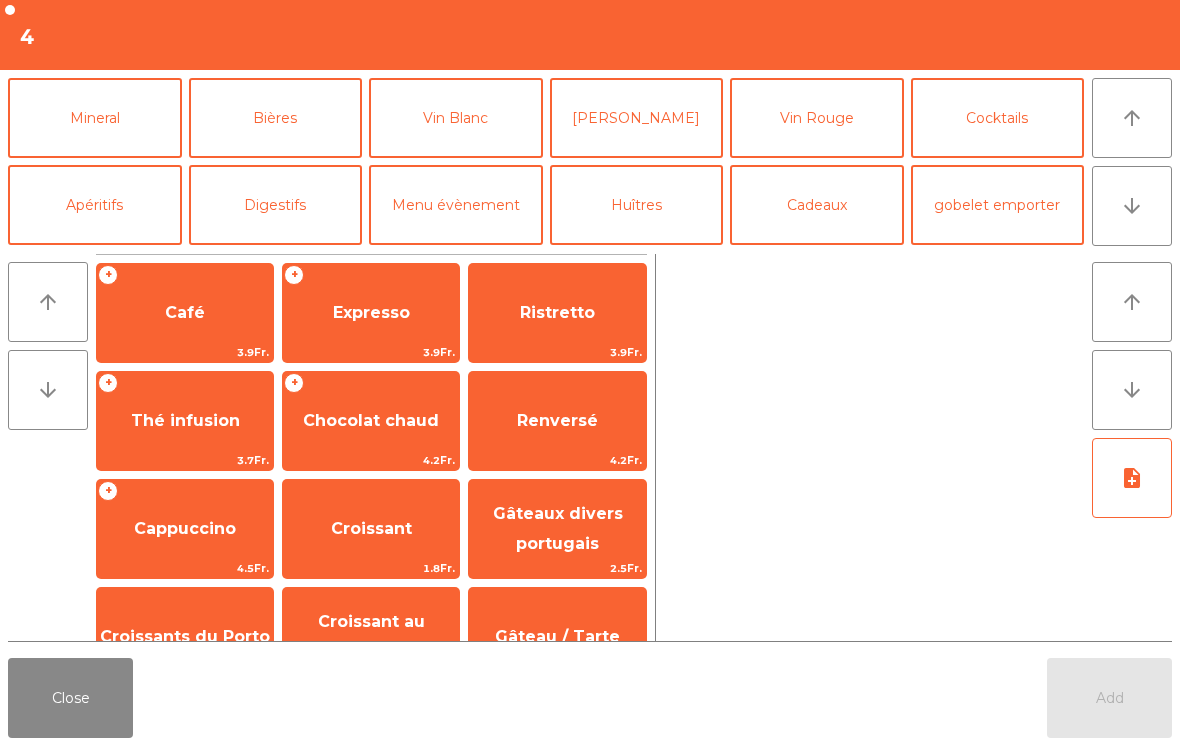 click on "Mineral" 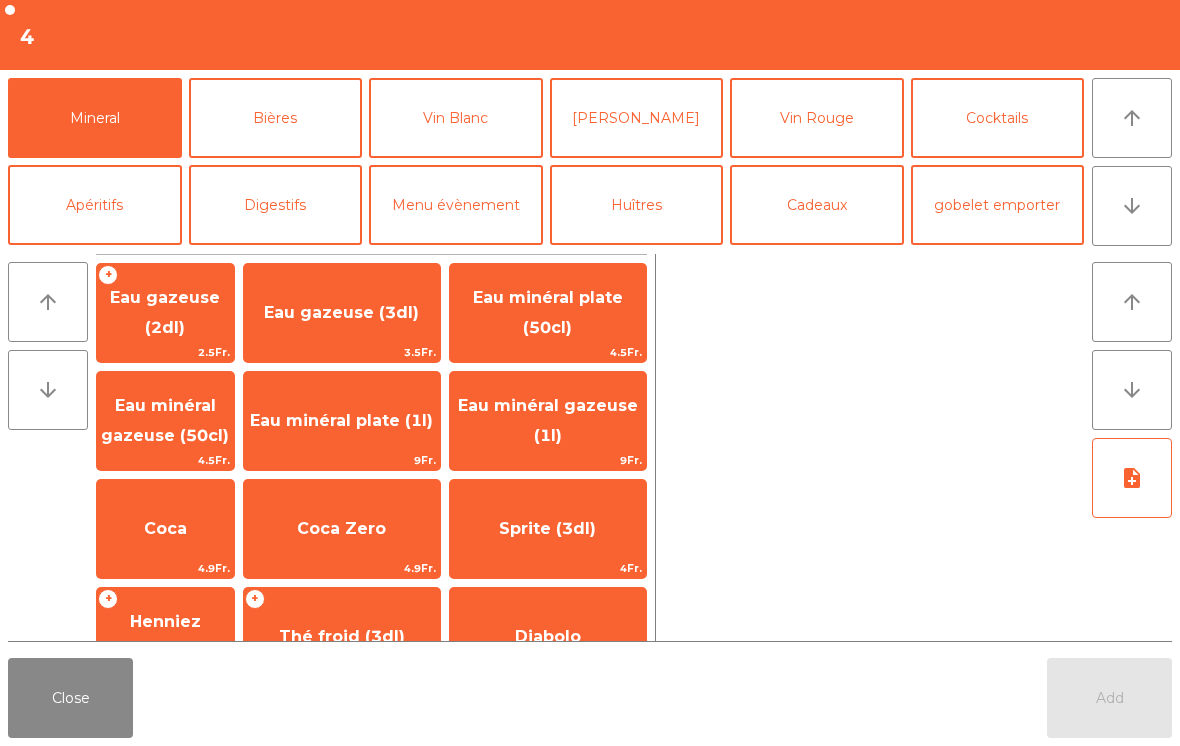 click on "Eau minéral gazeuse (1l)" 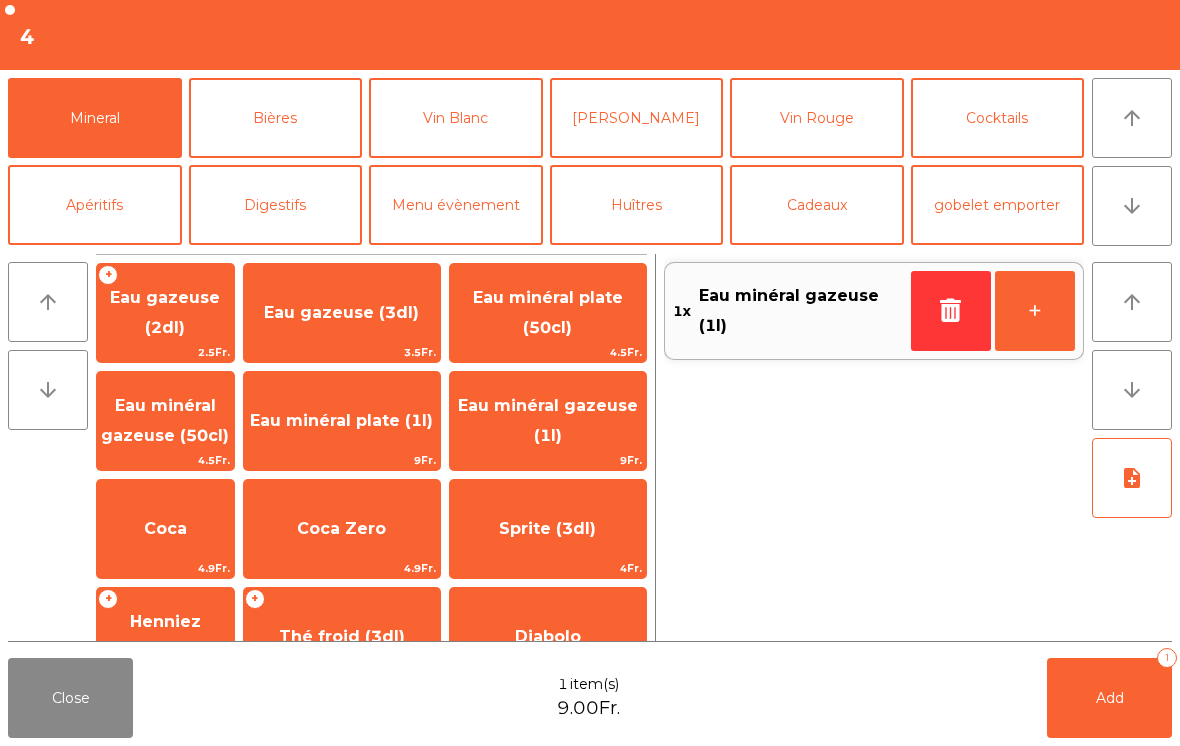 click on "arrow_downward" 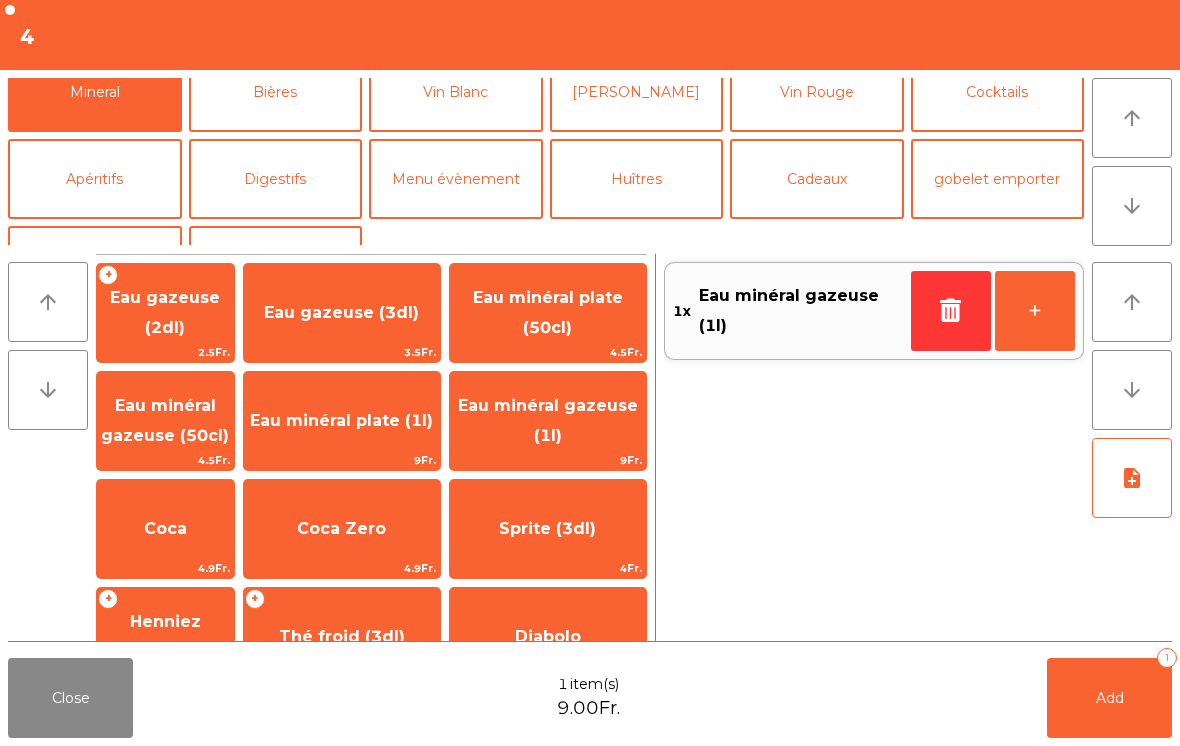 click on "arrow_upward" 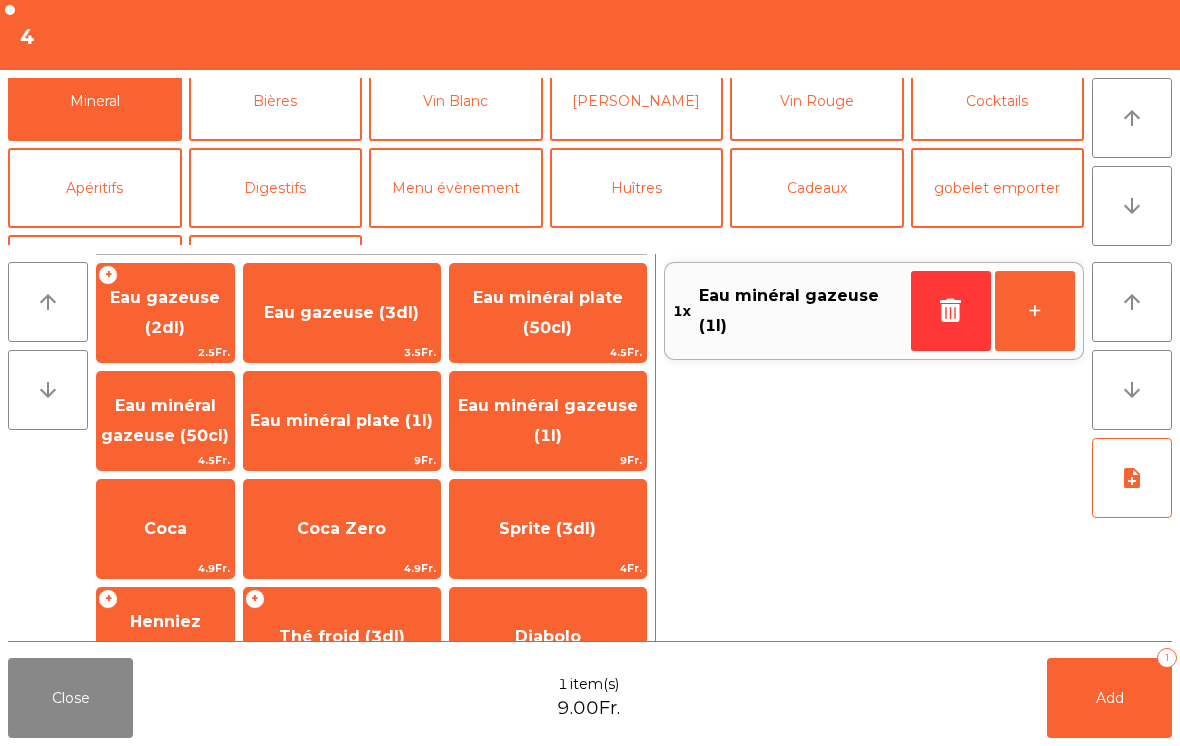 click on "Vin Rouge" 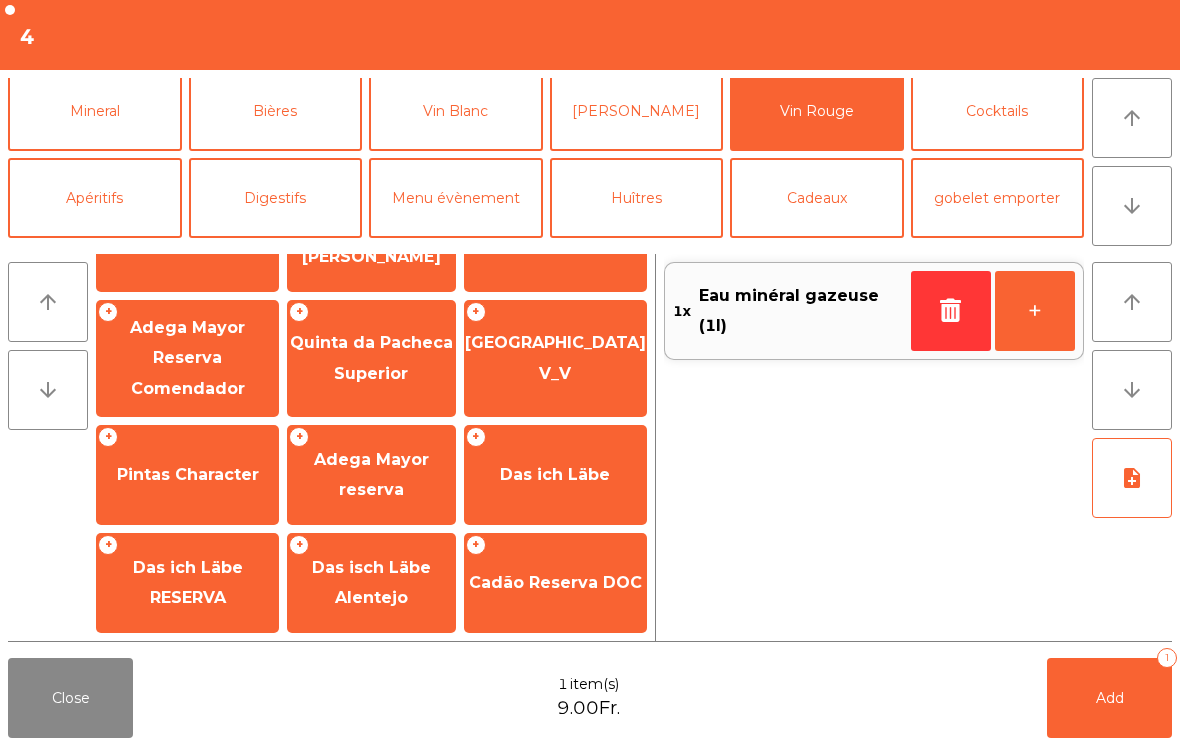 scroll, scrollTop: 419, scrollLeft: 0, axis: vertical 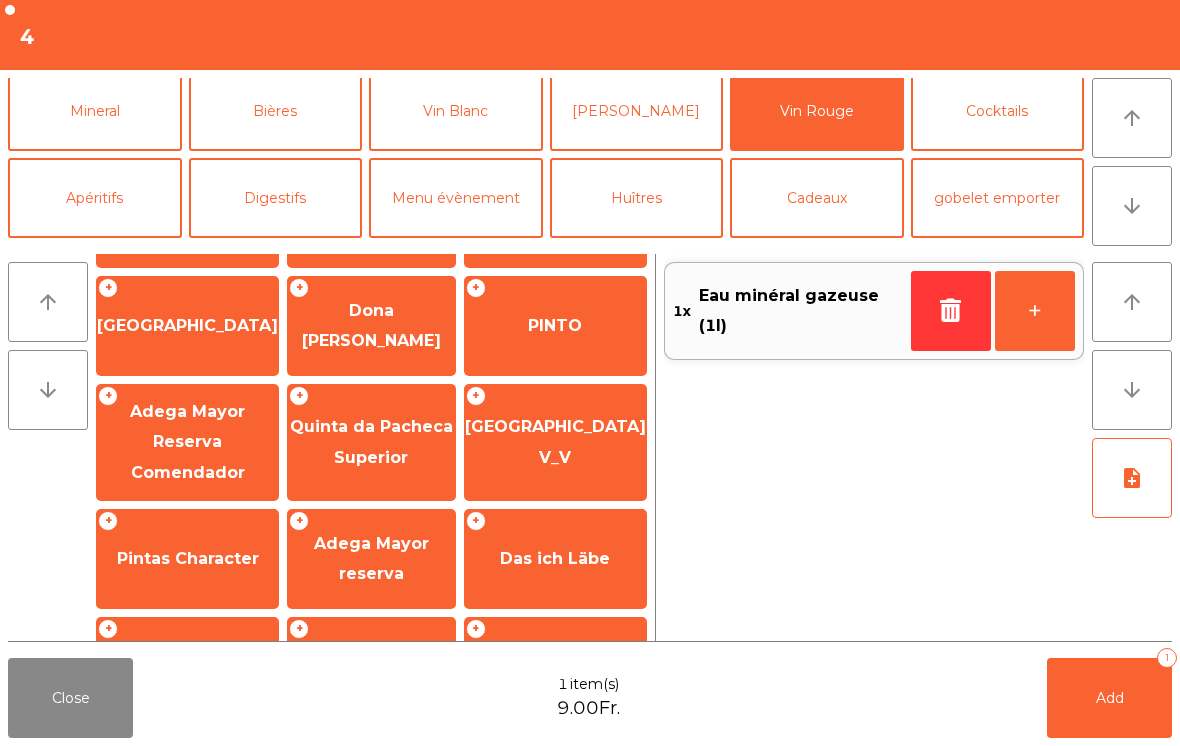 click on "[GEOGRAPHIC_DATA] V_V" 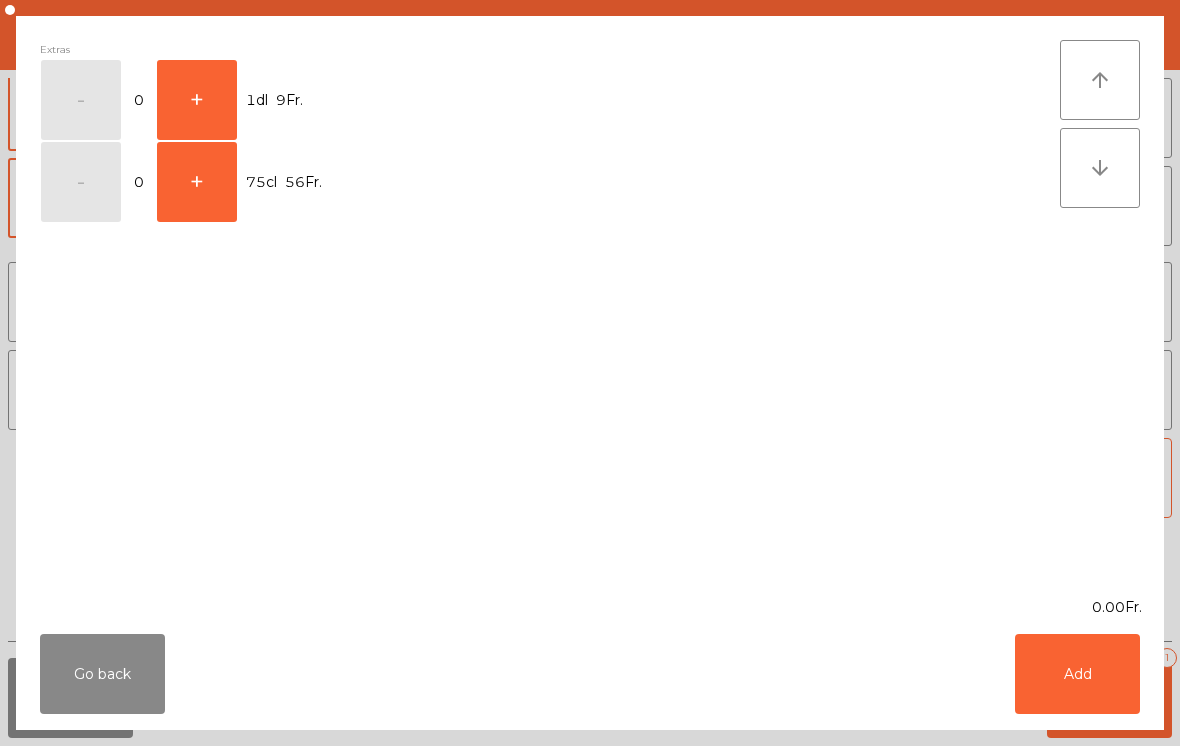 click on "Extras  -   0   +   1dl   9Fr.   -   0   +   75cl   56Fr." 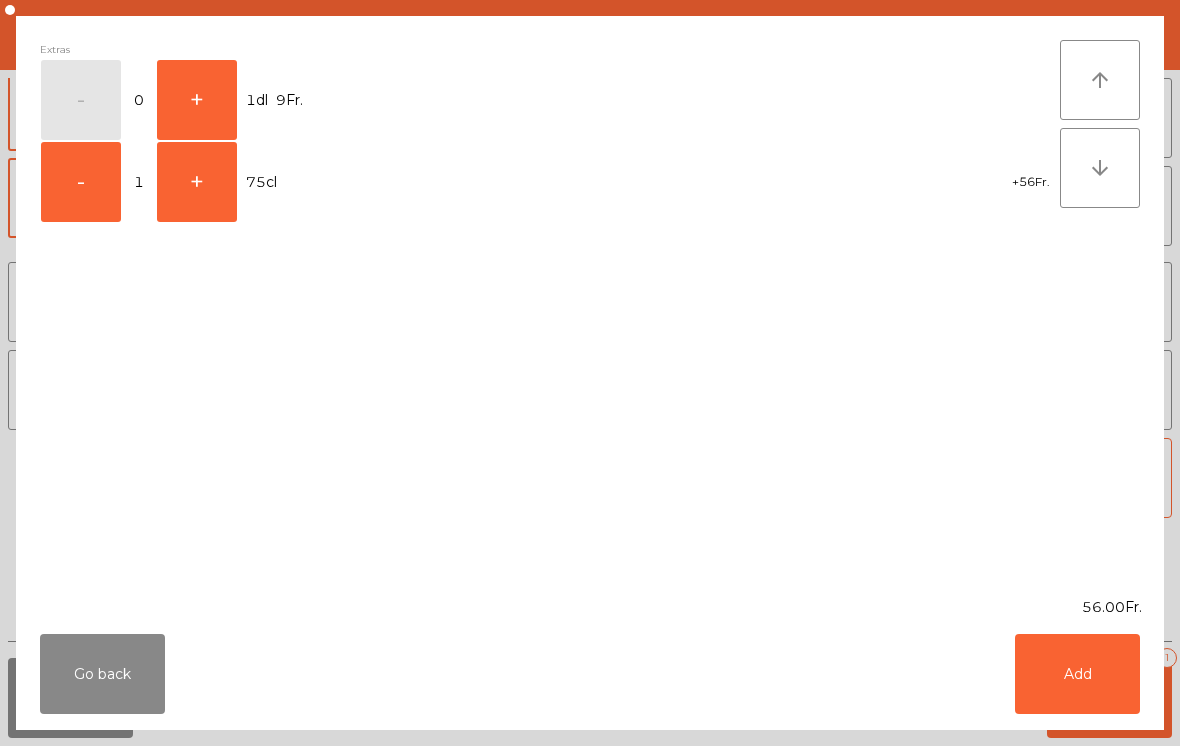 click on "+" 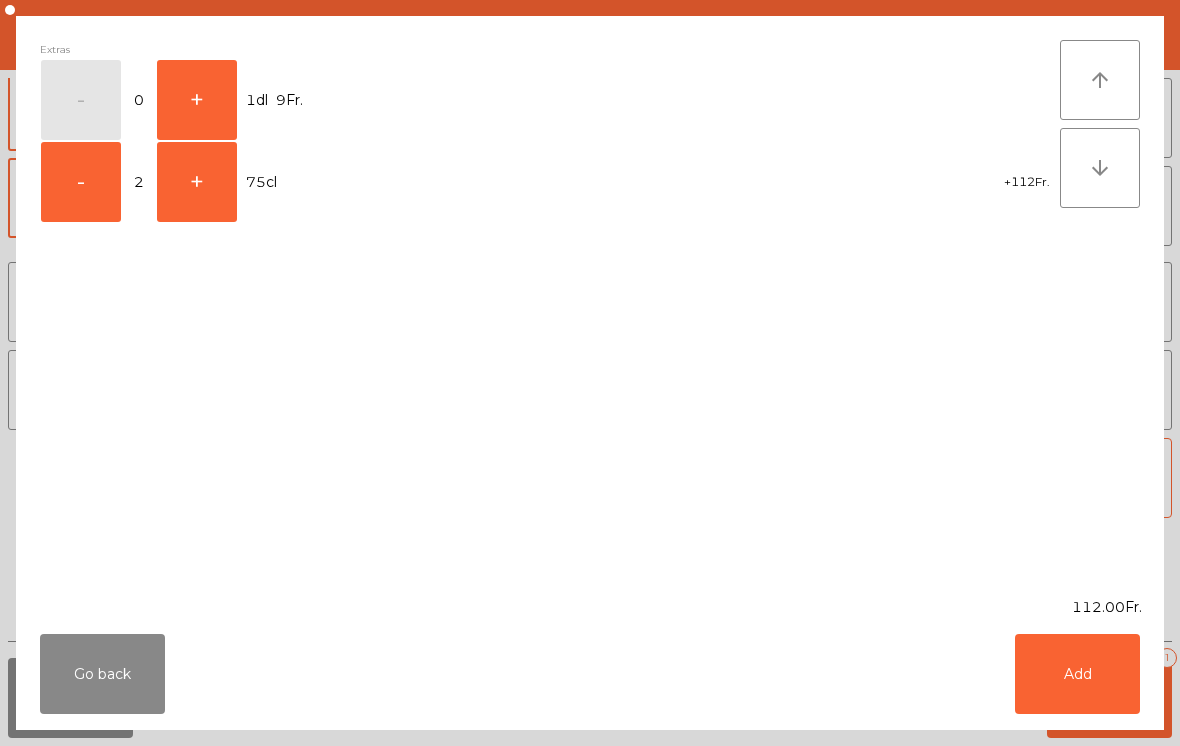 click on "-" 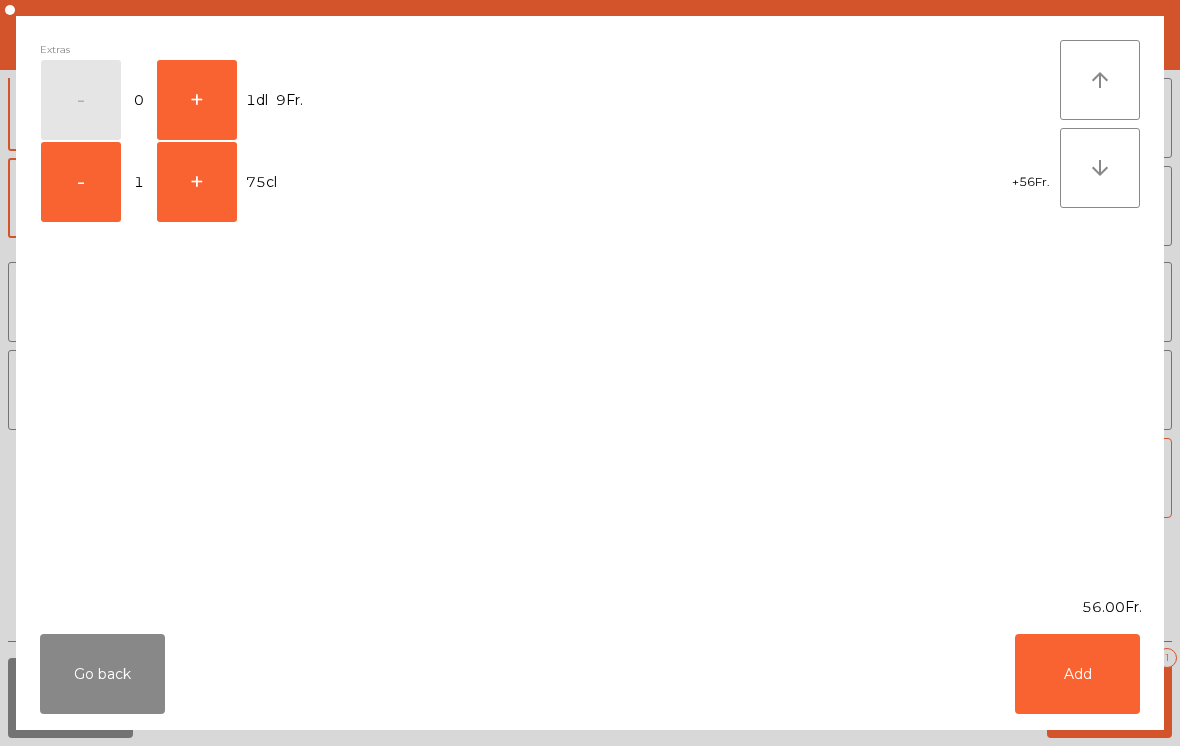 click on "Add" 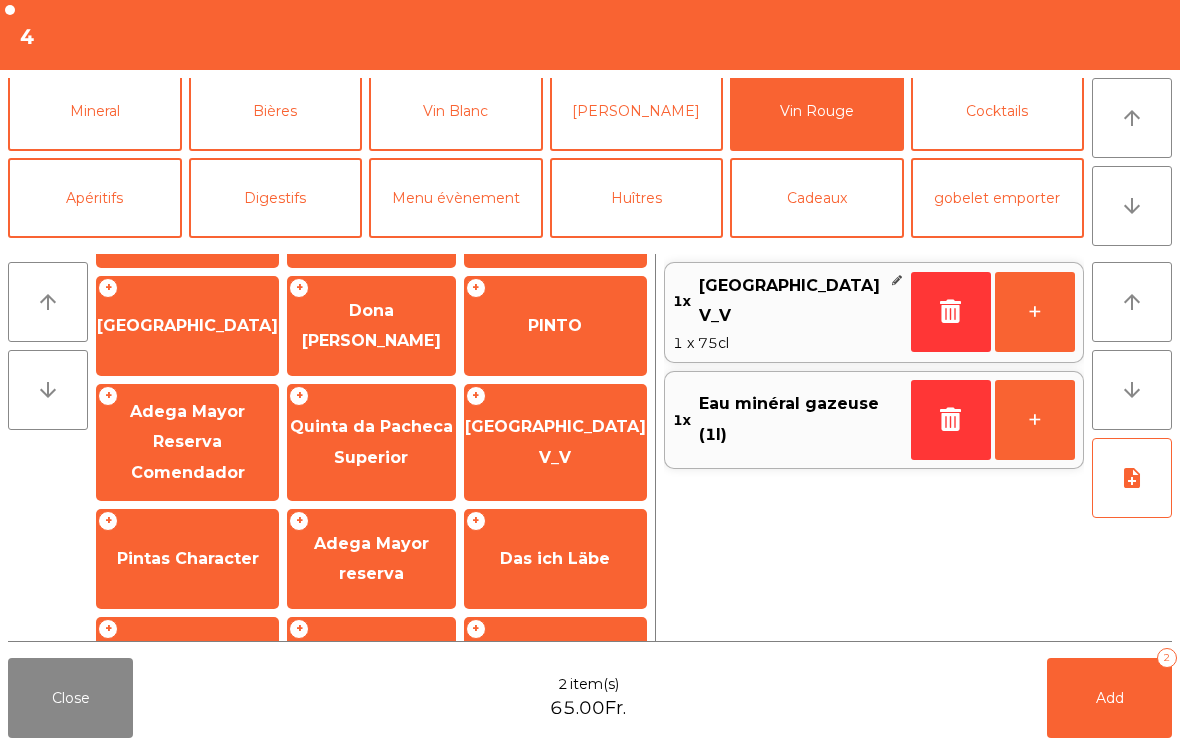 click on "Add   2" 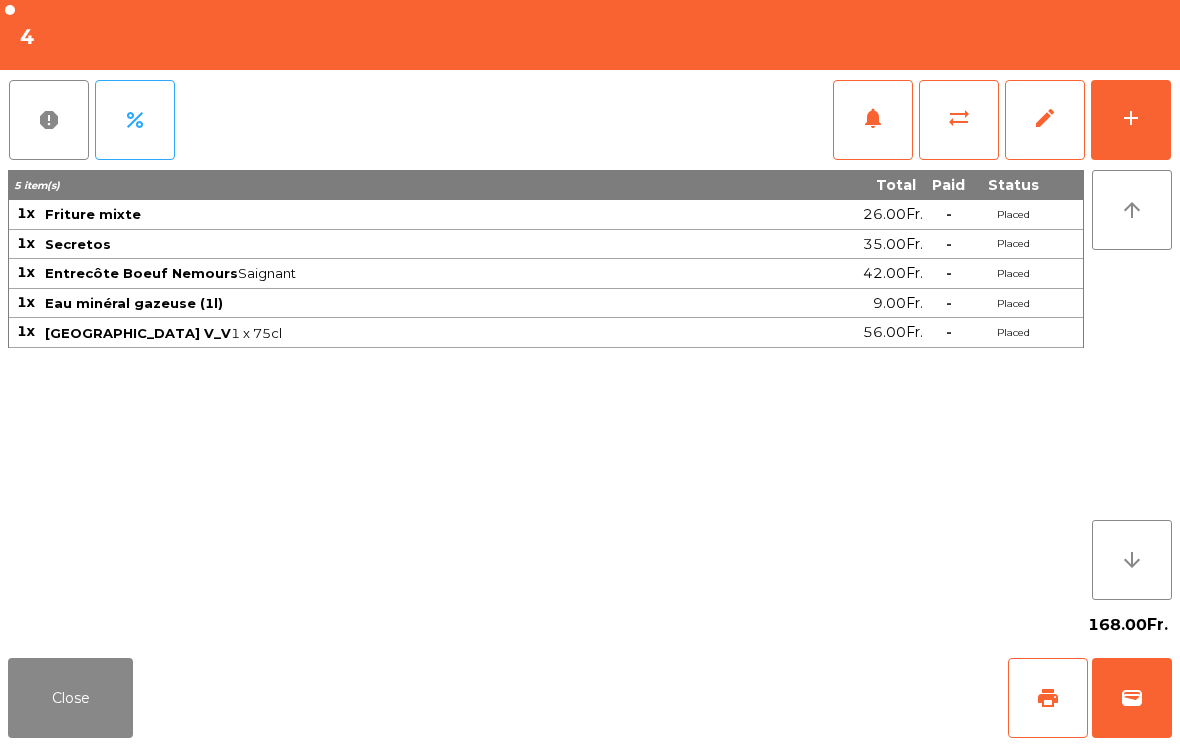click on "Close" 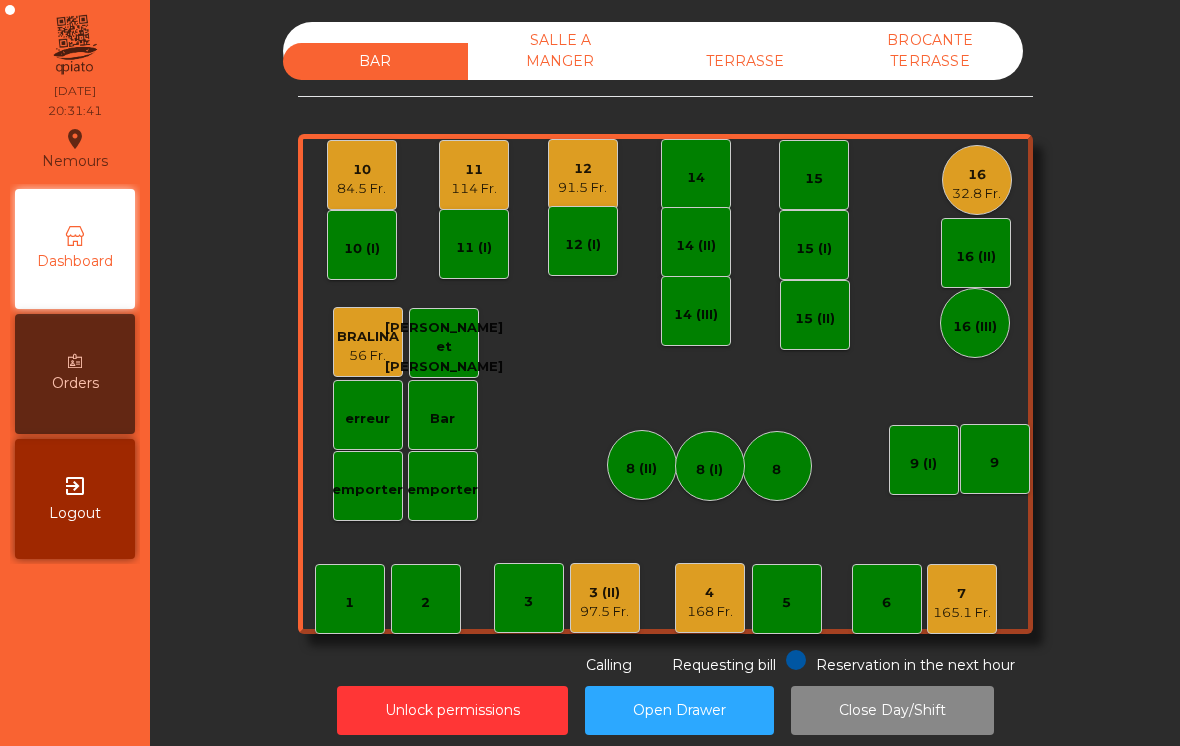 click on "16" 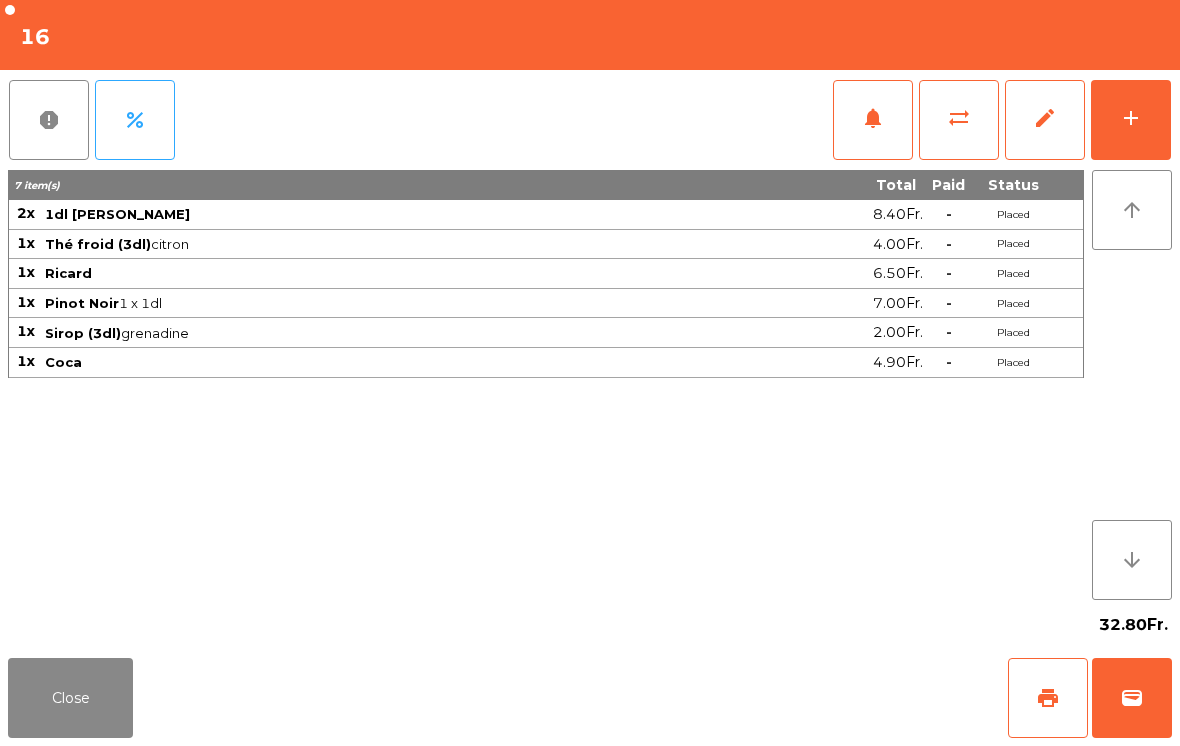 click on "add" 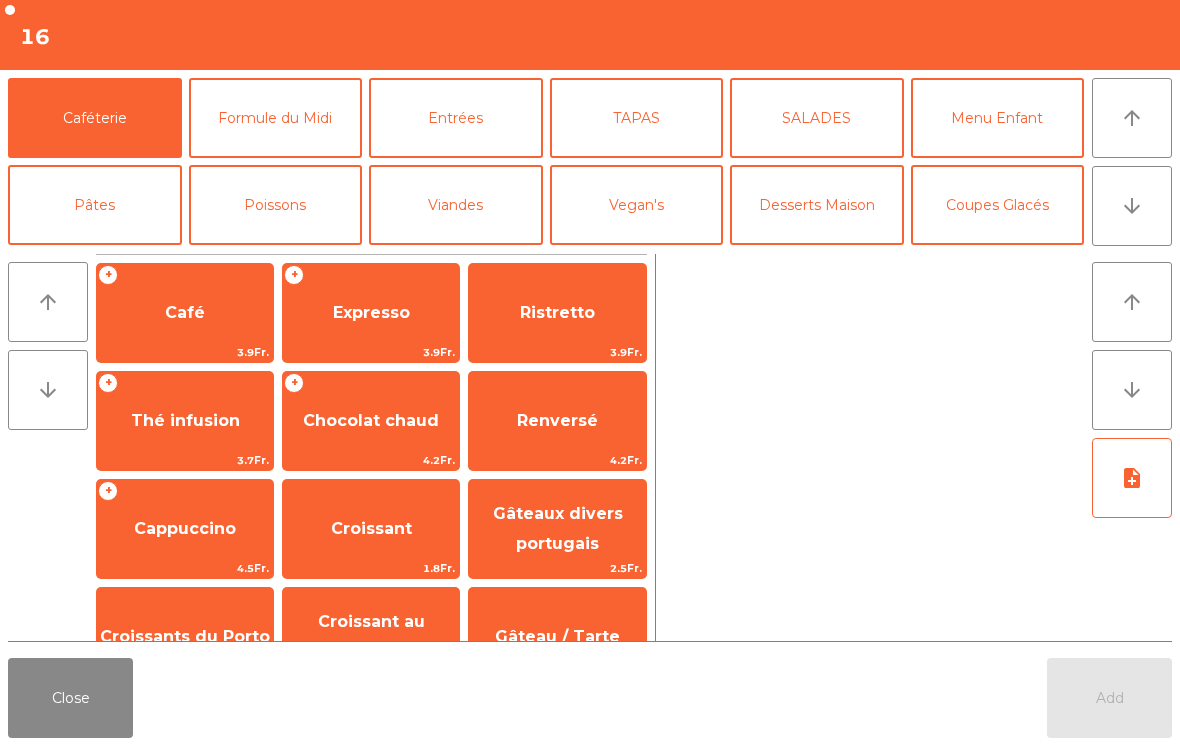 click on "TAPAS" 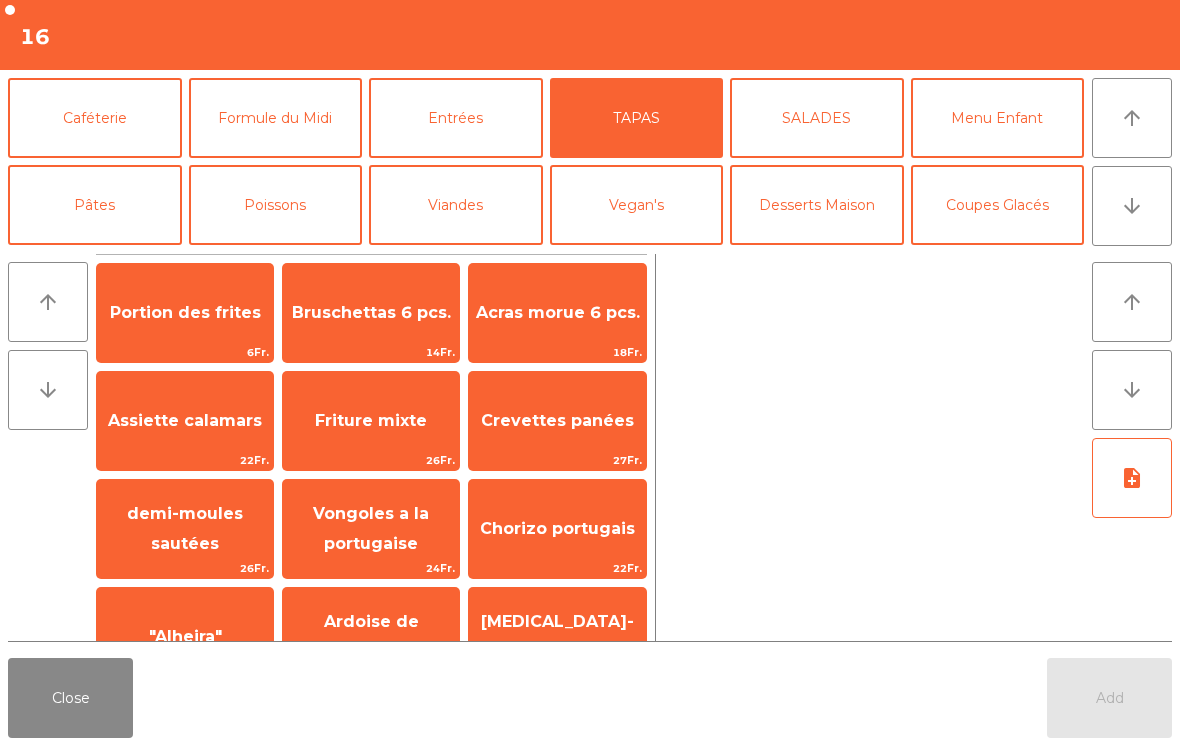 click on "Bruschettas 6 pcs." 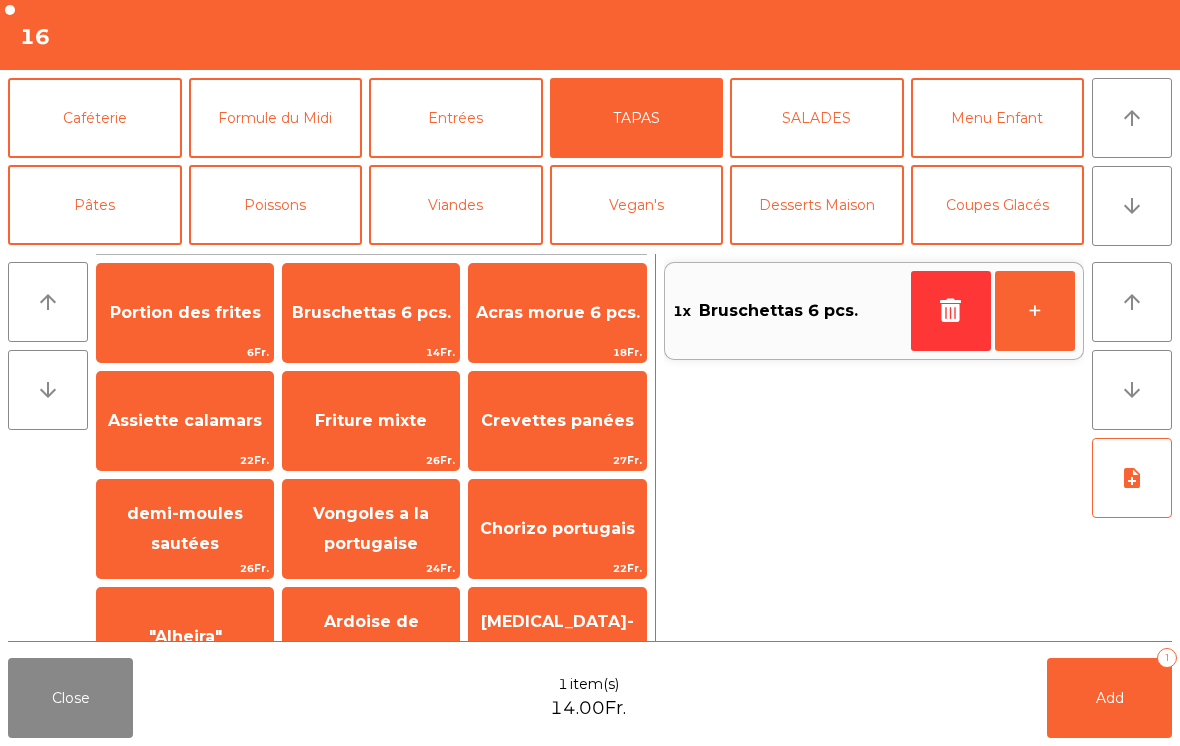 click on "Acras morue 6 pcs." 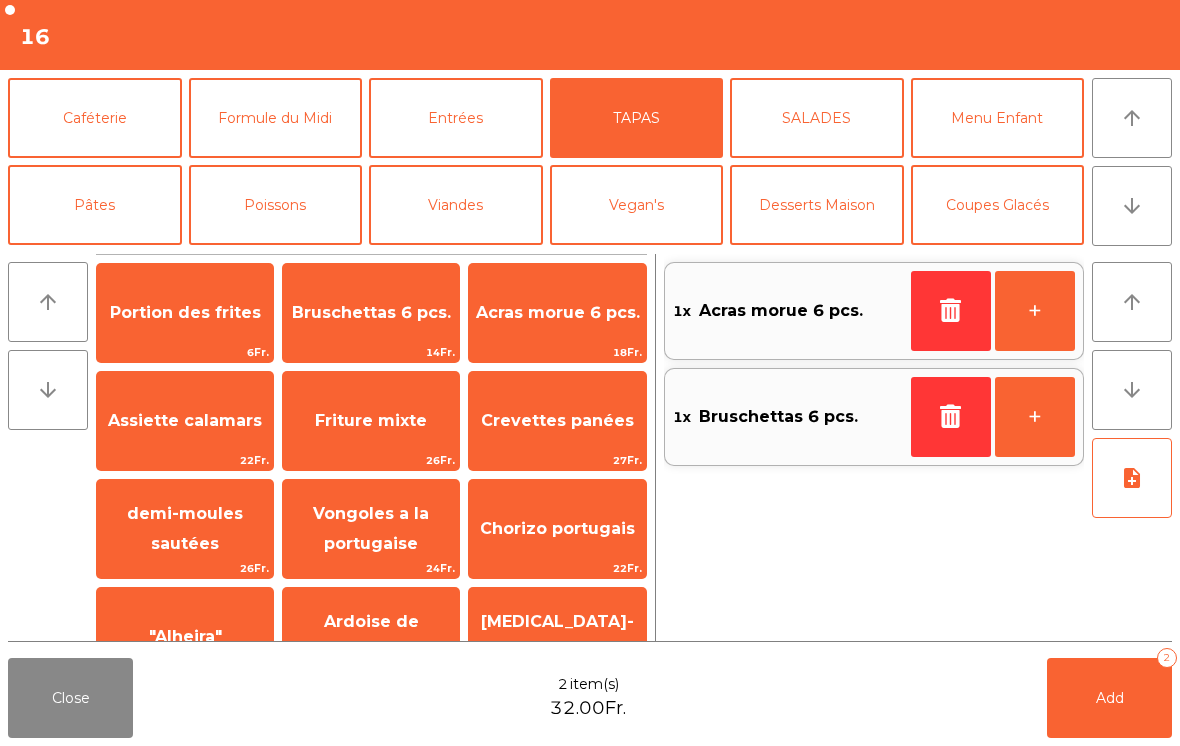 click on "Formule du Midi" 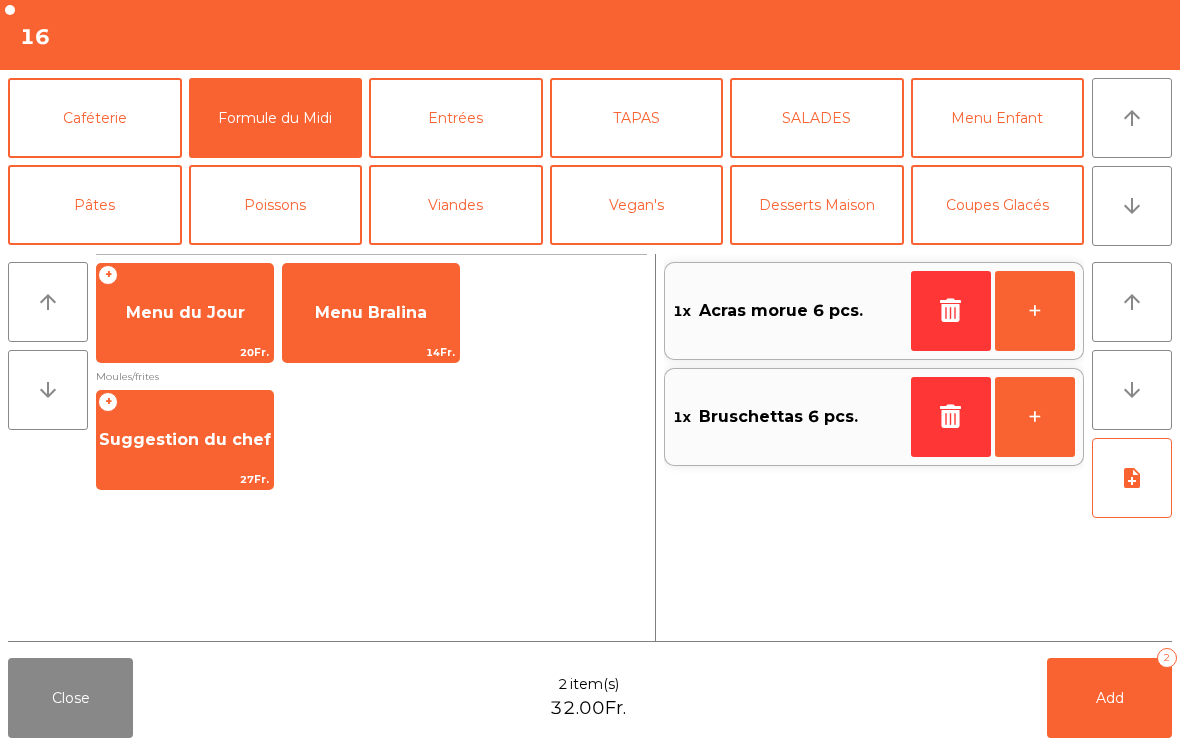 click on "Suggestion du chef" 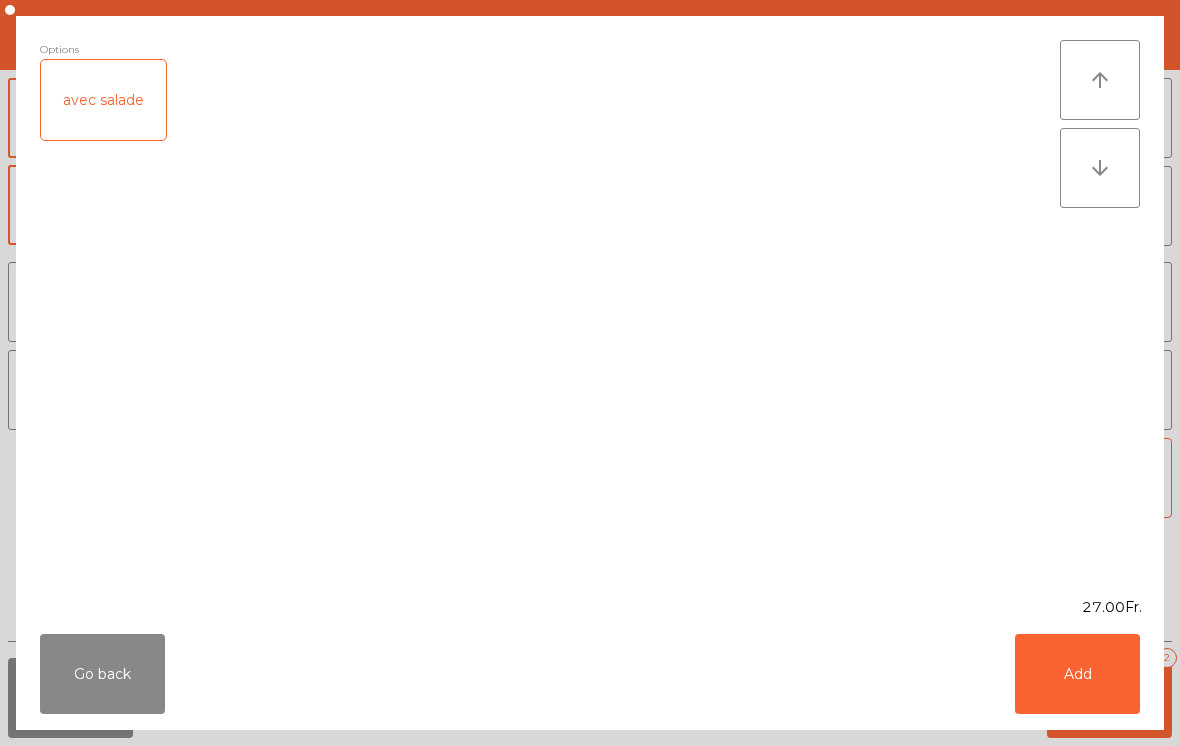 click on "Add" 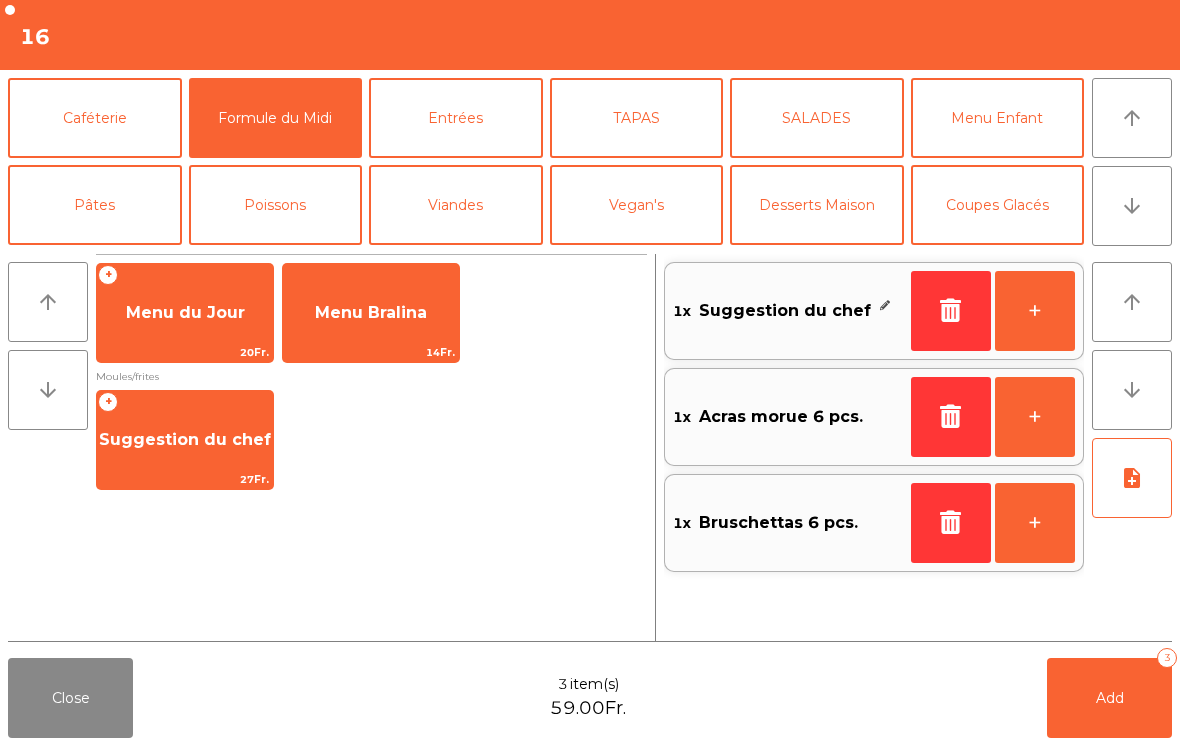 click on "Poissons" 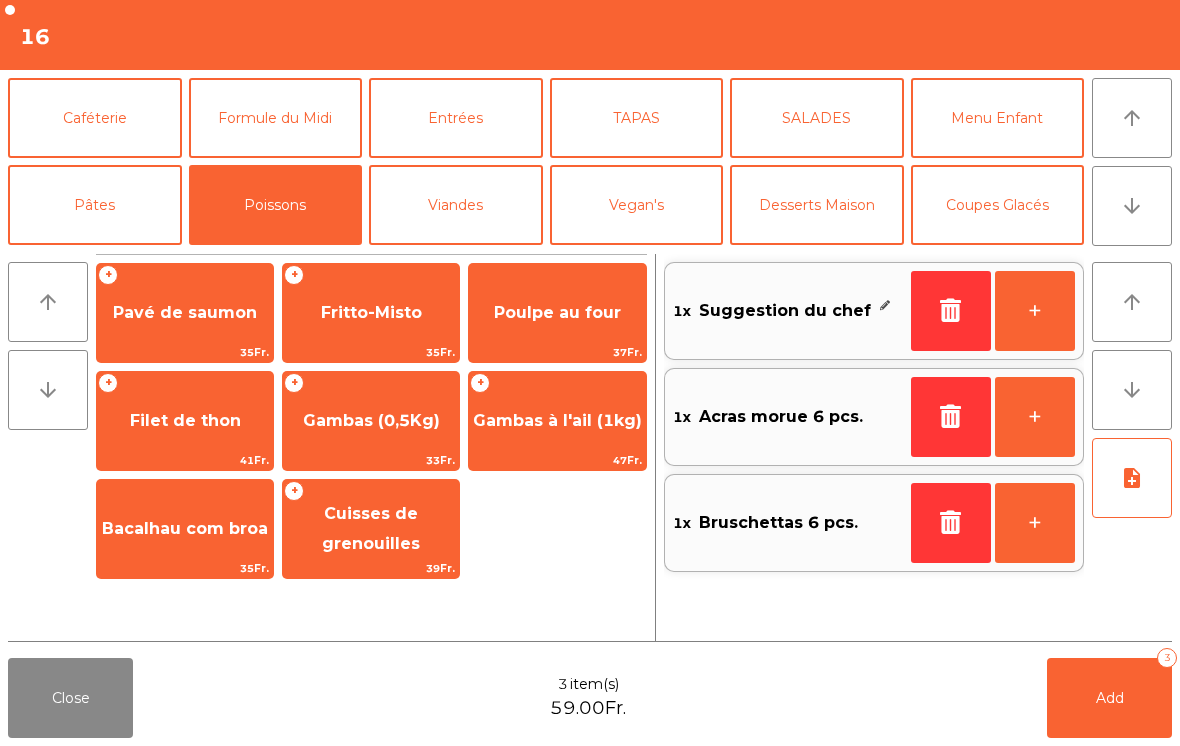 click on "Pavé de saumon" 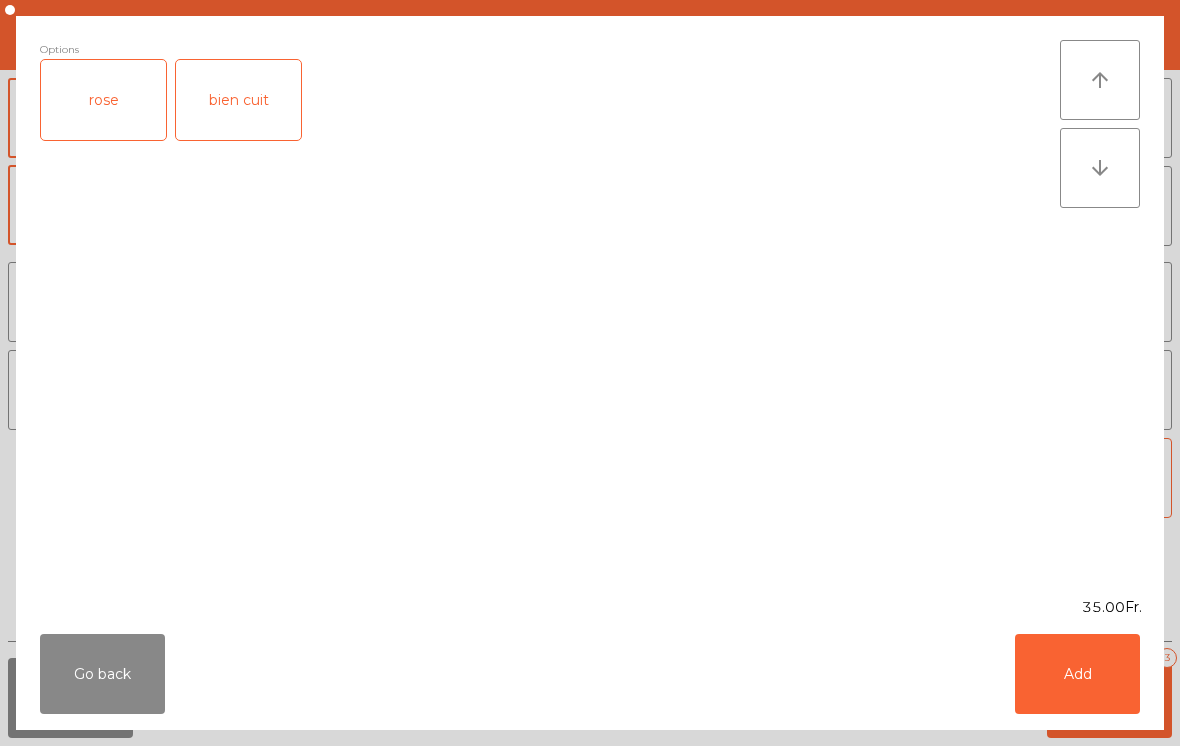 click on "bien cuit" 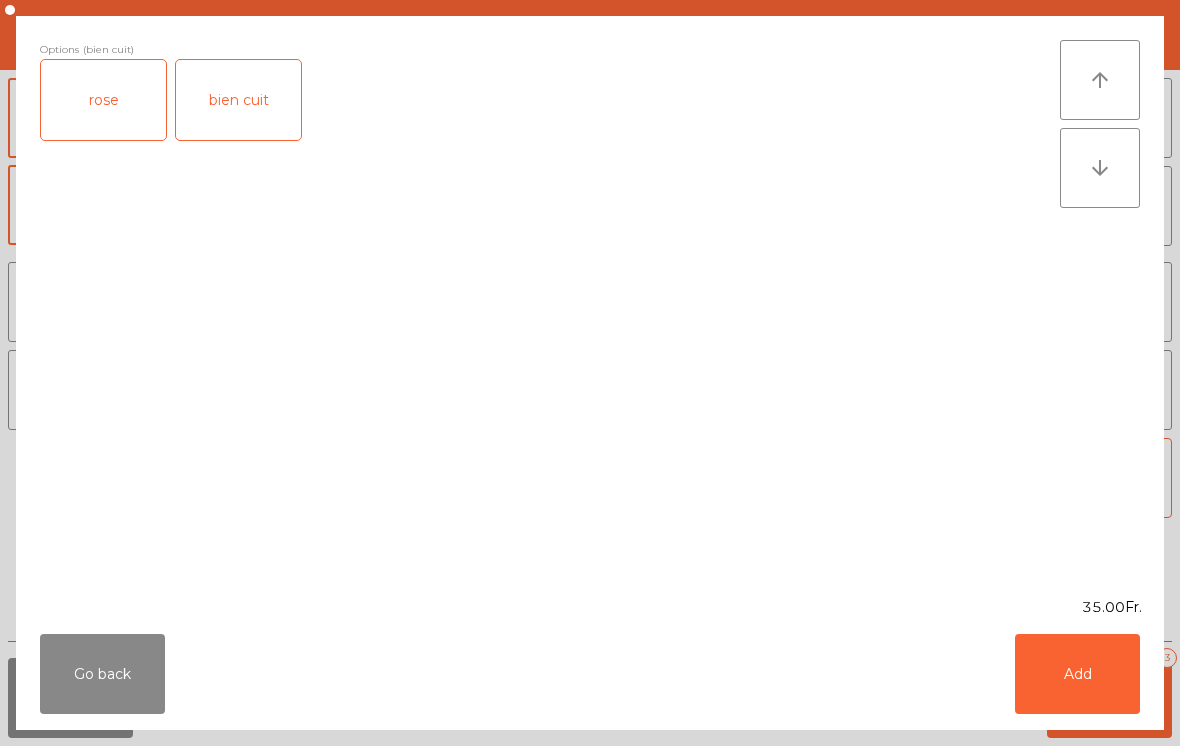 click on "Add" 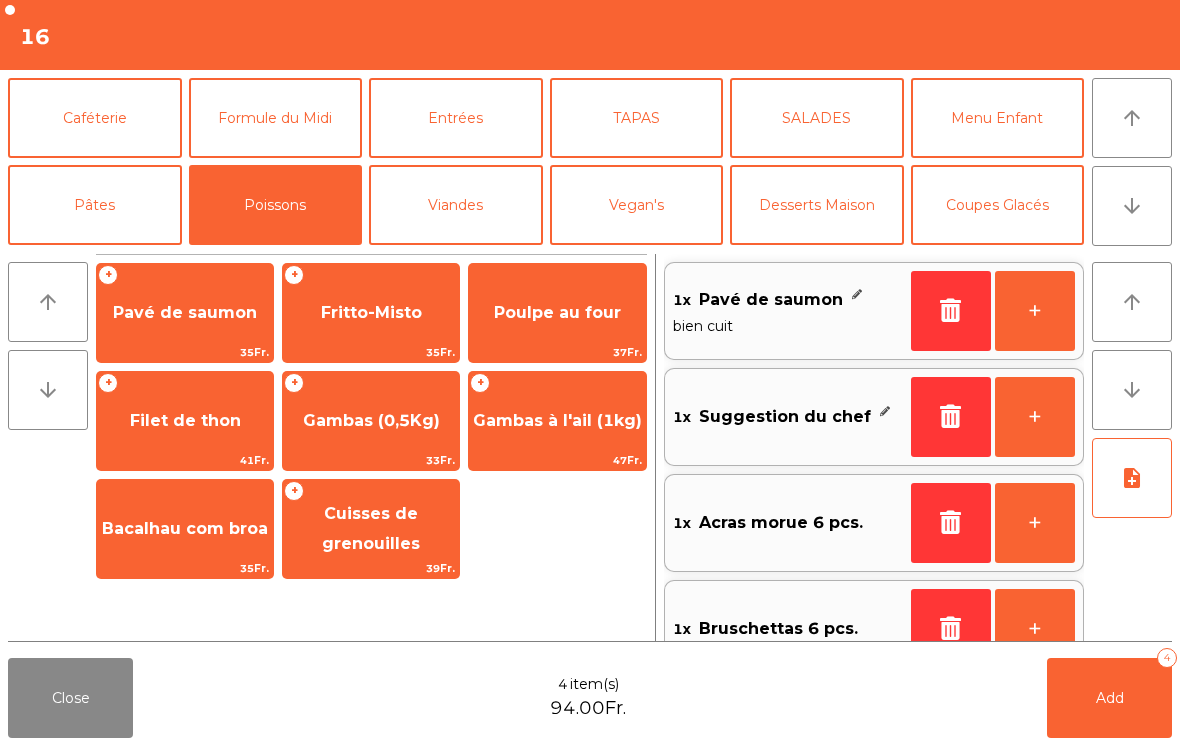 click on "Menu Enfant" 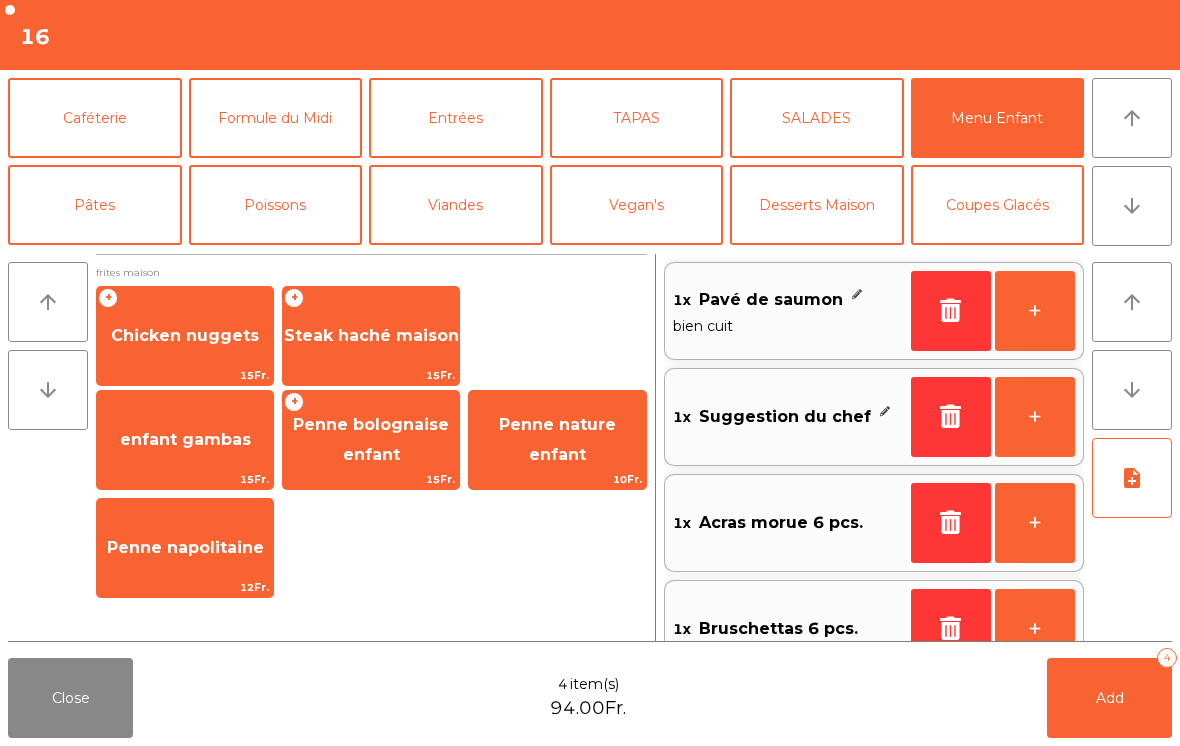click on "Penne bolognaise enfant" 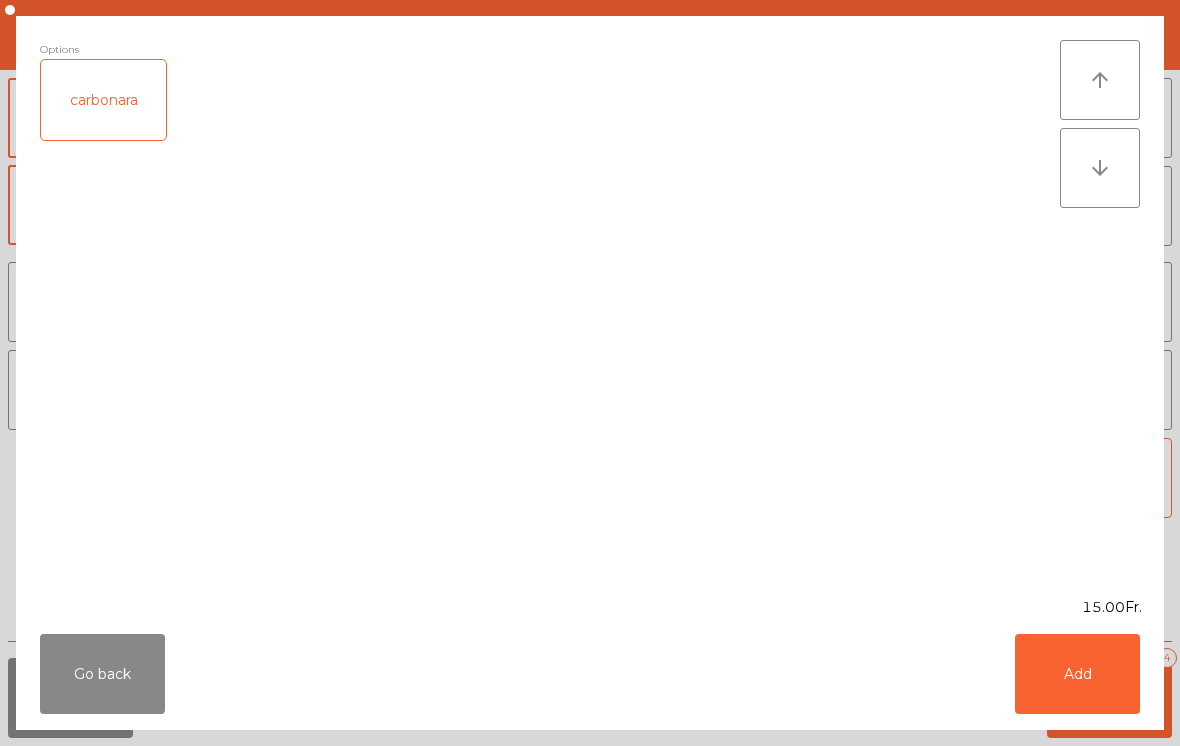 click on "Add" 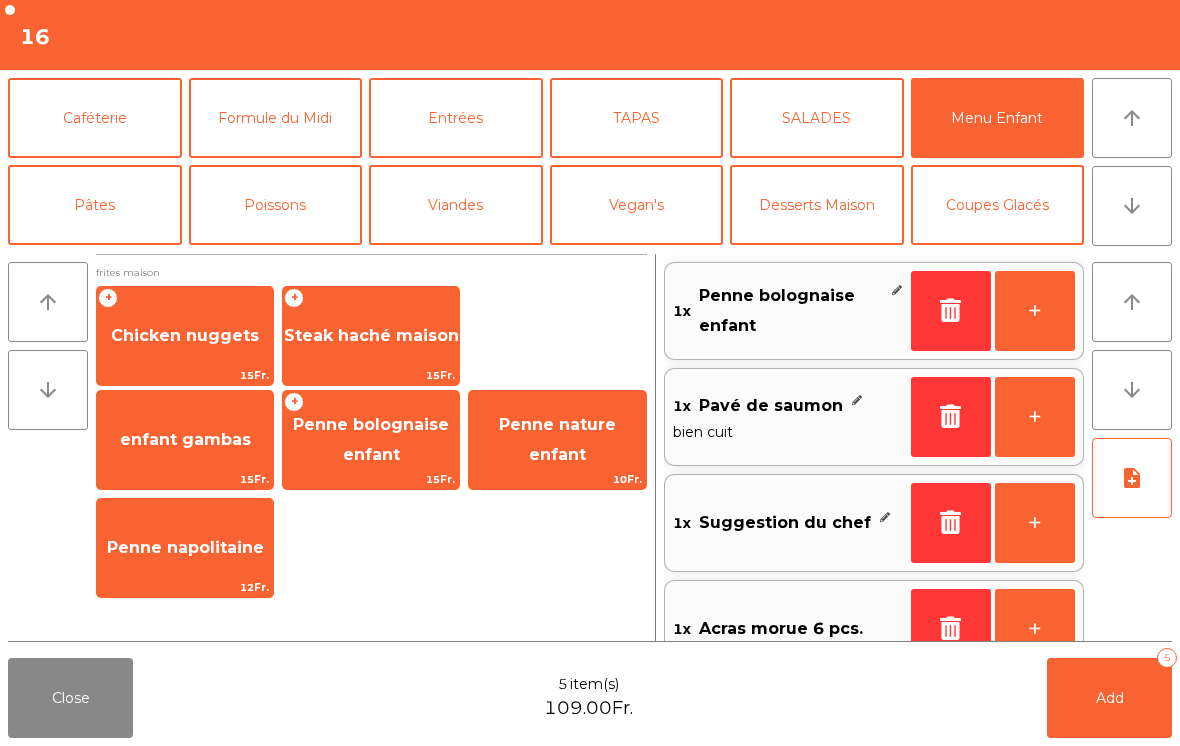scroll, scrollTop: 8, scrollLeft: 0, axis: vertical 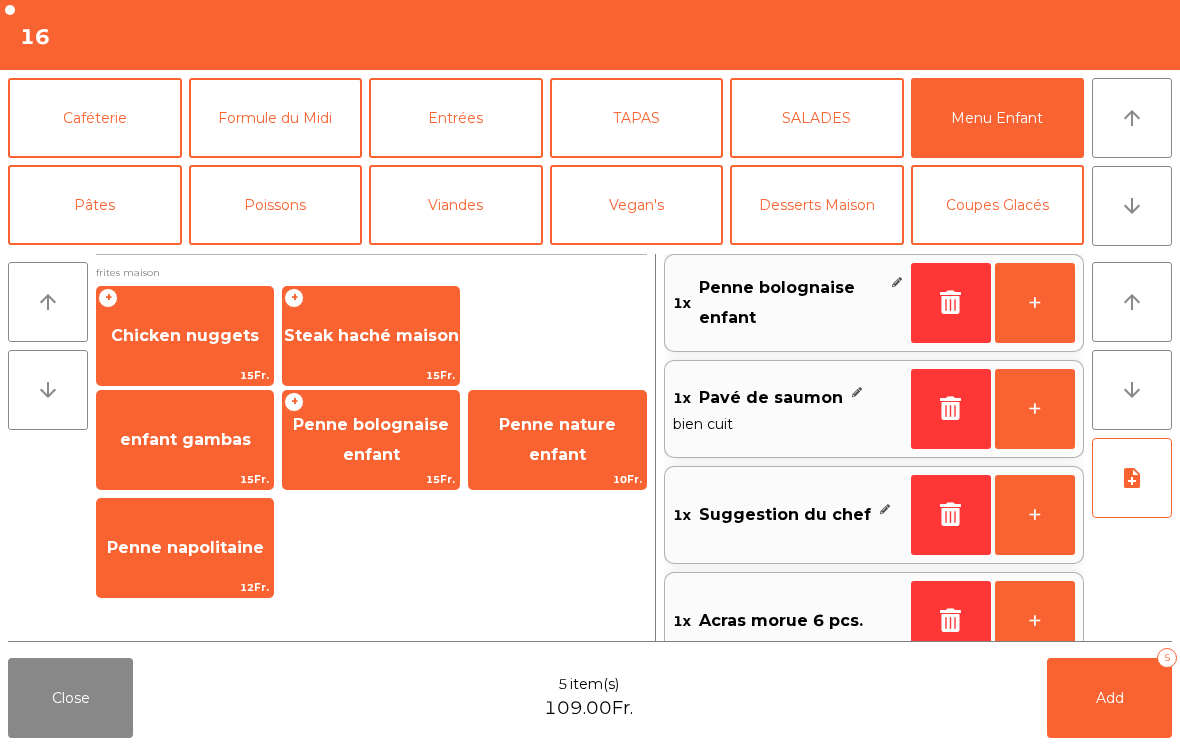 click on "Poissons" 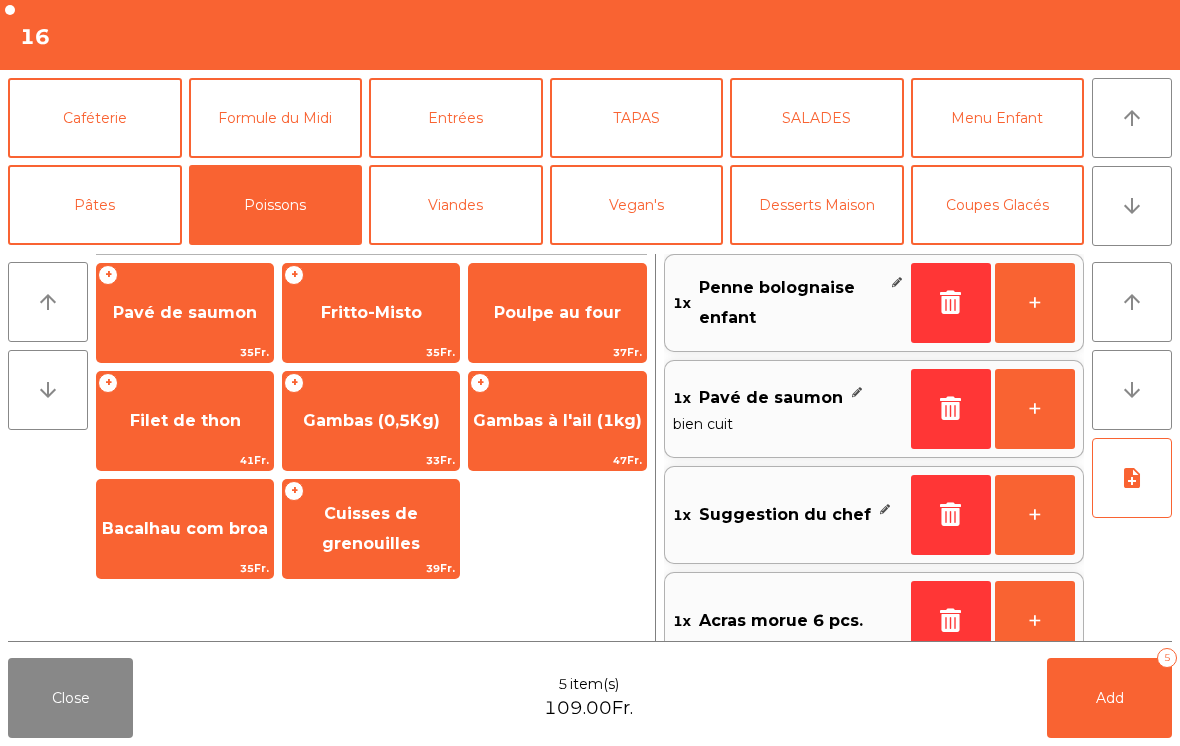 click on "Fritto-Misto" 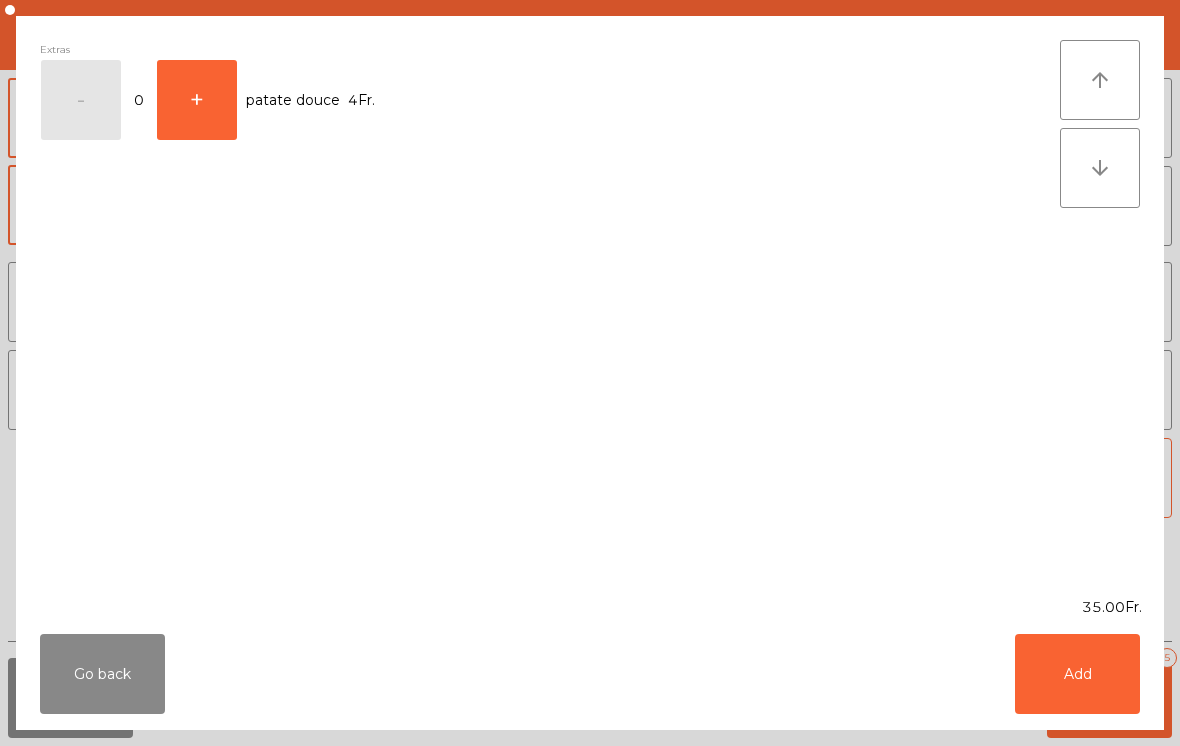 click on "Add" 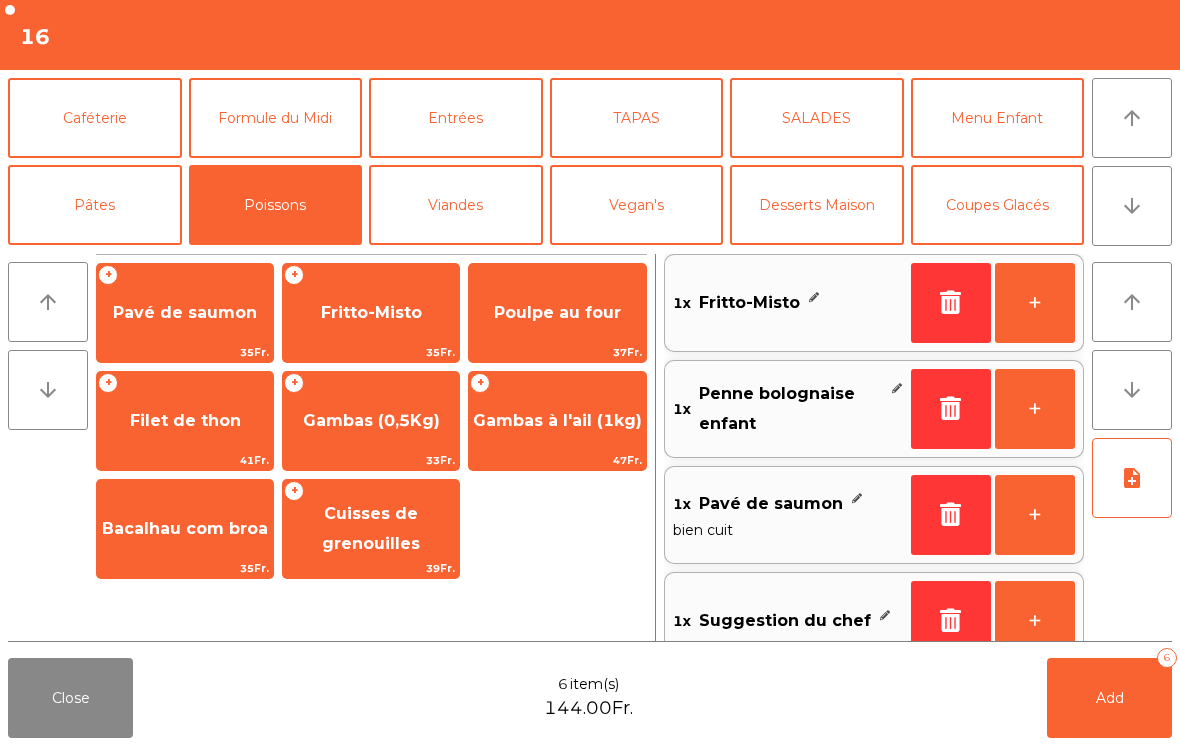 click on "Pâtes" 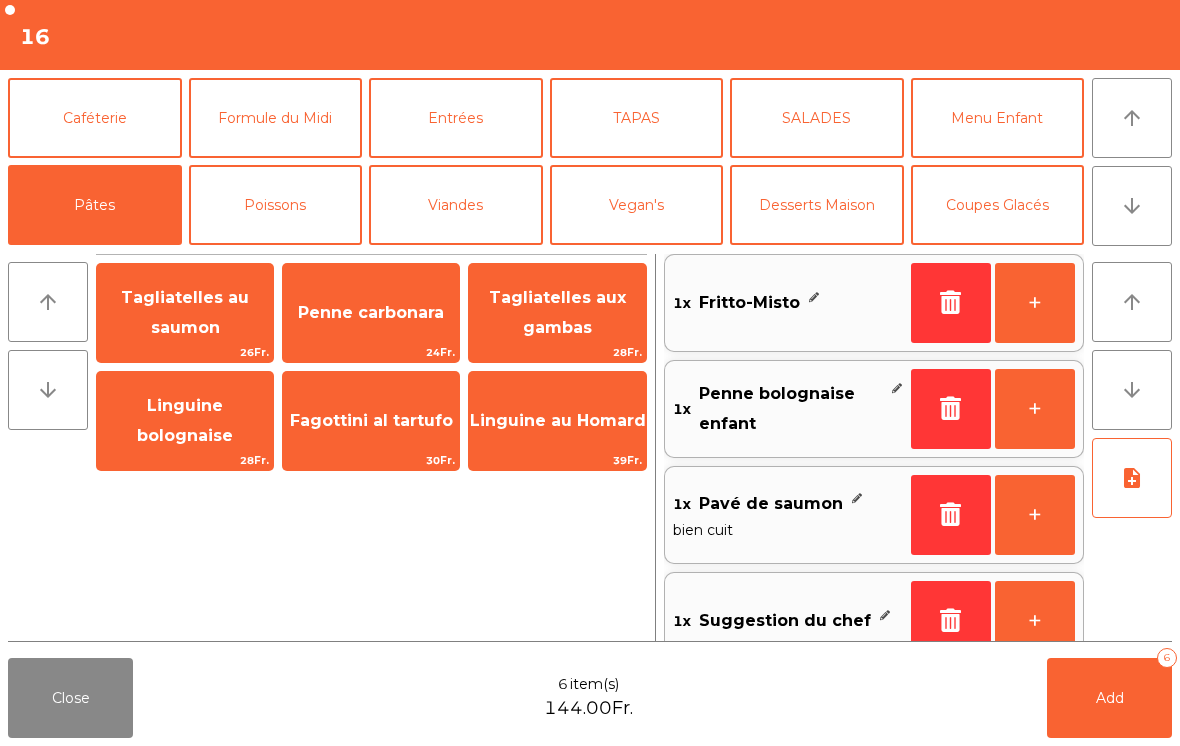 click on "Tagliatelles au saumon" 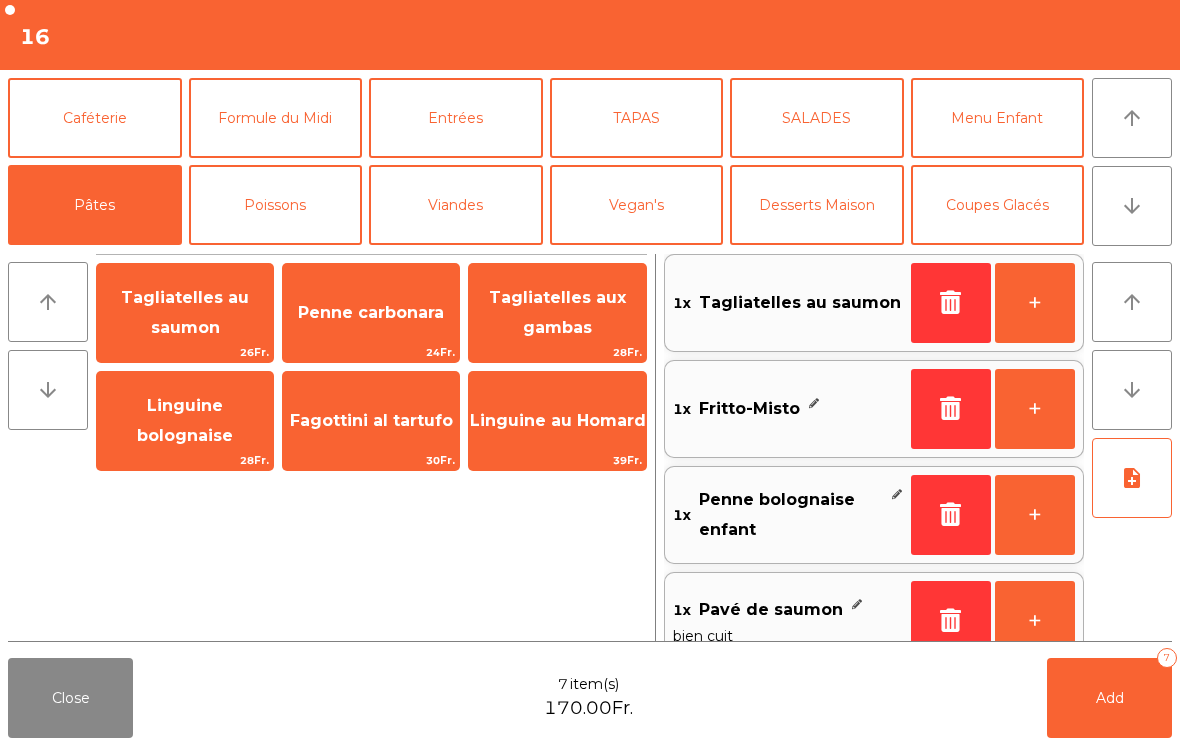 click on "Poissons" 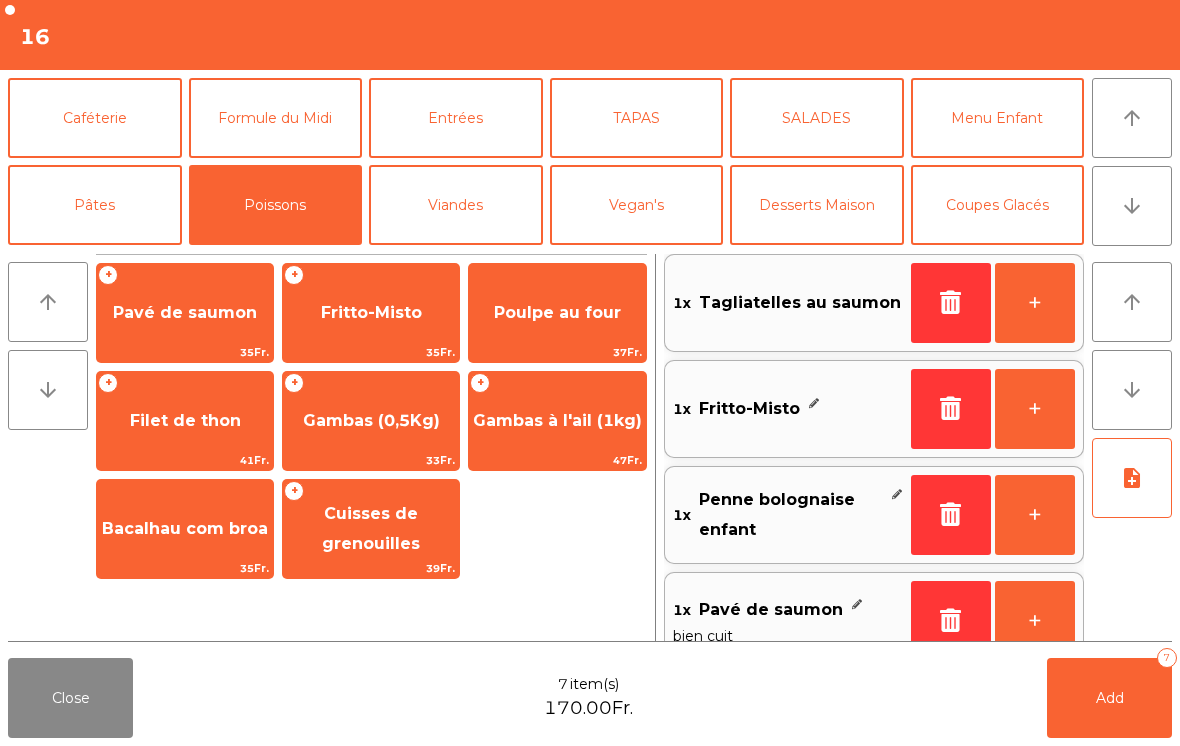 click on "Gambas à l'ail (1kg)" 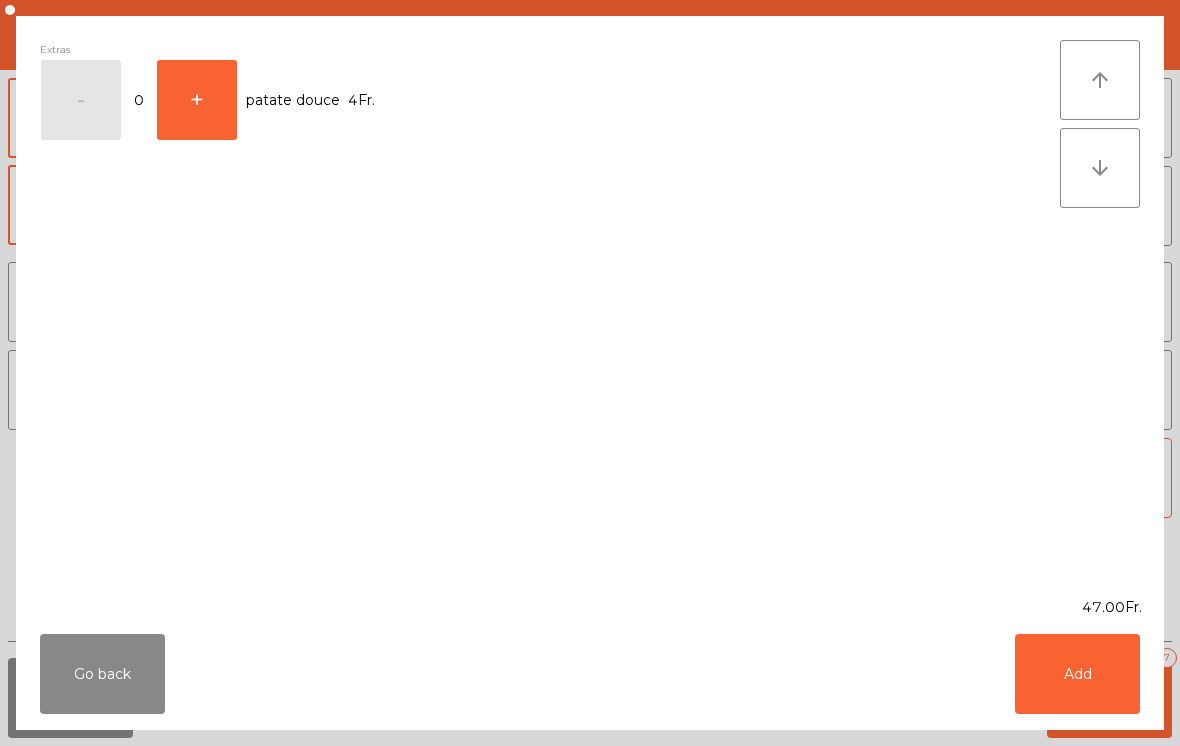 click on "Add" 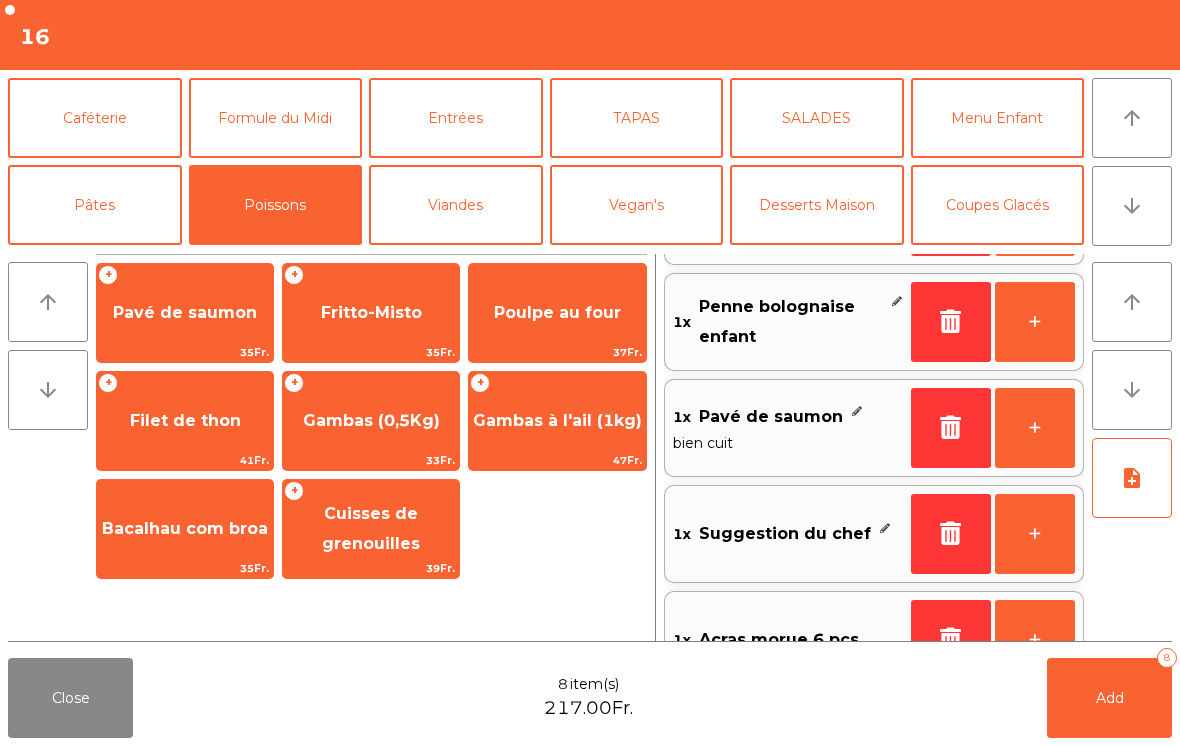 scroll, scrollTop: 417, scrollLeft: 0, axis: vertical 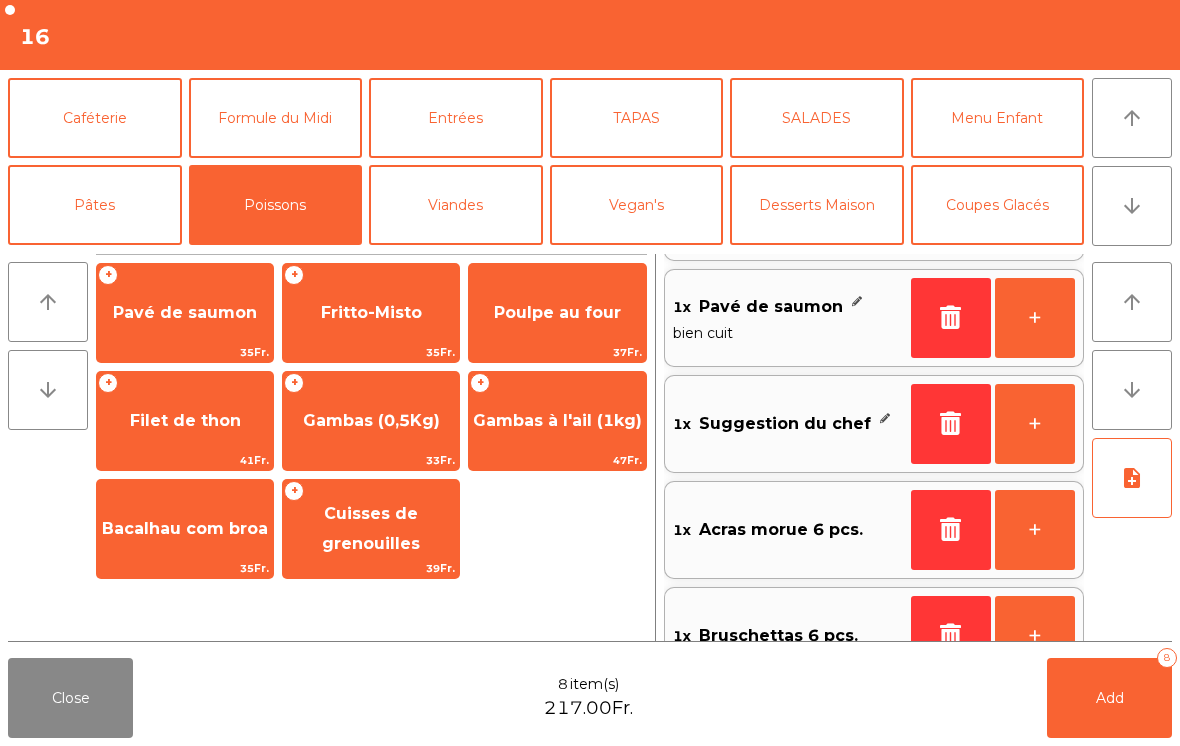 click on "note_add" 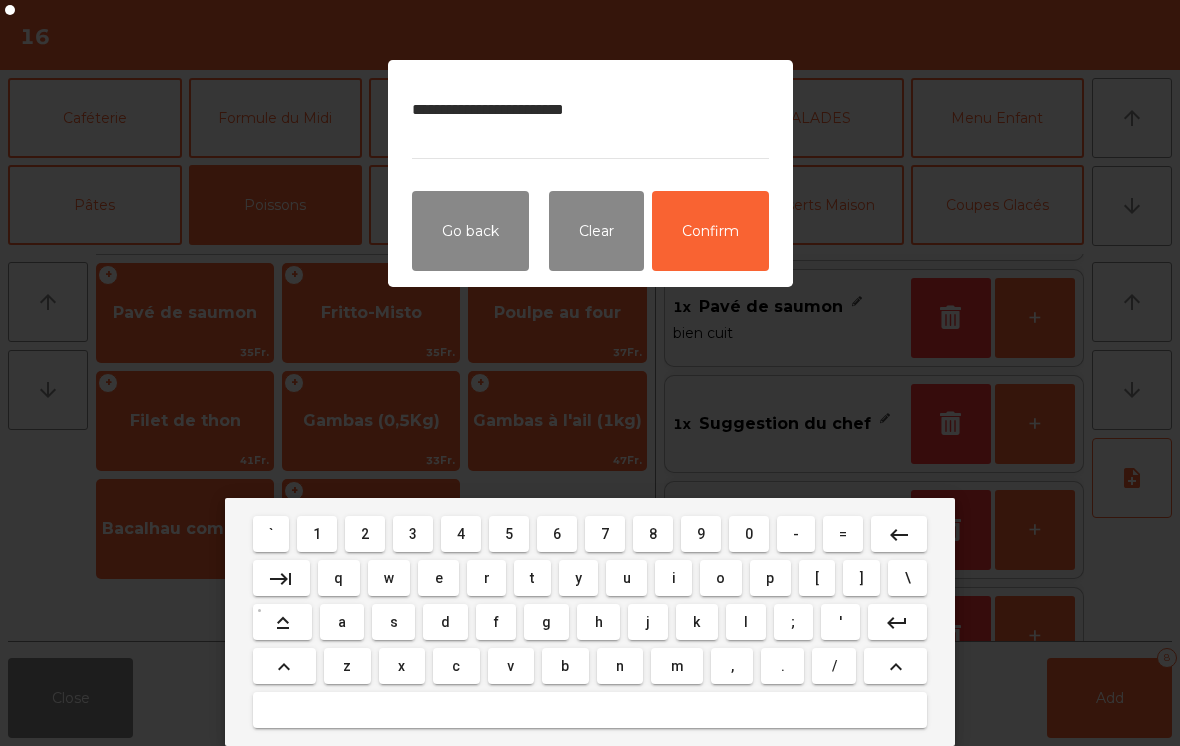 type on "**********" 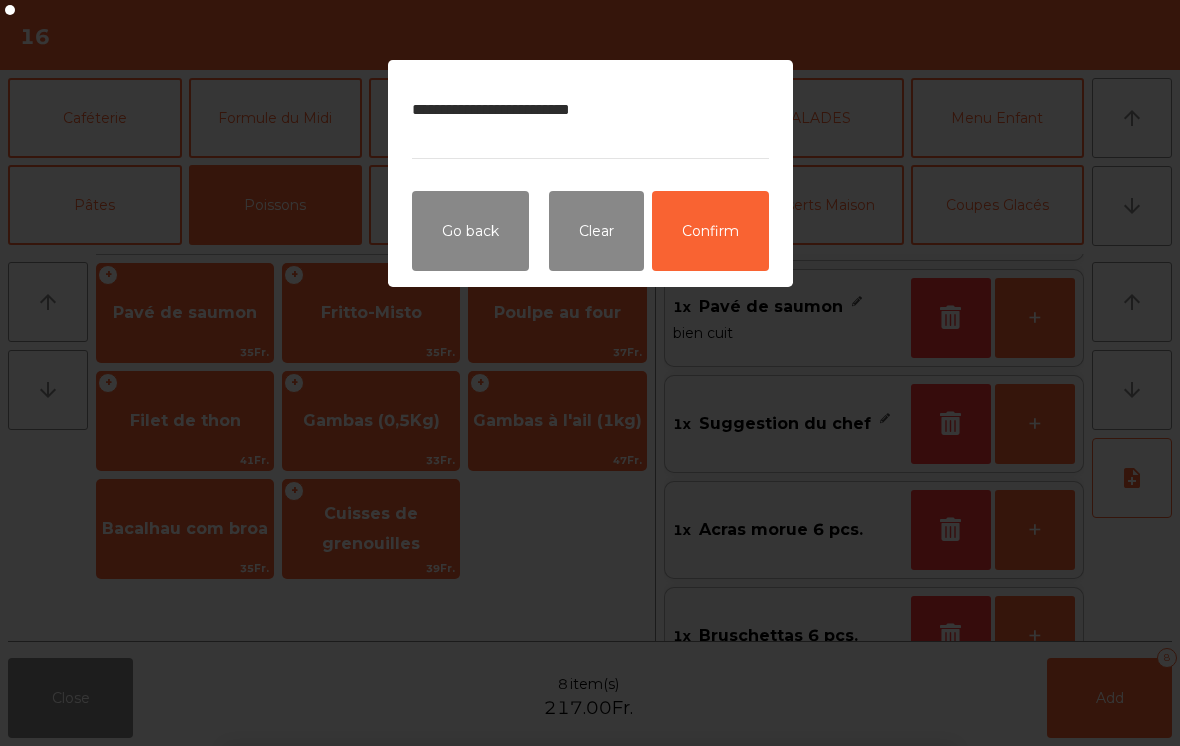click on "Confirm" 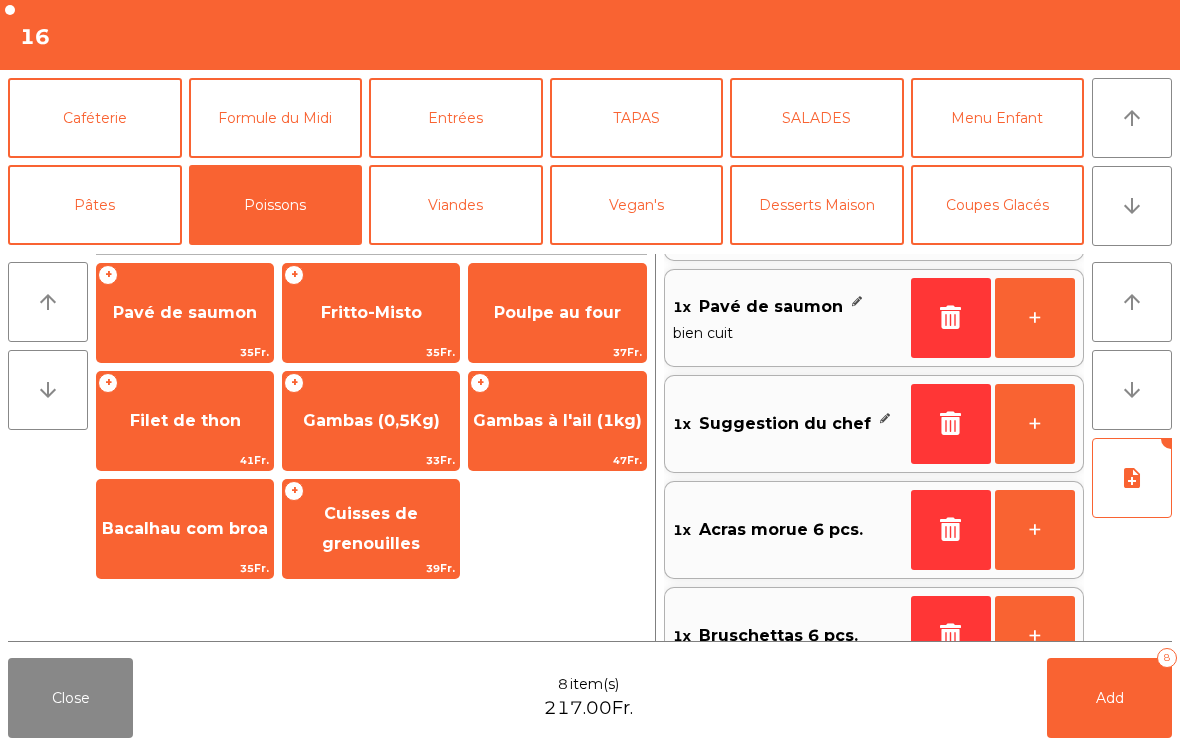 click on "note_add" 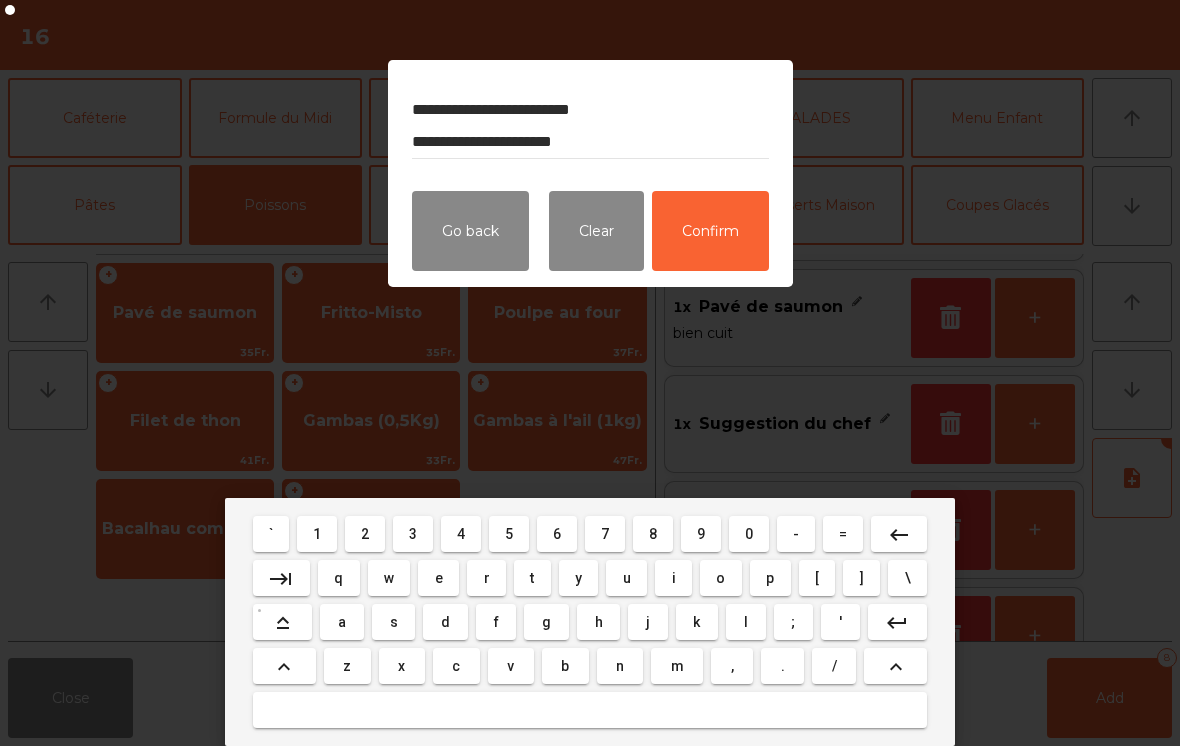type on "**********" 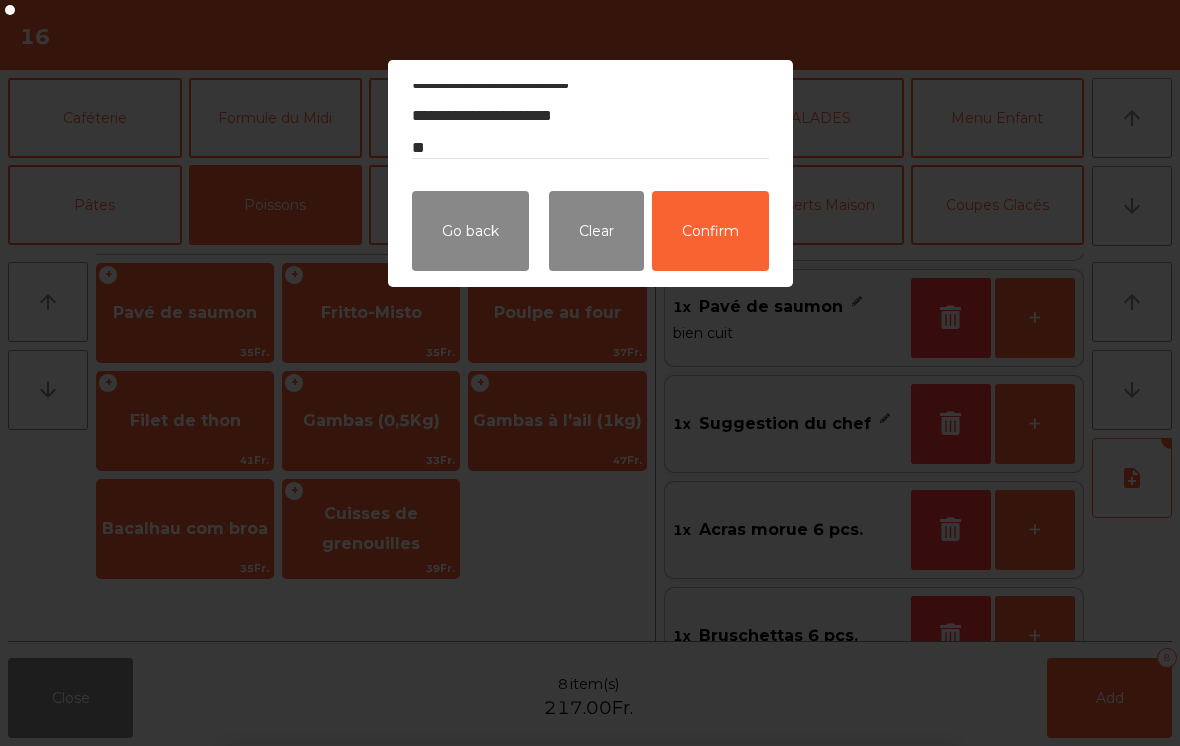 click on "Confirm" 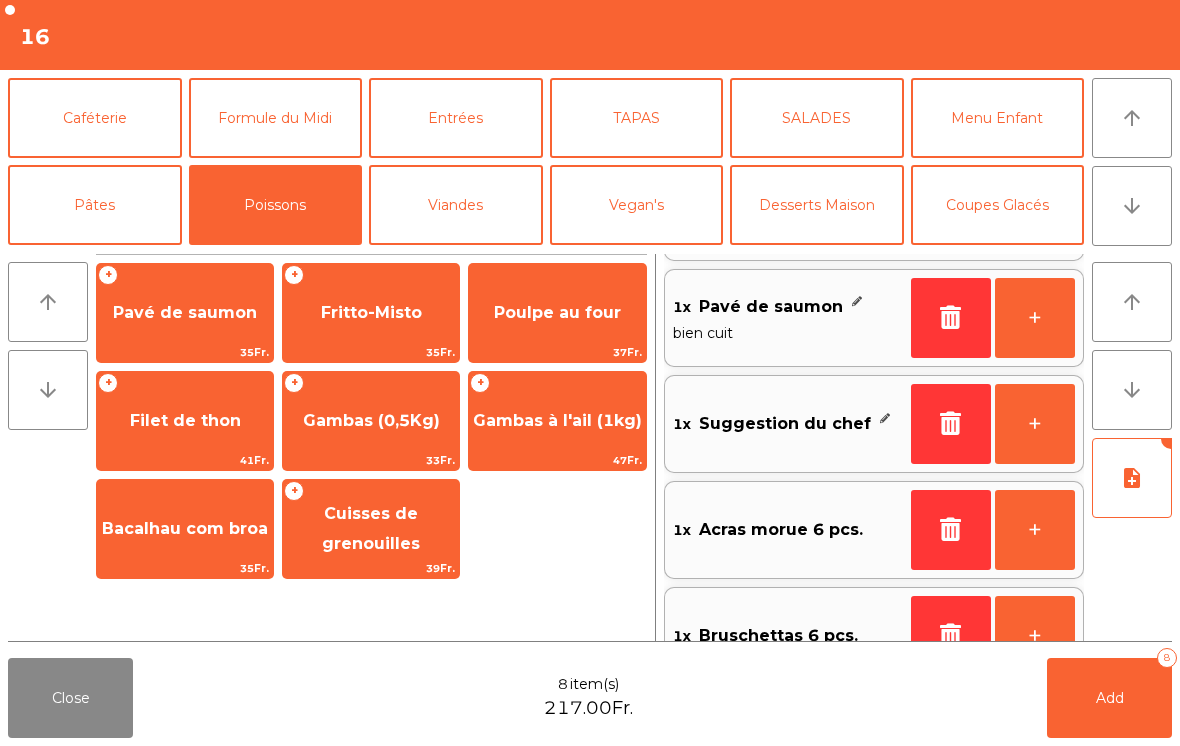click on "Add   8" 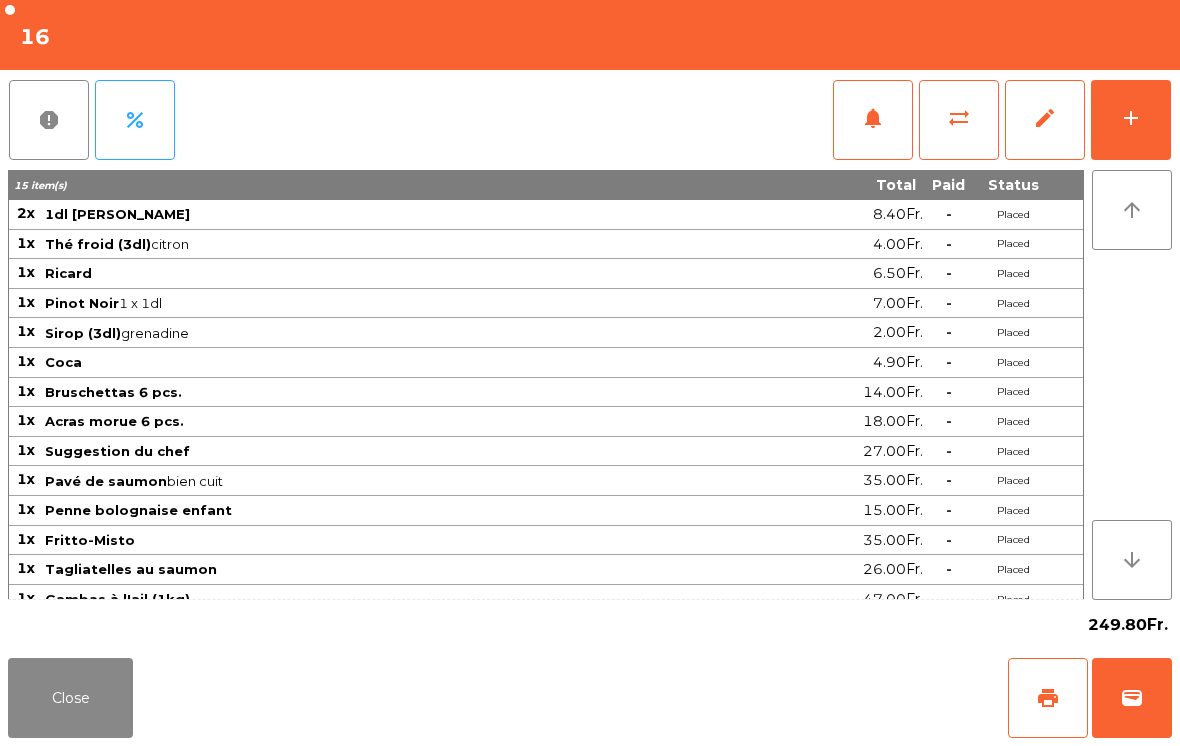 click on "Close" 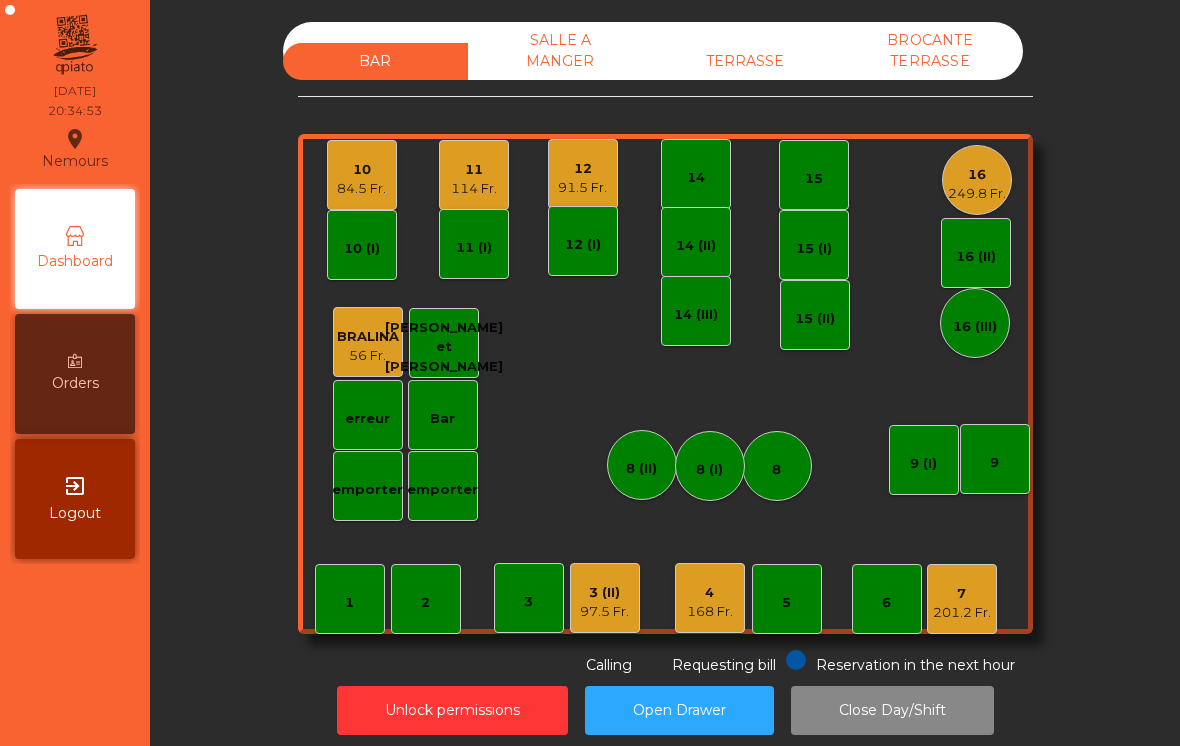 click on "168 Fr." 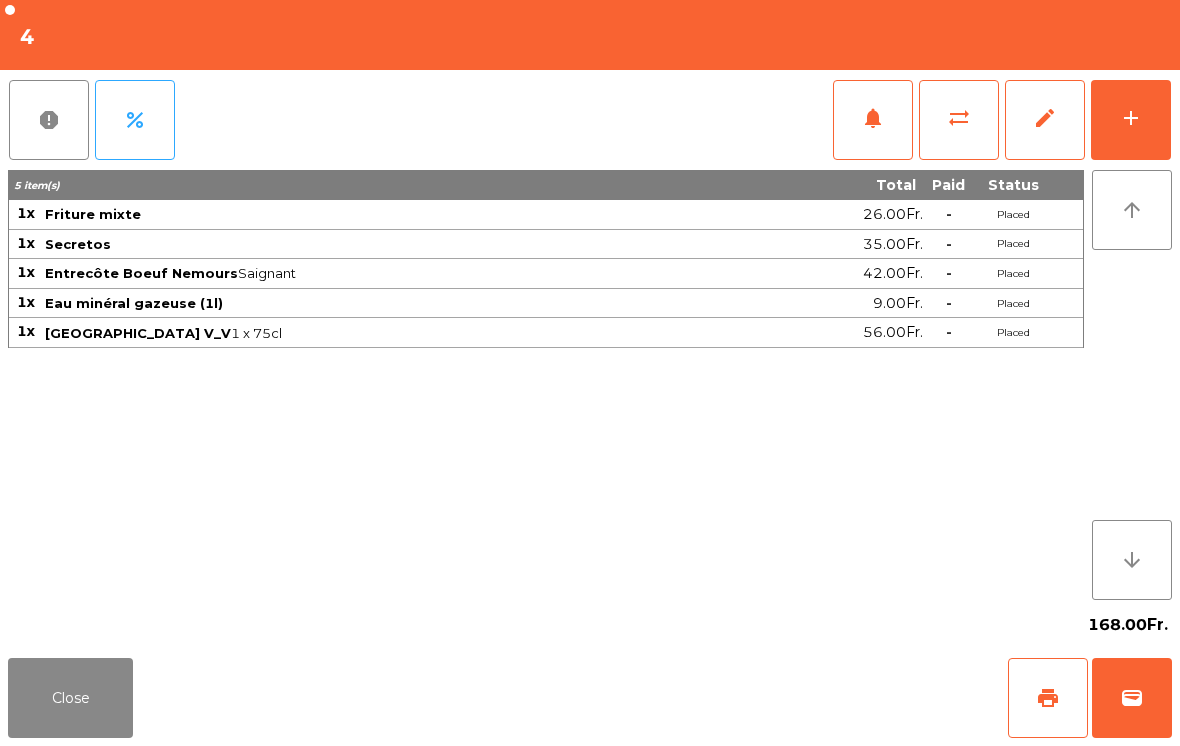 click on "print" 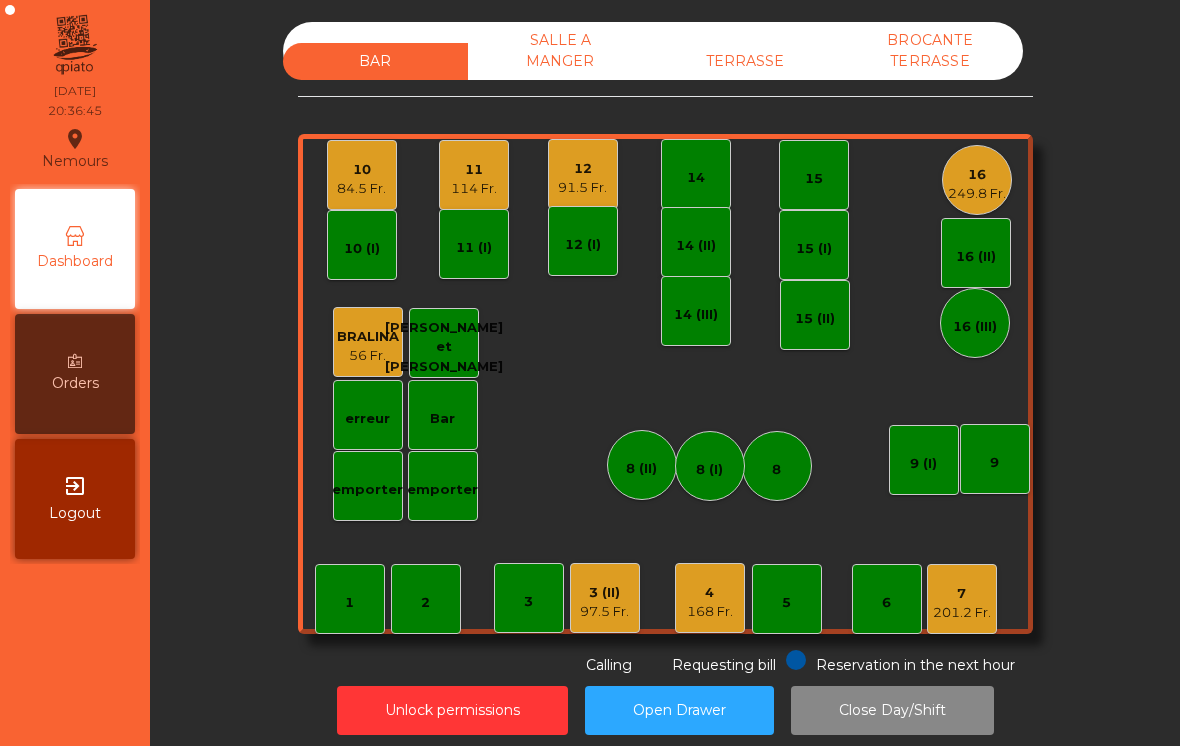 click on "4   168 Fr." 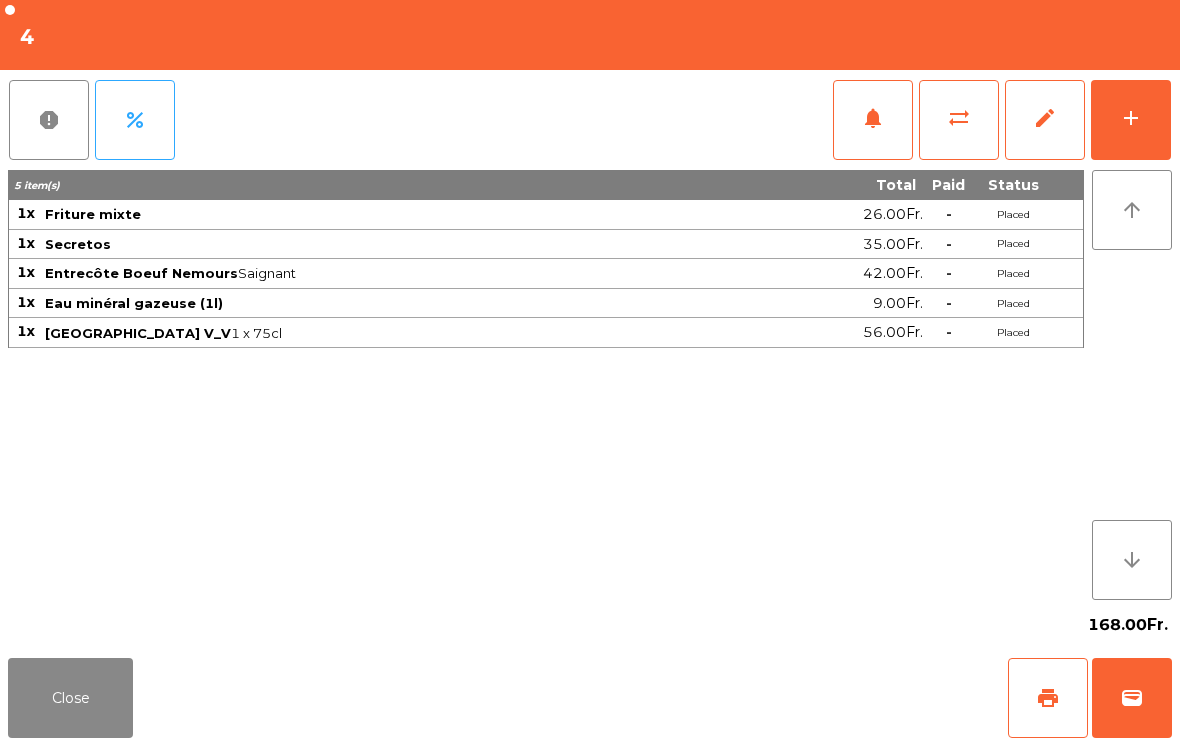 click on "Close" 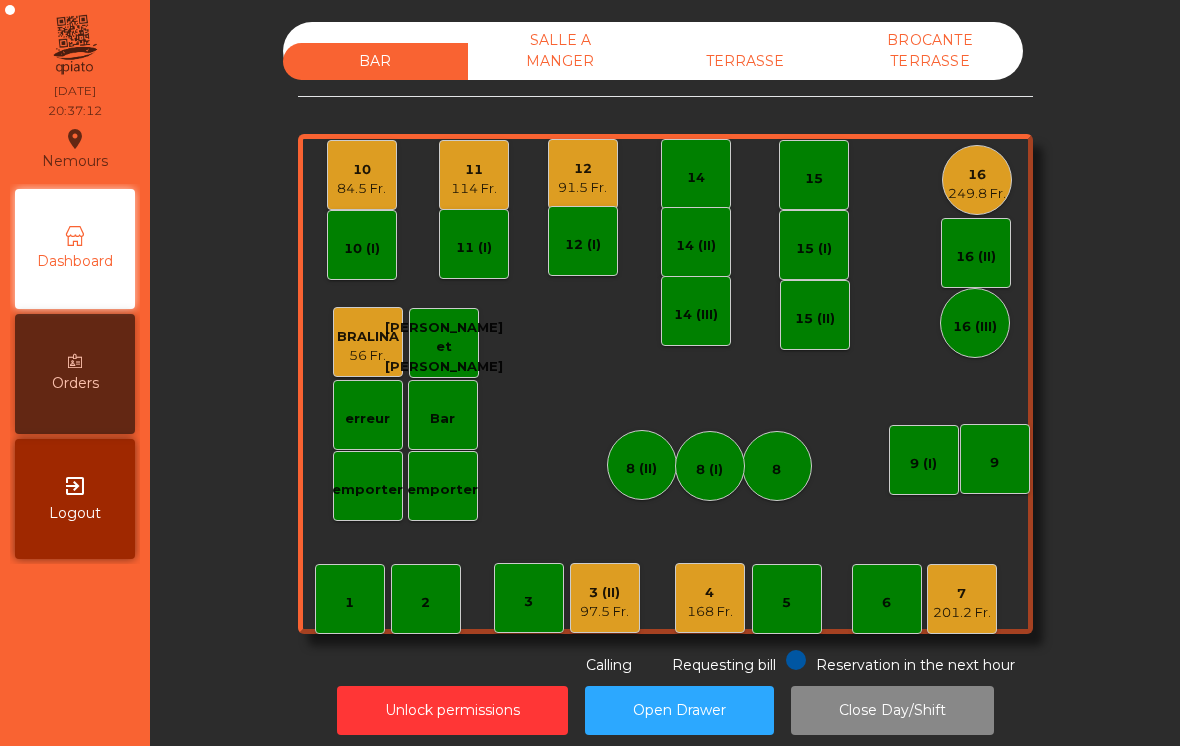 click on "1   2    3   4   168 Fr.    5    6    7   201.2 Fr.    8   9   10   84.5 Fr.    11   114 Fr.    12   91.5 Fr.    14   15    16   249.8 Fr.   Bar   3 (II)   97.5 Fr.   14 (II)   15 (I)   erreur    emporter   16 (II)   8 (II)   BRALINA   56 Fr.    14 (III)   15 (II)   16 (III)   9 (I)   10 (I)   11 (I)   12 (I)   8 (I)   [PERSON_NAME] et [PERSON_NAME]   emporter" 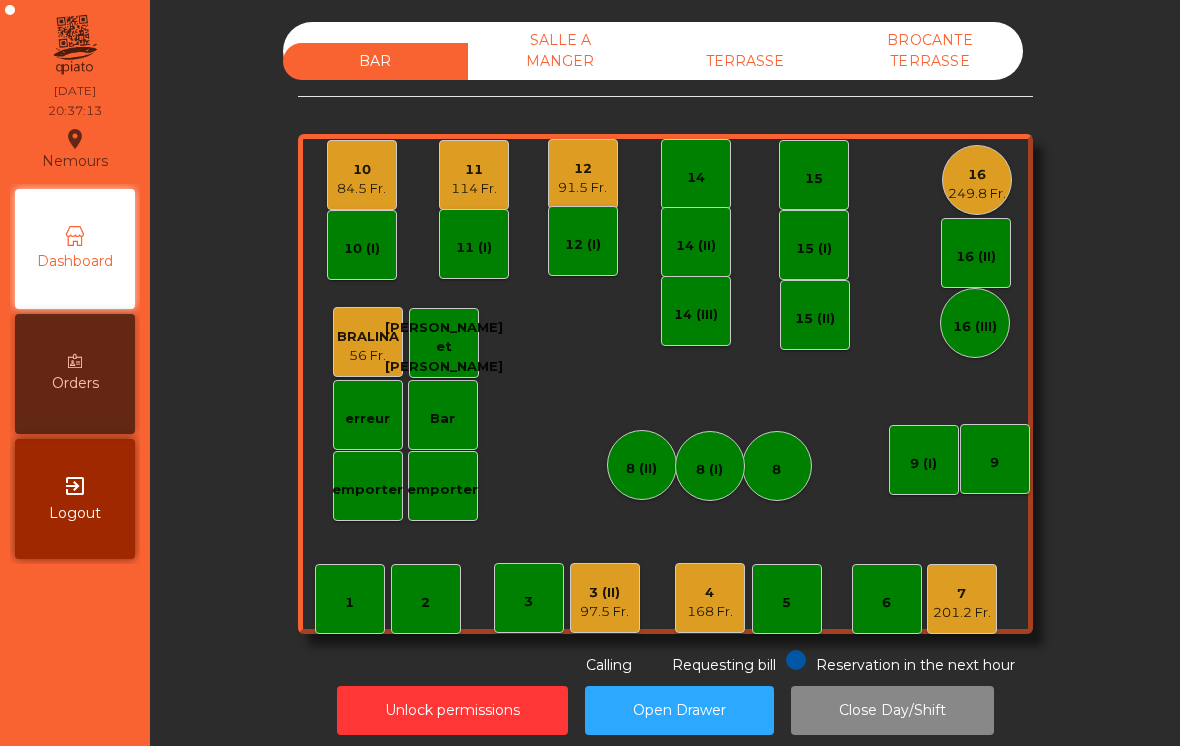 click on "84.5 Fr." 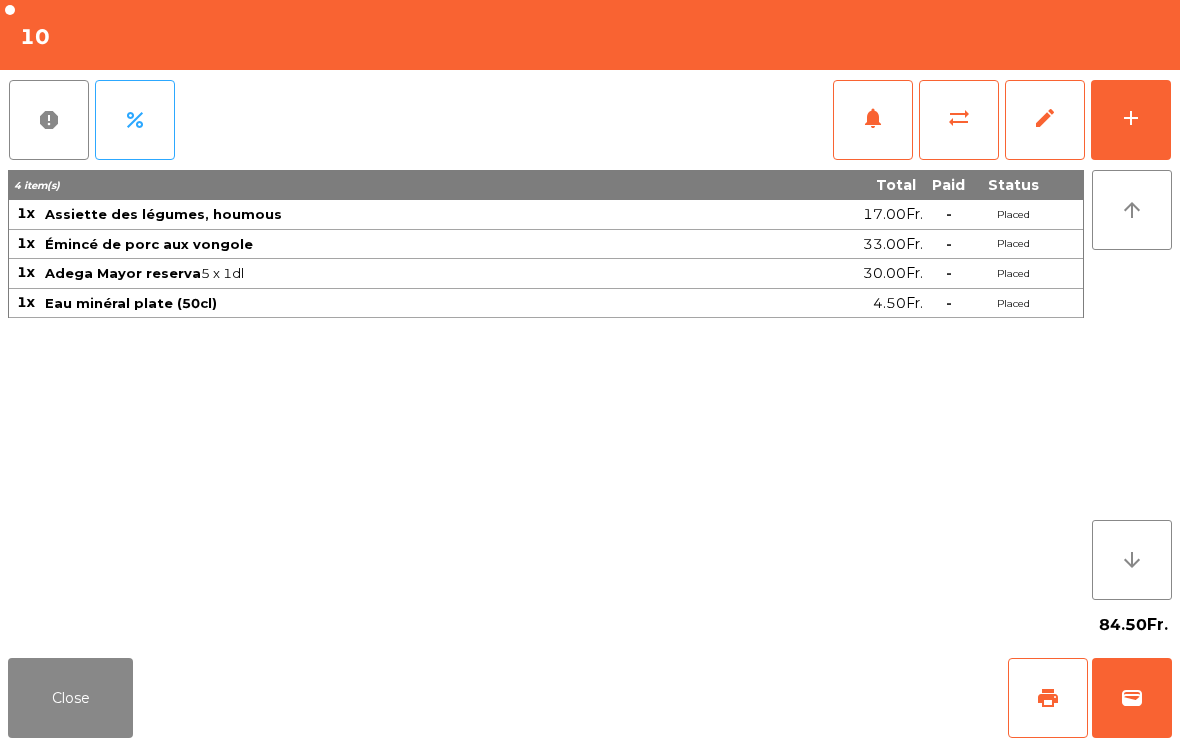 click on "arrow_upward" 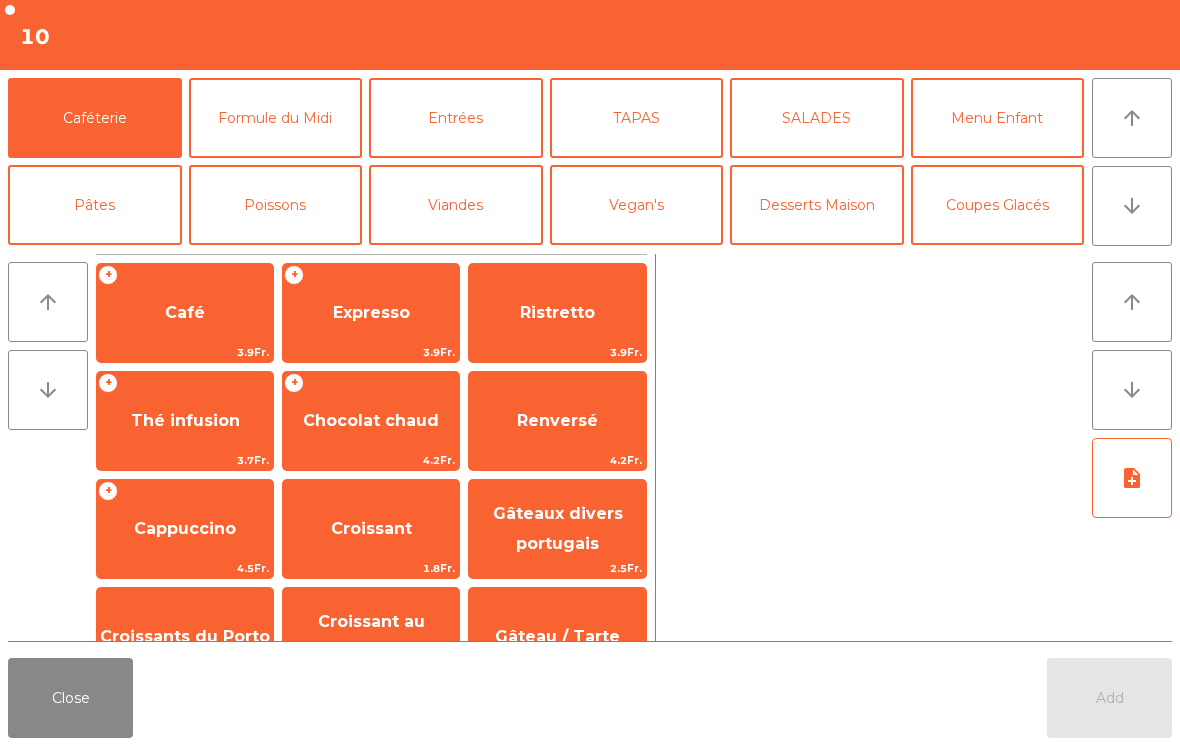 click on "arrow_downward" 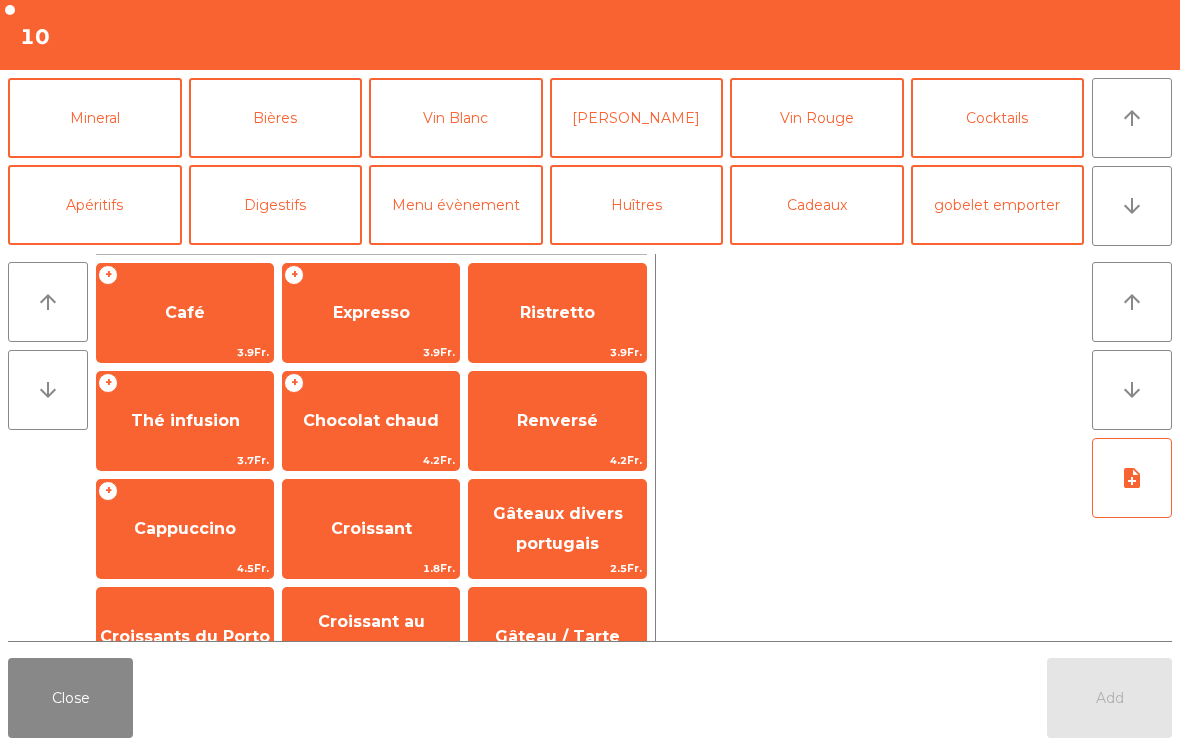 click on "arrow_upward" 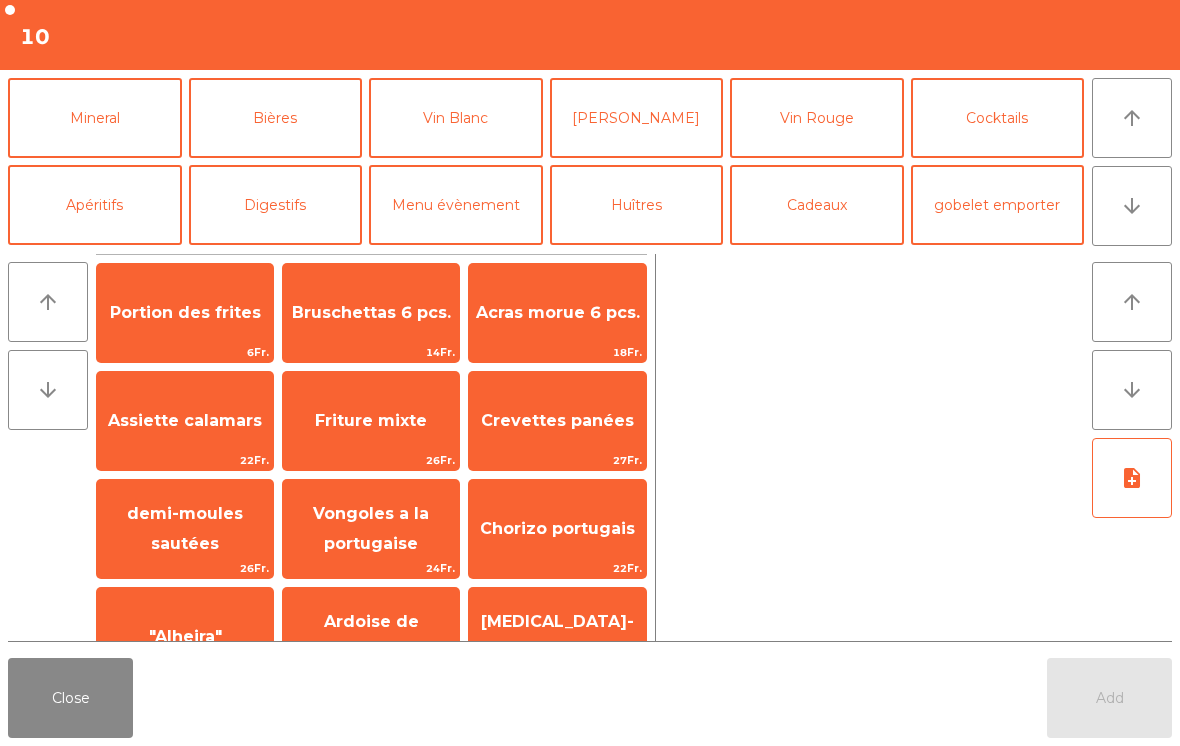 scroll, scrollTop: 0, scrollLeft: 0, axis: both 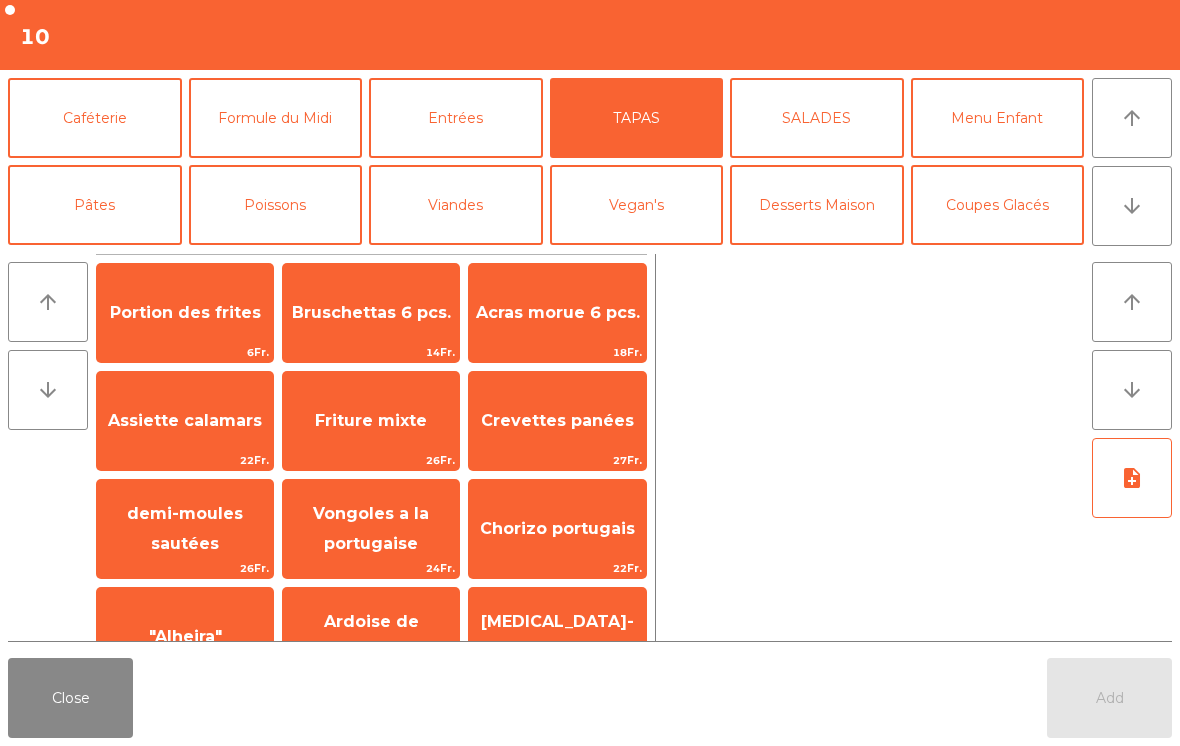 click on "Portion des frites" 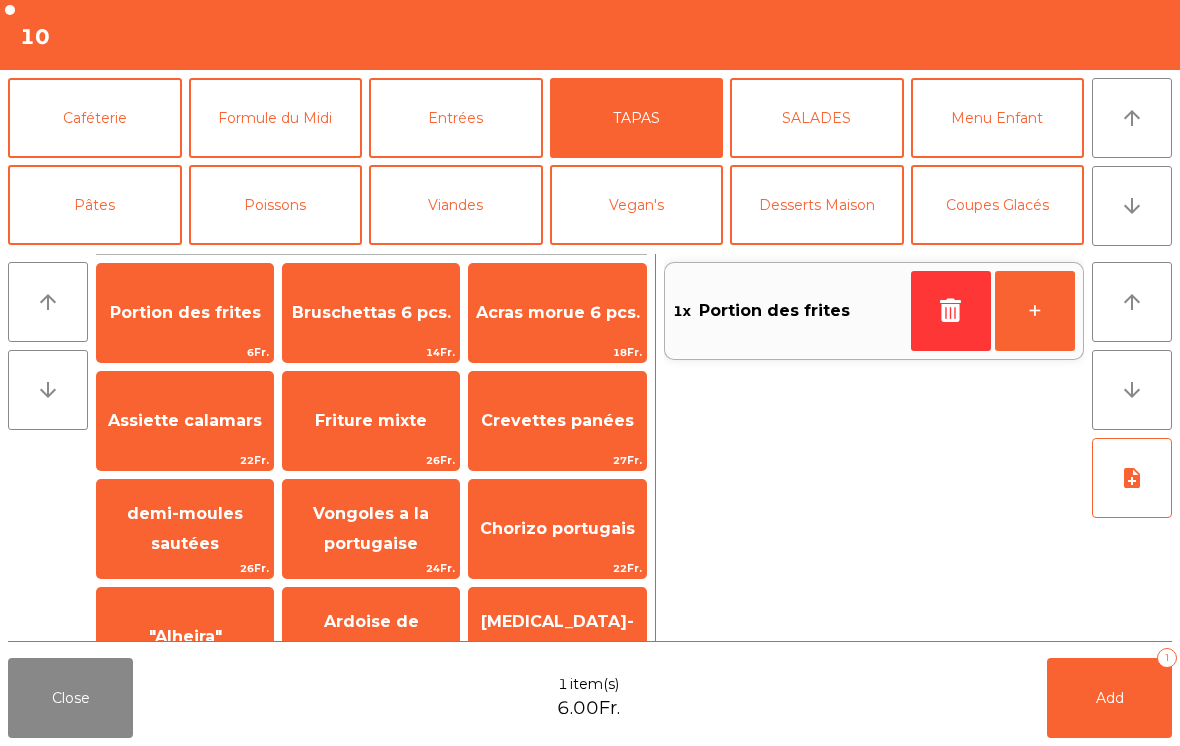 click on "Add" 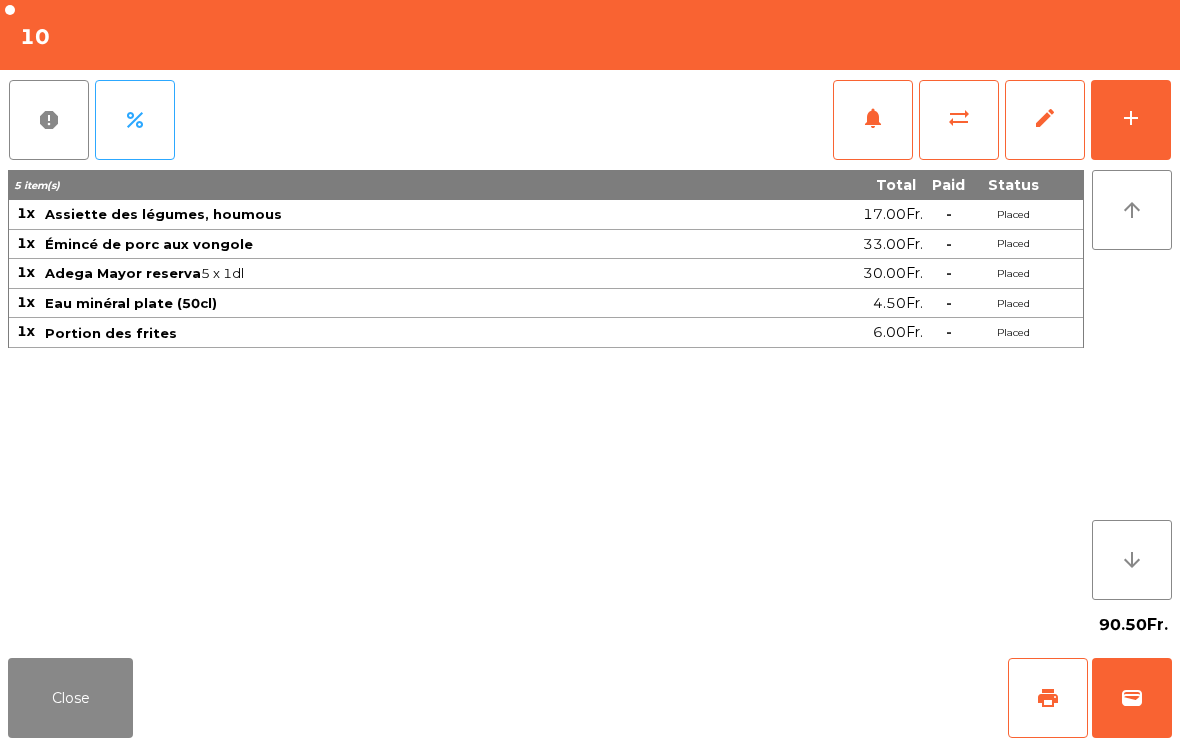 click on "Close" 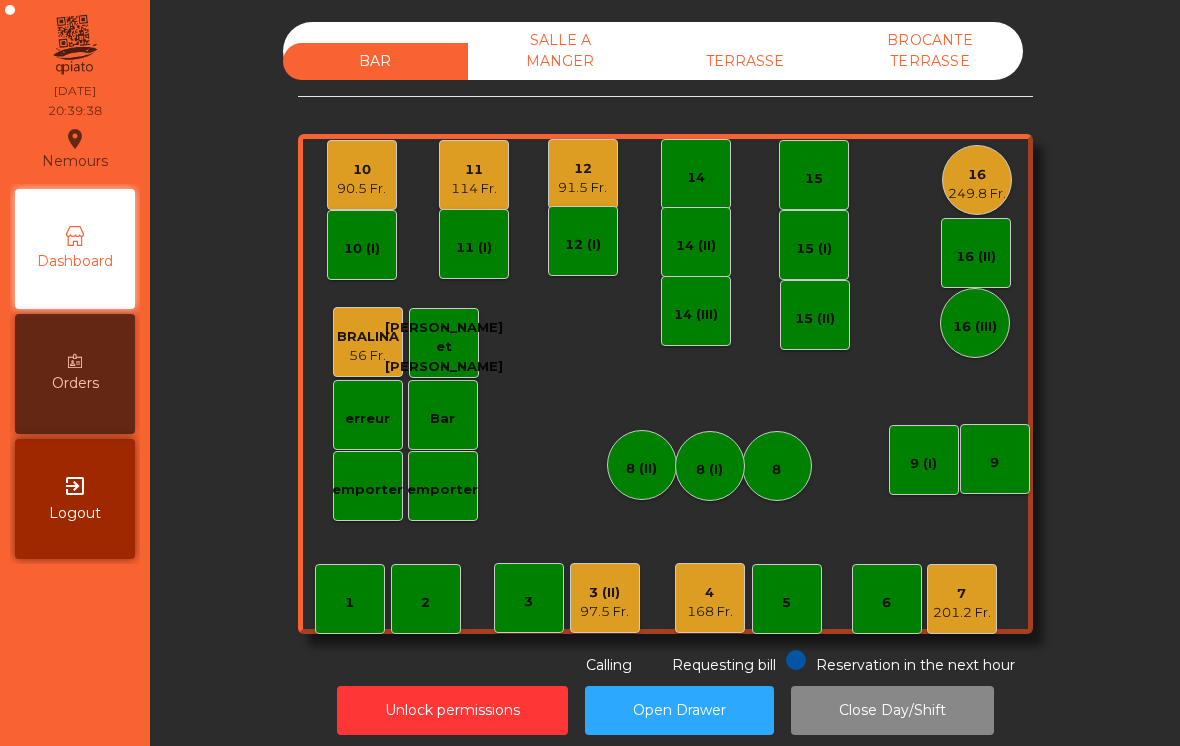 click on "7" 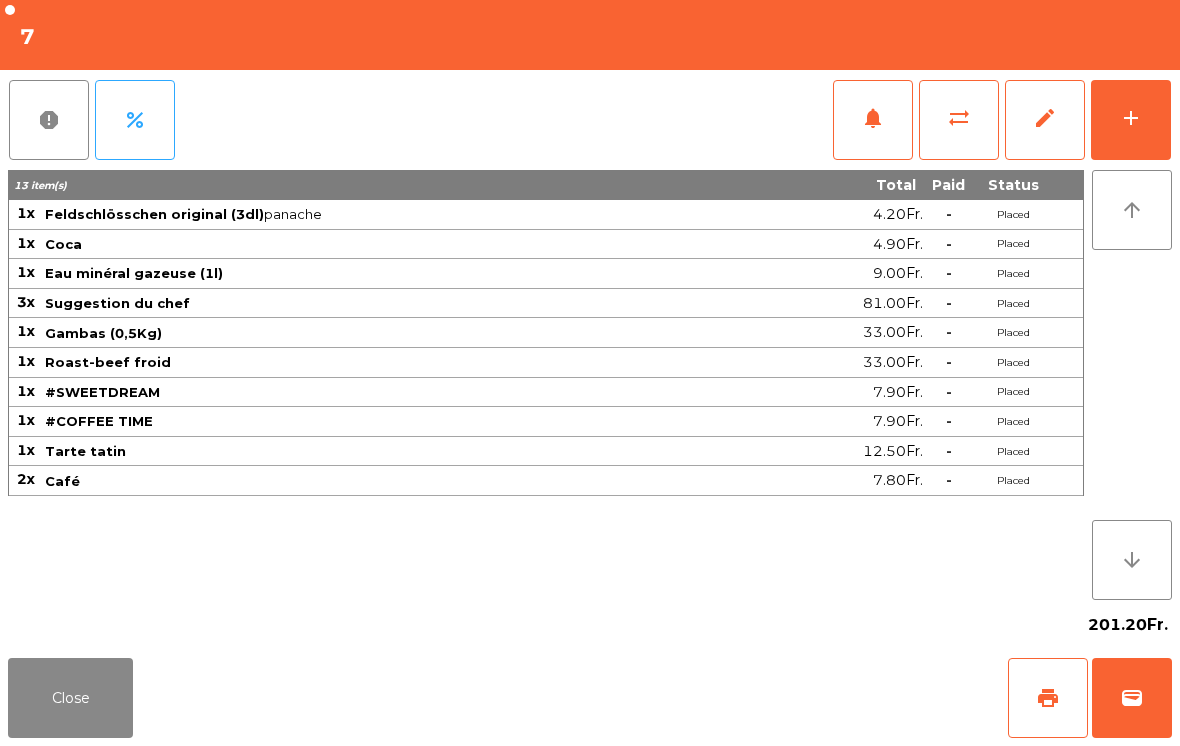 click on "add" 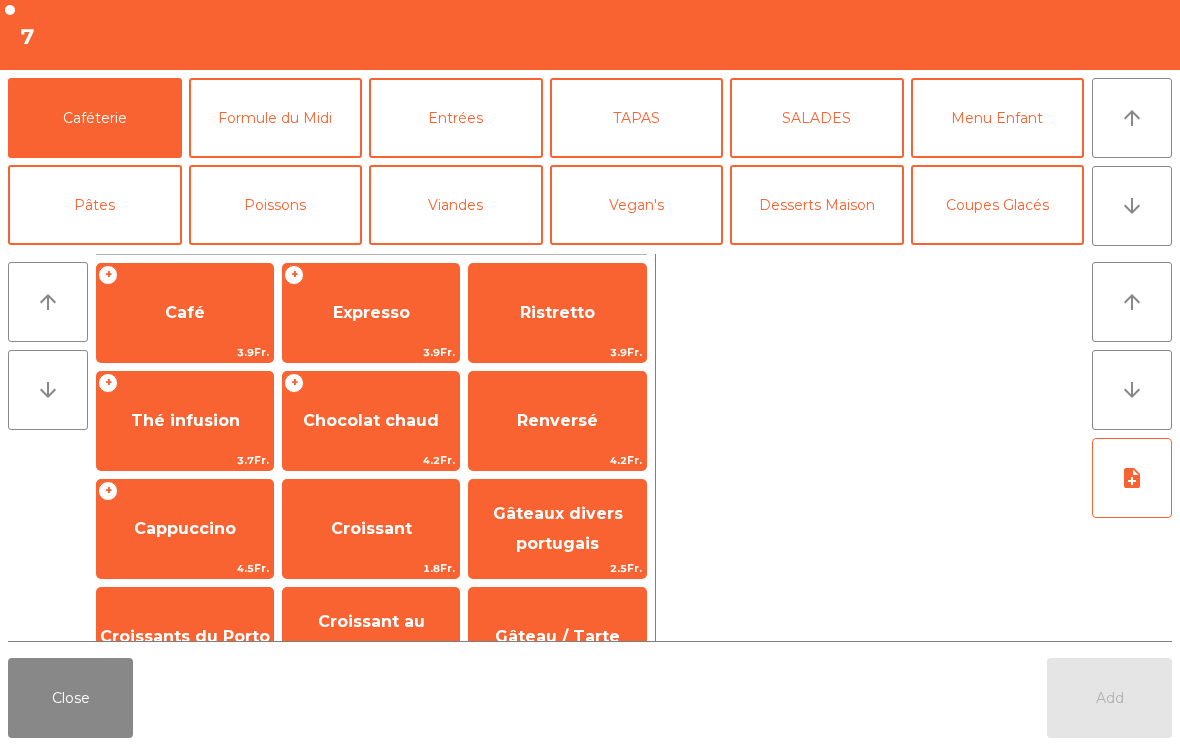 click on "Café" 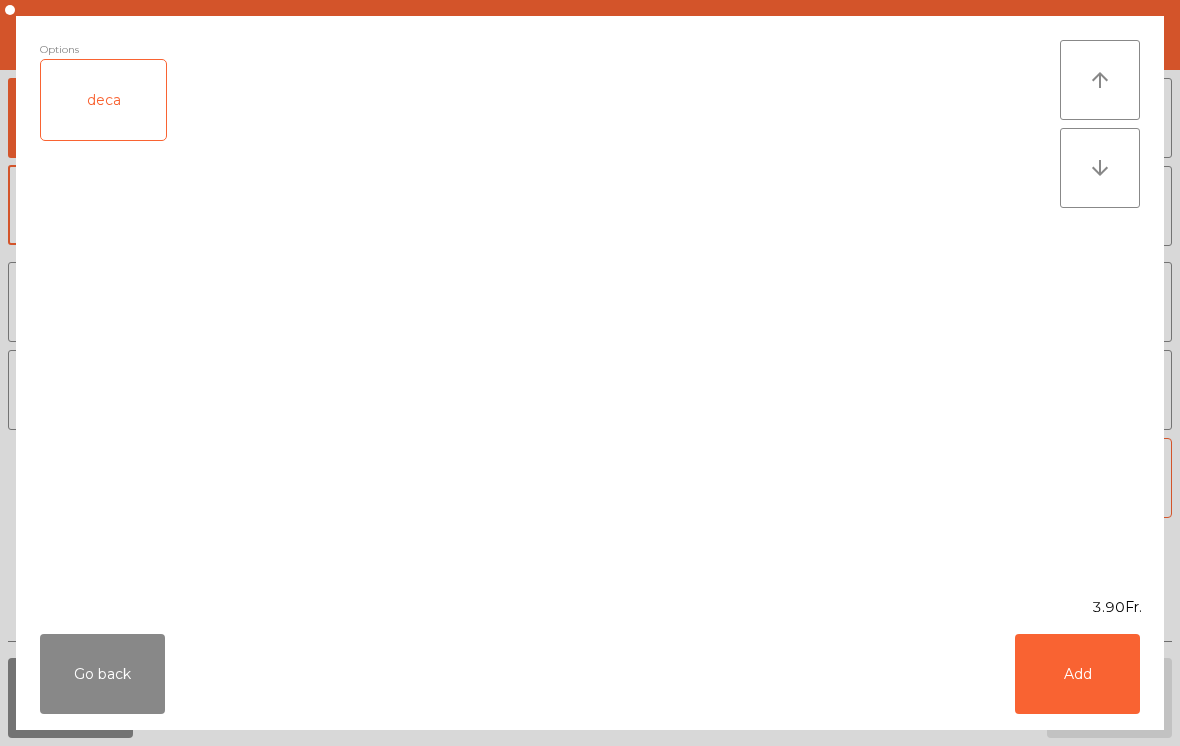 click on "Go back" 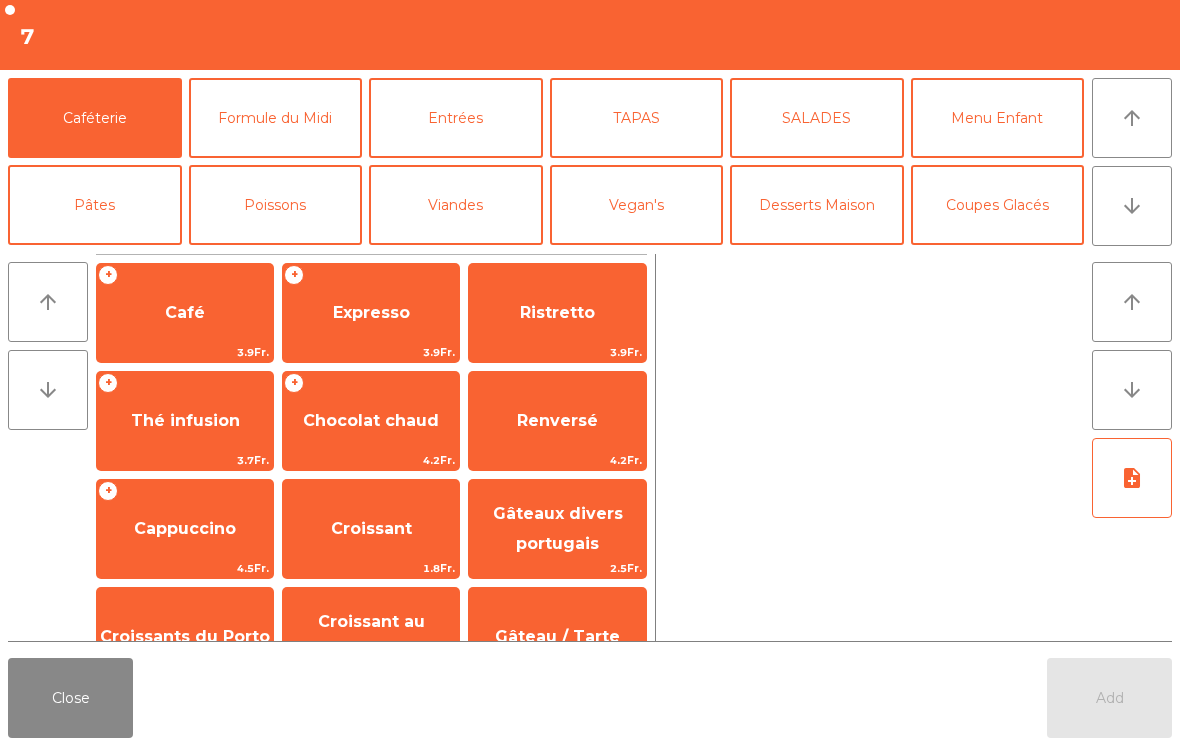 click on "Desserts Maison" 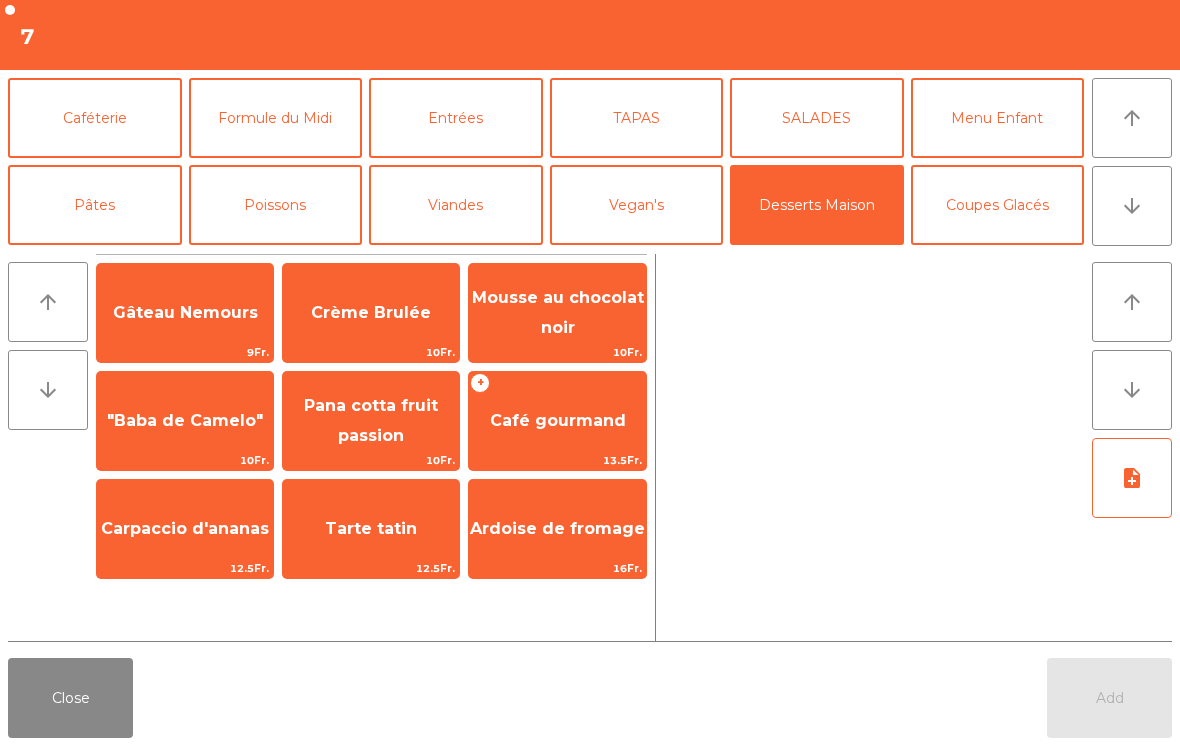click on "Café gourmand" 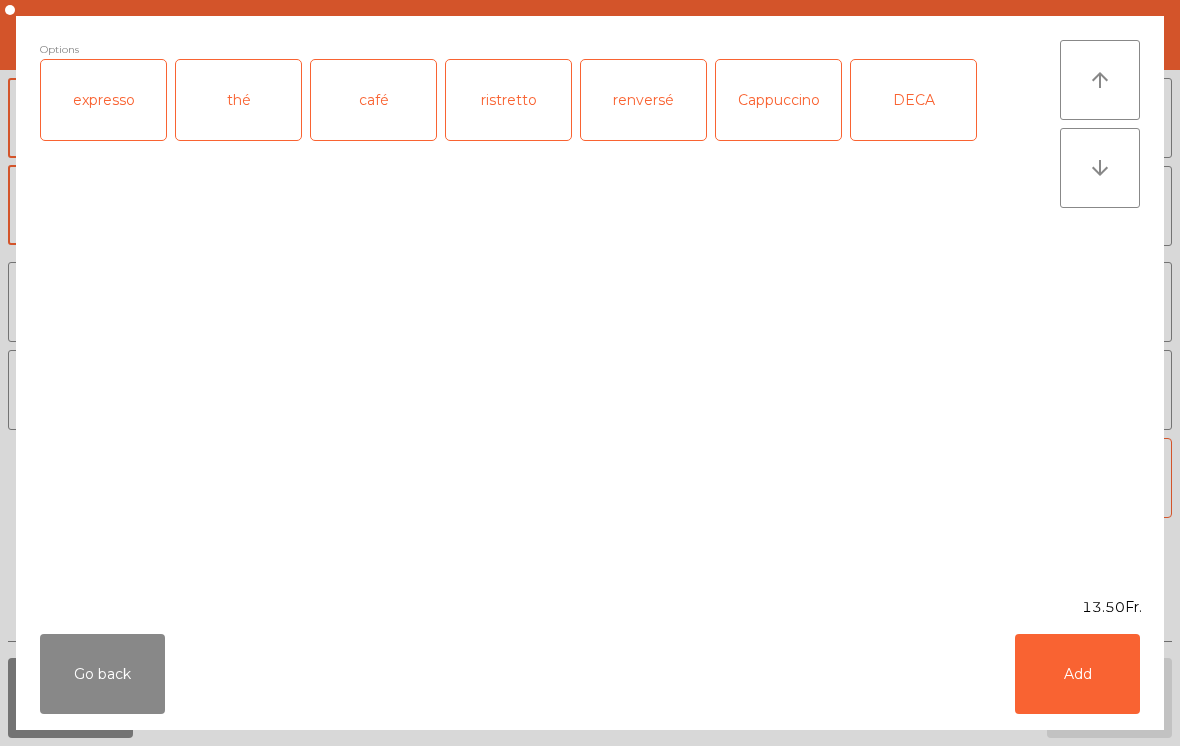 click on "expresso" 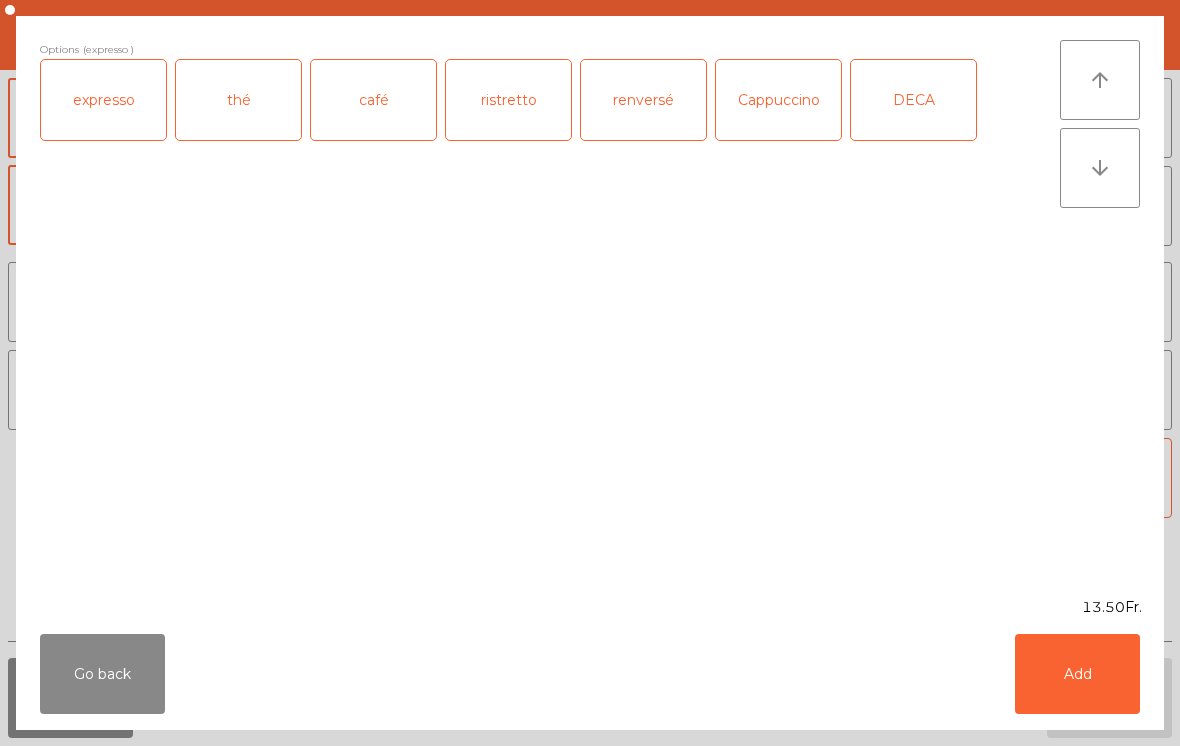 click on "Go back   Add" 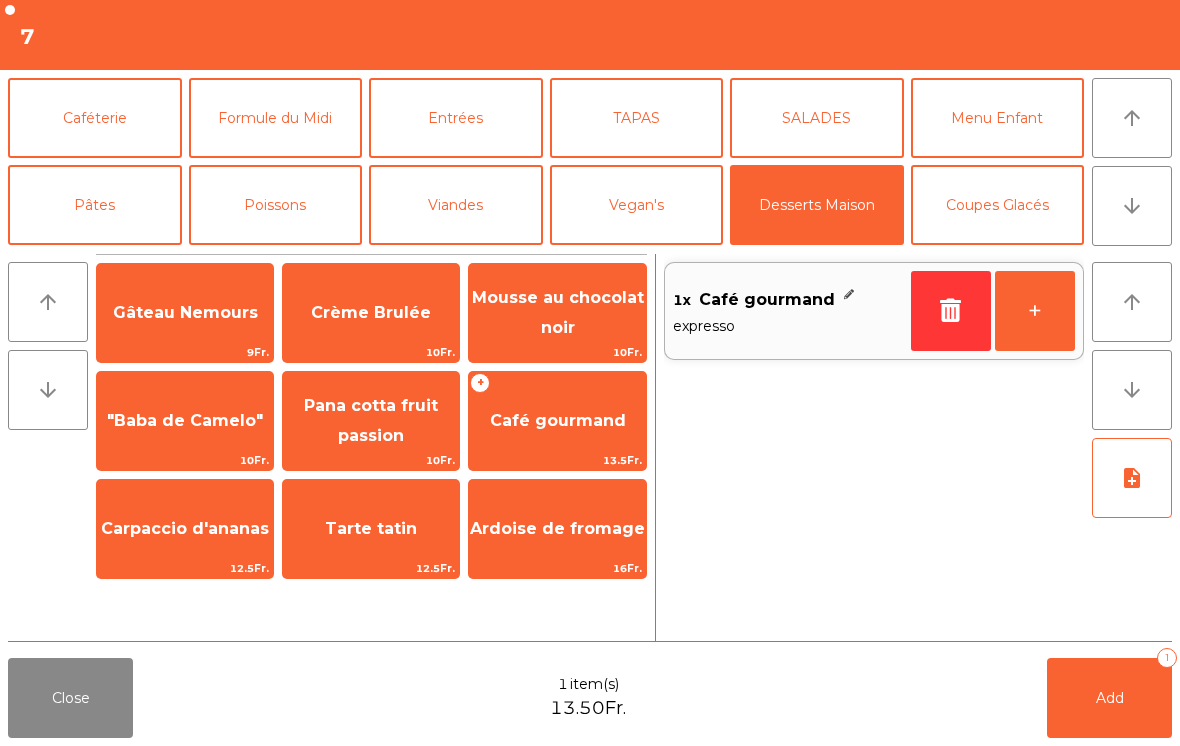 click on "Add   1" 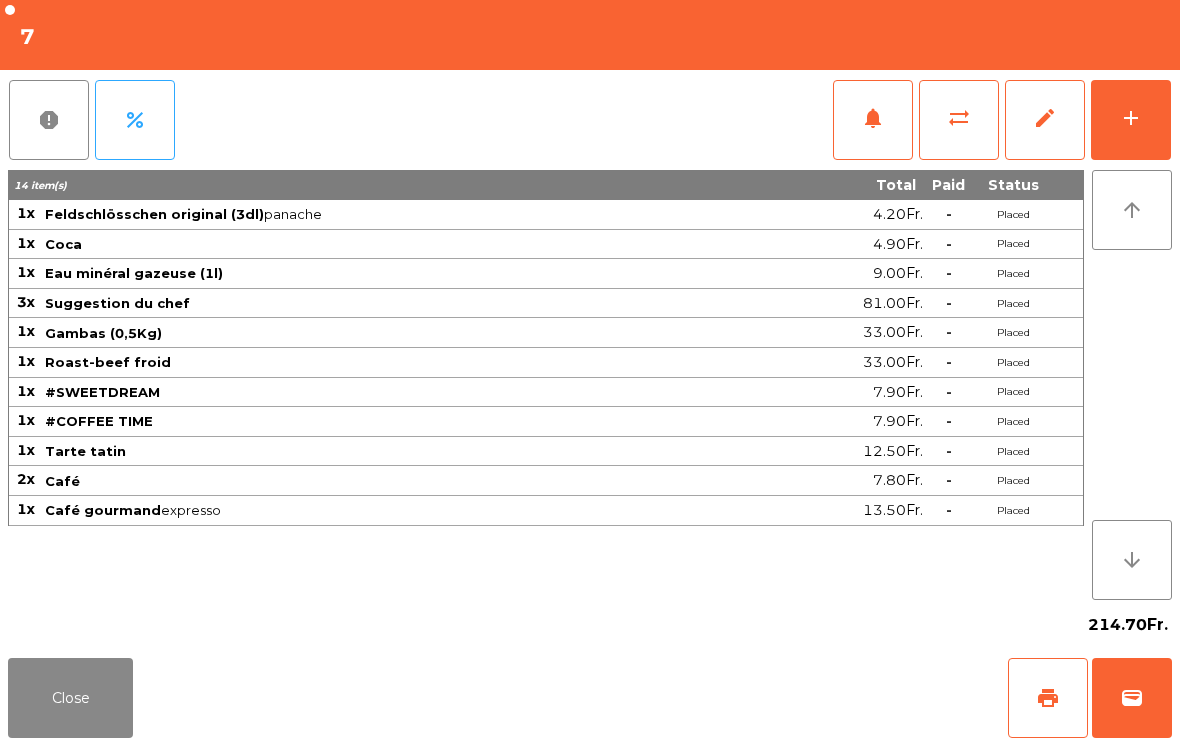 click on "Close" 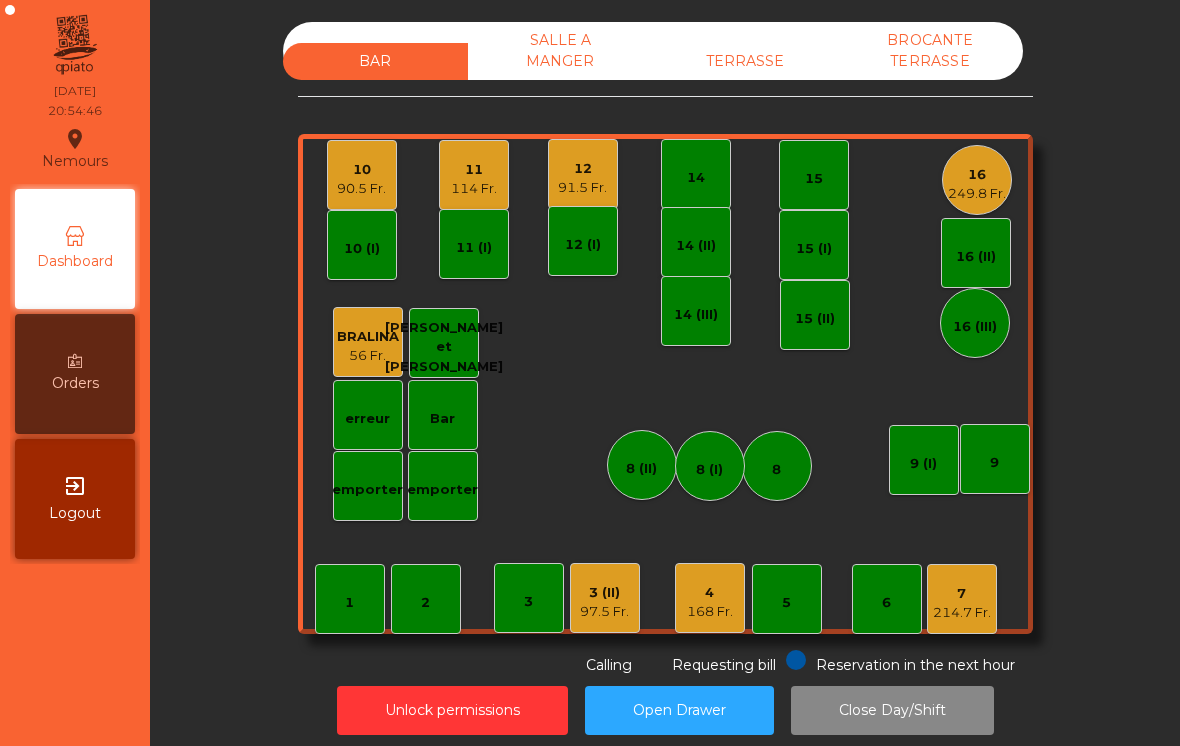 click on "4" 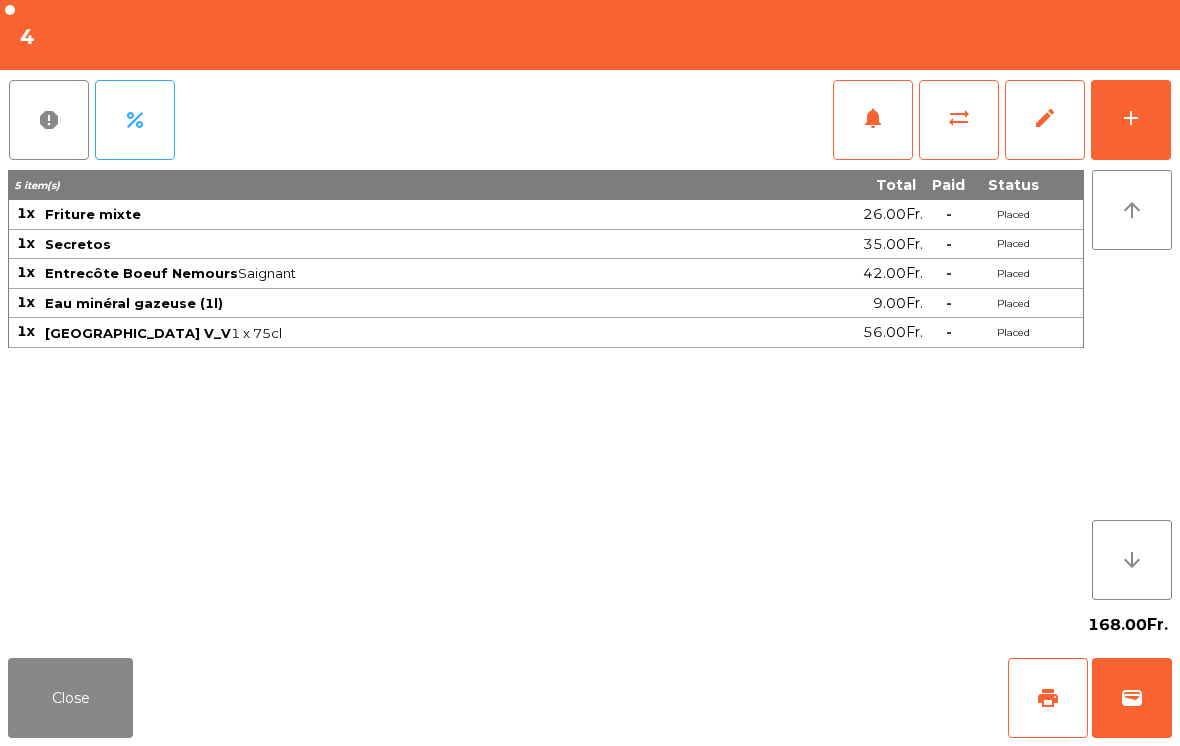 click on "Close" 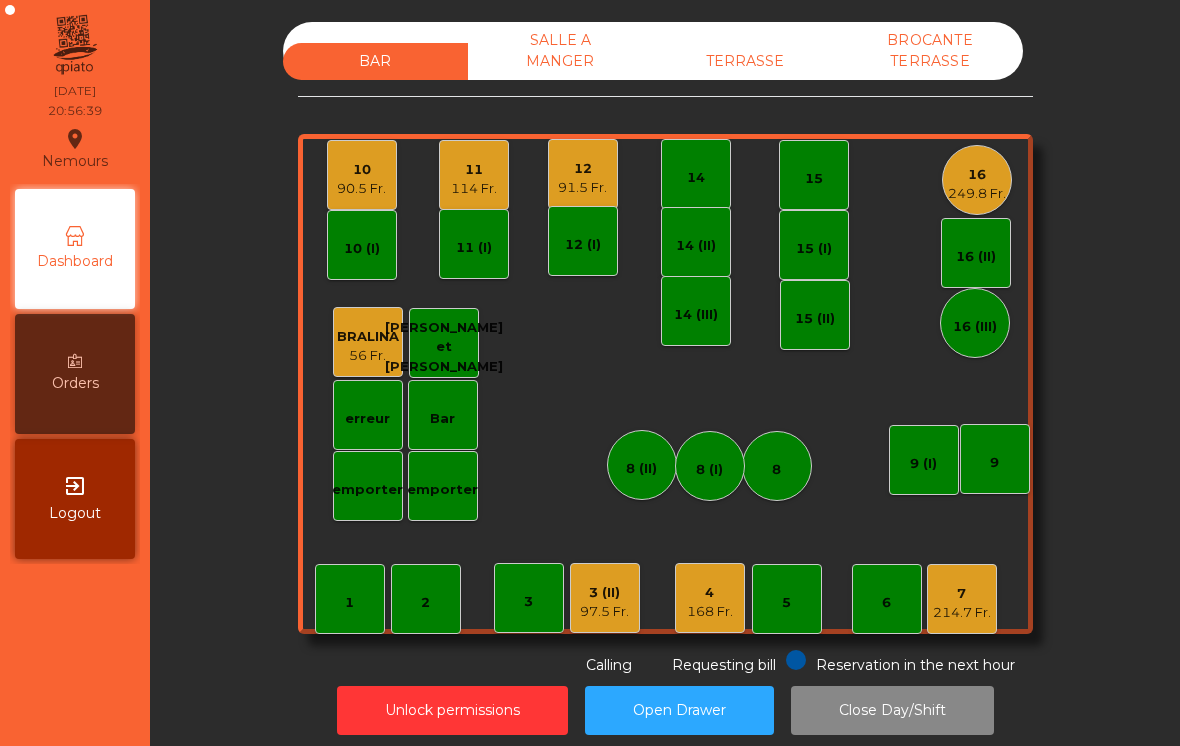click on "4   168 Fr." 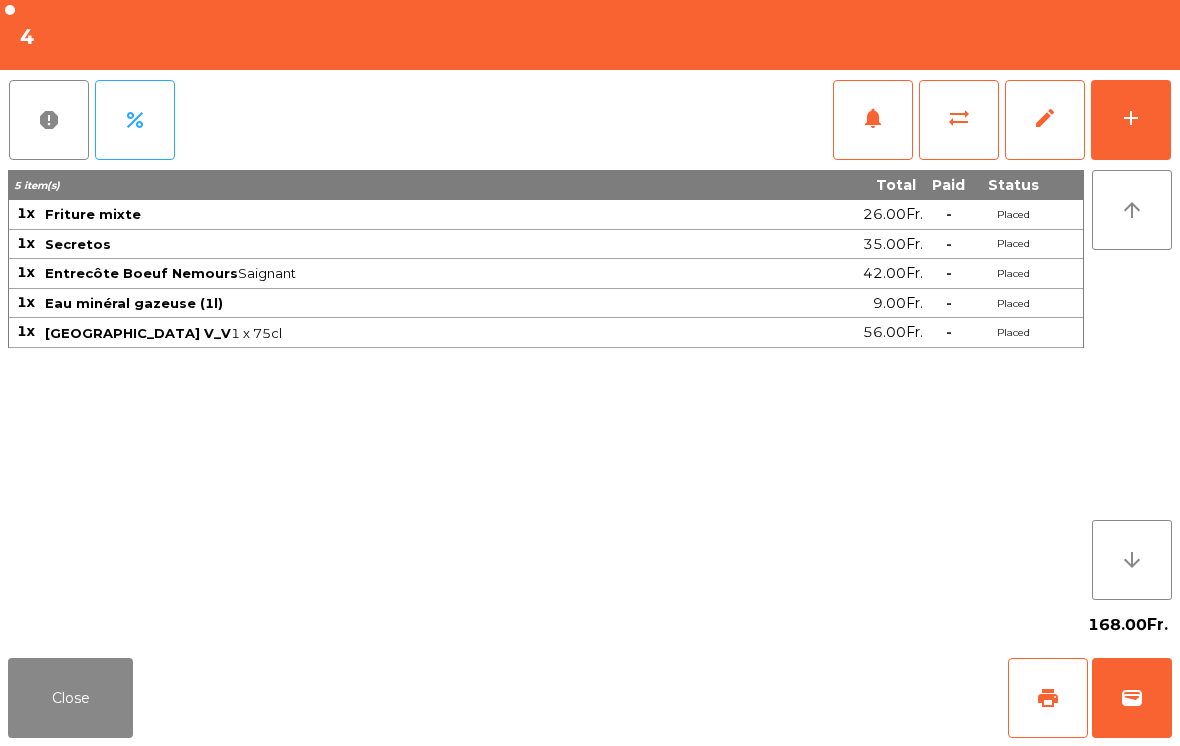 scroll, scrollTop: 0, scrollLeft: 0, axis: both 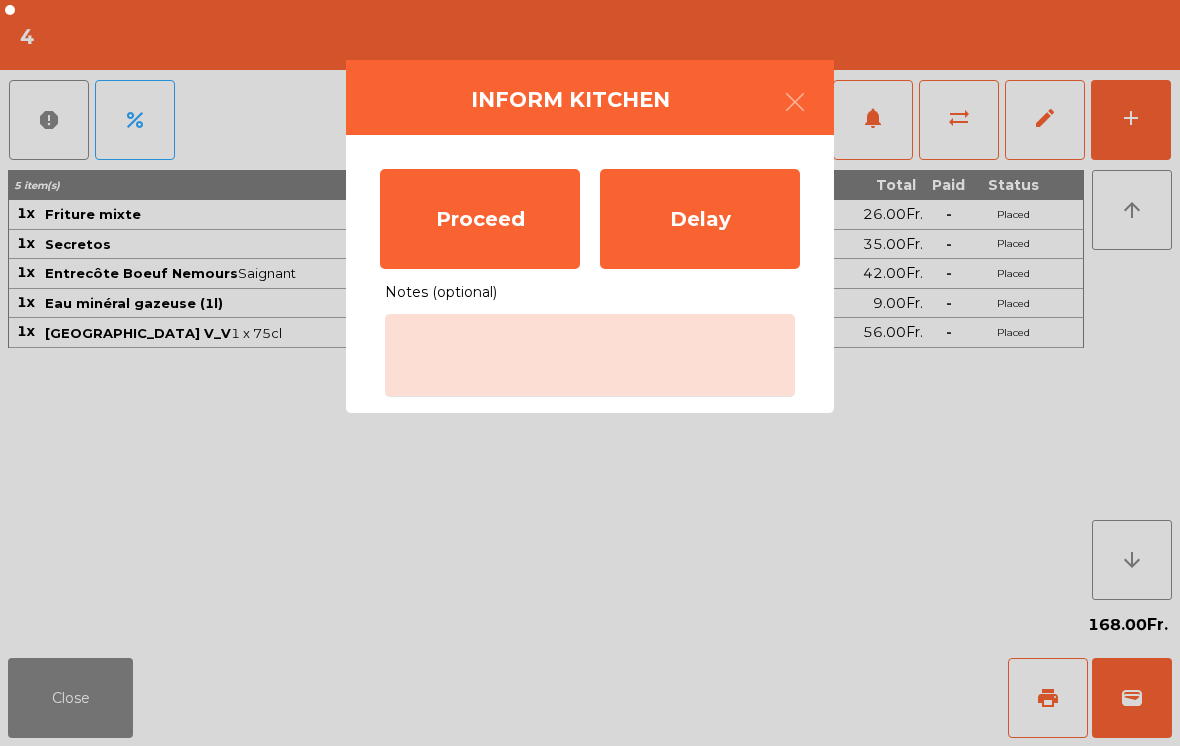 click on "Proceed" 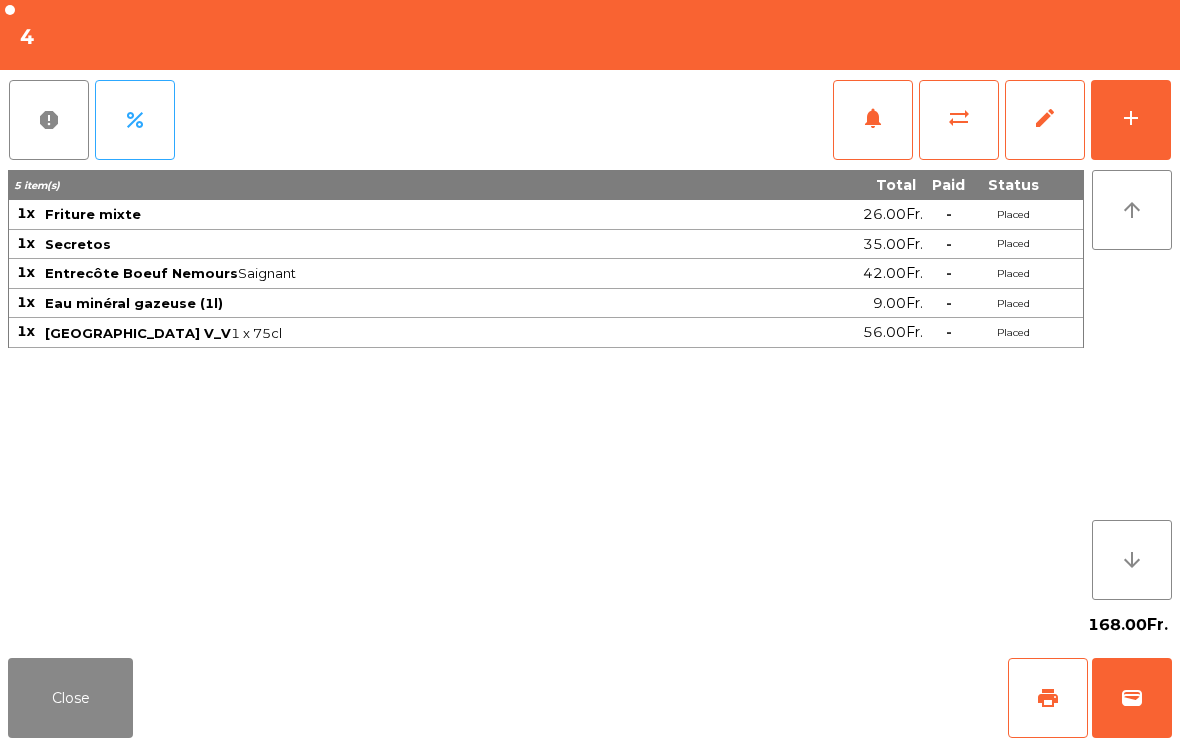 click on "Close" 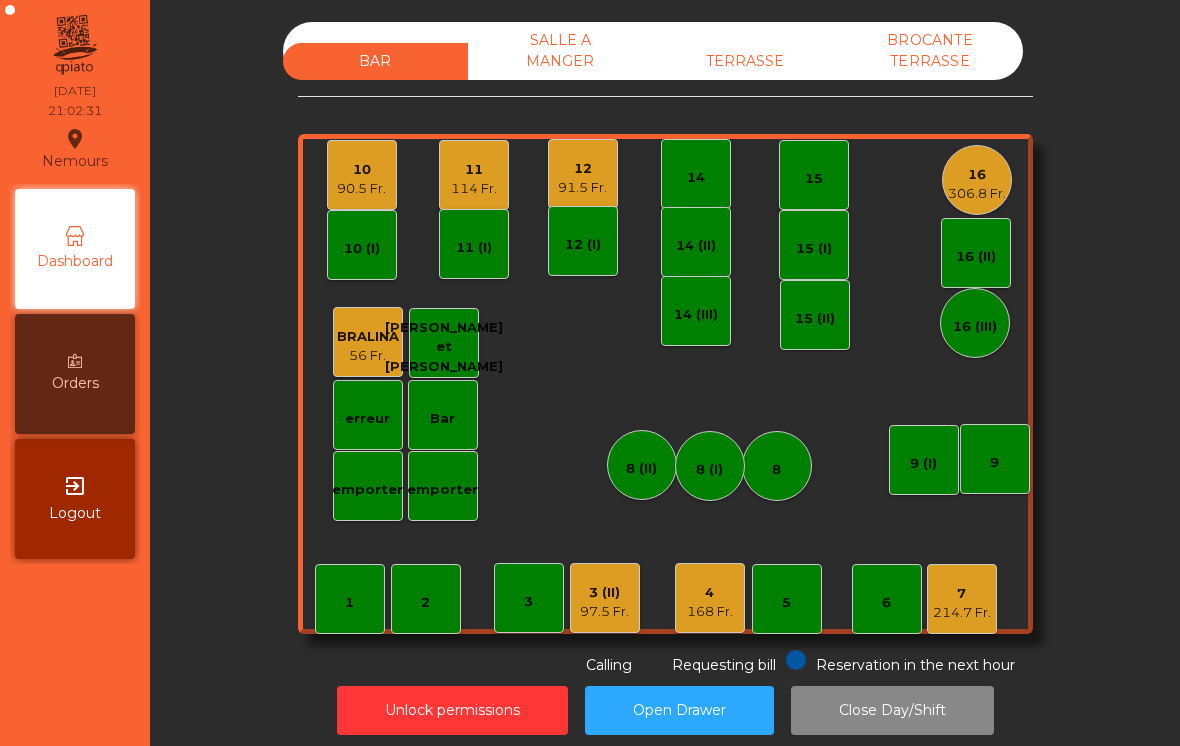 click on "10" 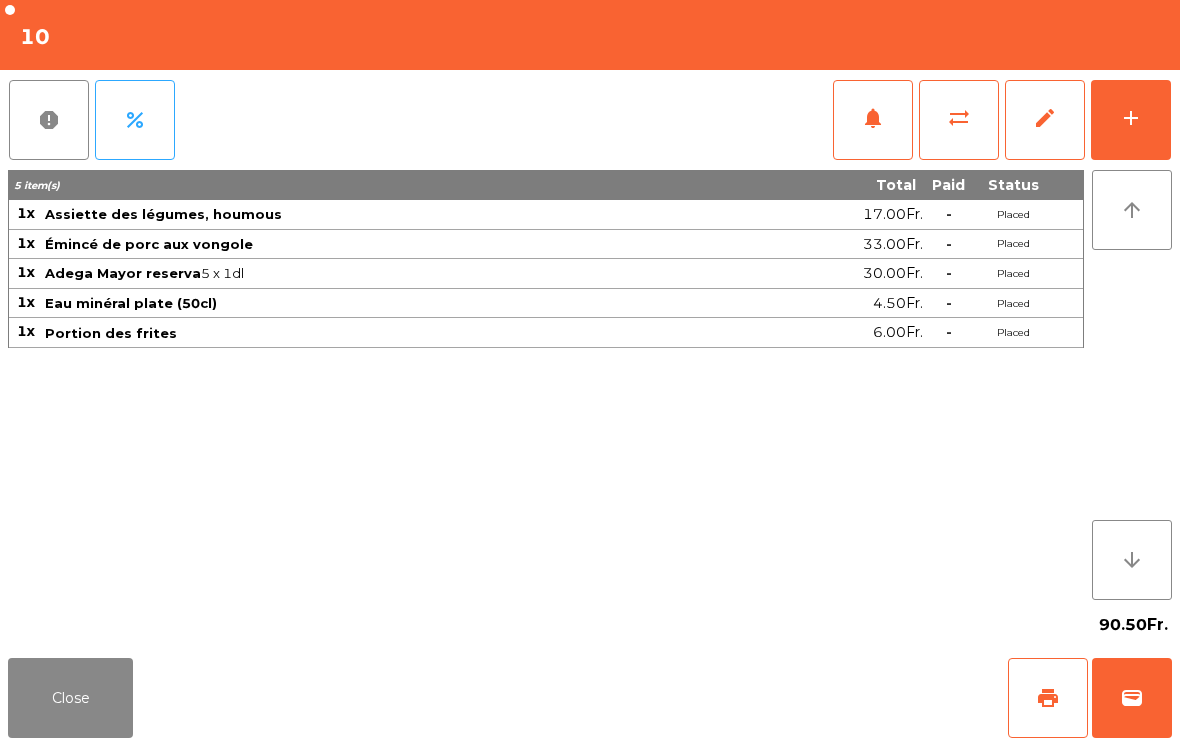 click on "add" 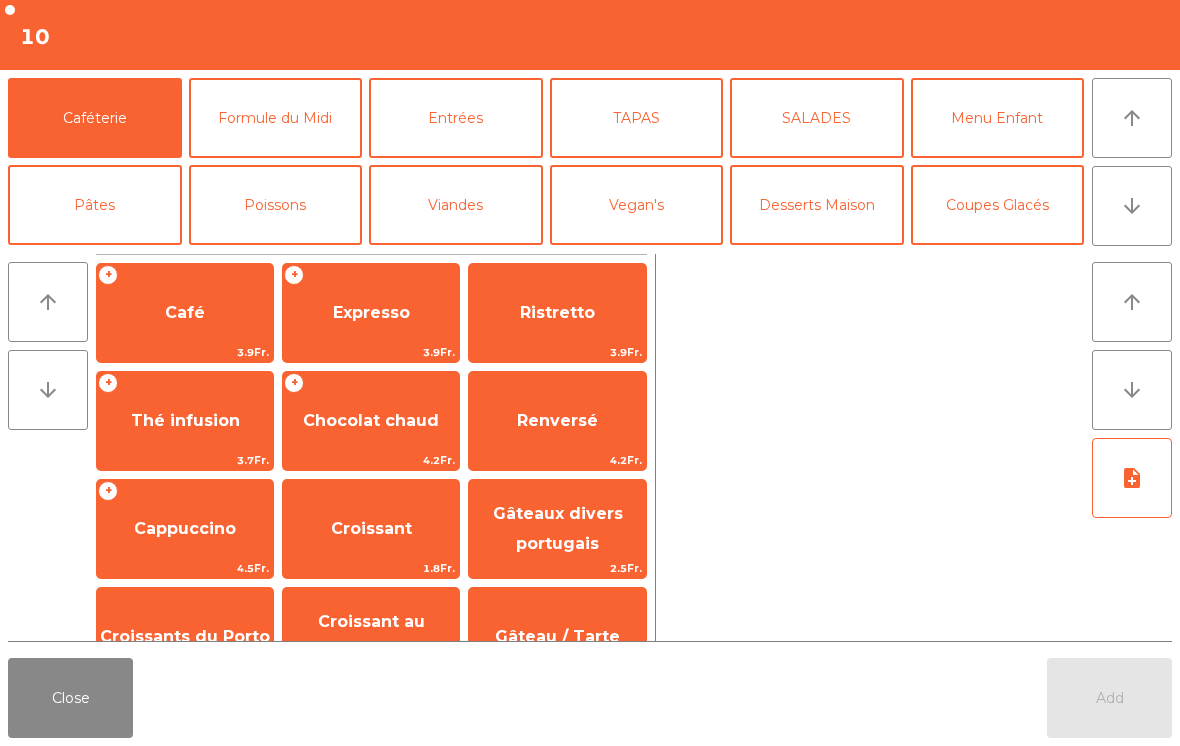click on "arrow_upward" 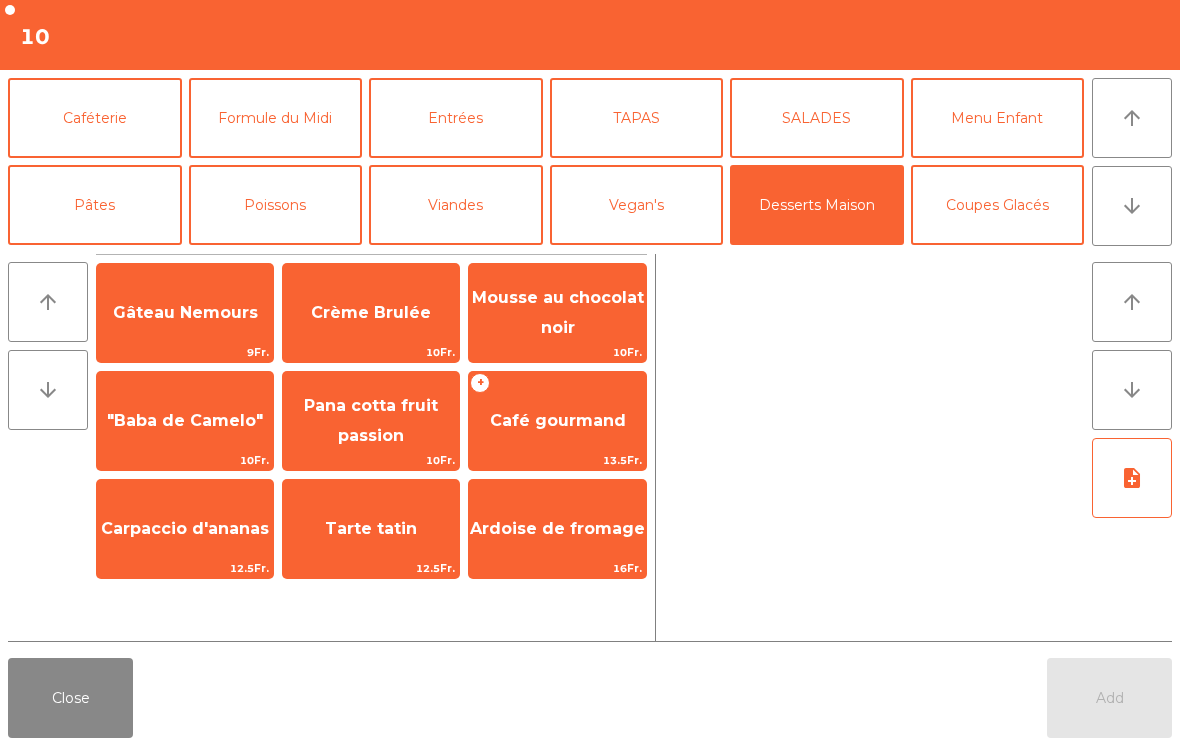 click on "Crème Brulée" 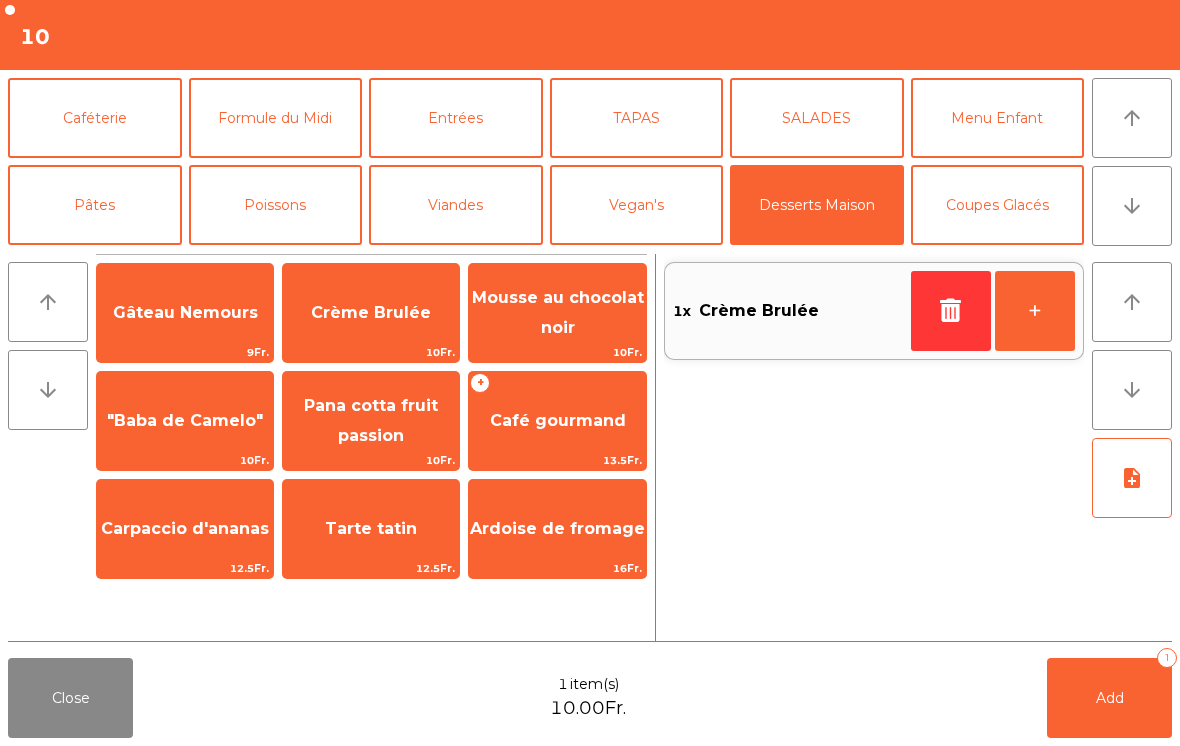 click on "Add" 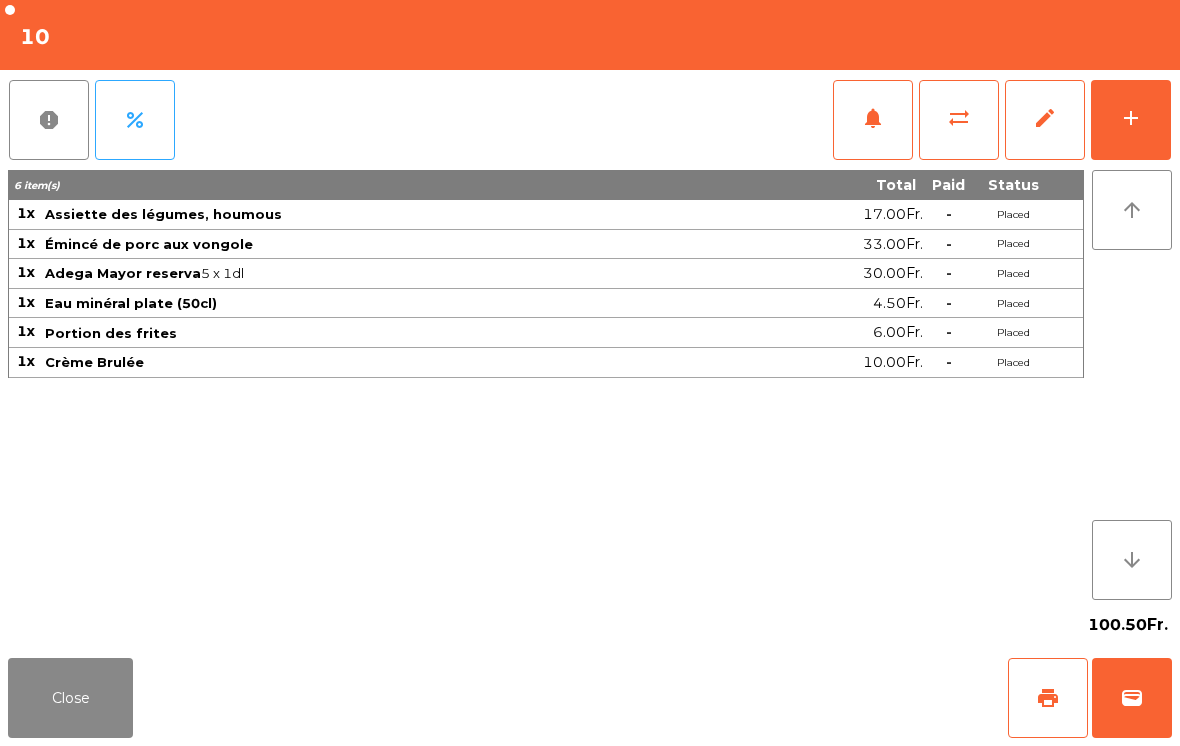 click on "Close" 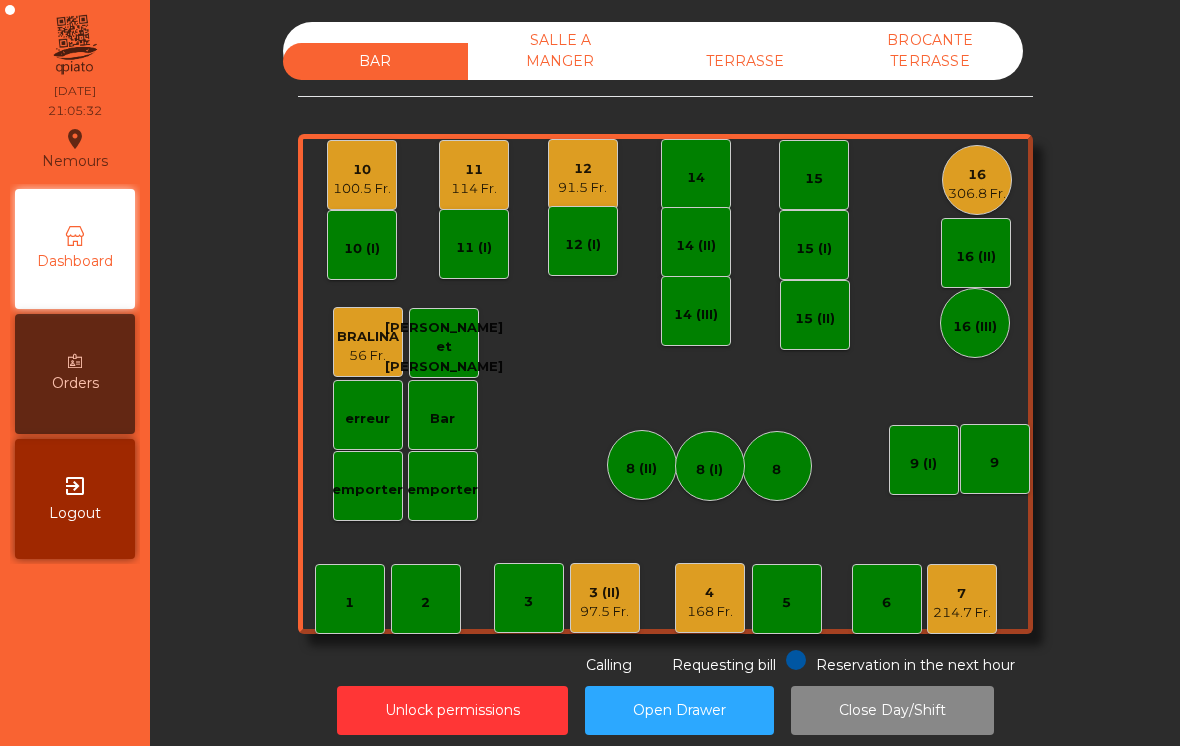 click on "10 (I)" 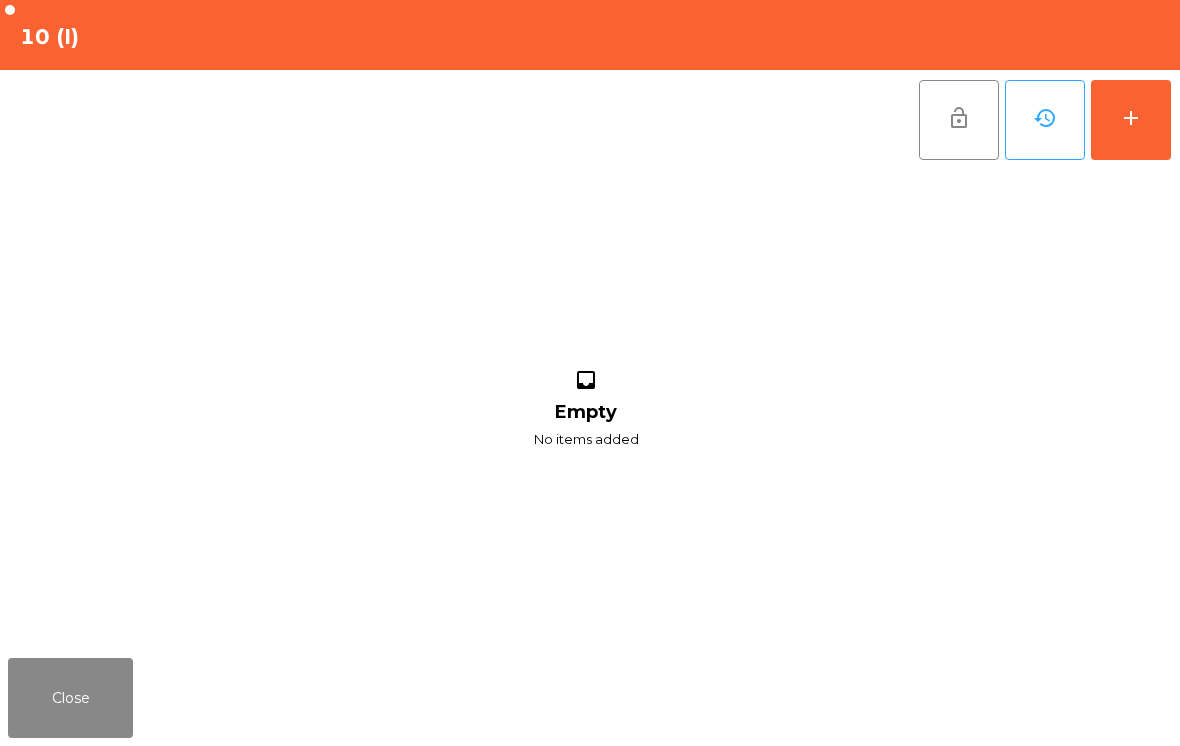 click on "inbox Empty No items added" 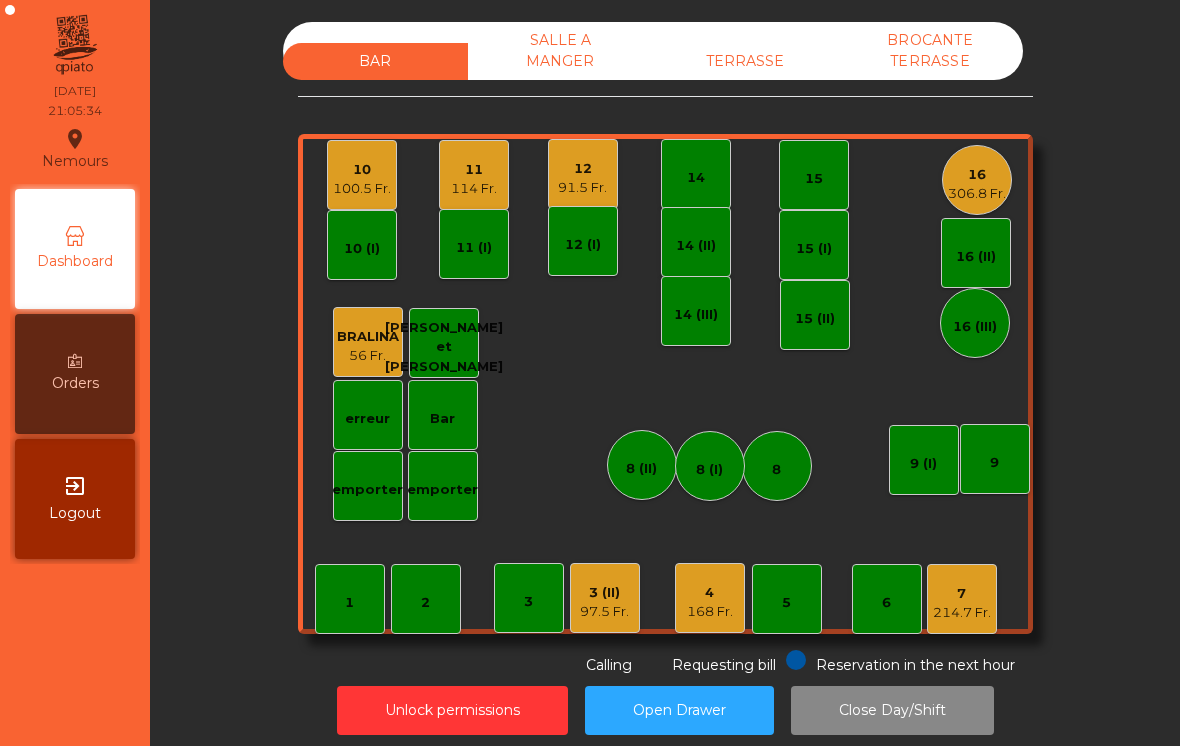 click on "10" 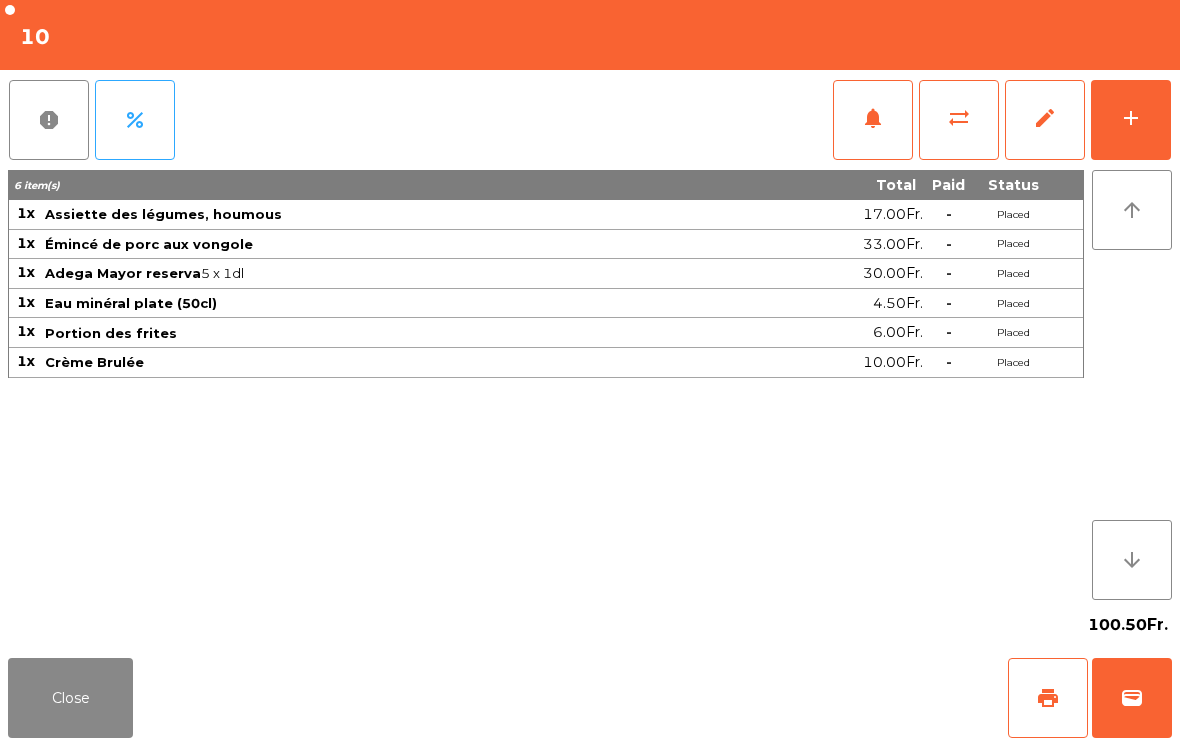 click on "6 item(s) Total Paid Status 1x Assiette des légumes, houmous 17.00Fr.  -  Placed 1x Émincé de porc aux vongole 33.00Fr.  -  Placed 1x Adega Mayor reserva   5 x 1dl  30.00Fr.  -  Placed 1x Eau minéral plate (50cl) 4.50Fr.  -  Placed 1x Portion des frites 6.00Fr.  -  Placed 1x Crème Brulée 10.00Fr.  -  Placed" 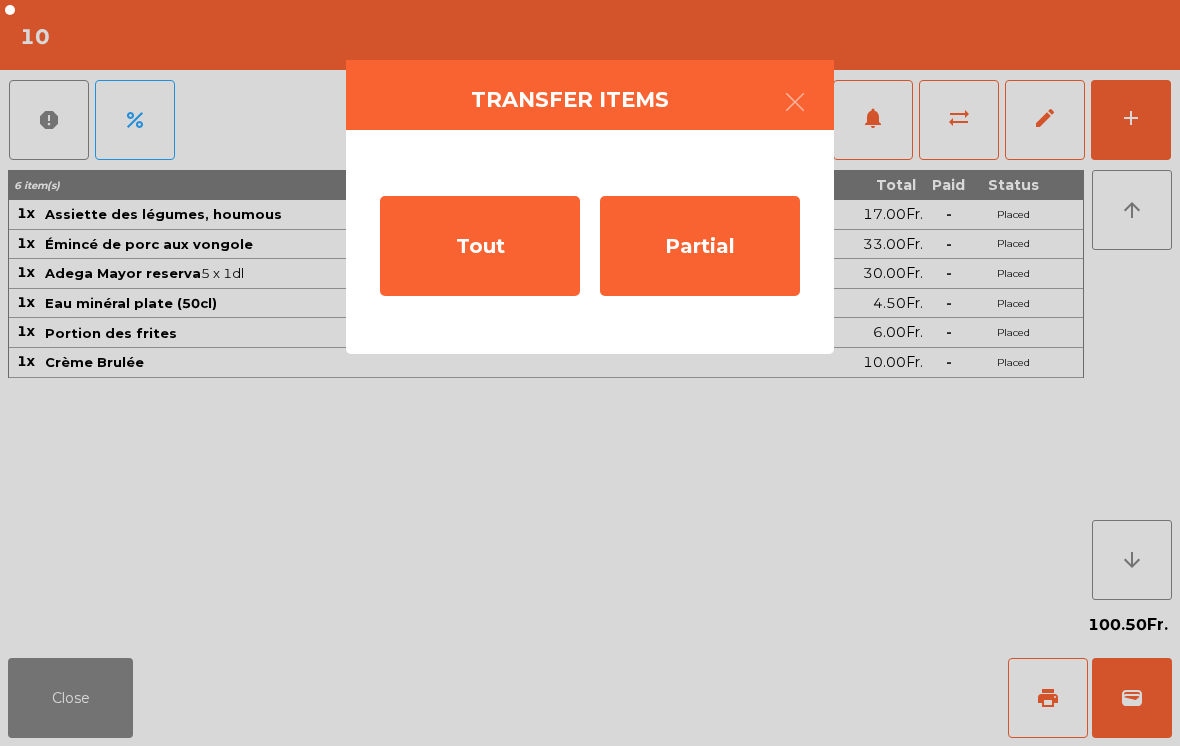 click on "Partial" 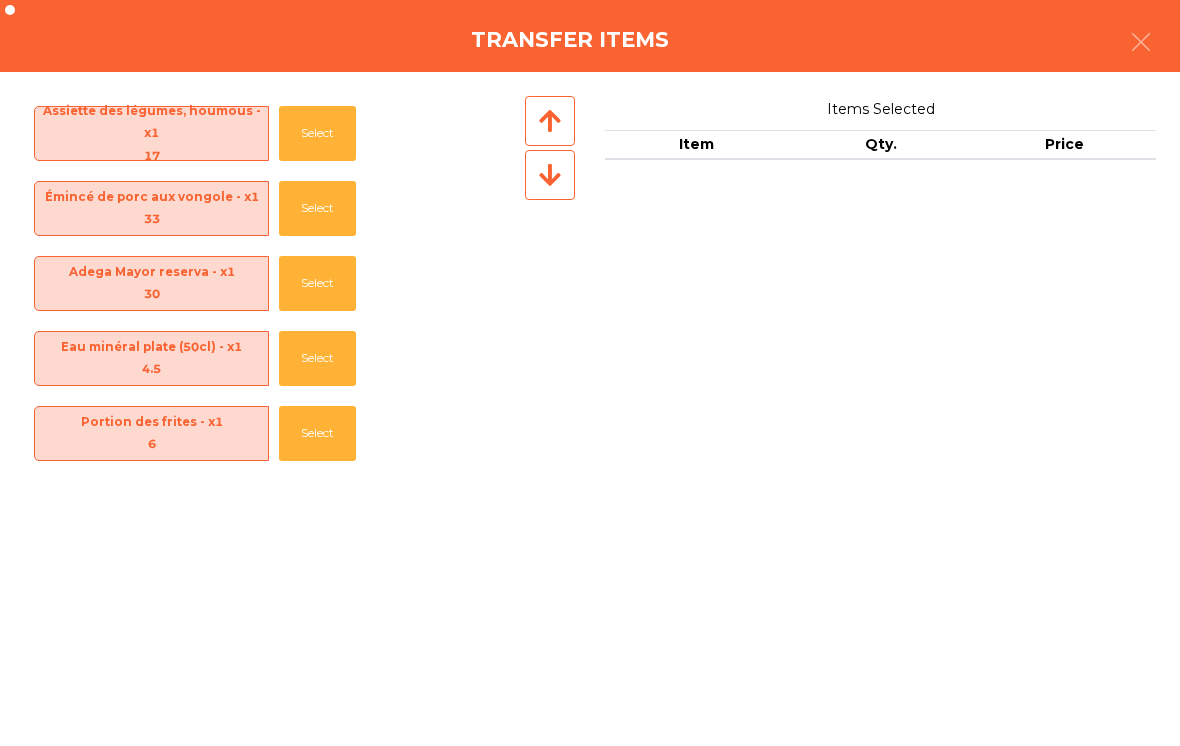 click 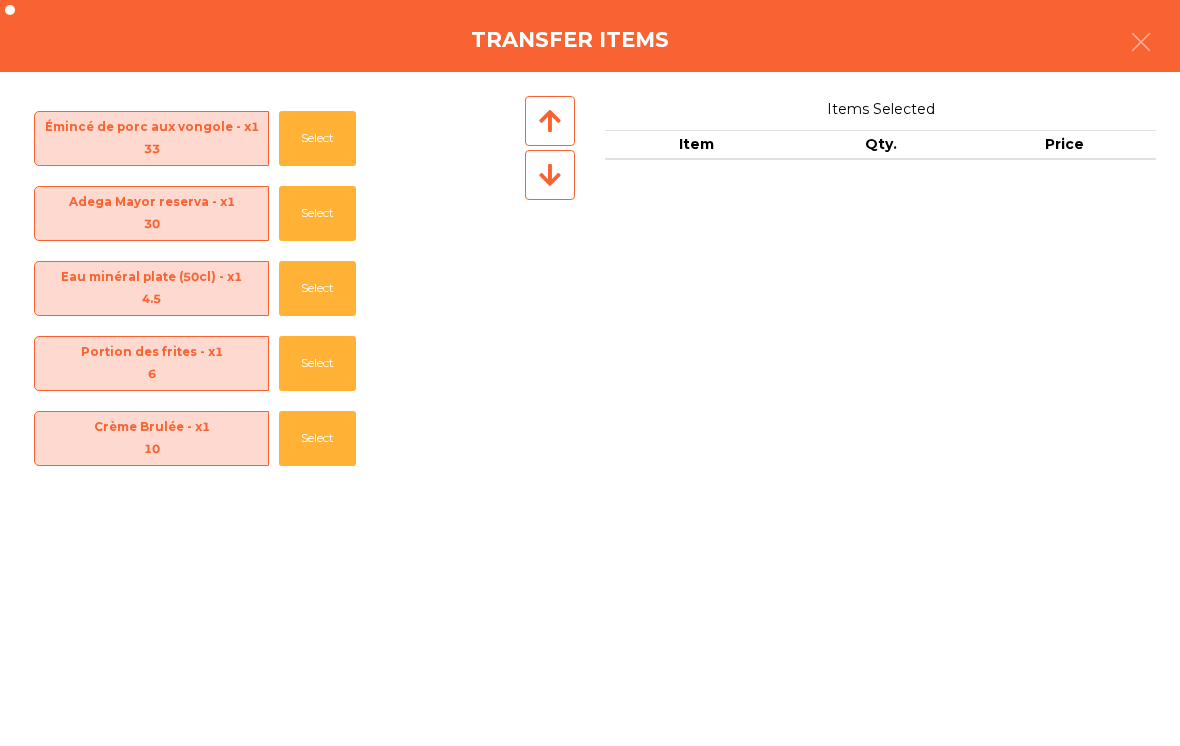 click 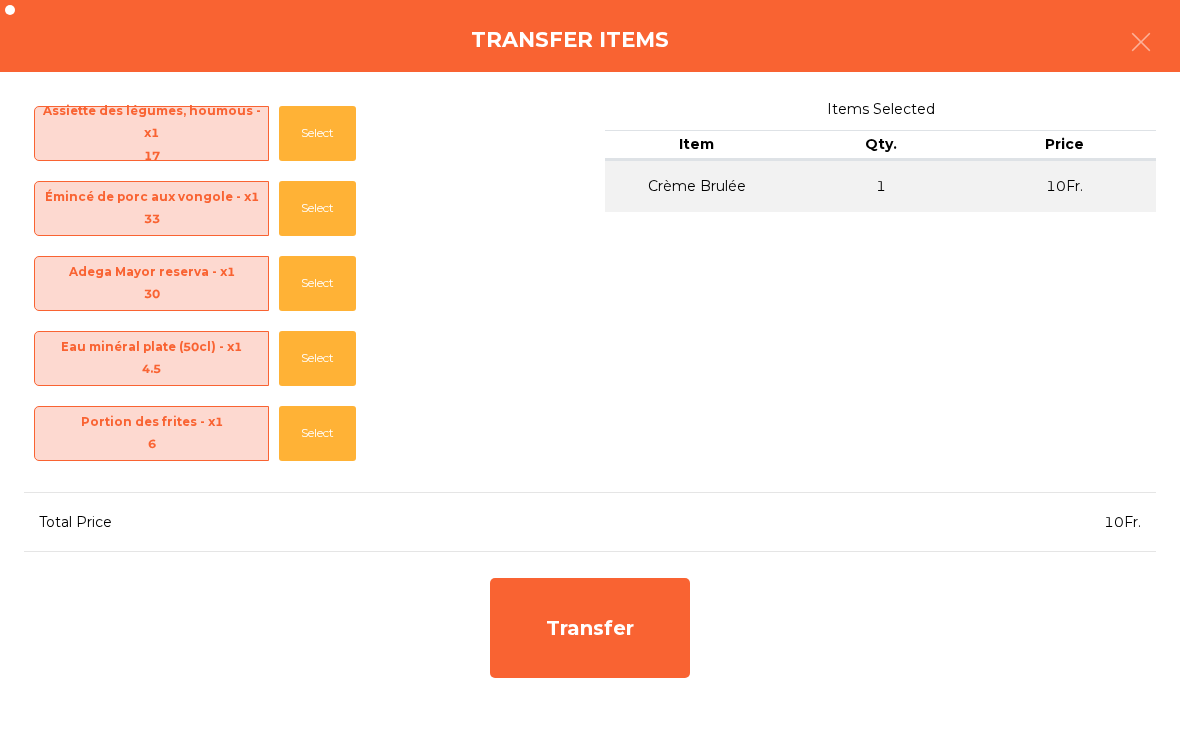 scroll, scrollTop: 0, scrollLeft: 0, axis: both 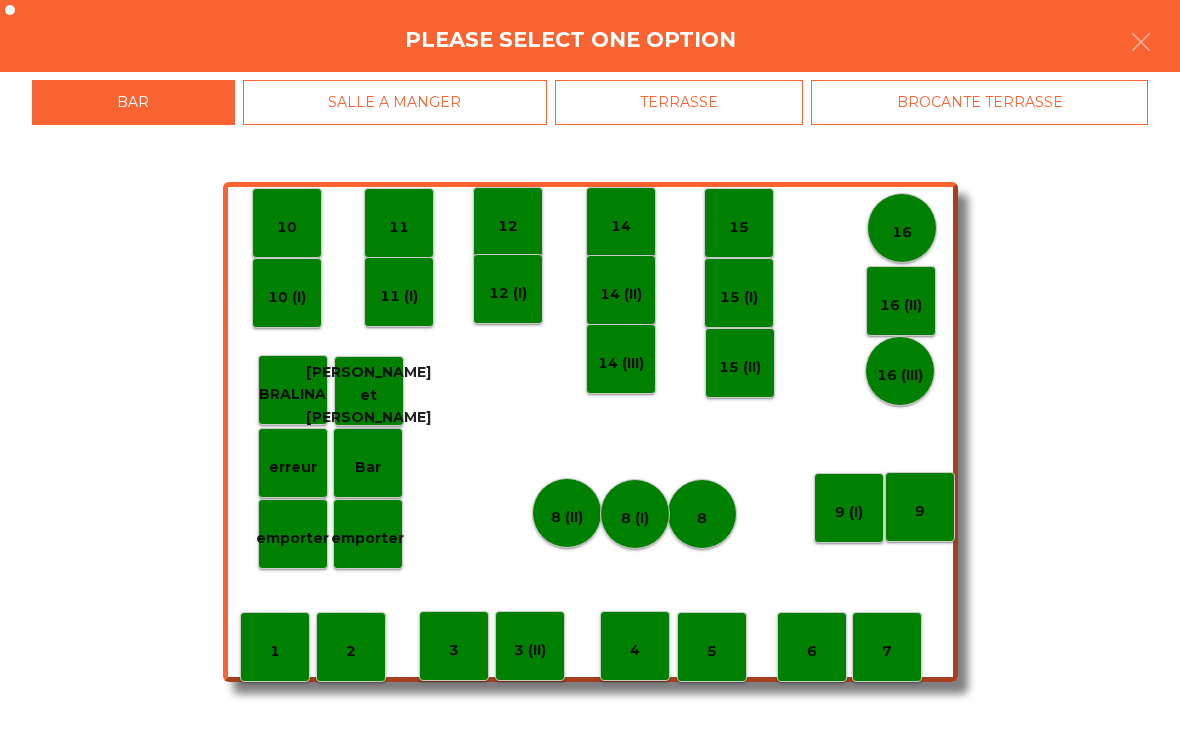 click on "11" 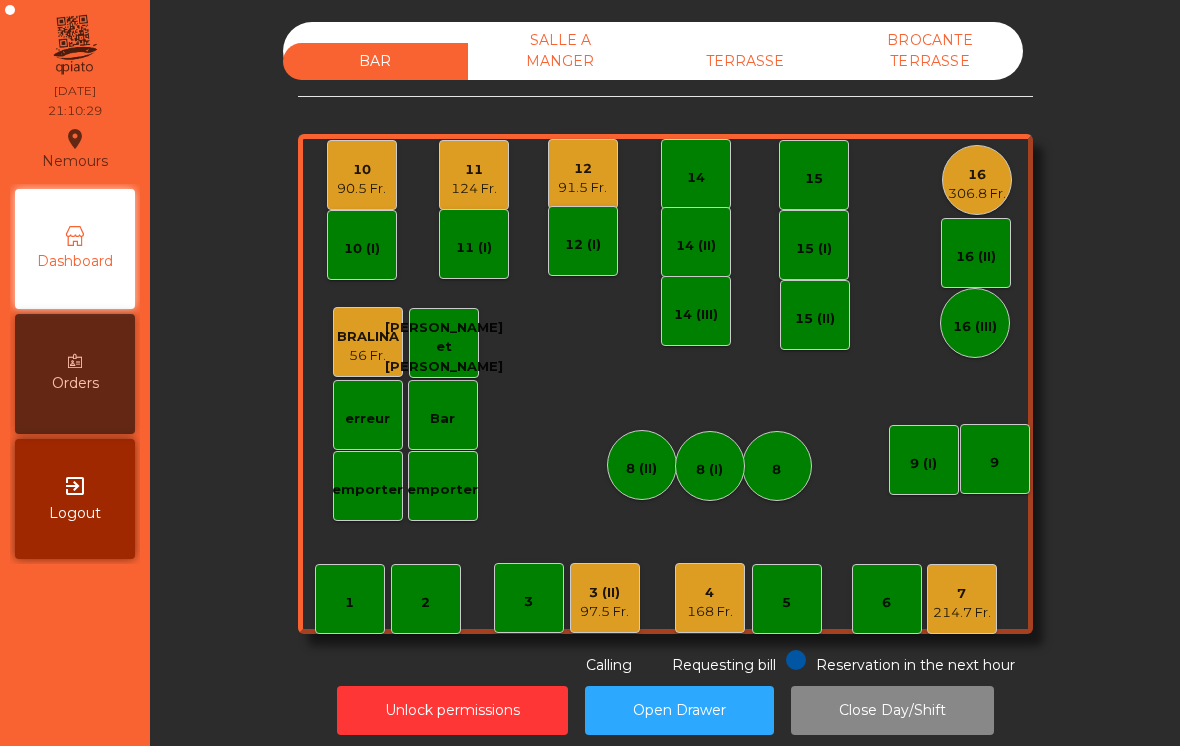 click on "214.7 Fr." 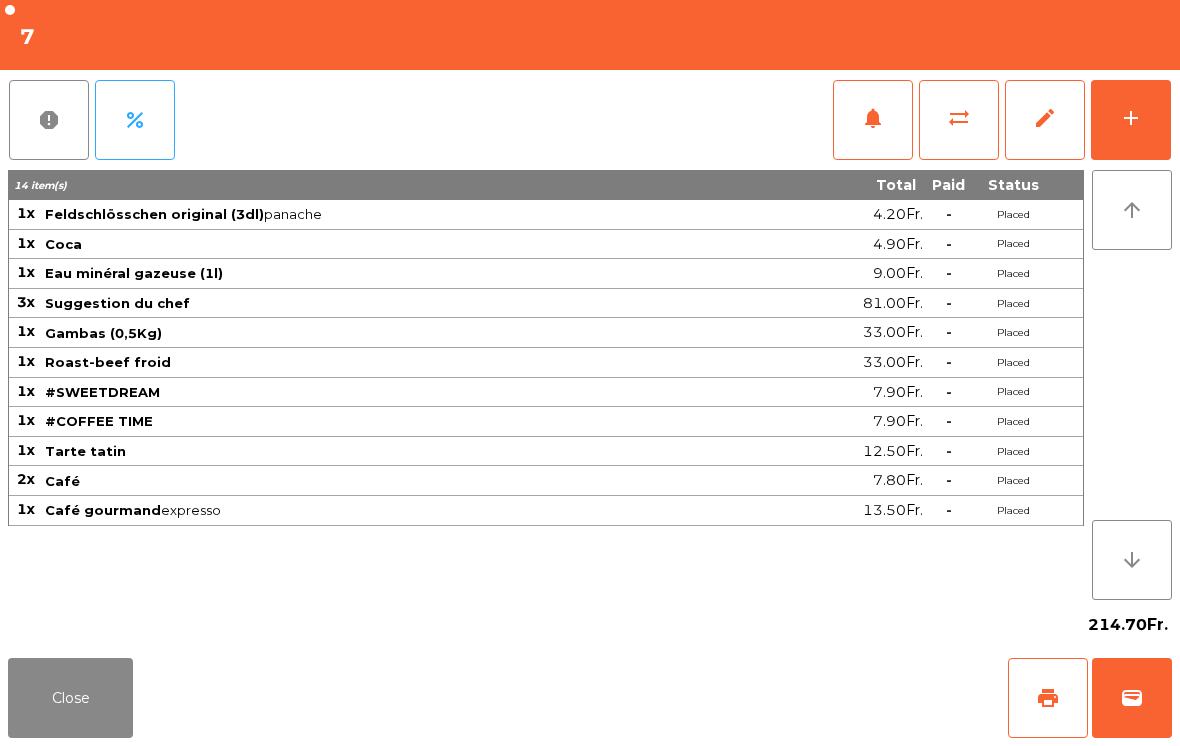 click on "wallet" 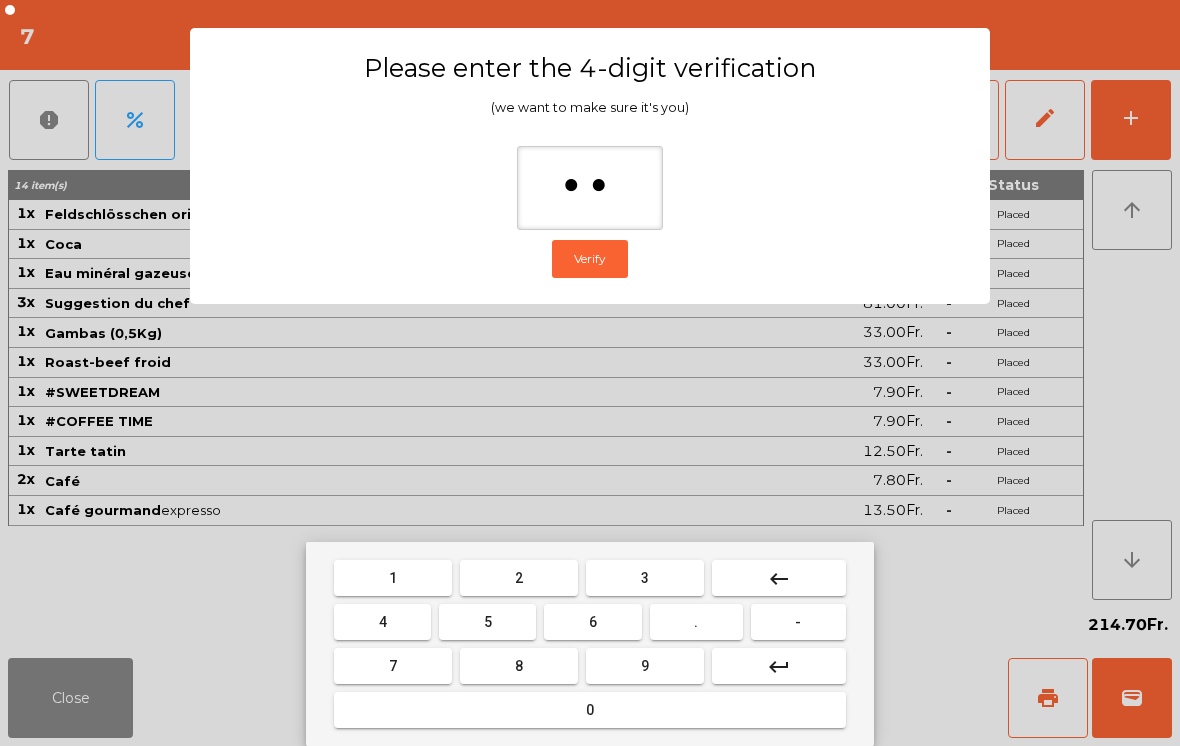 type on "***" 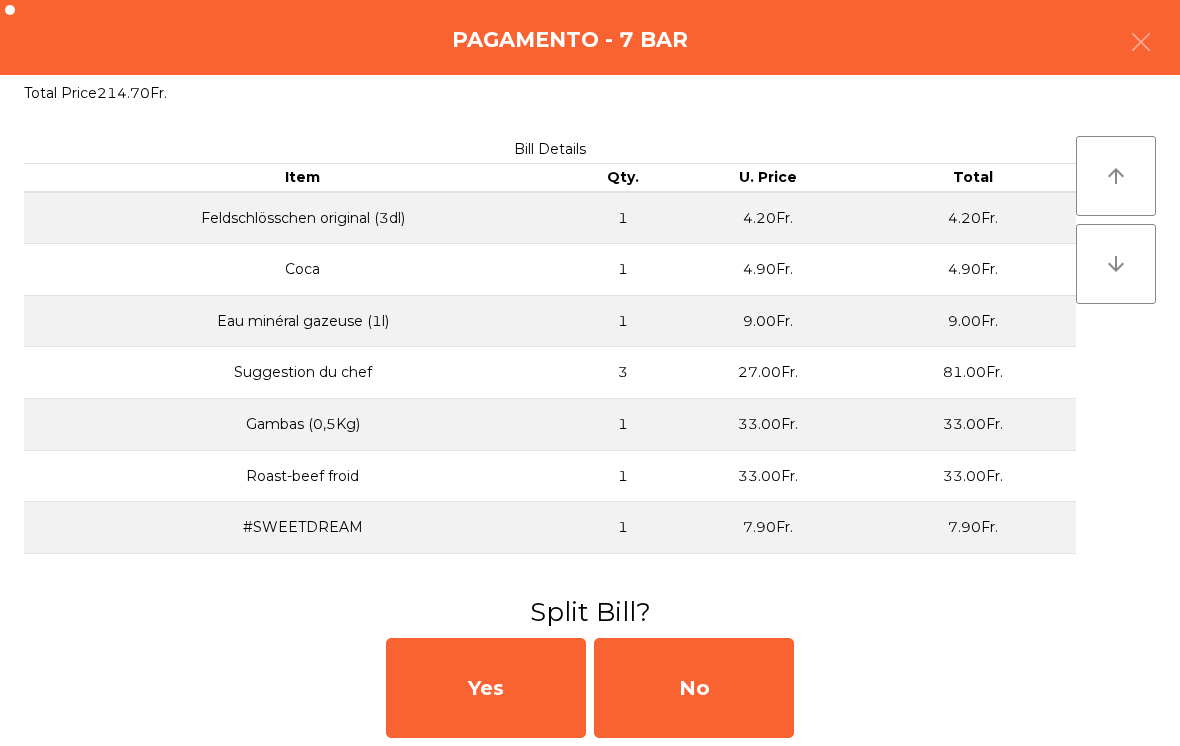 click on "No" 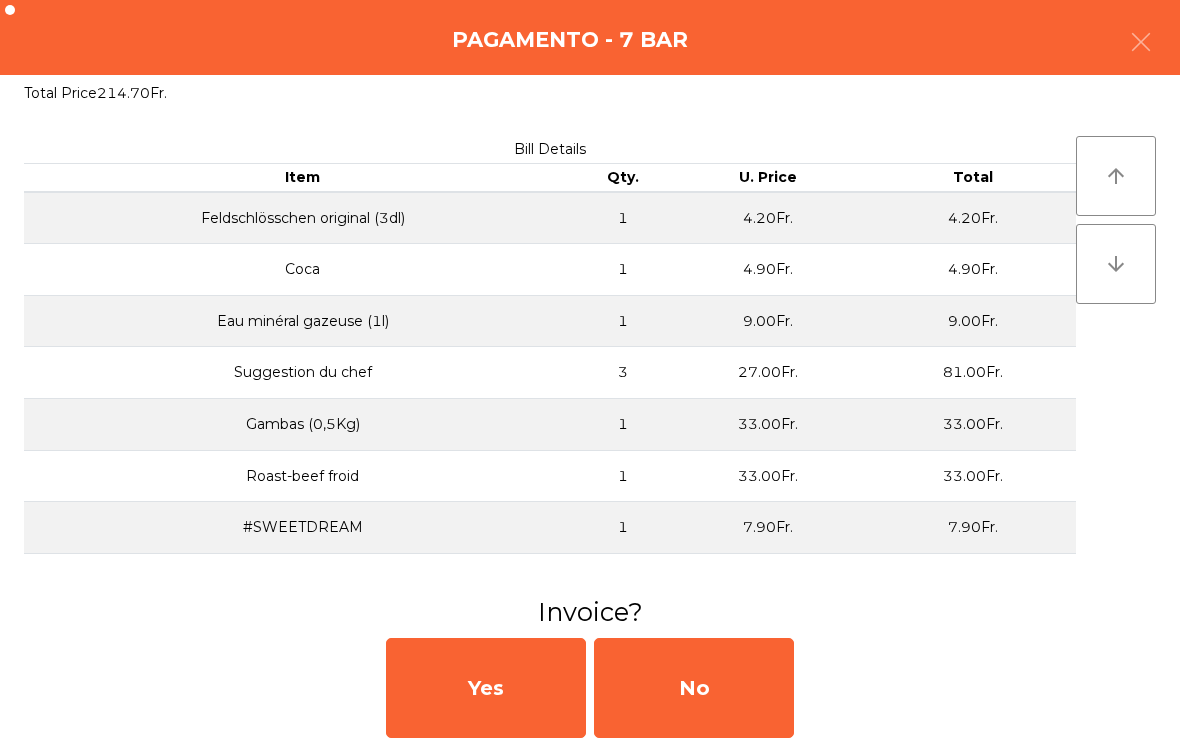 click on "No" 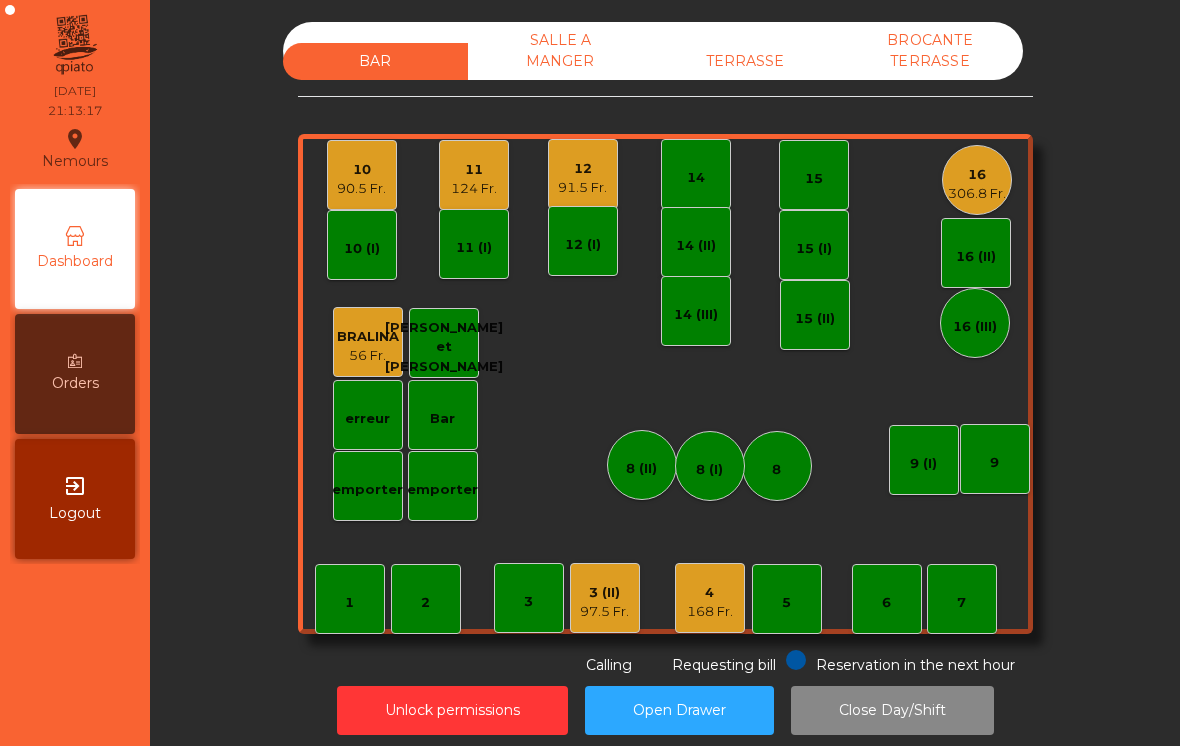 click on "BAR   SALLE A MANGER   TERRASSE   BROCANTE TERRASSE    1   2    3   4   168 Fr.    5    6    7    8   9   10   90.5 Fr.    11   124 Fr.    12   91.5 Fr.    14   15    16   306.8 Fr.   Bar   3 (II)   97.5 Fr.   14 (II)   15 (I)   erreur    emporter   16 (II)   8 (II)   BRALINA   56 Fr.    14 (III)   15 (II)   16 (III)   9 (I)   10 (I)   11 (I)   12 (I)   8 (I)   [PERSON_NAME] et [PERSON_NAME]   emporter  Reservation in the next hour Requesting bill Calling  Unlock permissions   Open Drawer   Close Day/Shift" 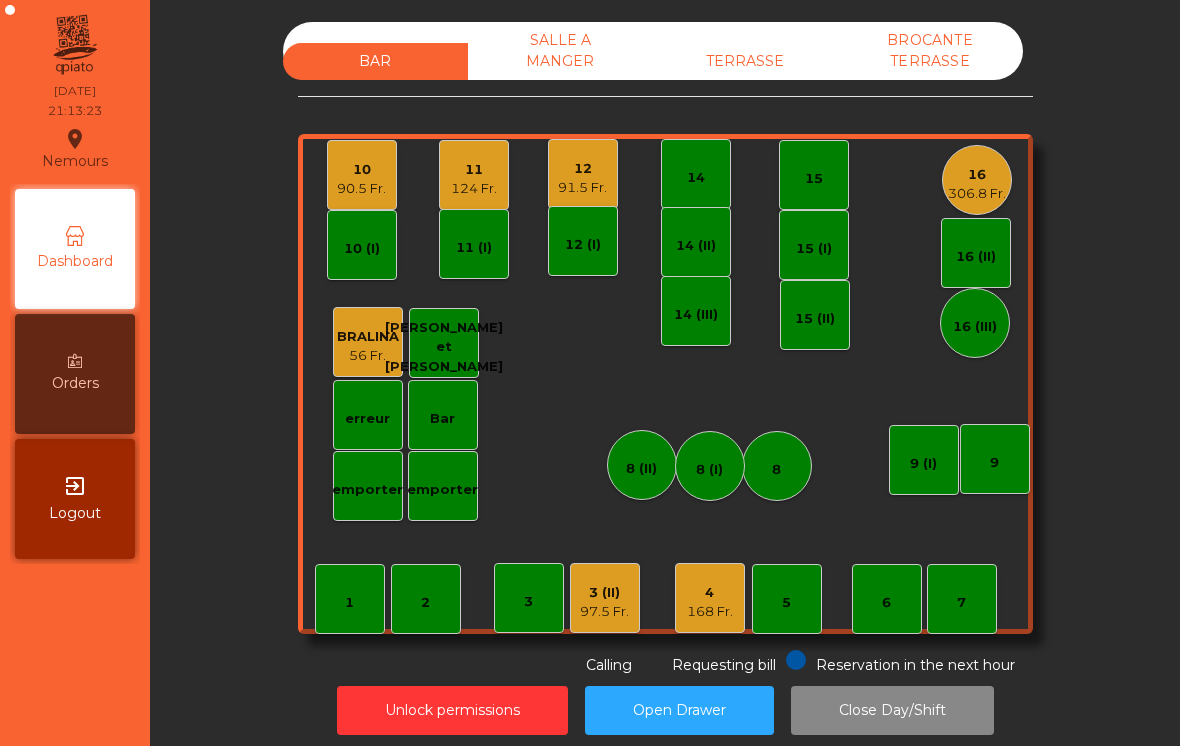 click on "TERRASSE" 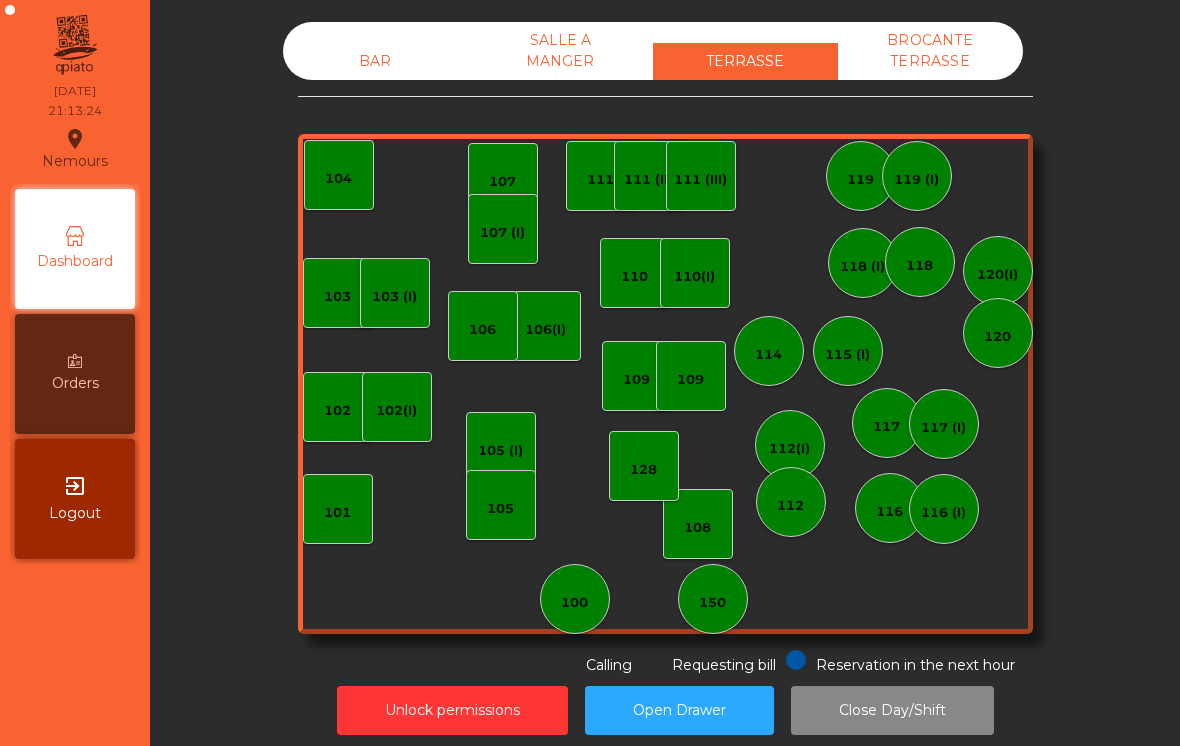 click on "SALLE A MANGER" 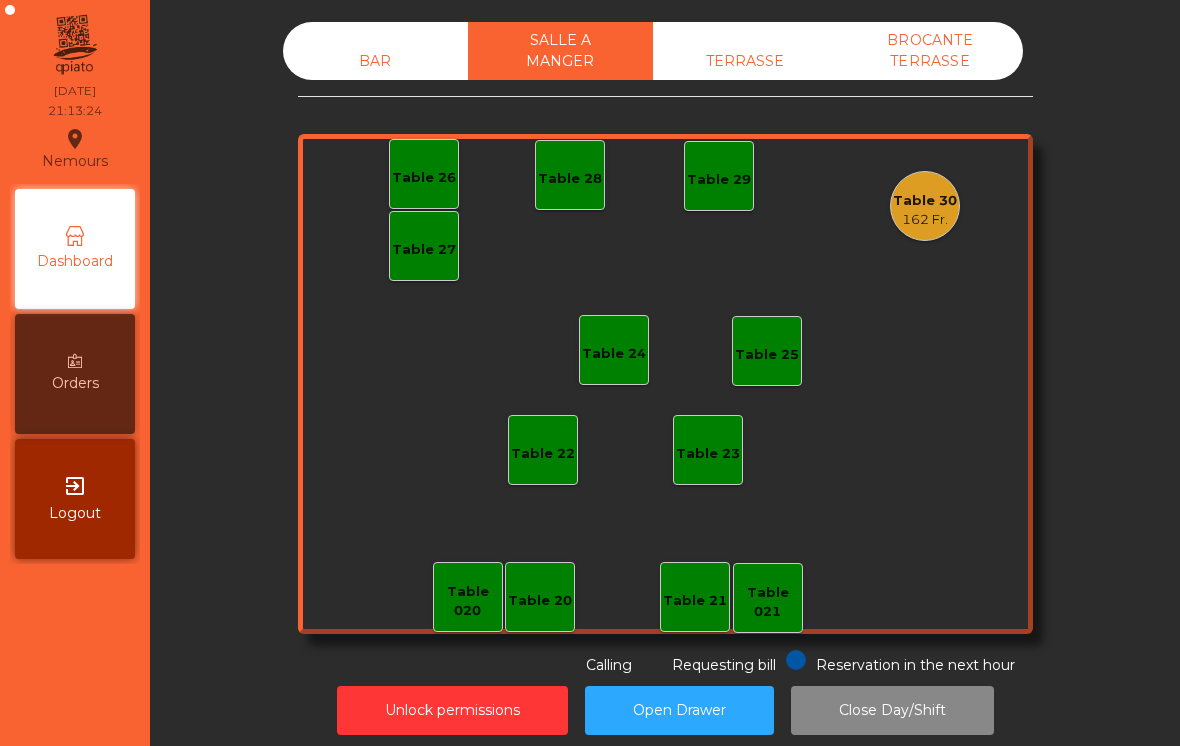 click on "162 Fr." 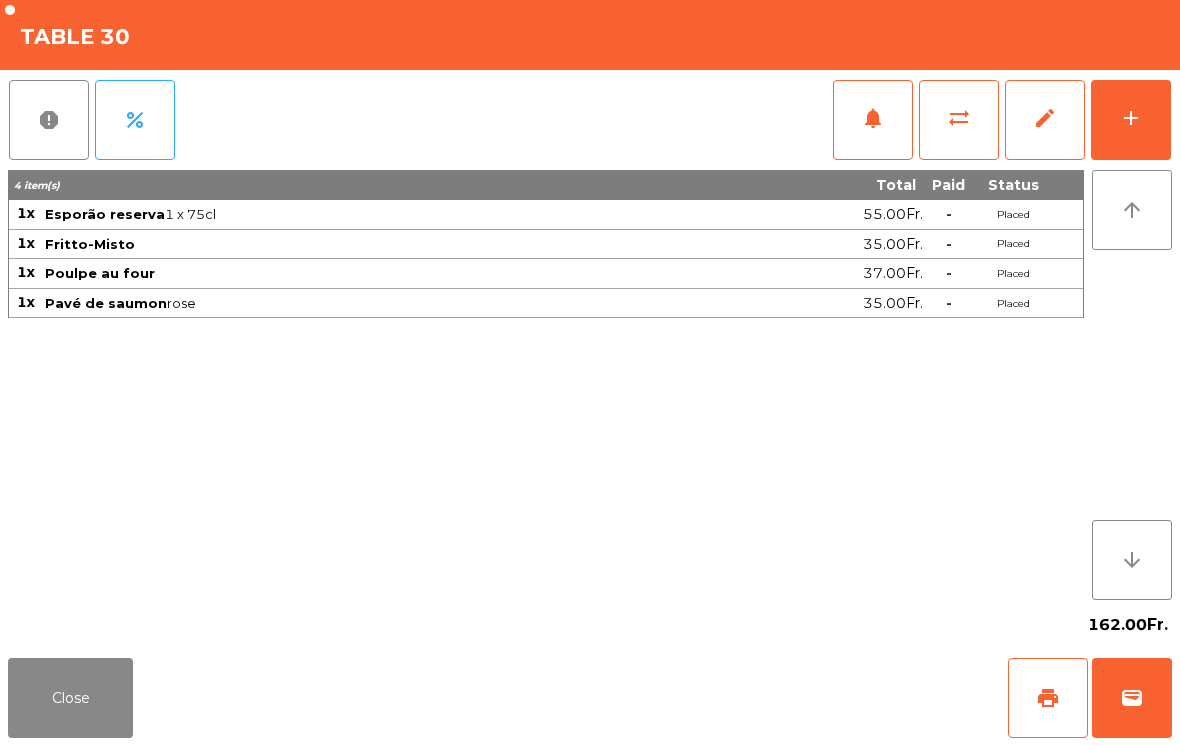 click on "add" 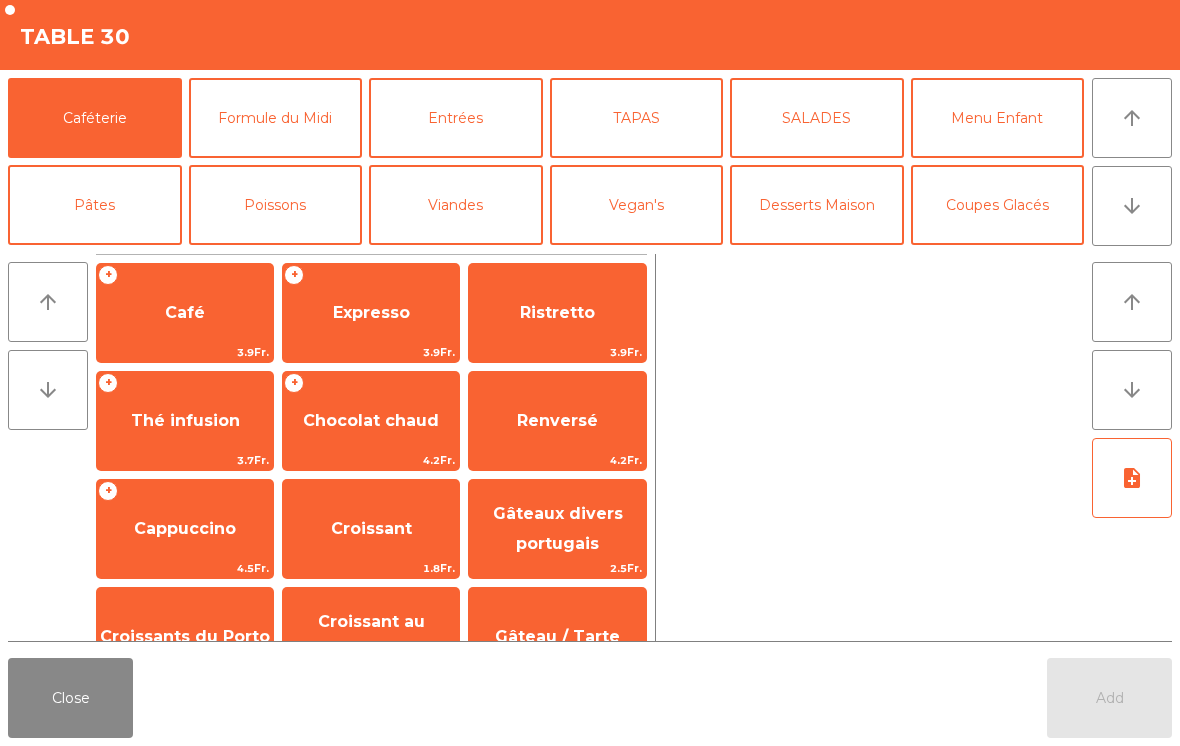 click on "Desserts Maison" 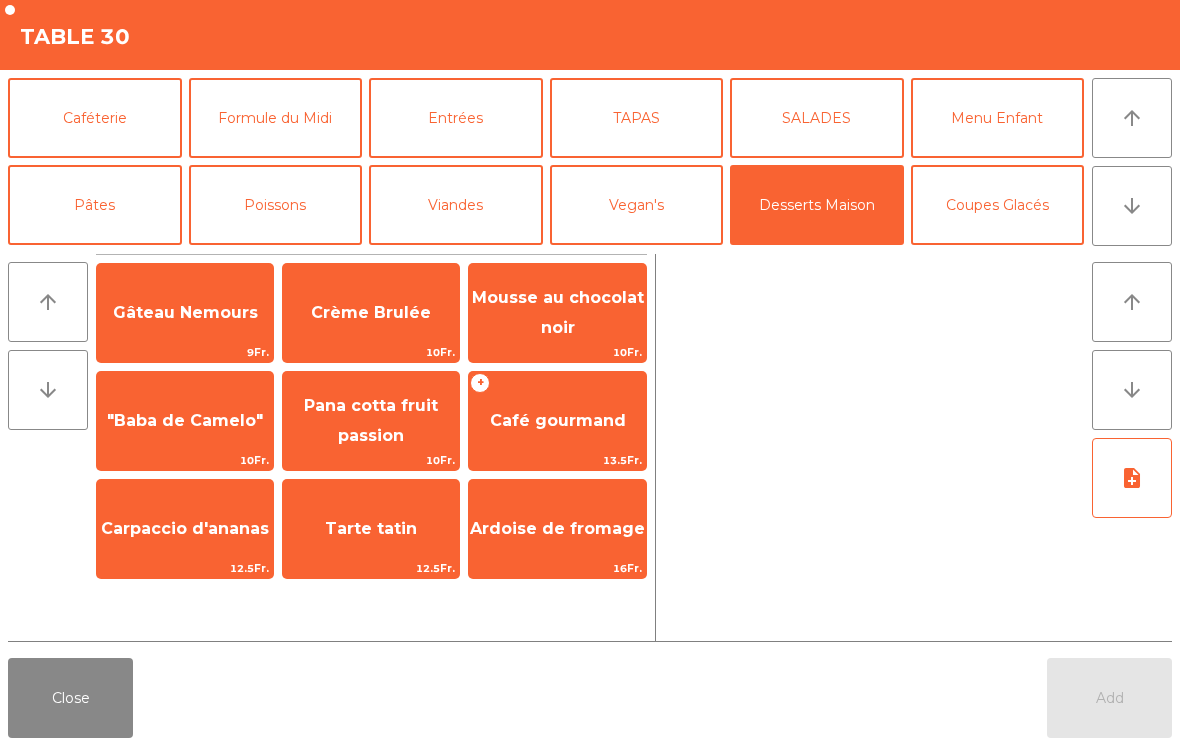click on "Coupes Glacés" 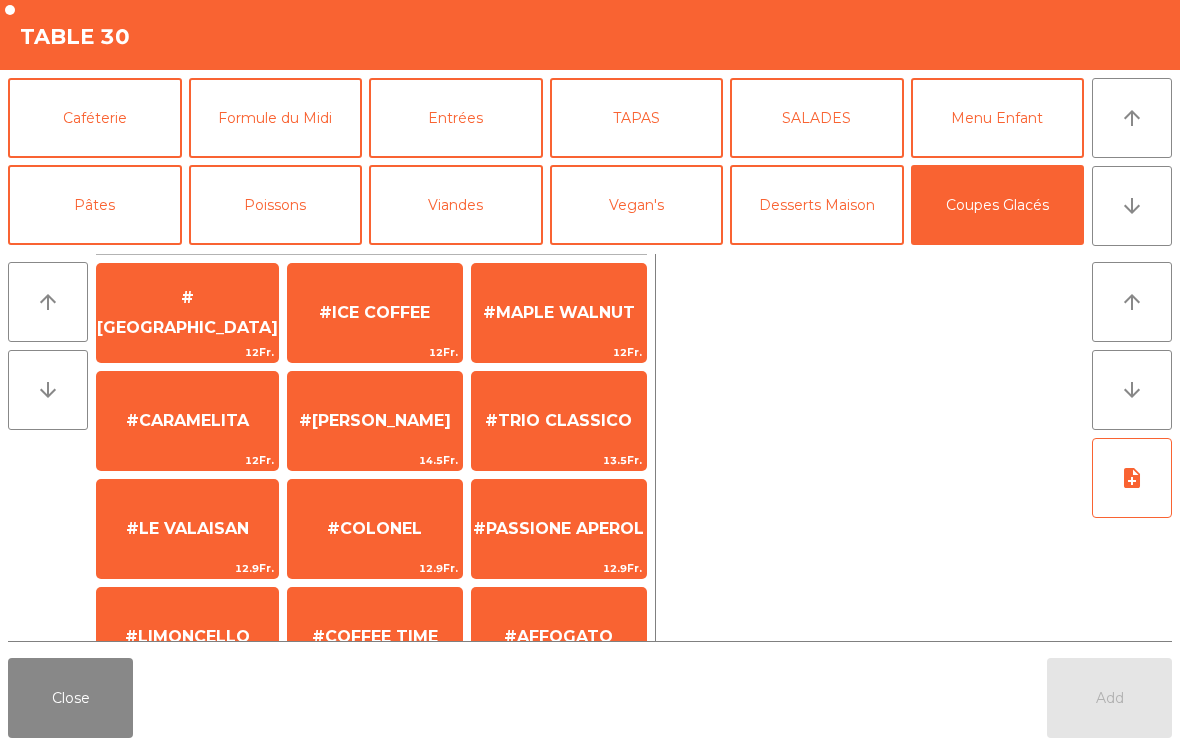 click on "#LE VALAISAN   12.9Fr." 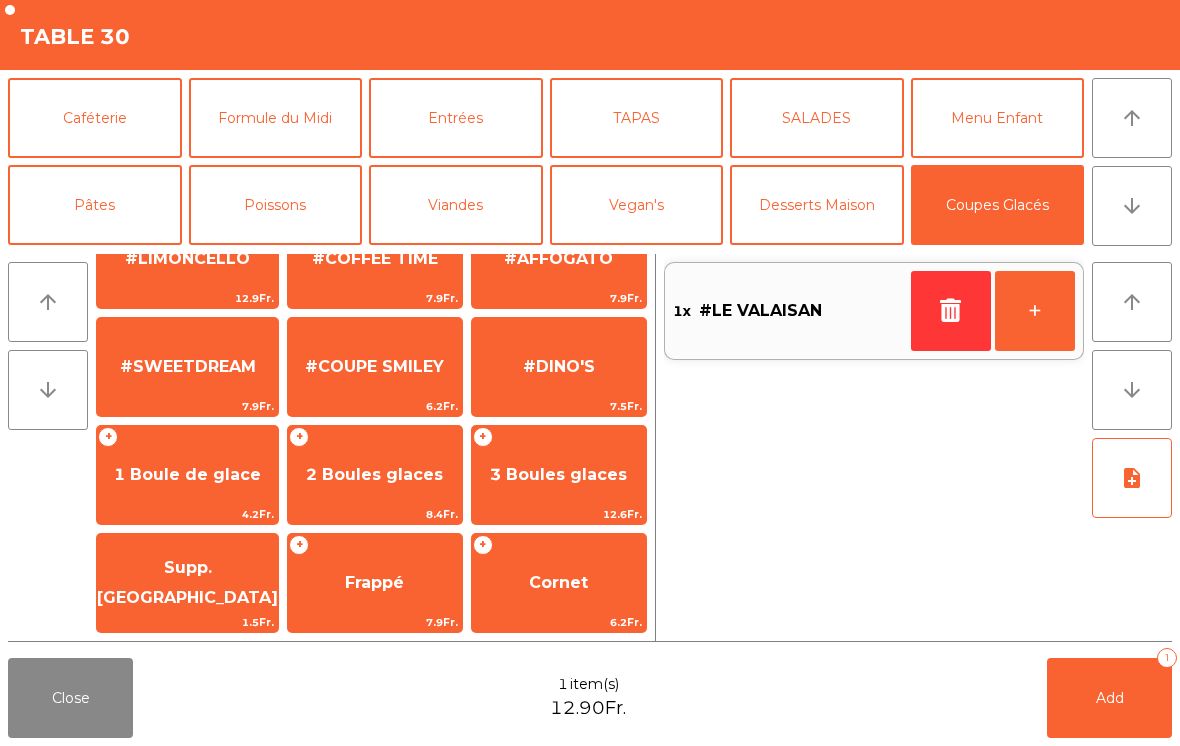 scroll, scrollTop: 378, scrollLeft: 0, axis: vertical 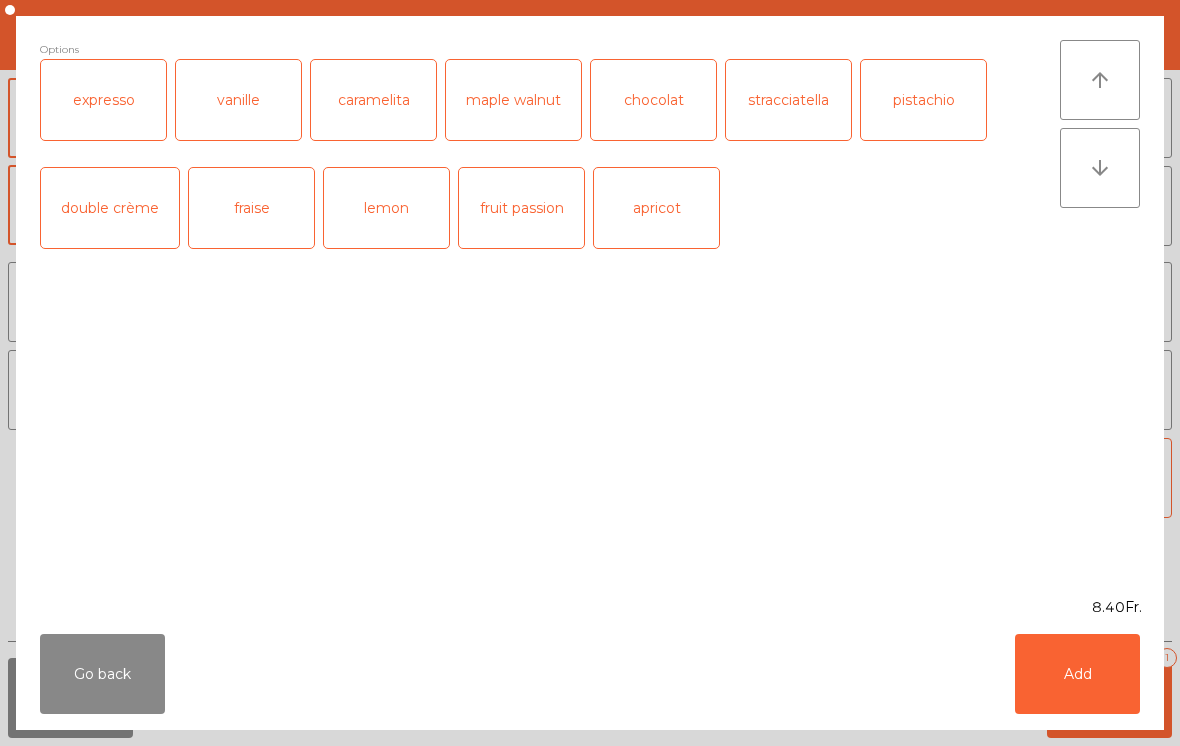 click on "Add" 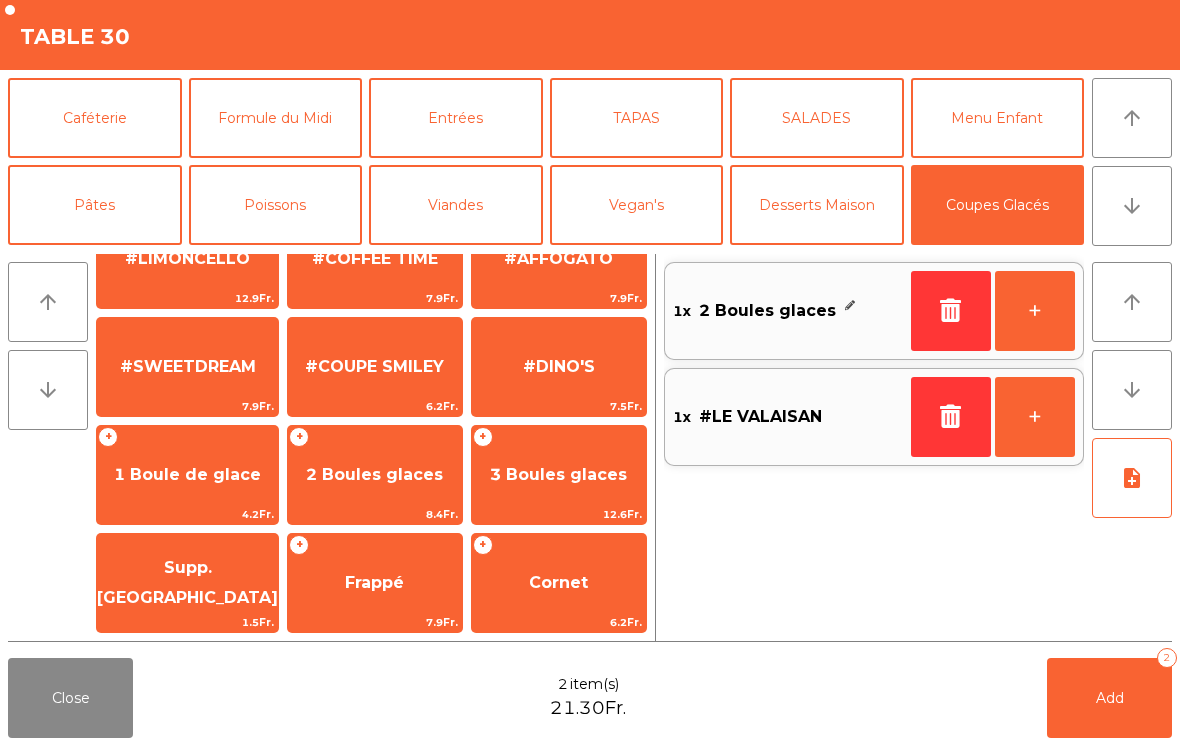 click on "Caféterie" 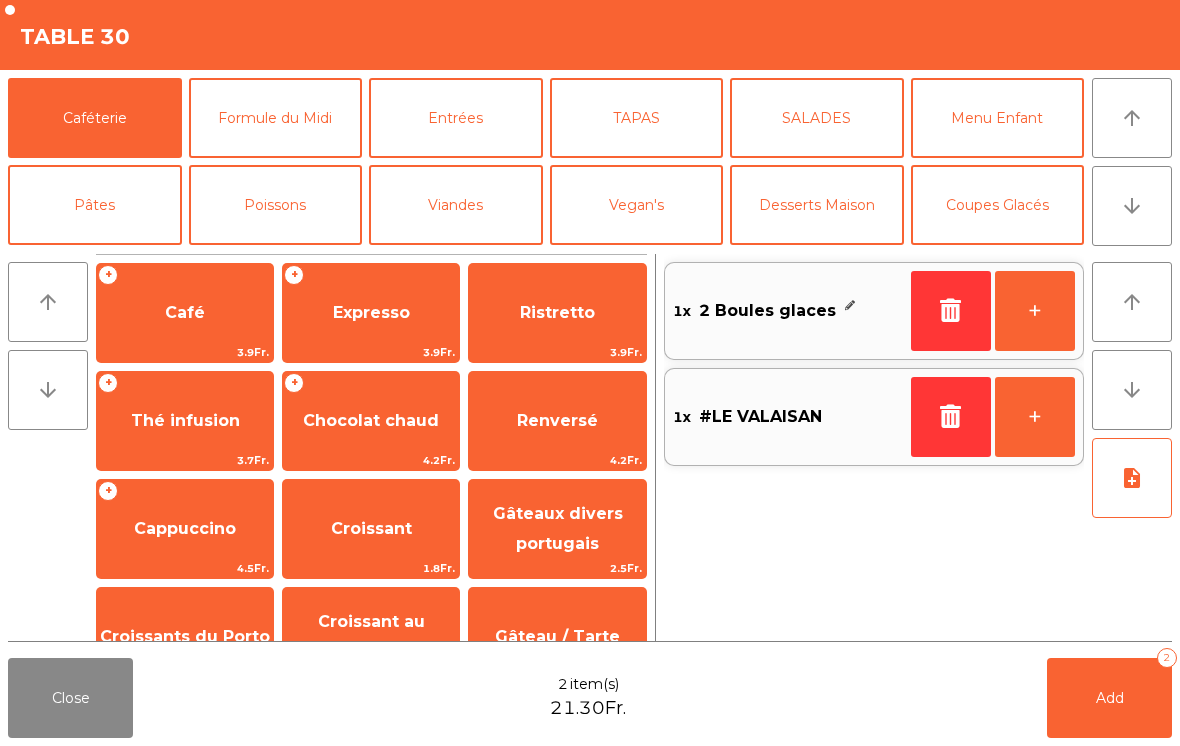 scroll, scrollTop: 0, scrollLeft: 0, axis: both 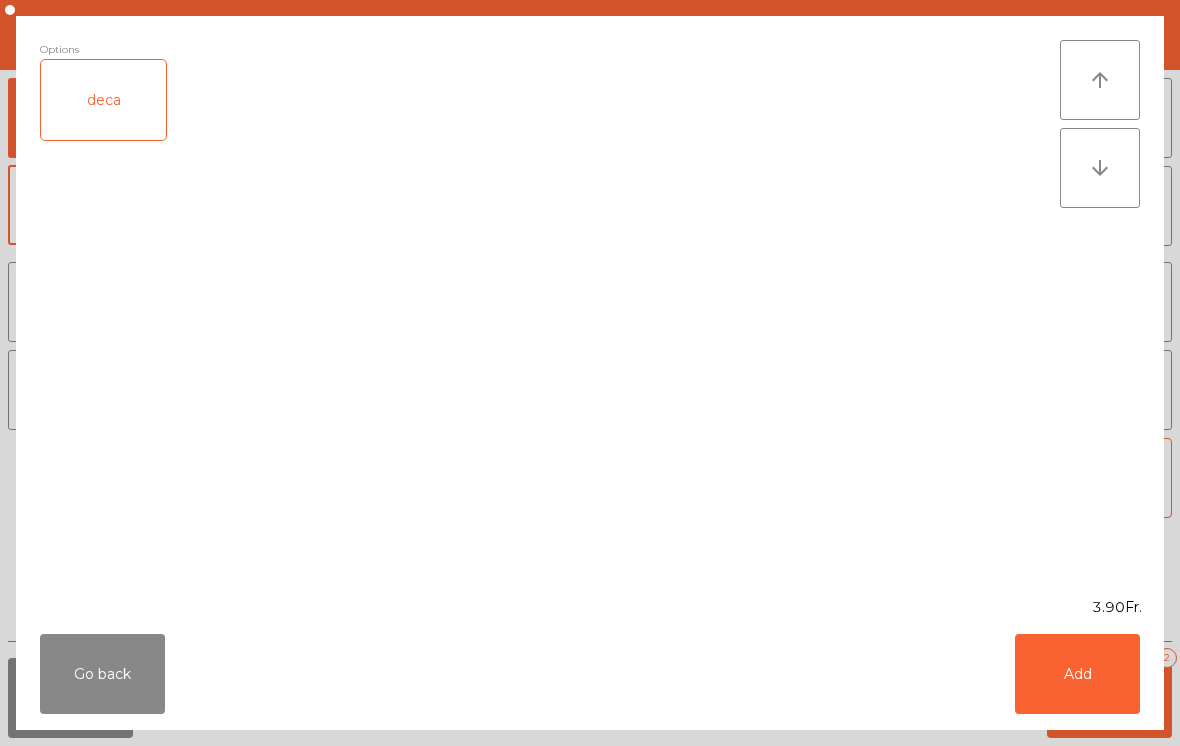 click on "Add" 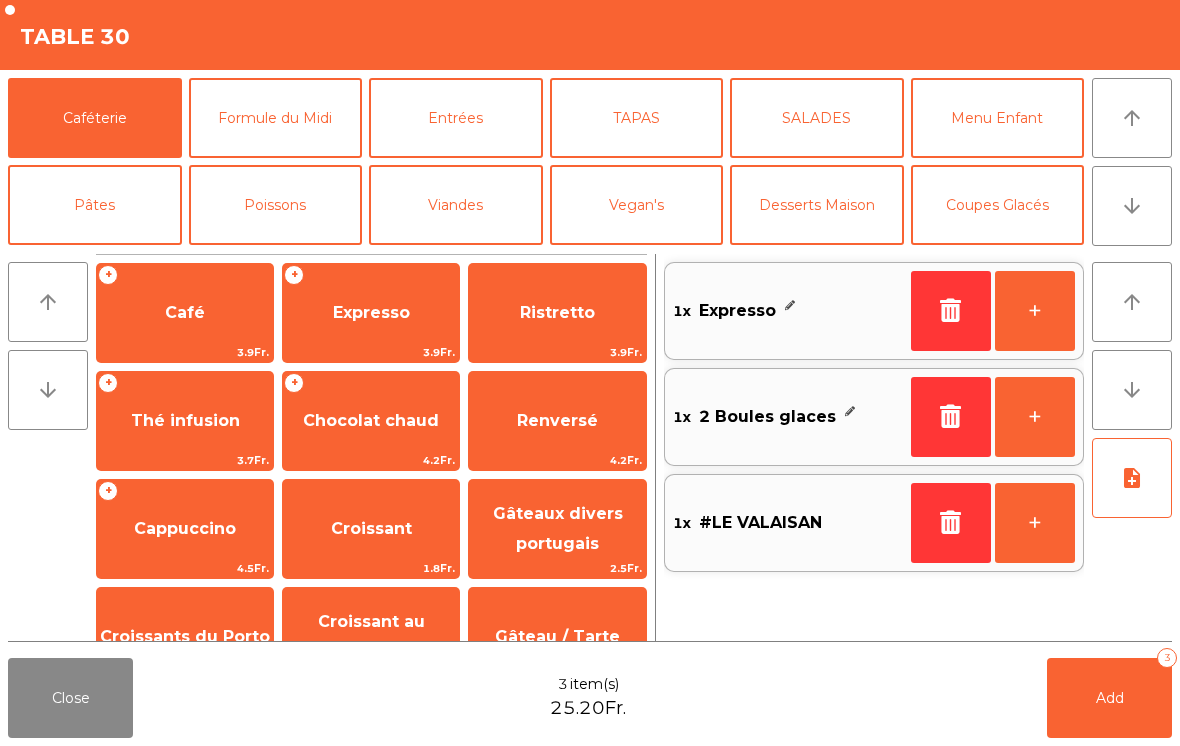 click on "Coupes Glacés" 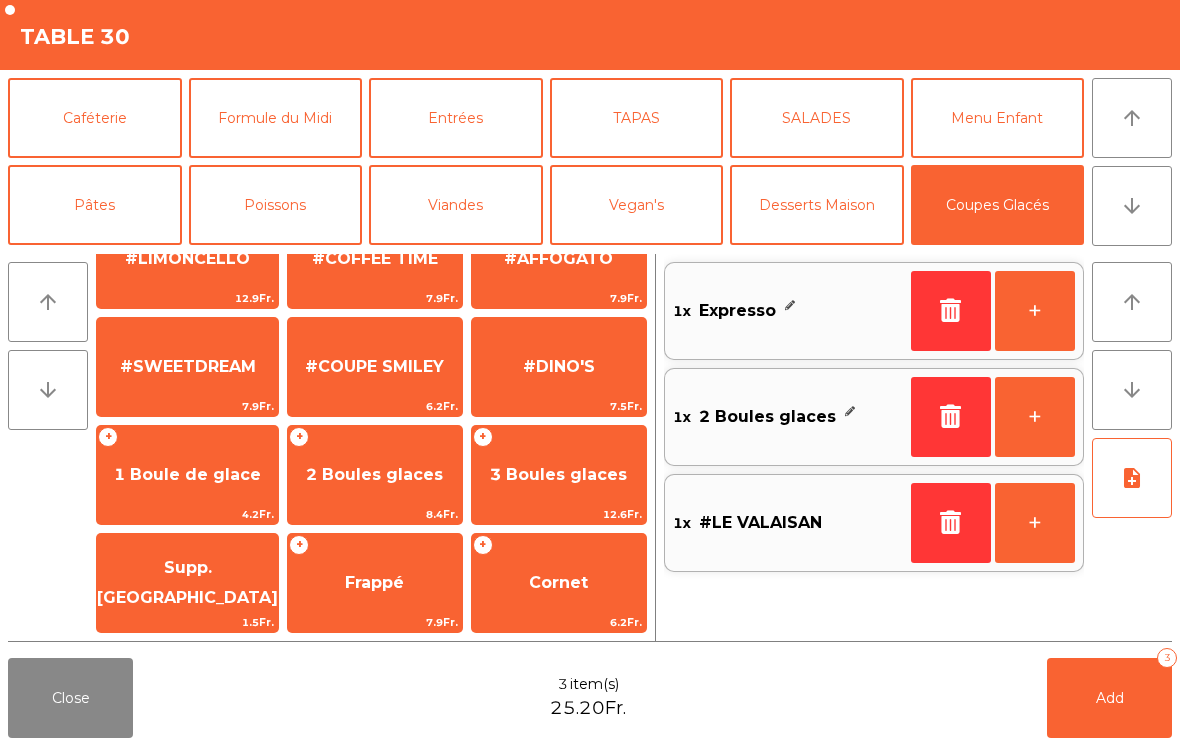 scroll, scrollTop: 378, scrollLeft: 0, axis: vertical 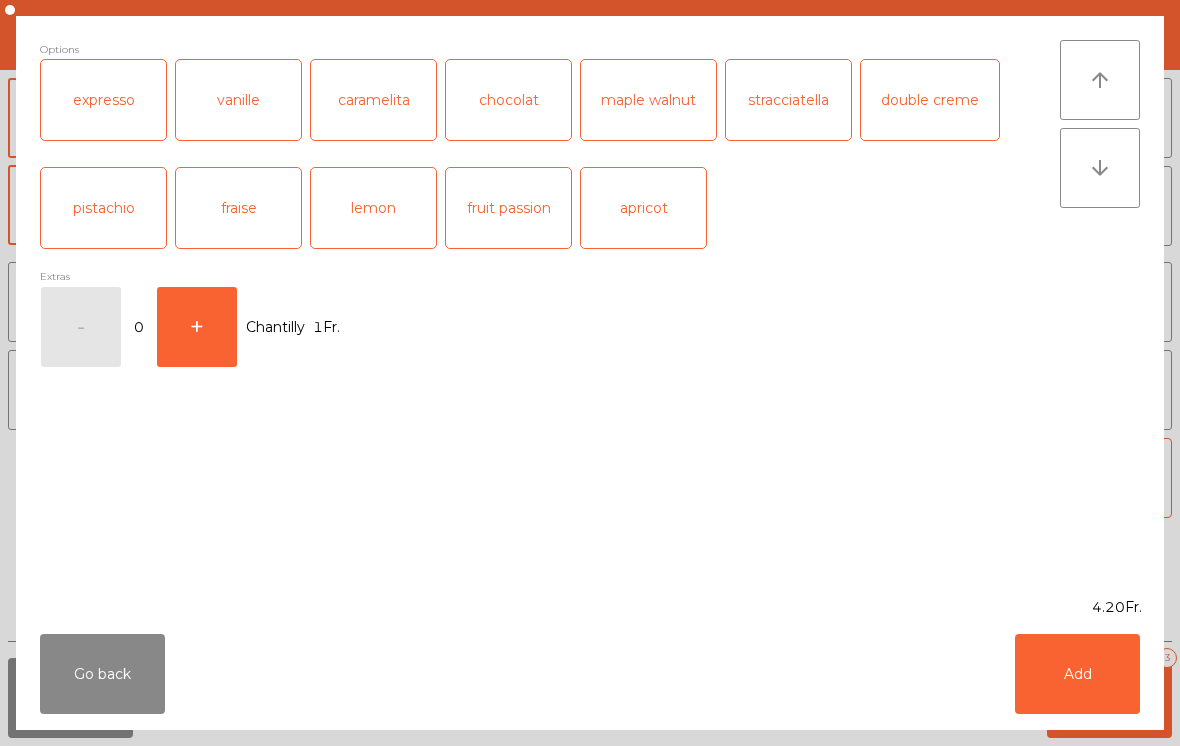 click on "Add" 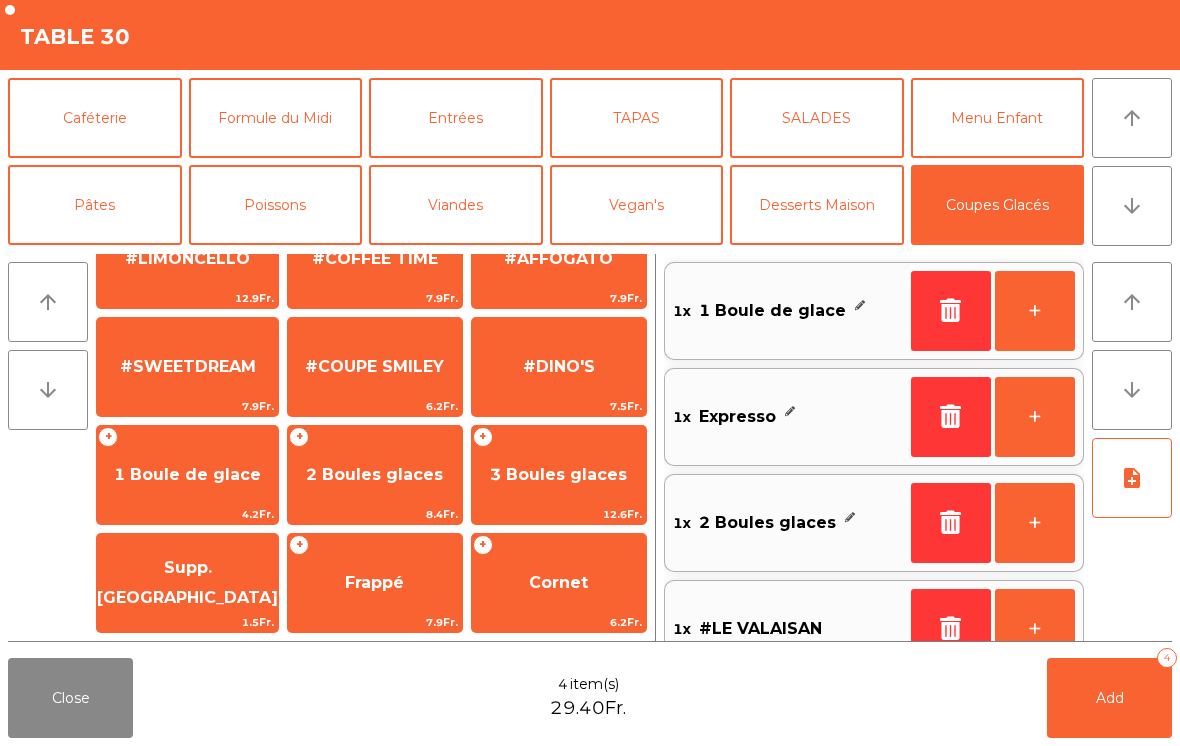 click on "Add   4" 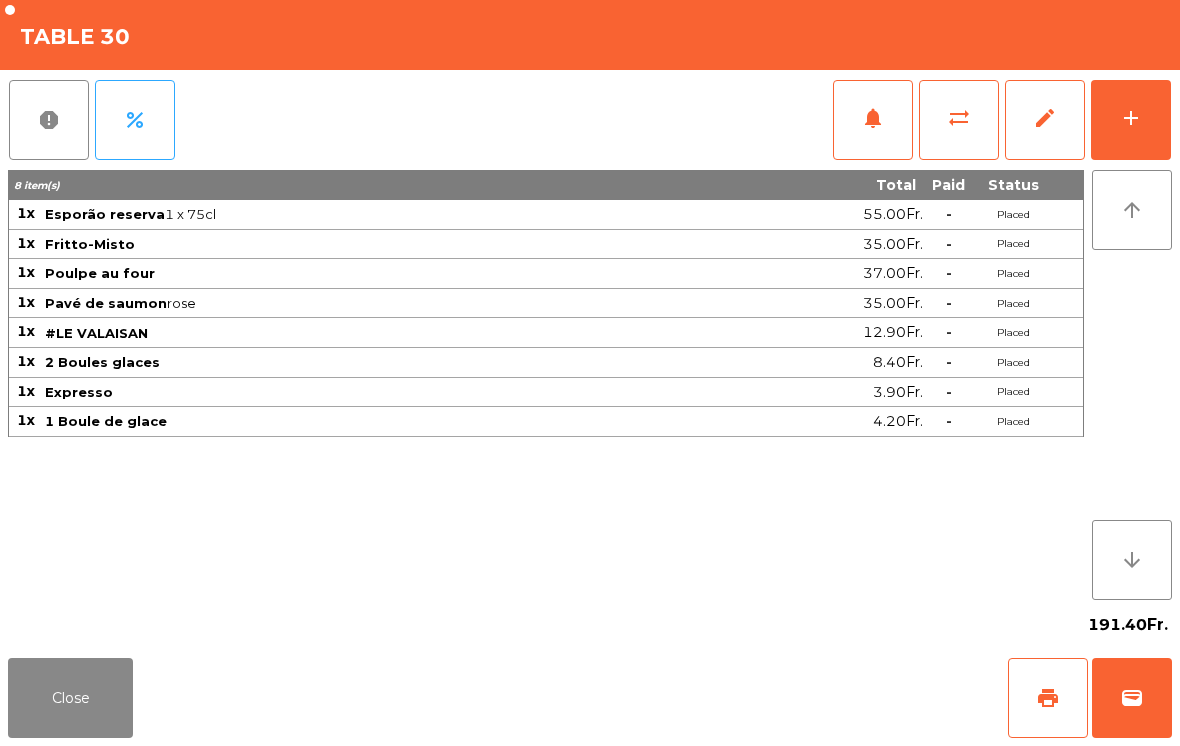 click on "Close" 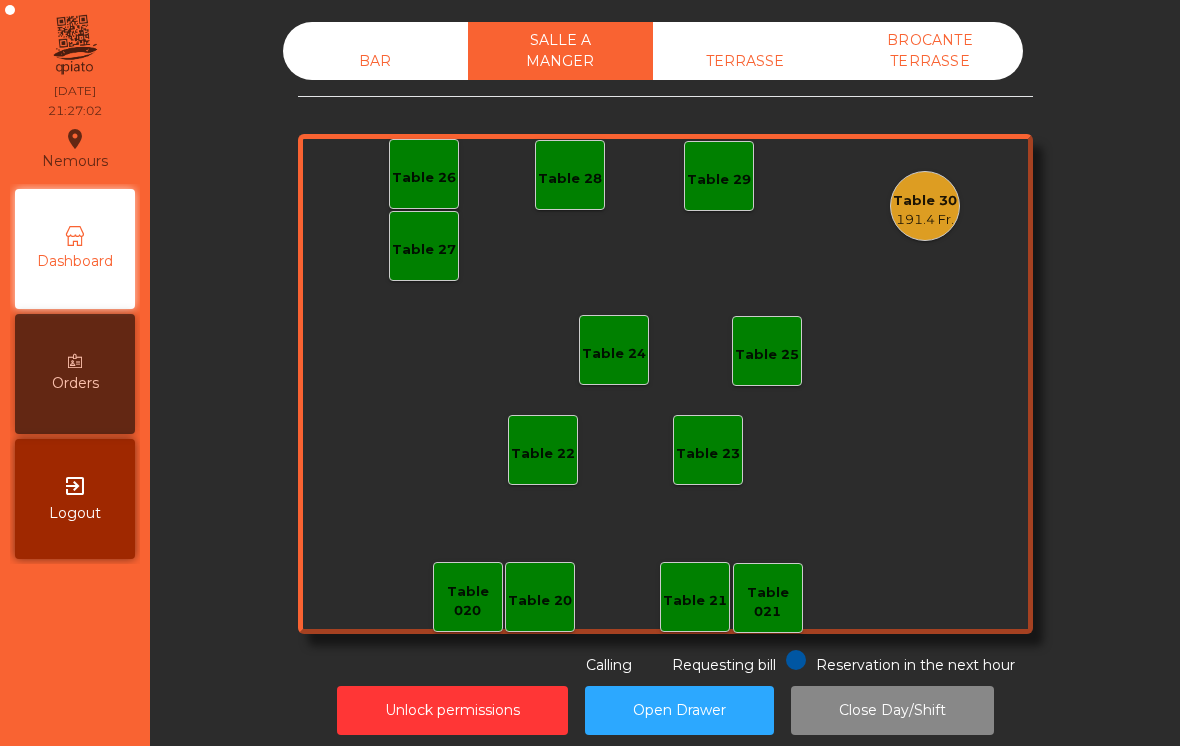 click on "BAR   SALLE A MANGER   TERRASSE   BROCANTE TERRASSE   Table 20   Table 21   Table 26   Table 27   Table 28   Table 29   Table 30   191.4 Fr.   Table 24   Table 25   Table 22   Table 23   Table 020   Table 021  Reservation in the next hour Requesting bill Calling" 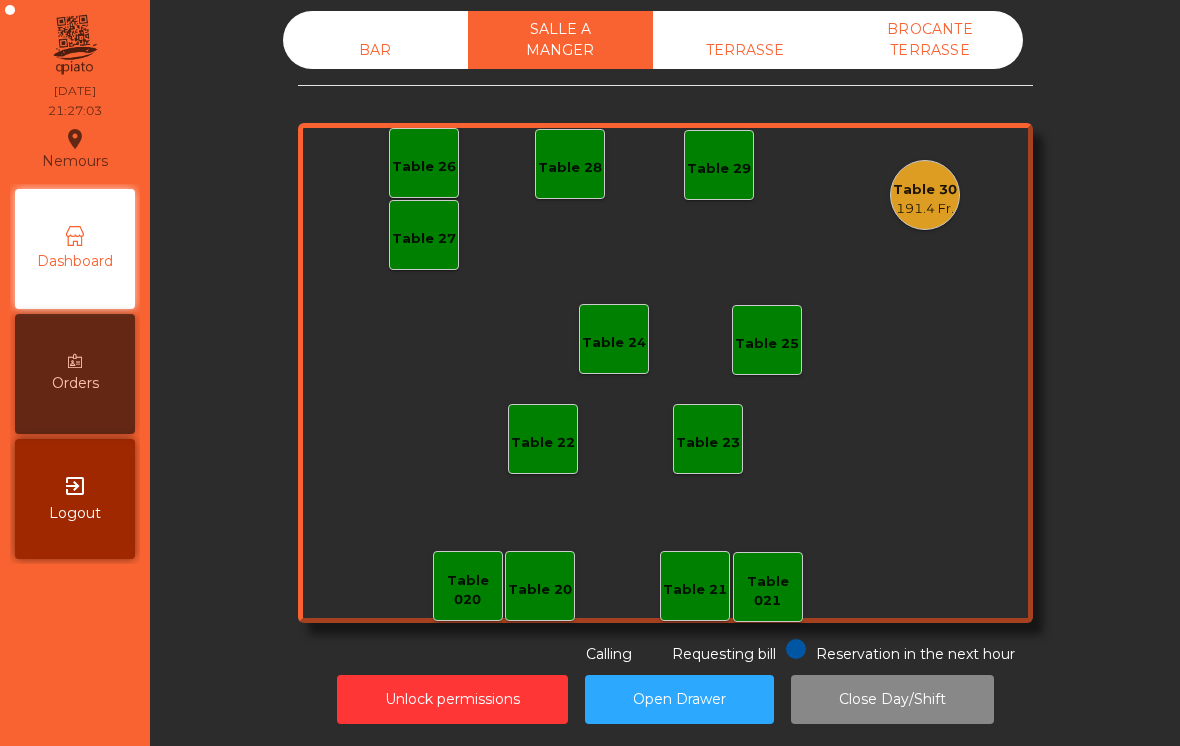 click on "BAR" 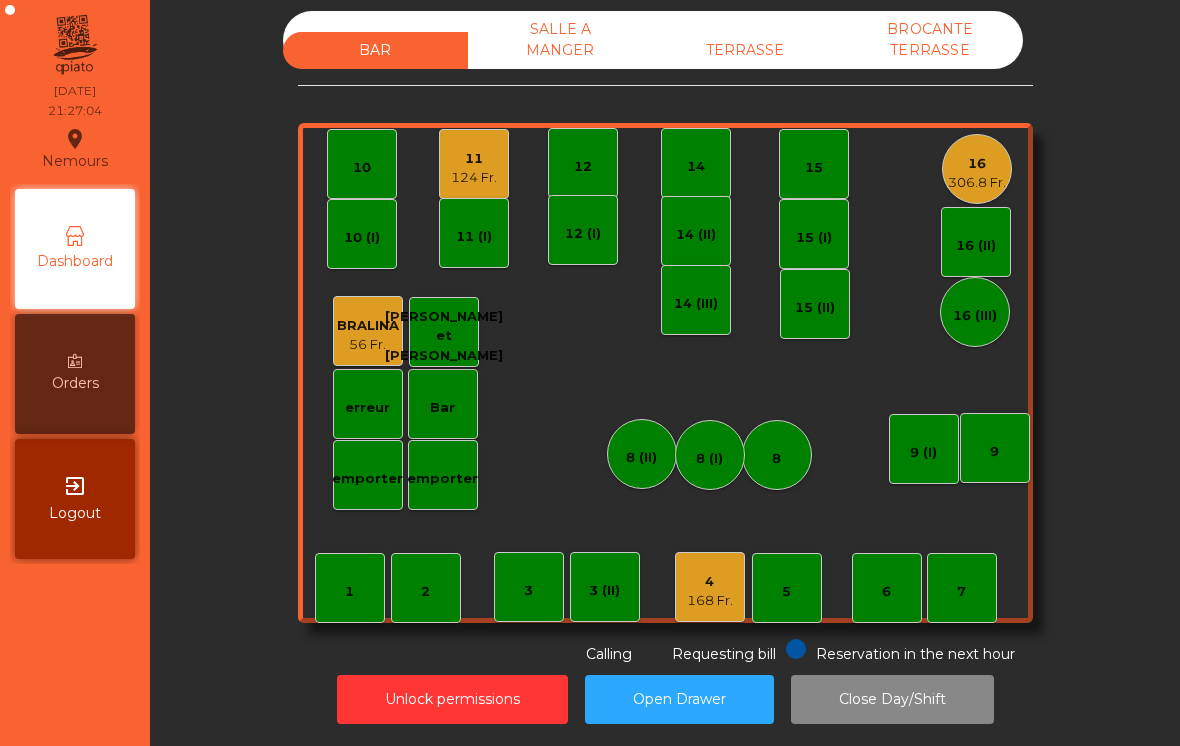 scroll, scrollTop: 10, scrollLeft: 0, axis: vertical 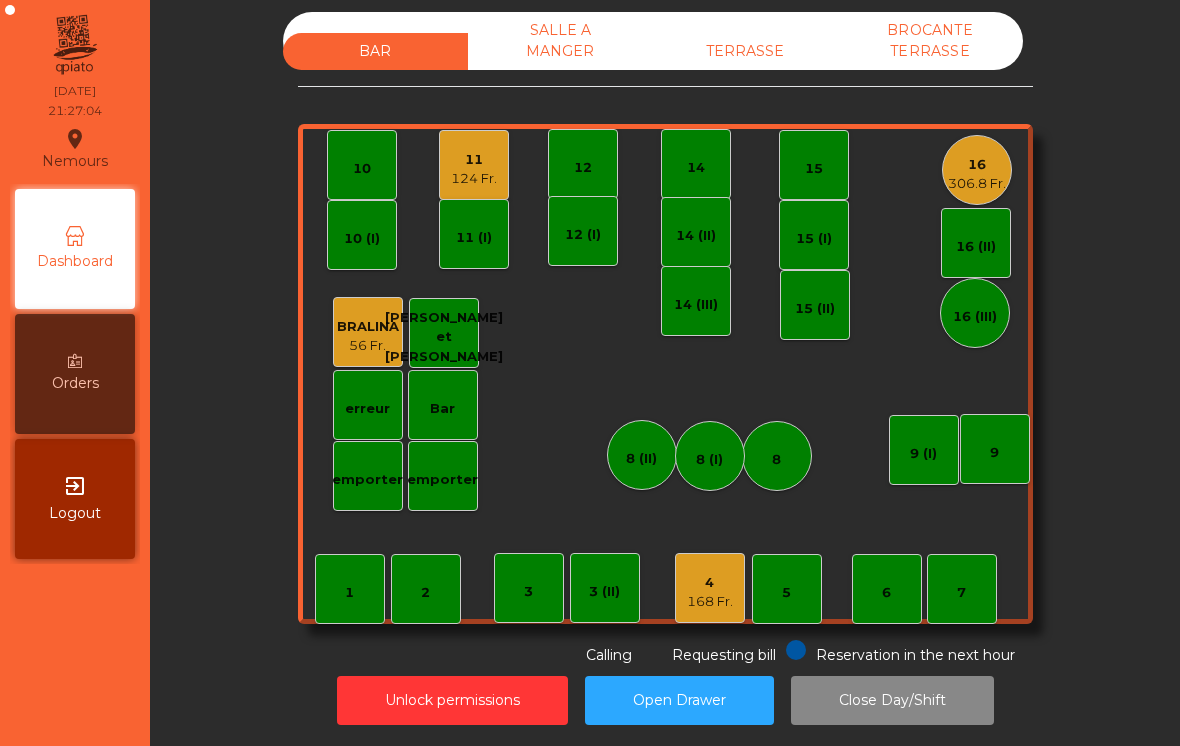 click on "7" 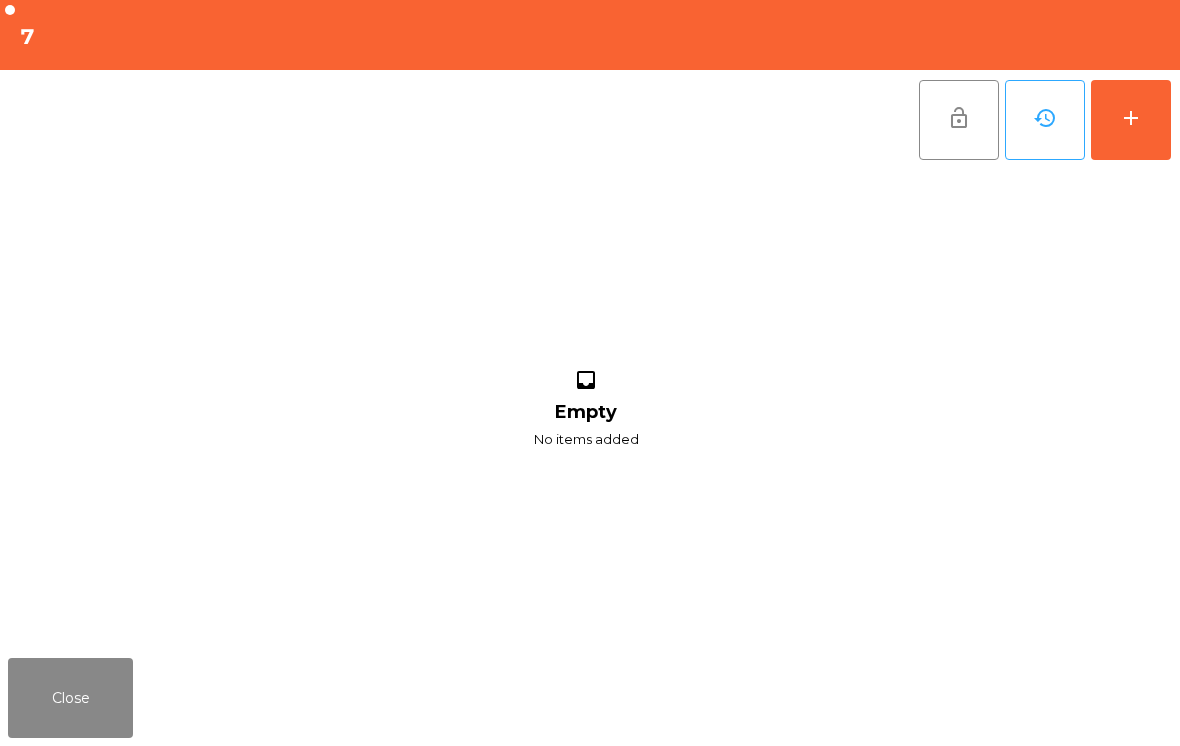 click on "add" 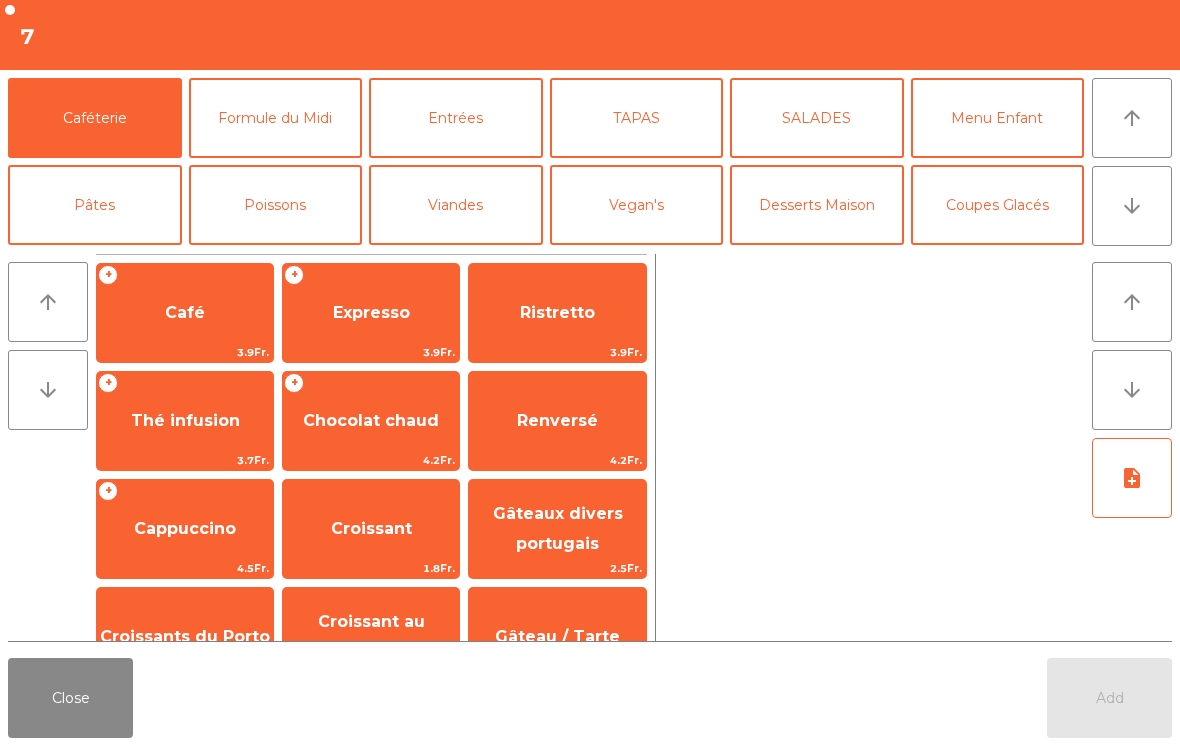 click on "Formule du Midi" 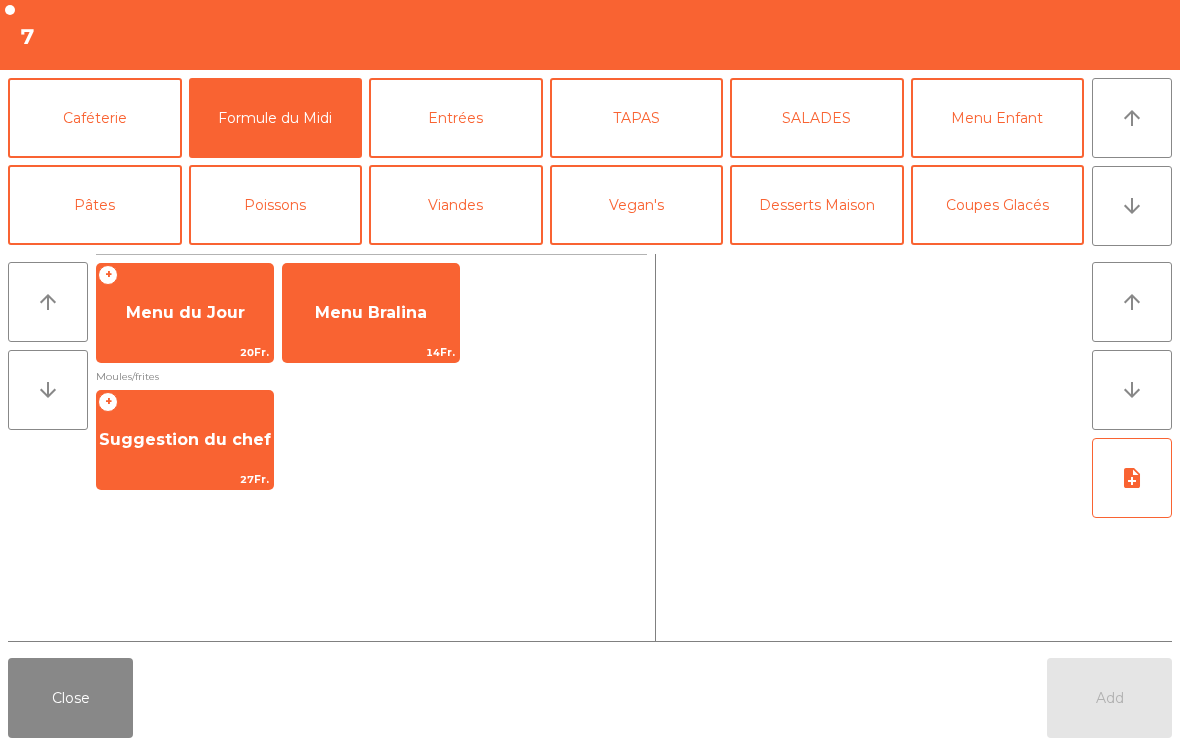 click on "Suggestion du chef" 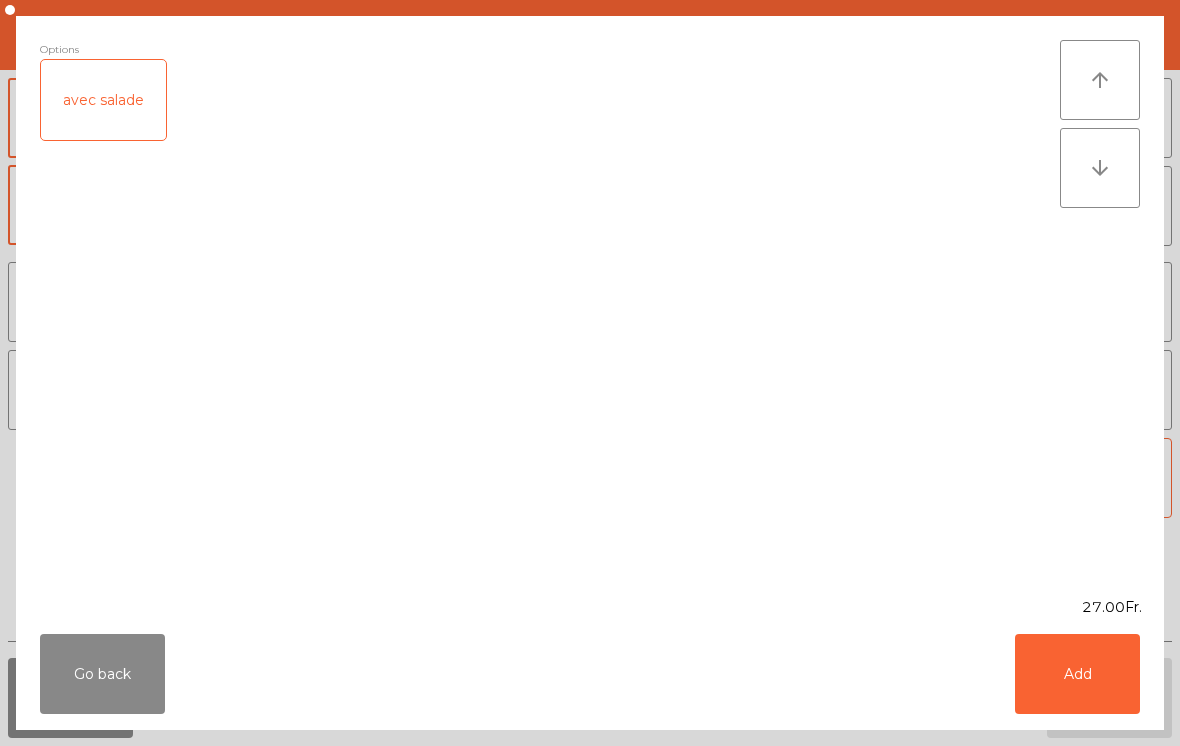 click on "Add" 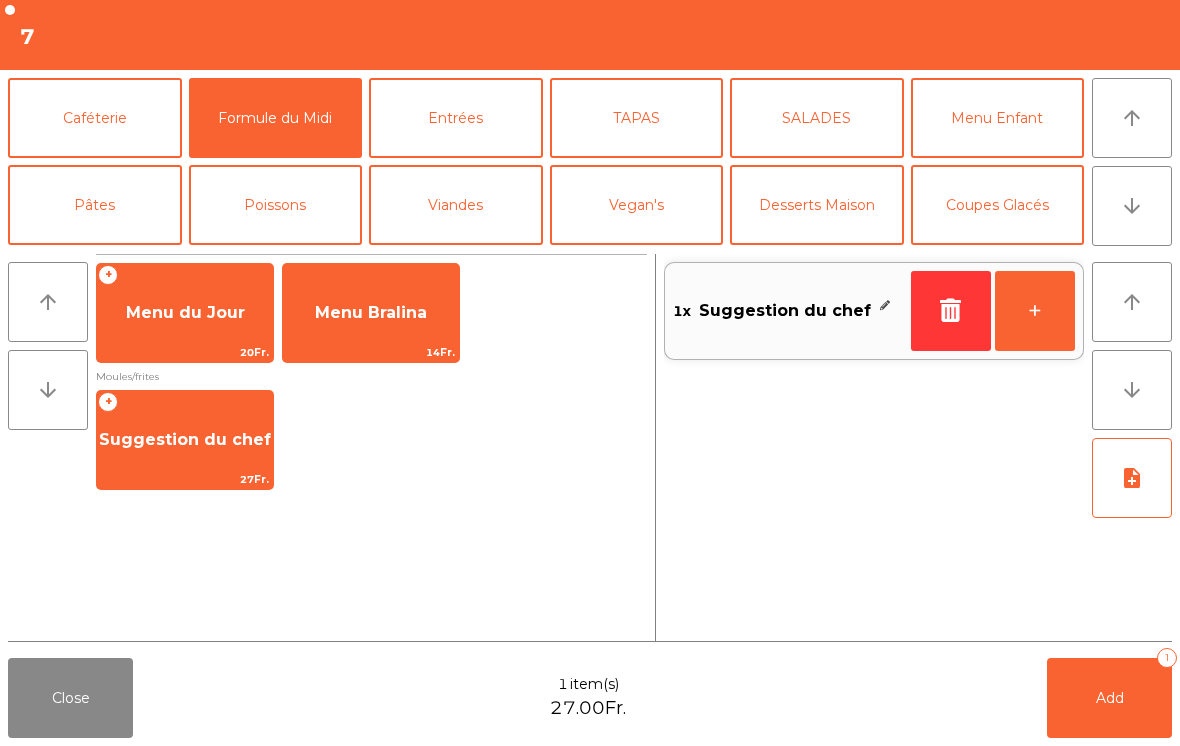 click on "Entrées" 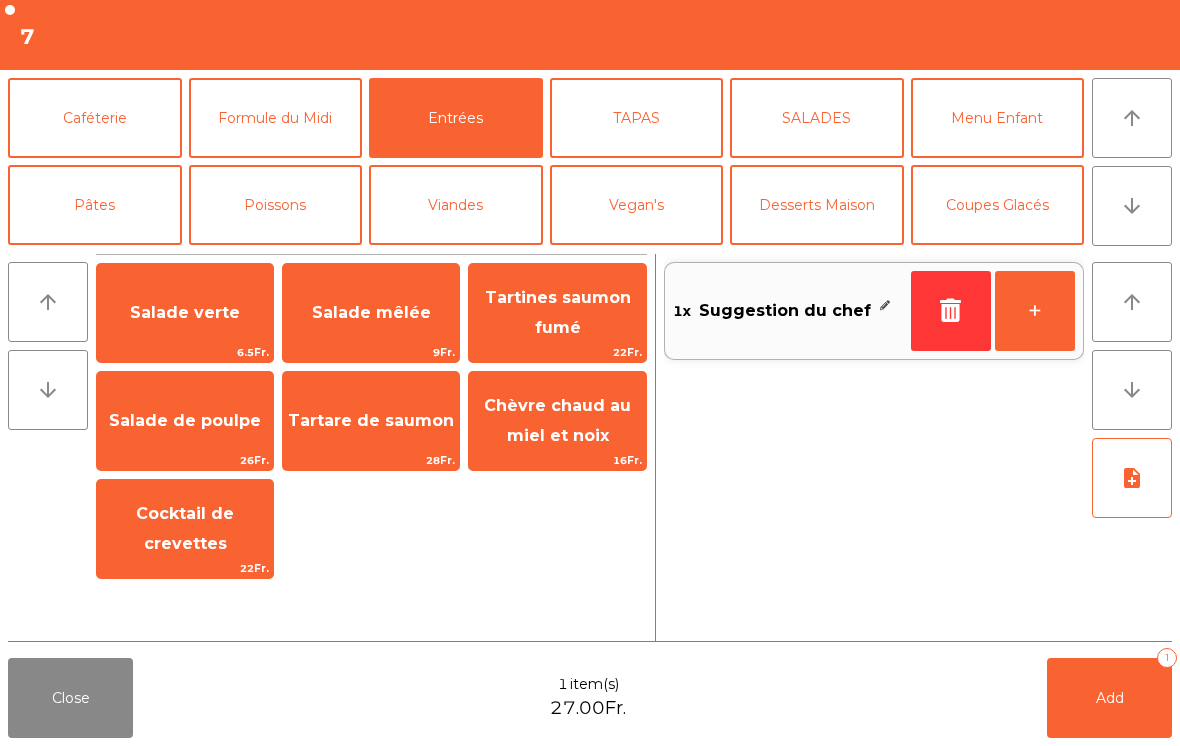click on "Salade de poulpe" 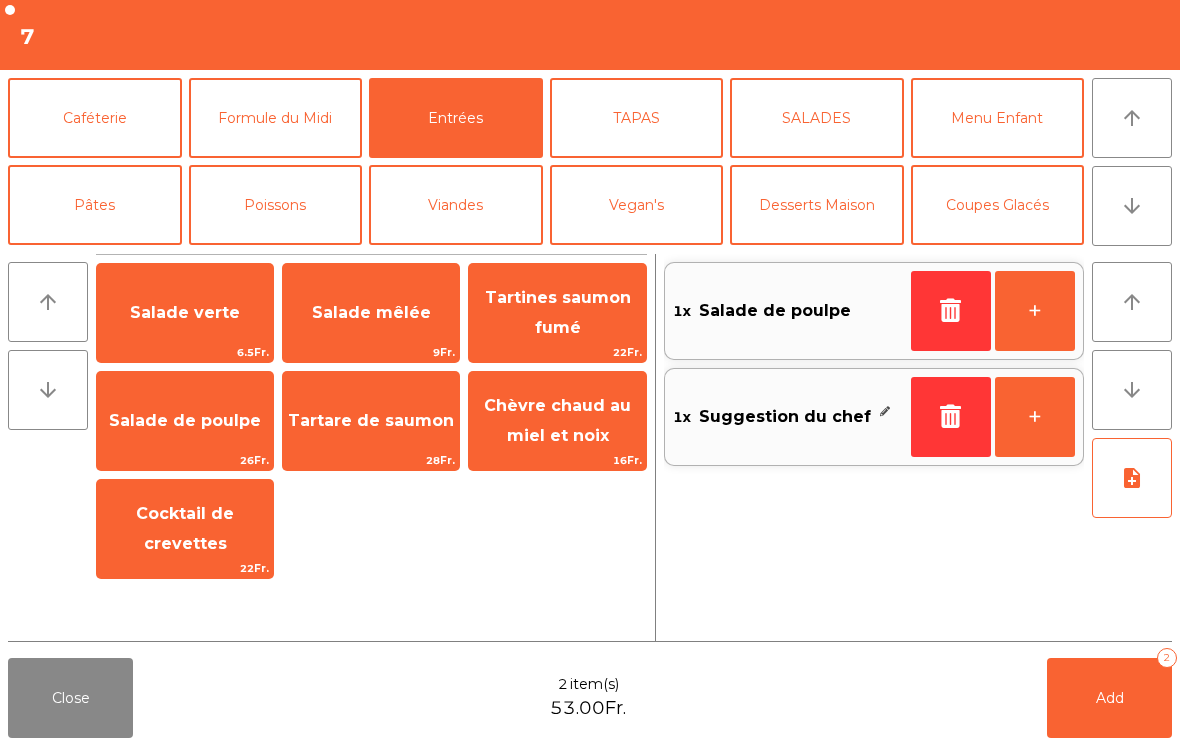 click on "arrow_downward" 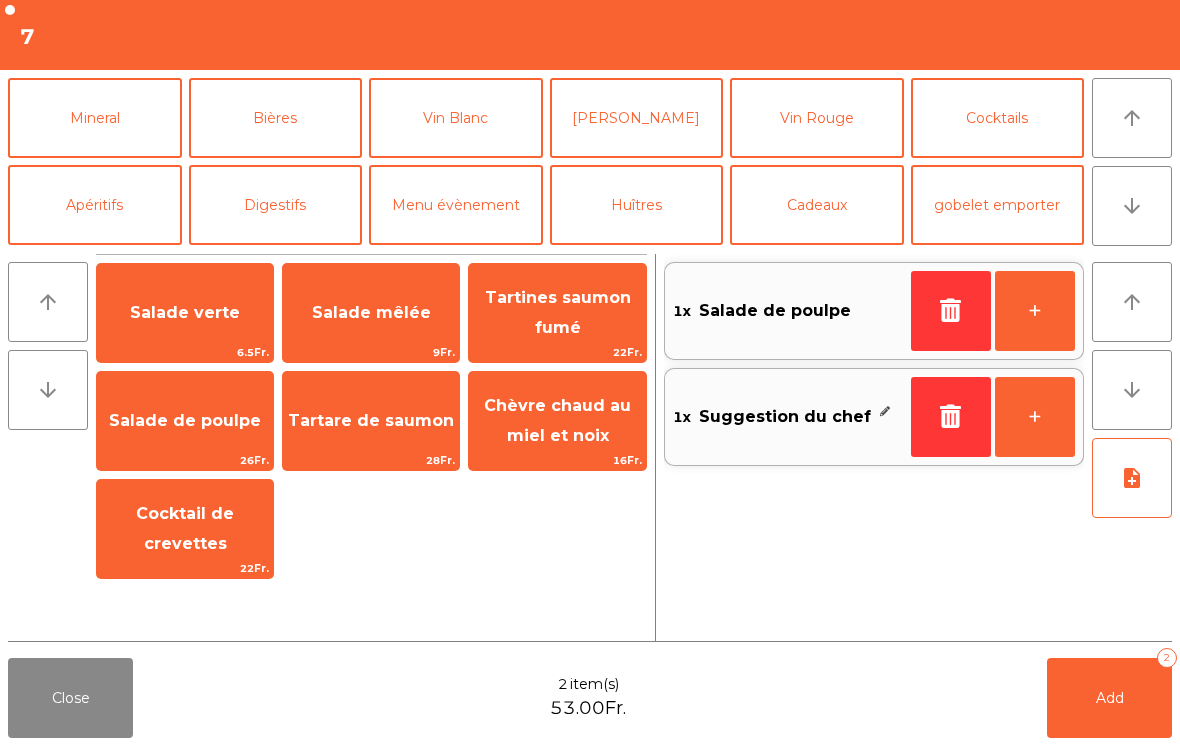 click on "Vin Blanc" 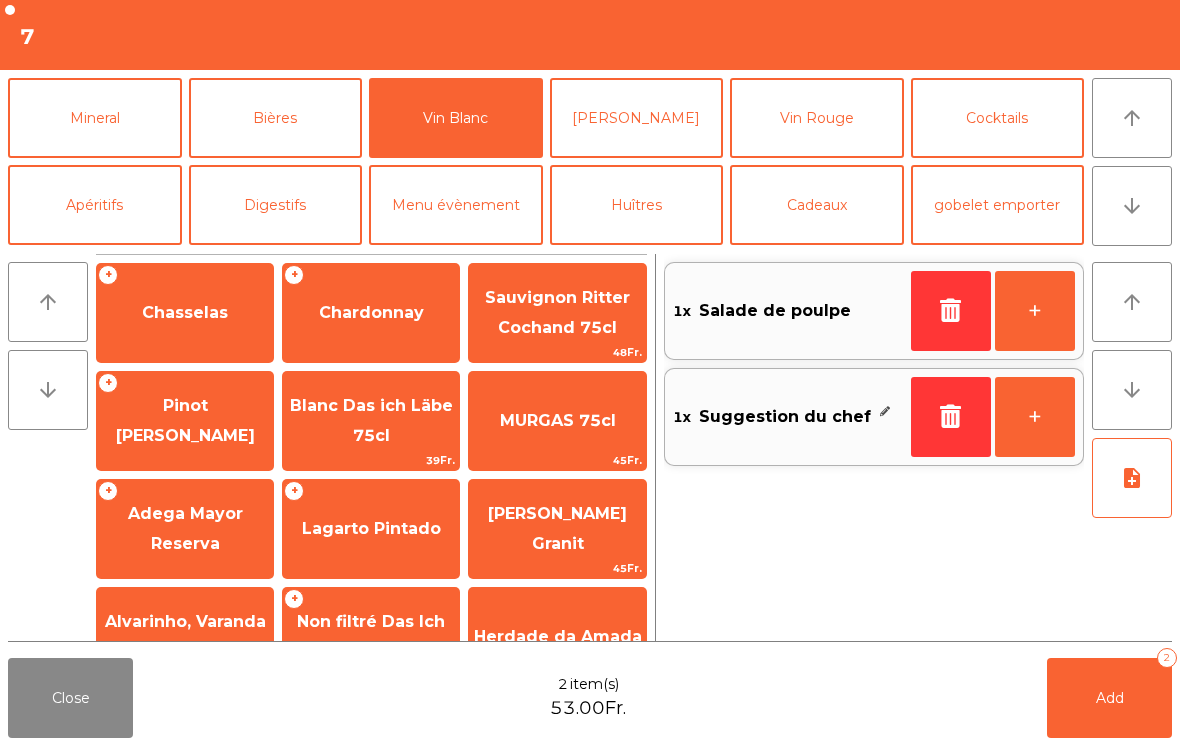 click on "Pinot [PERSON_NAME]" 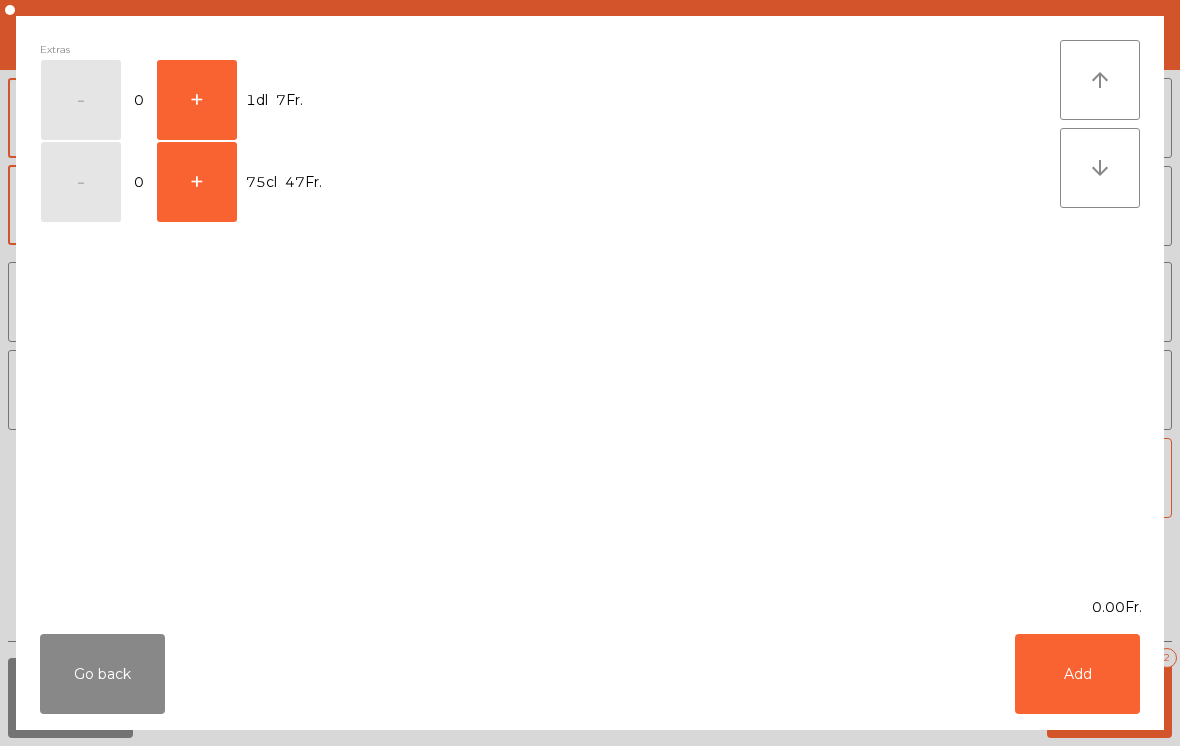 click on "+" 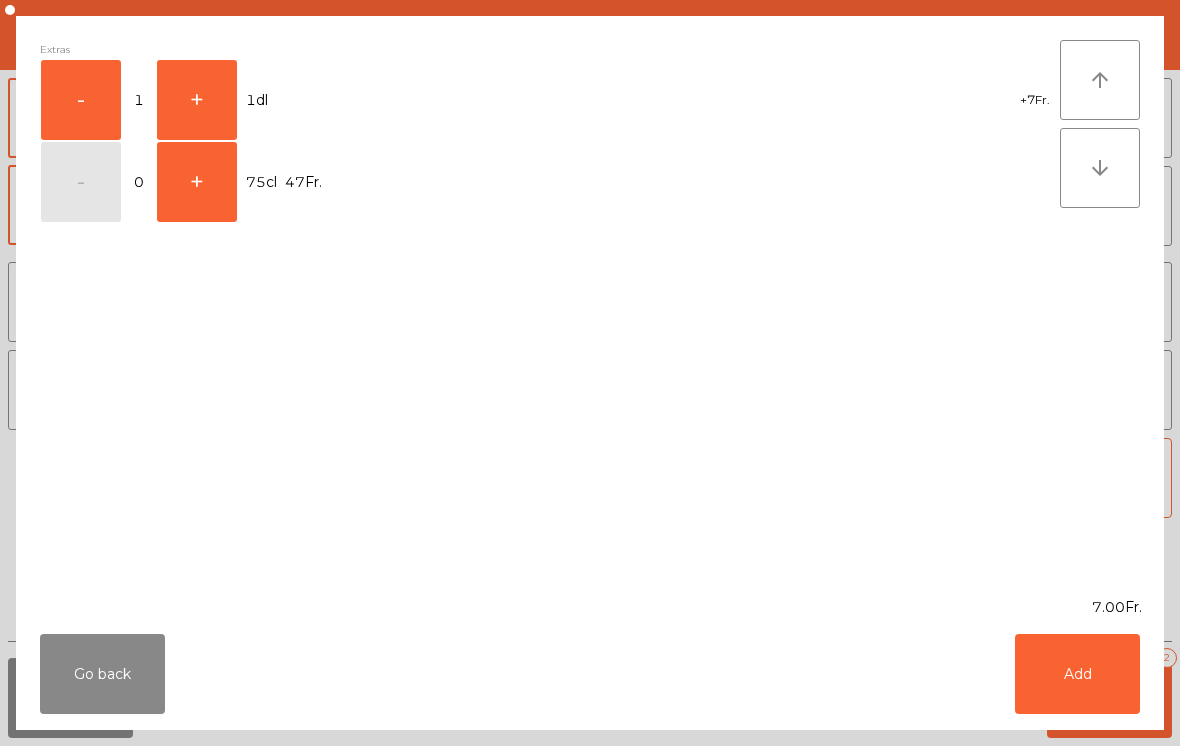 click on "Add" 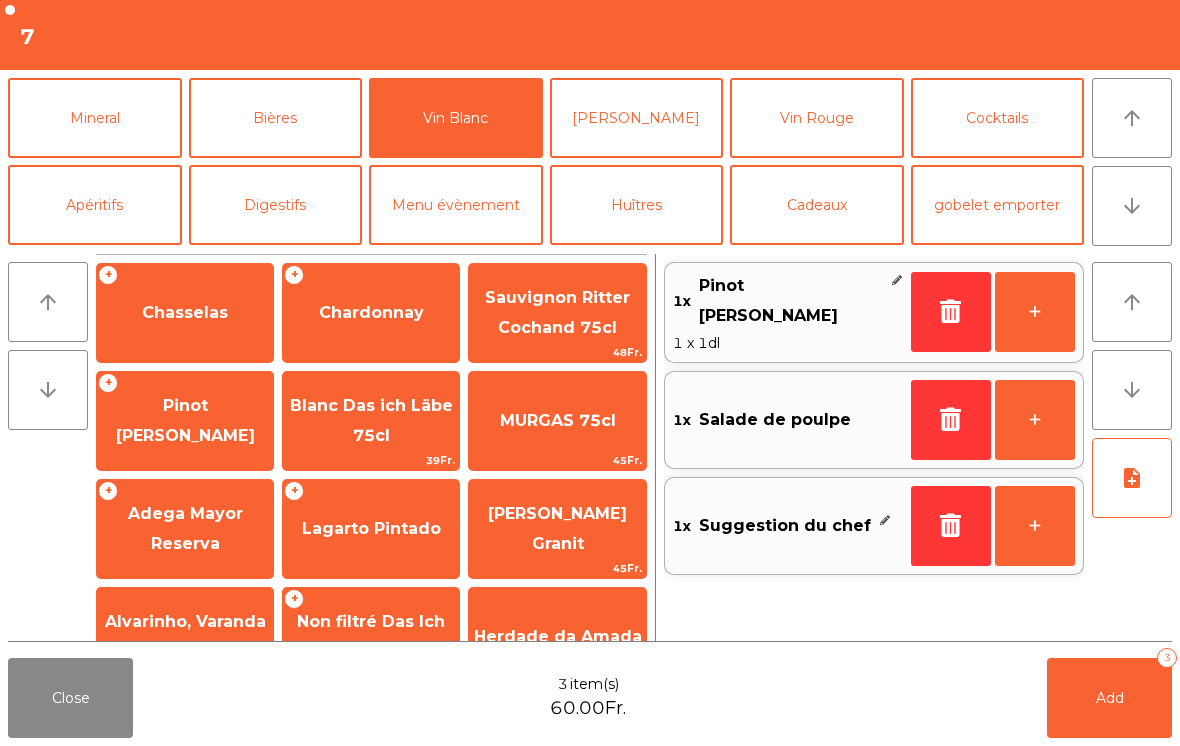 click on "+" 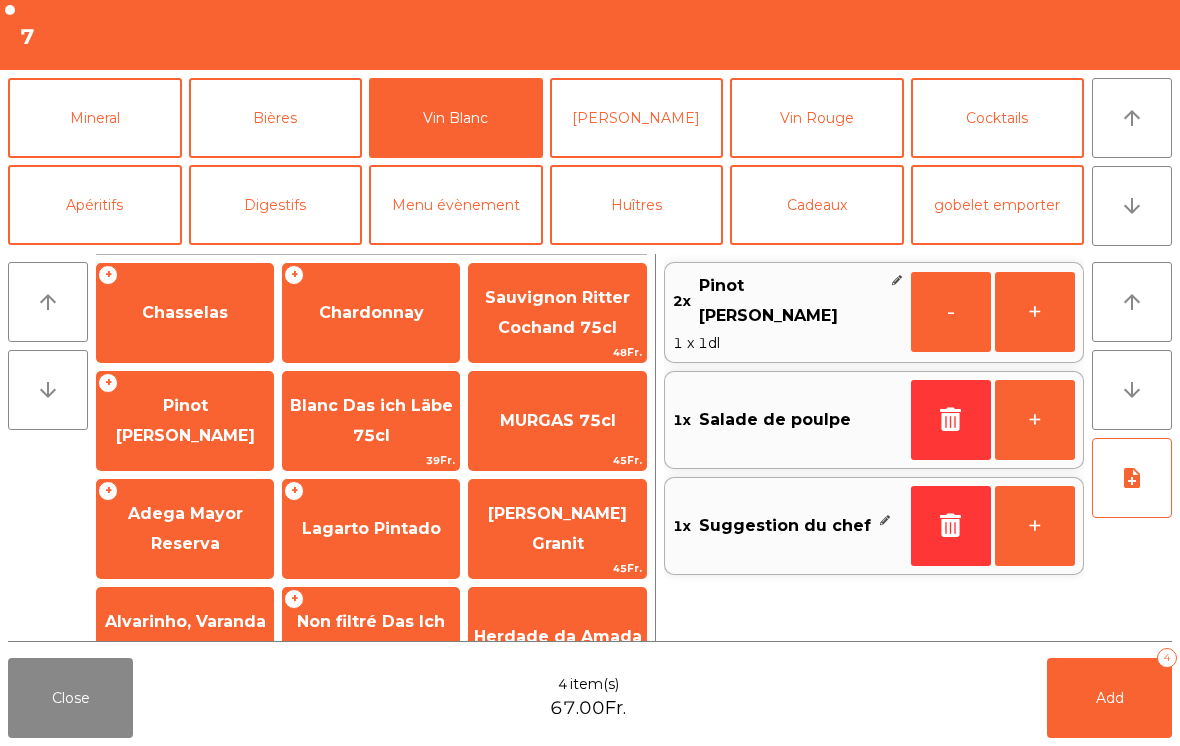 click on "+" 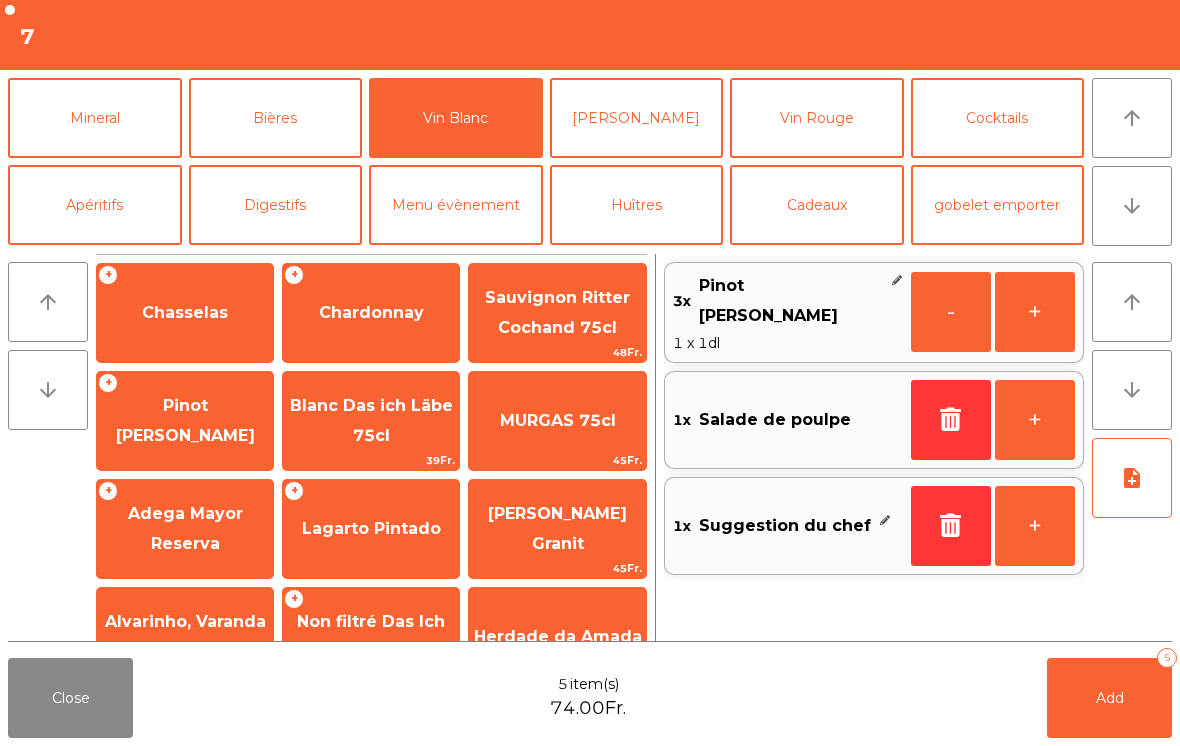 click on "+" 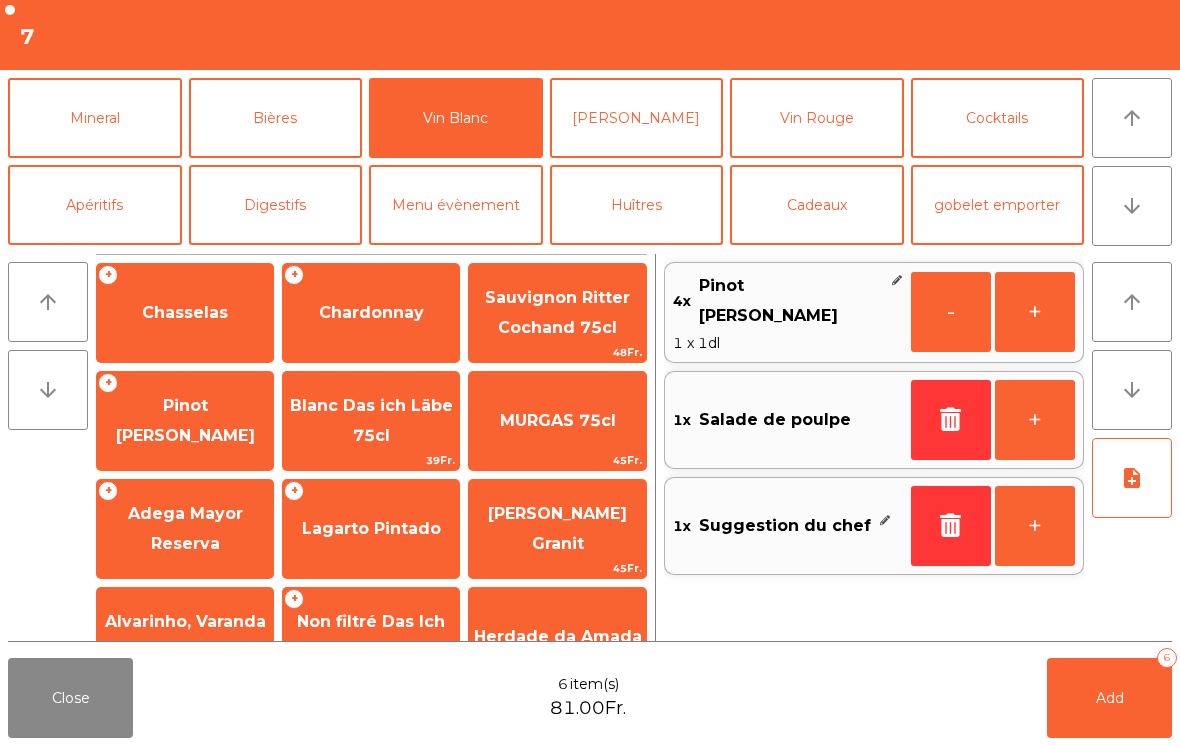 click on "+" 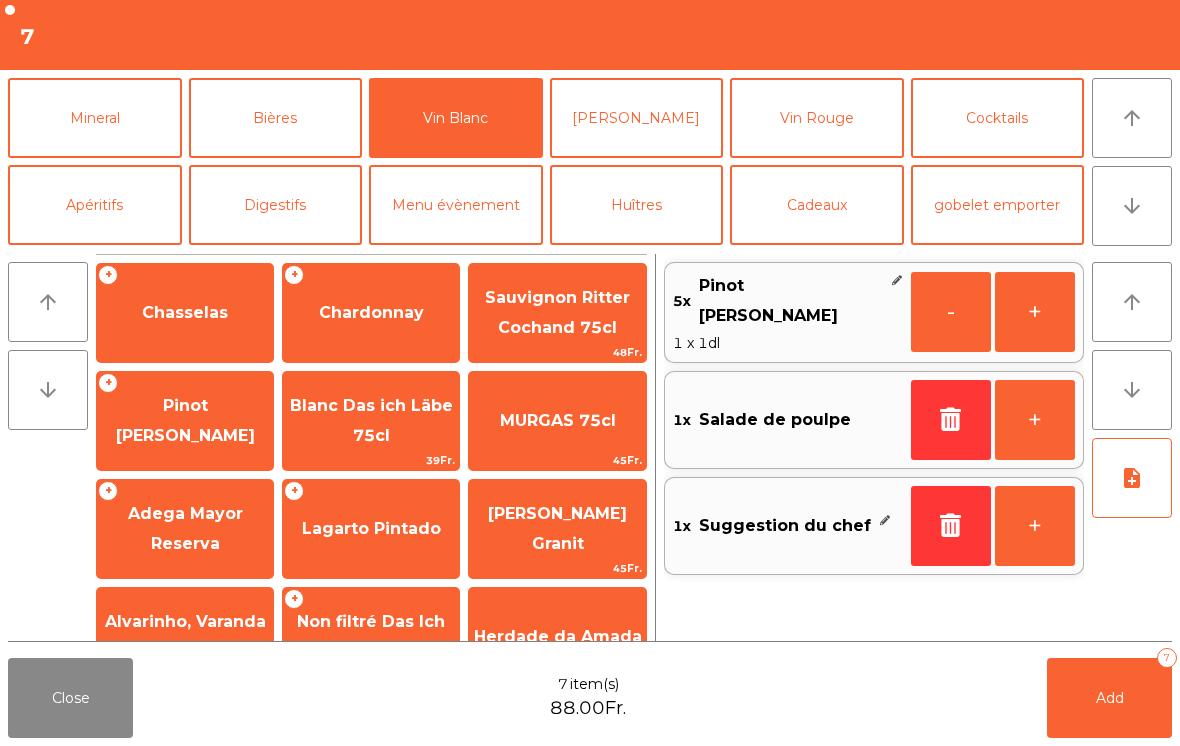 click on "Mineral" 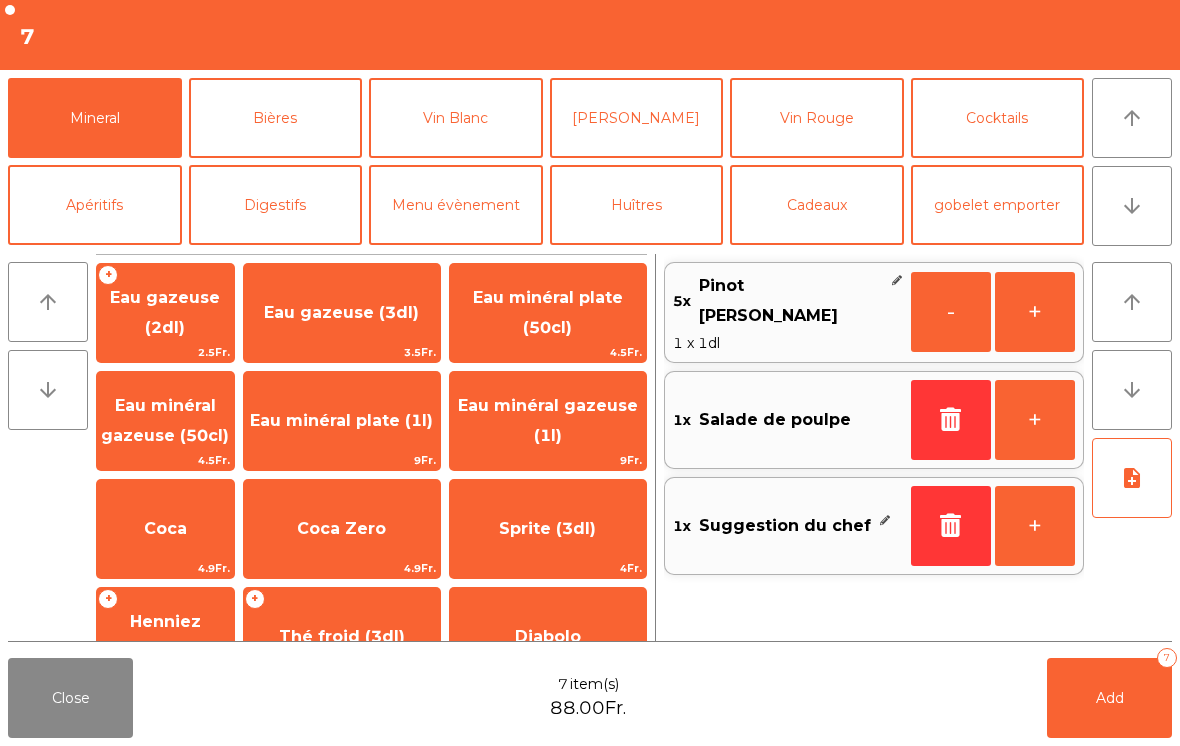 click on "Eau minéral gazeuse (50cl)" 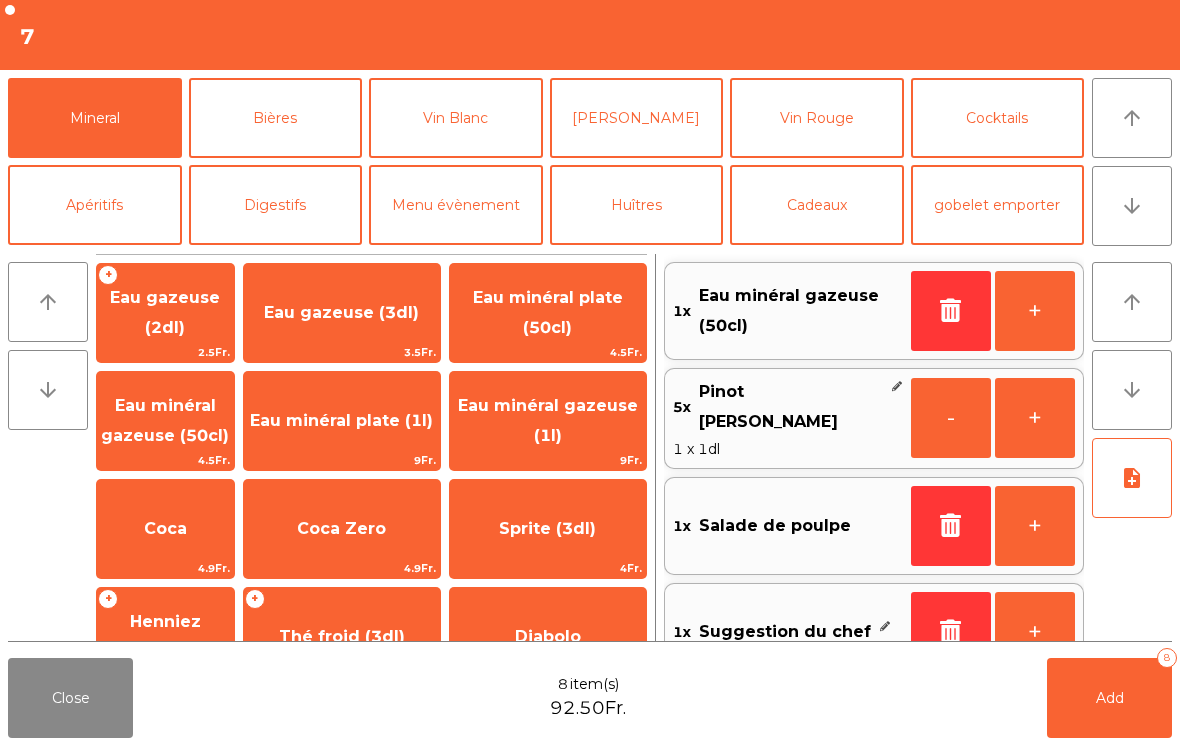 click on "Add   8" 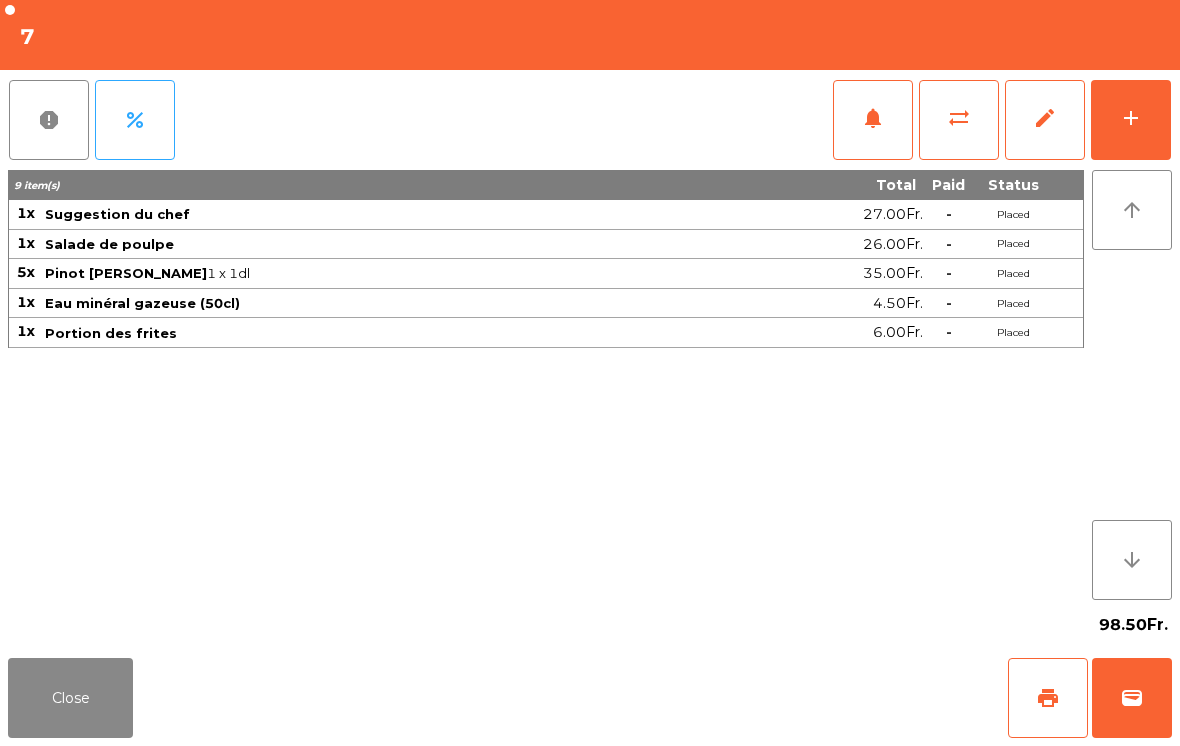 click on "Close" 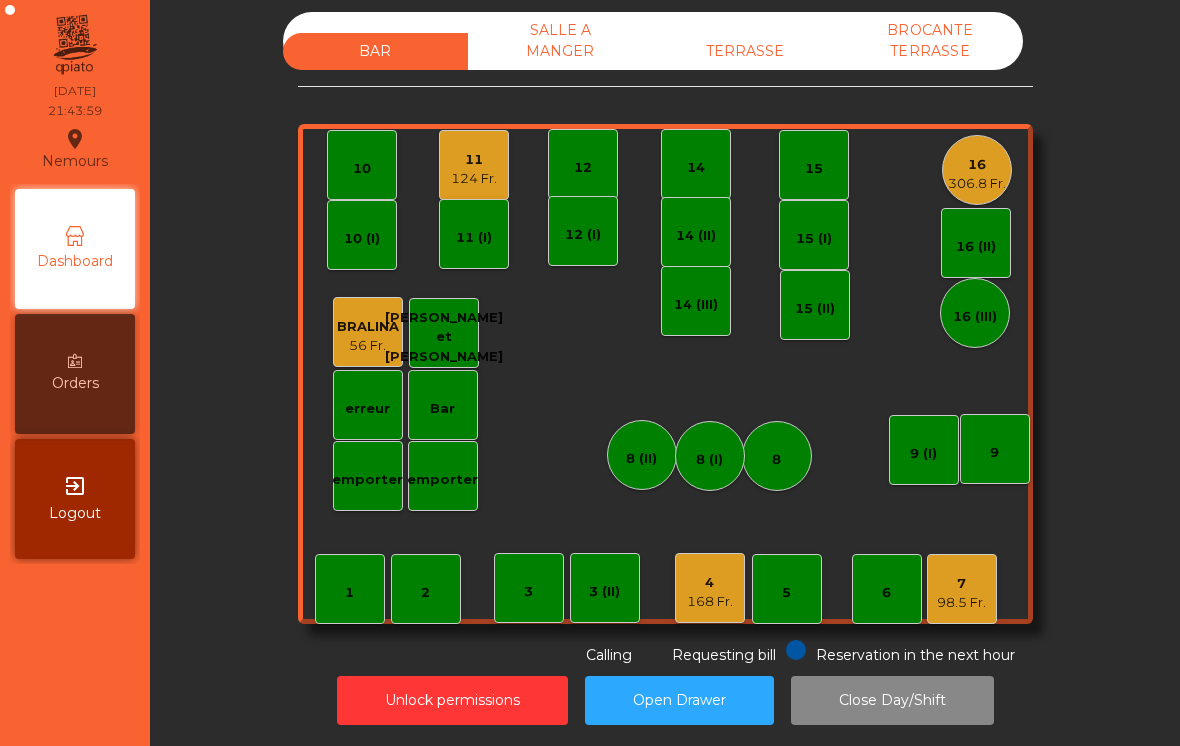 click on "98.5 Fr." 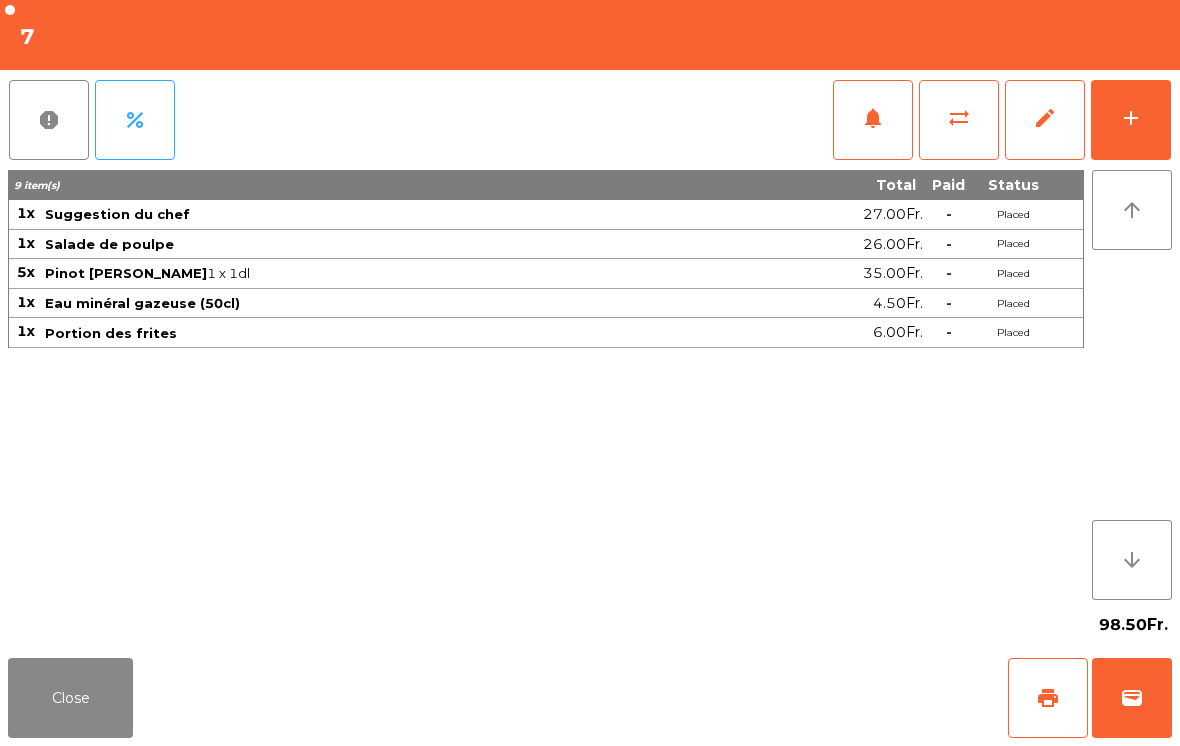 click on "add" 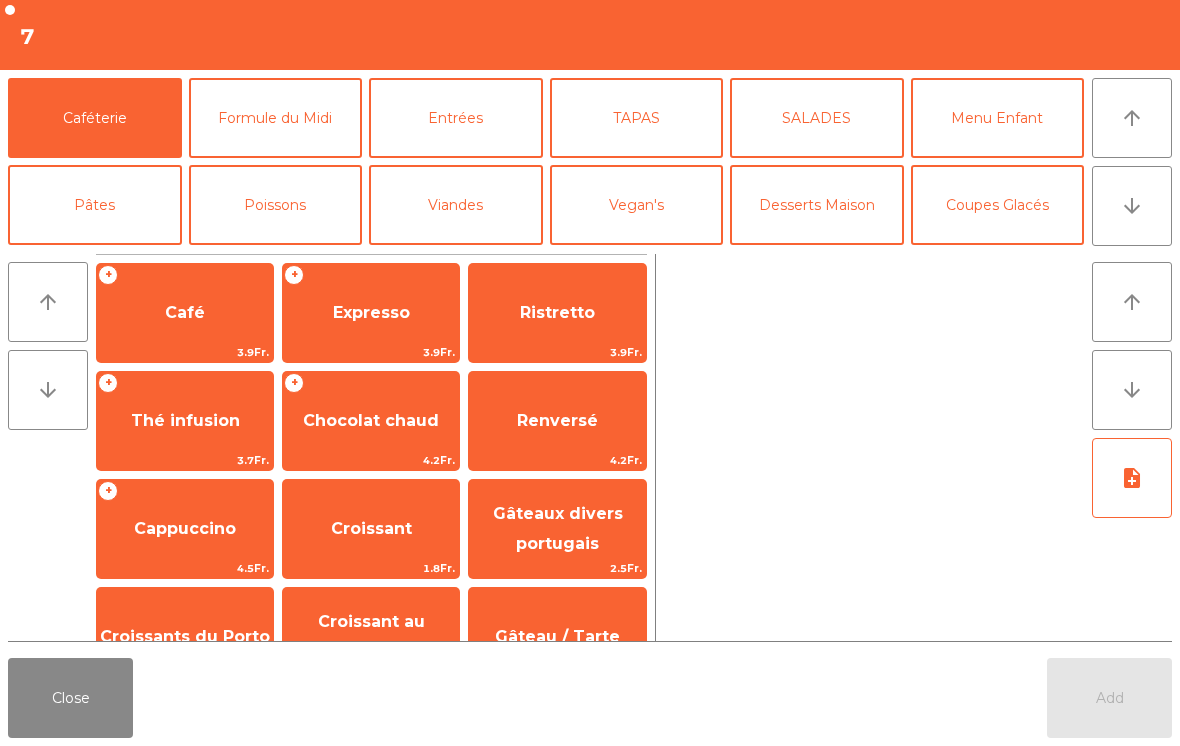 click on "arrow_downward" 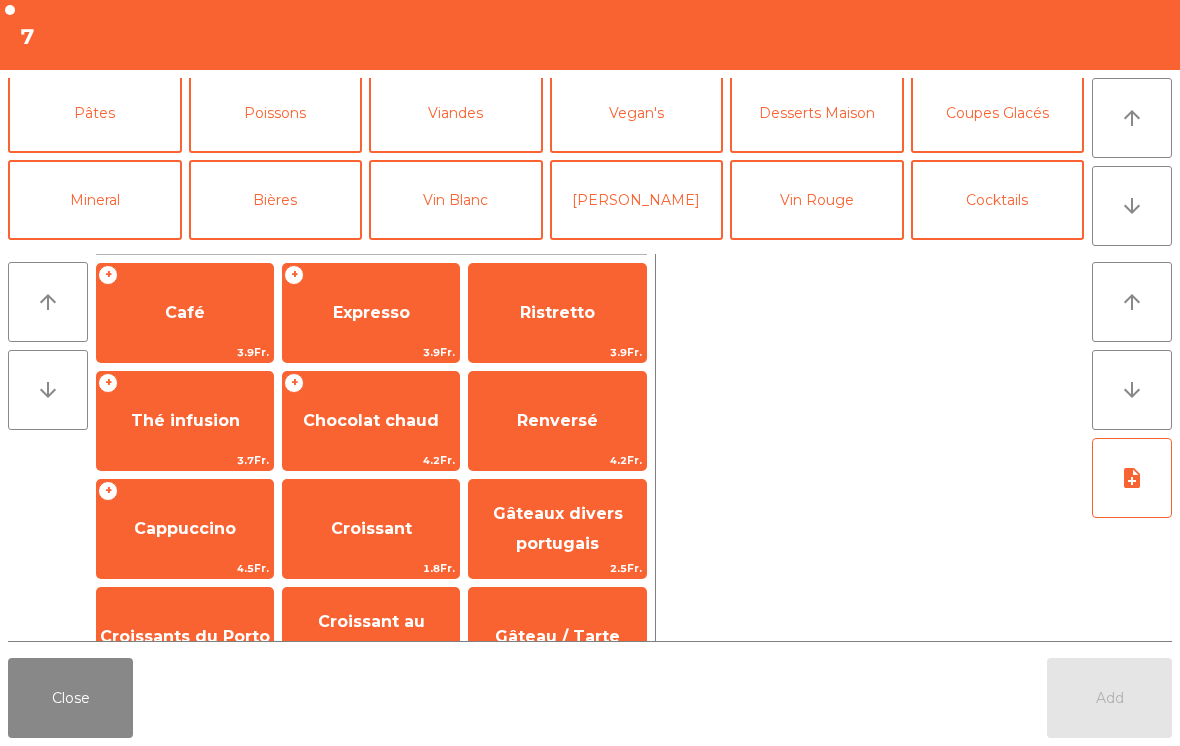 scroll, scrollTop: 174, scrollLeft: 0, axis: vertical 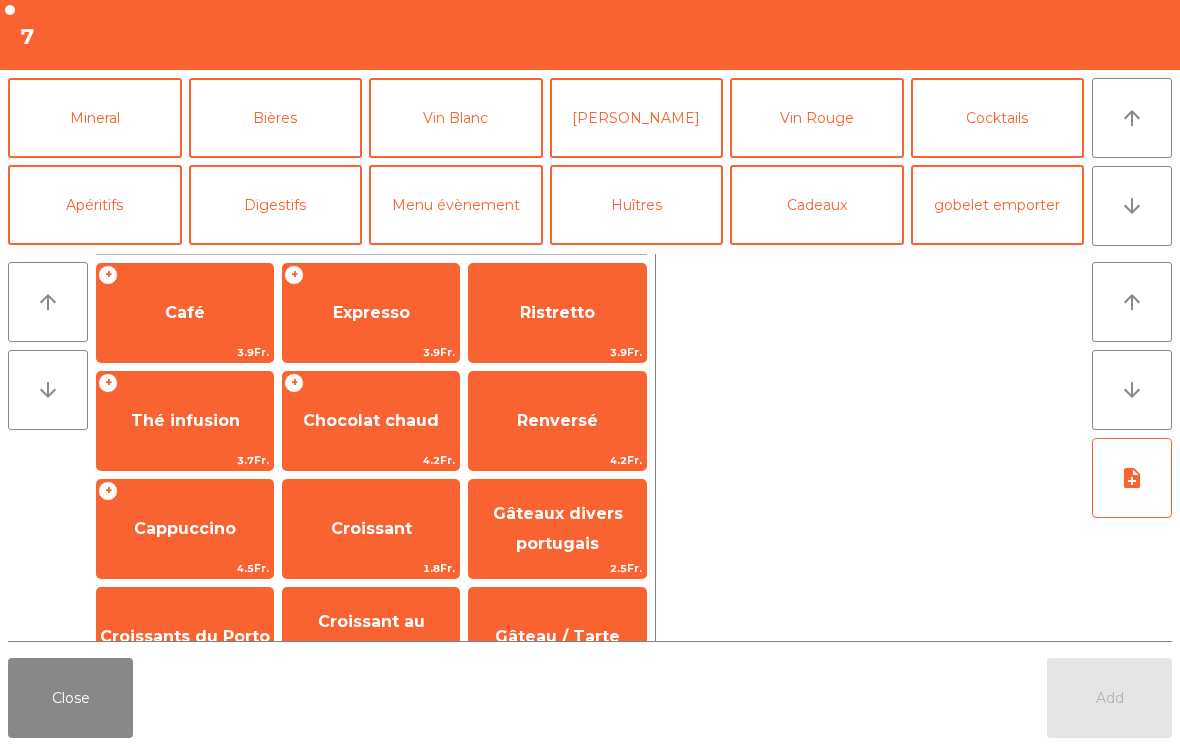click on "Mineral" 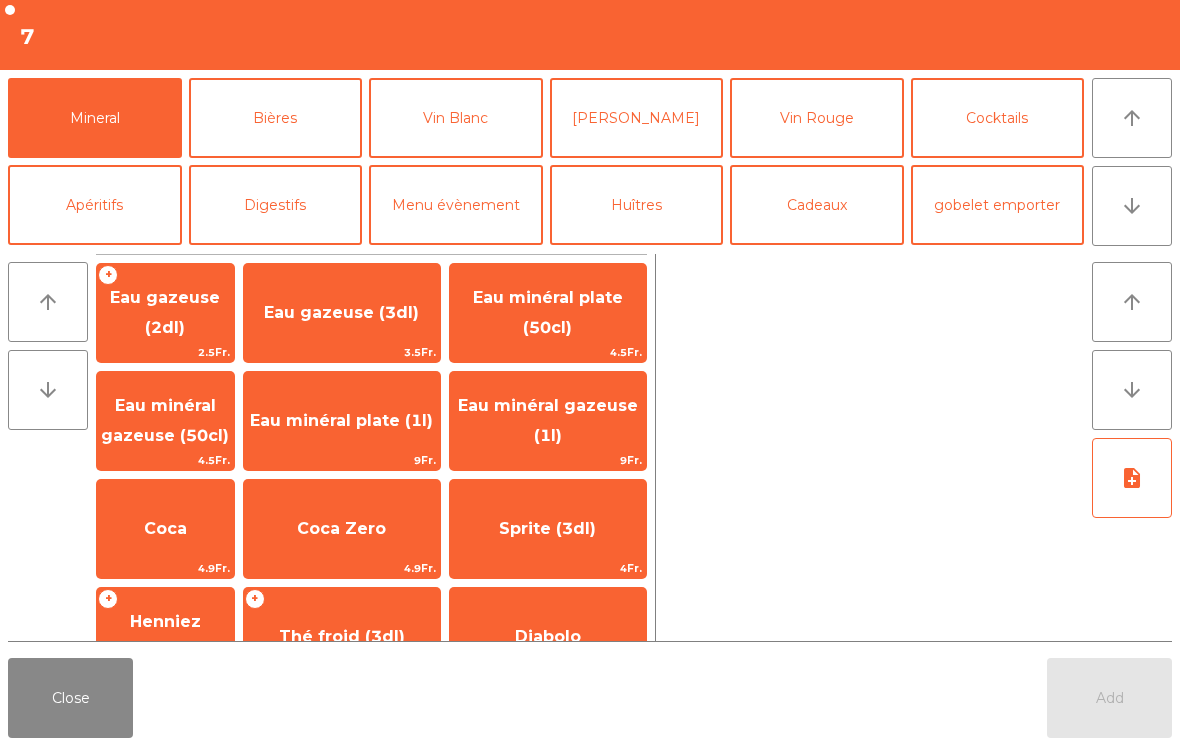 click on "Coca" 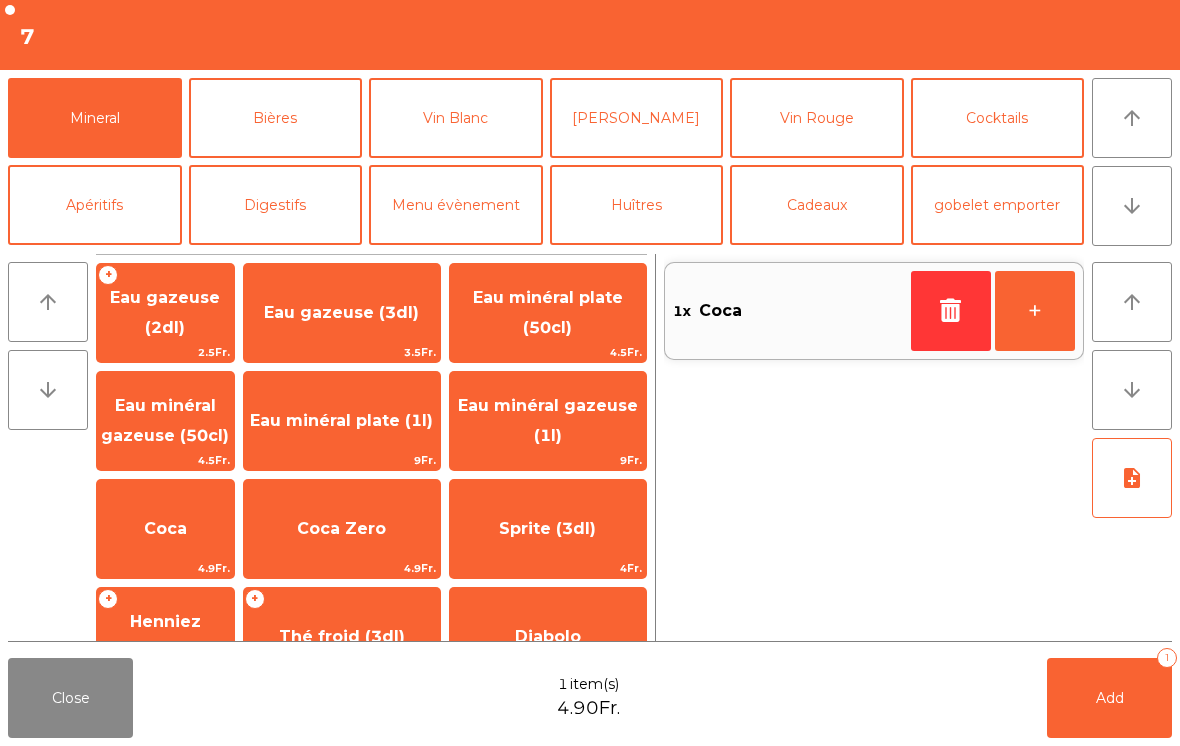 click on "Add   1" 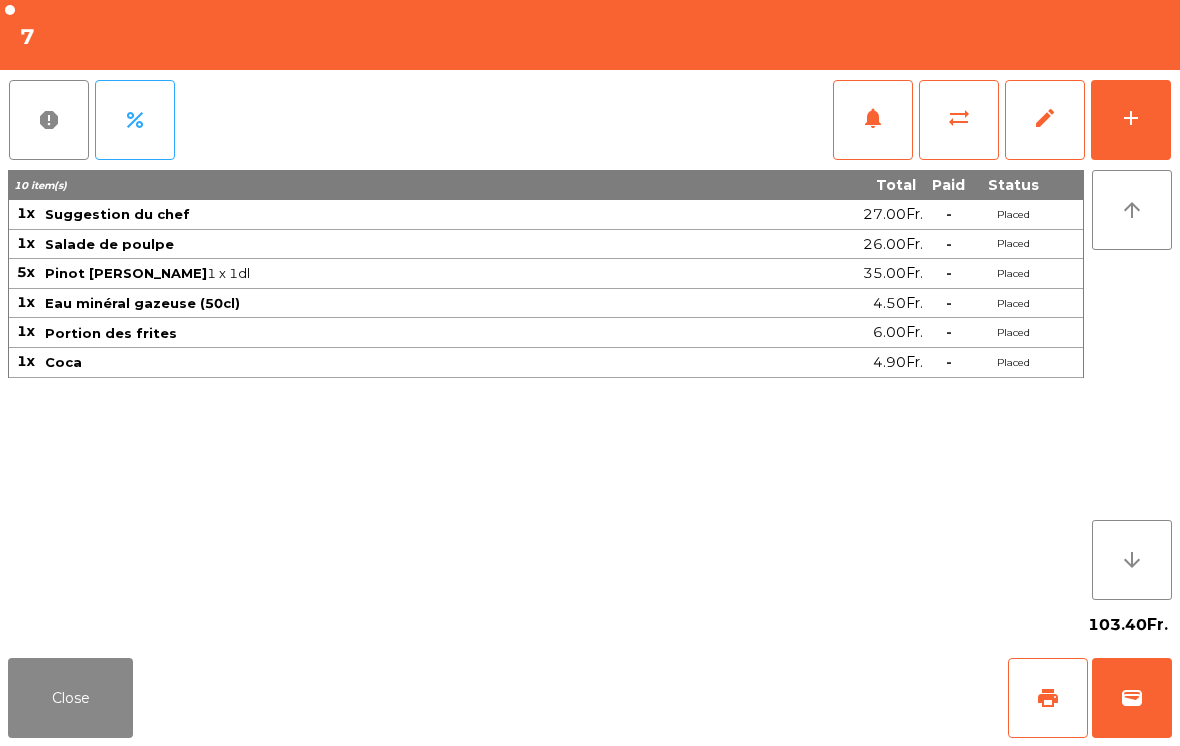 scroll, scrollTop: 0, scrollLeft: 0, axis: both 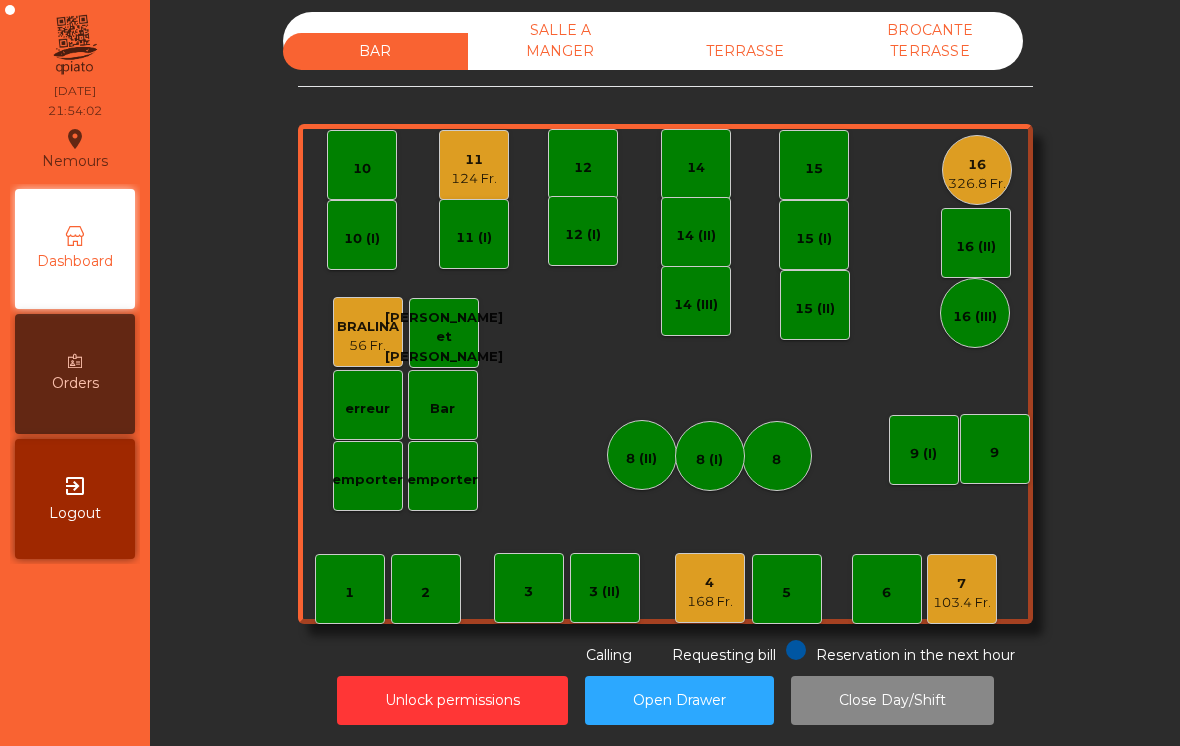 click on "124 Fr." 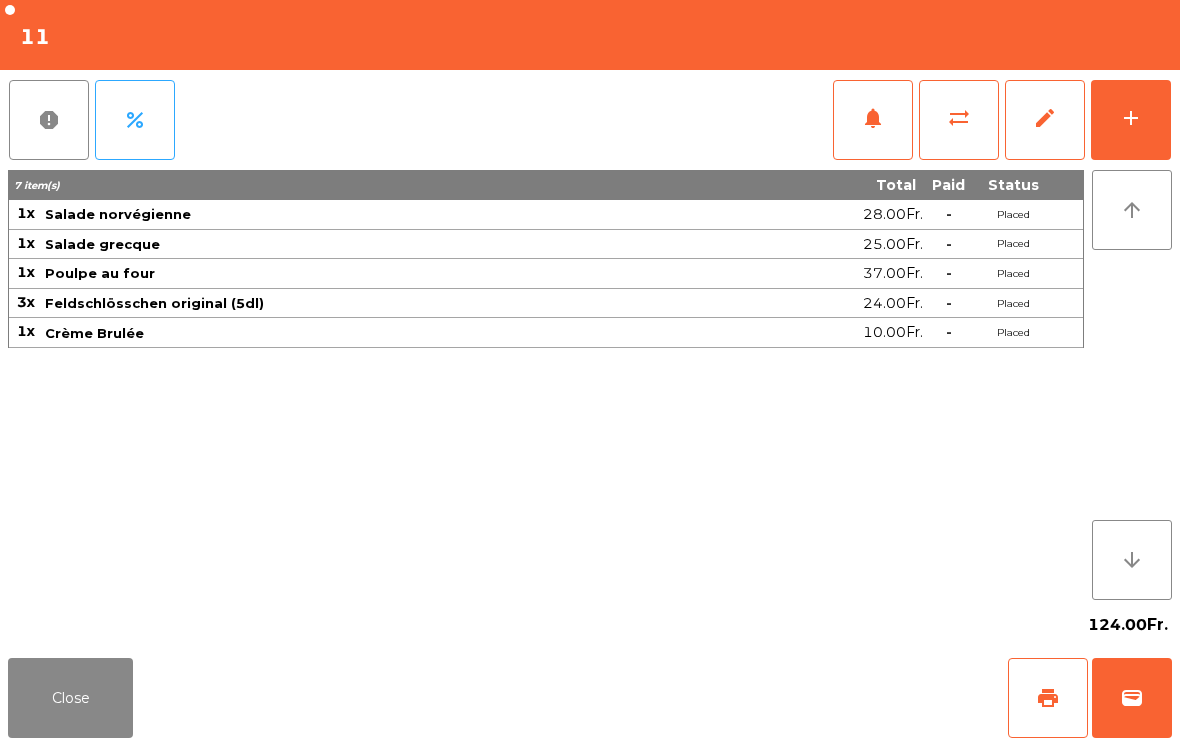 click on "Close" 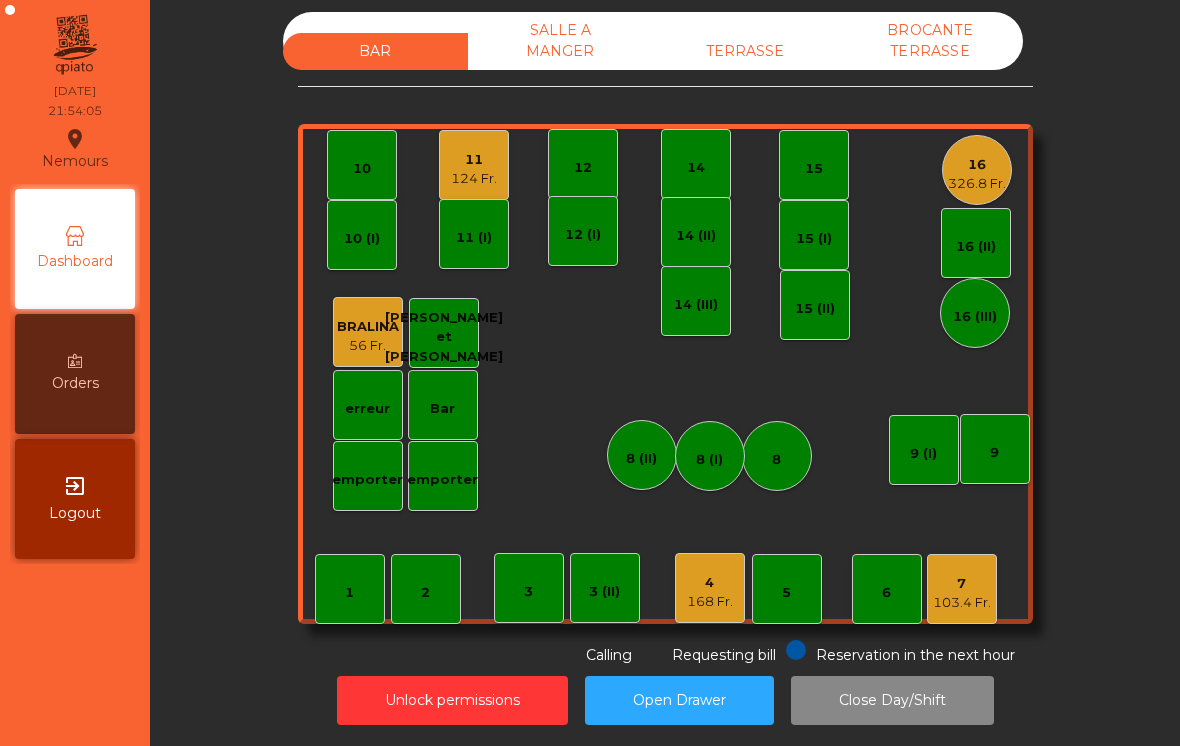 scroll, scrollTop: -1, scrollLeft: 0, axis: vertical 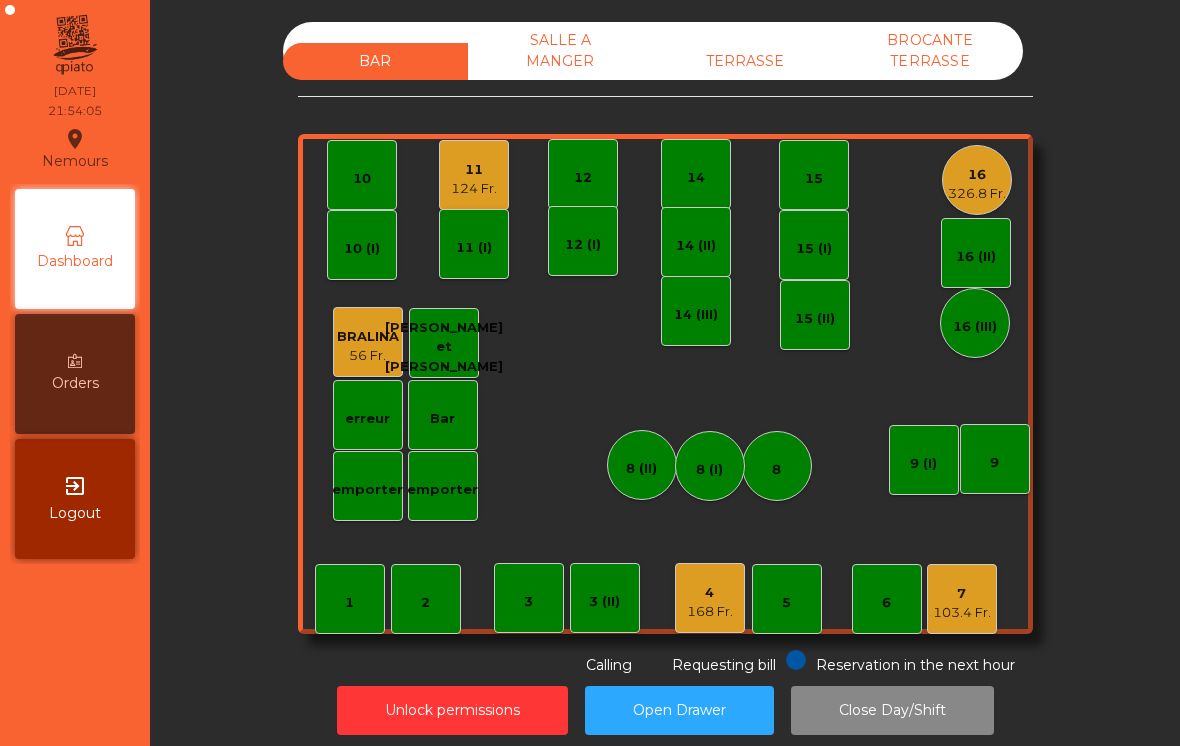 click on "7" 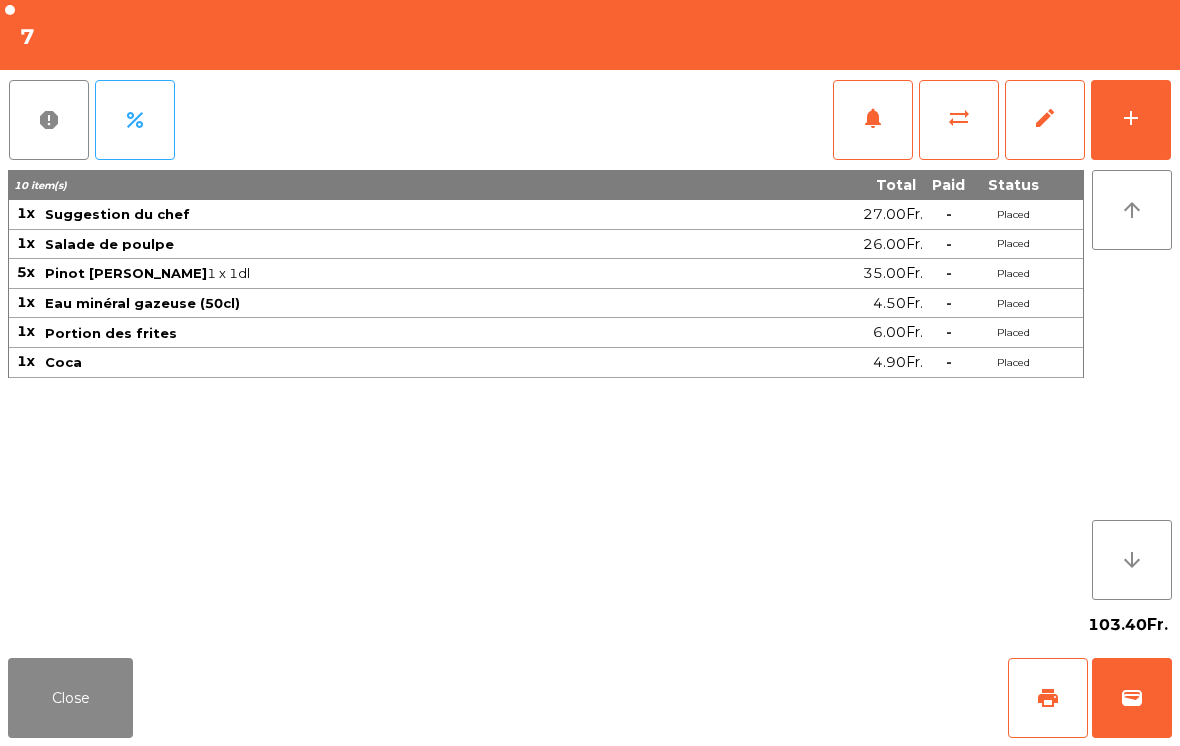 click on "Close" 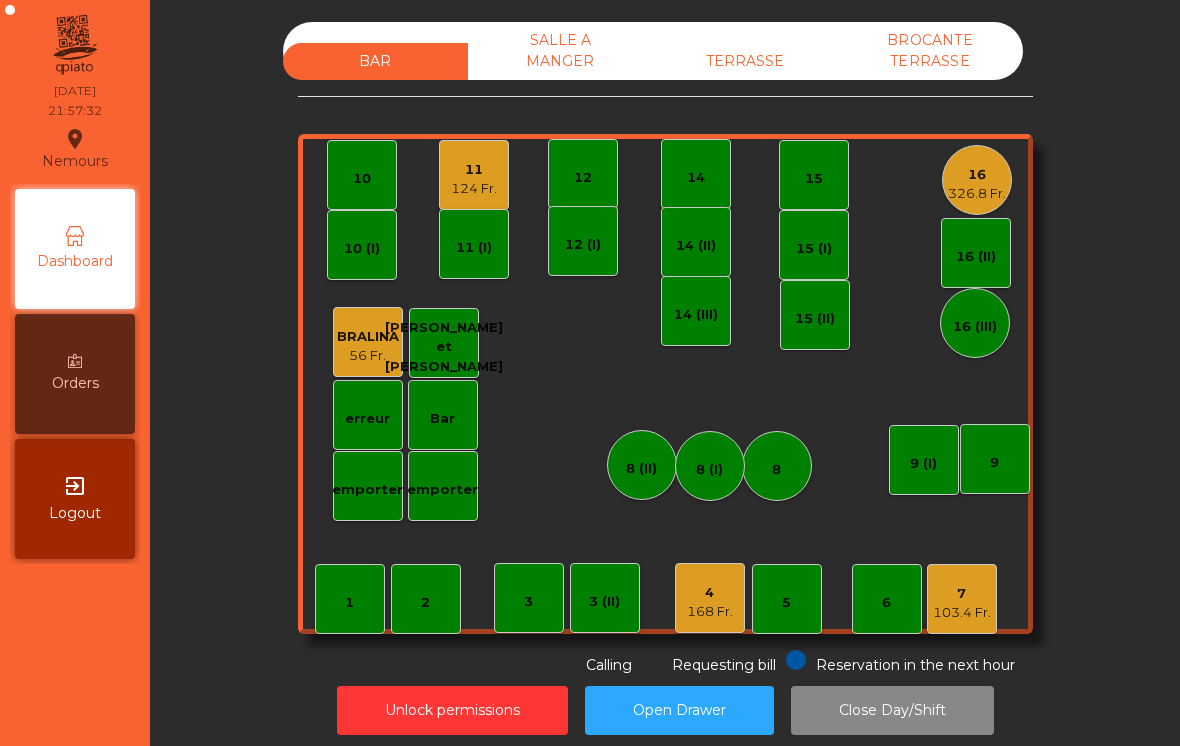 click on "16   326.8 Fr." 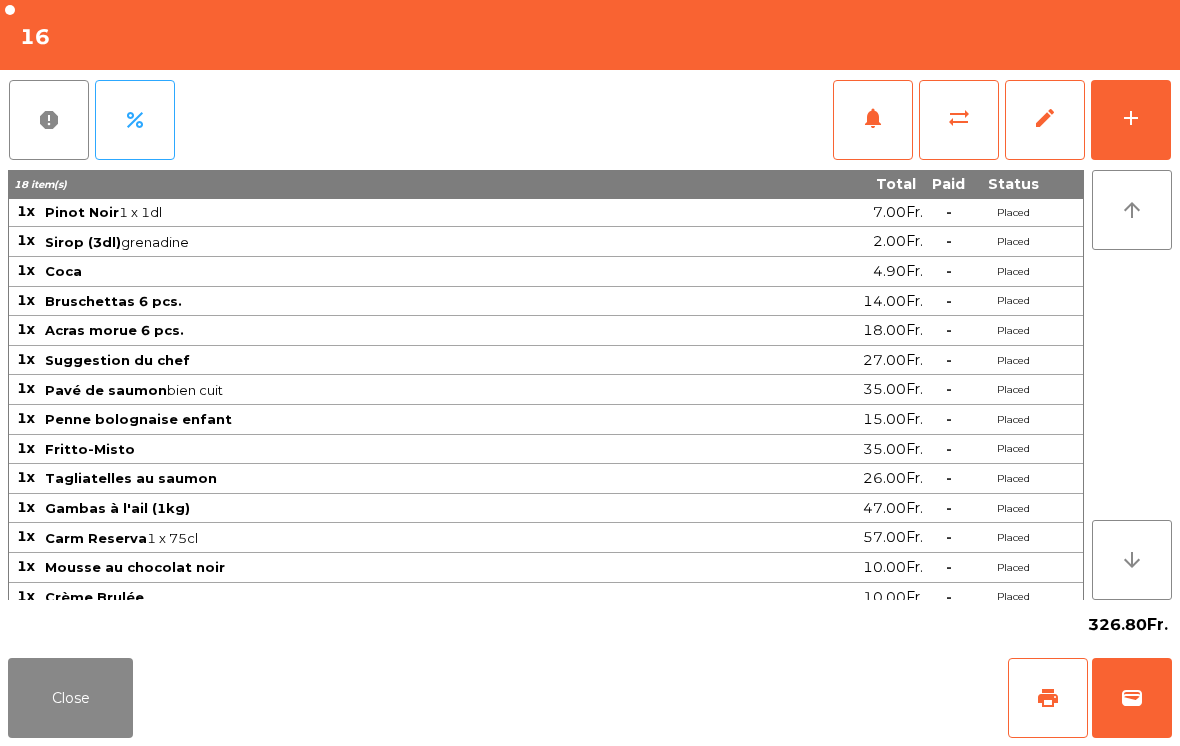 scroll, scrollTop: 88, scrollLeft: 0, axis: vertical 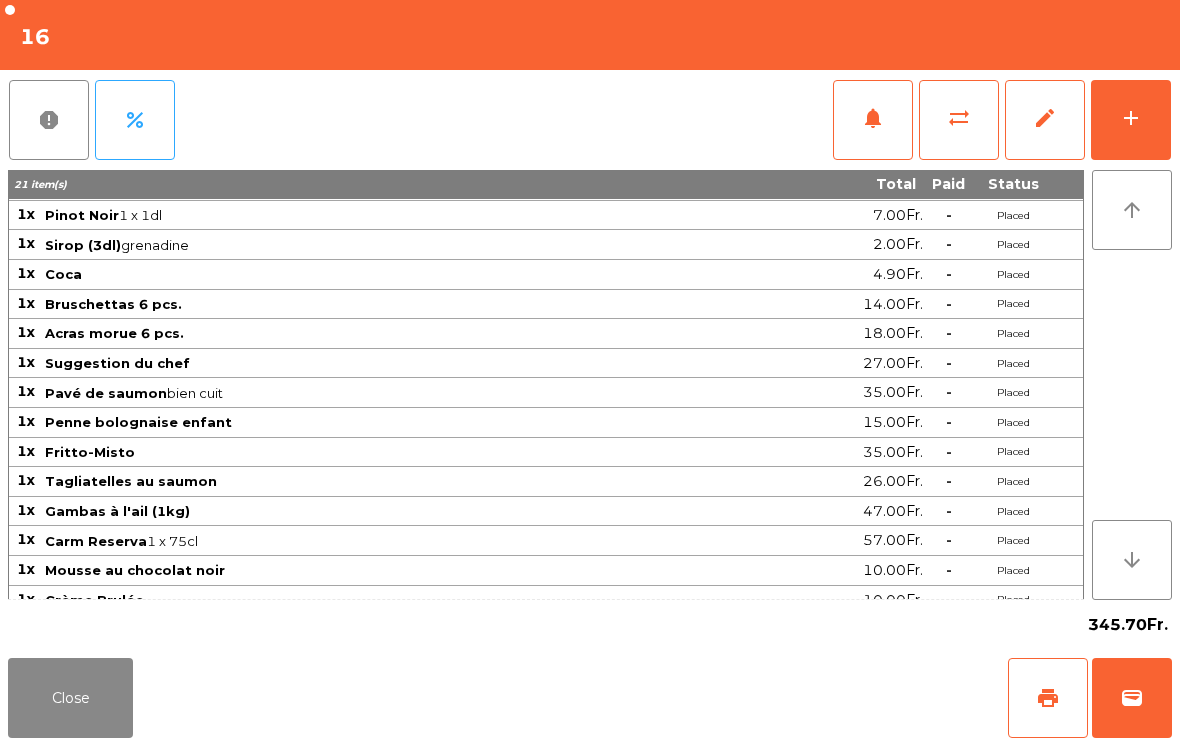 click on "add" 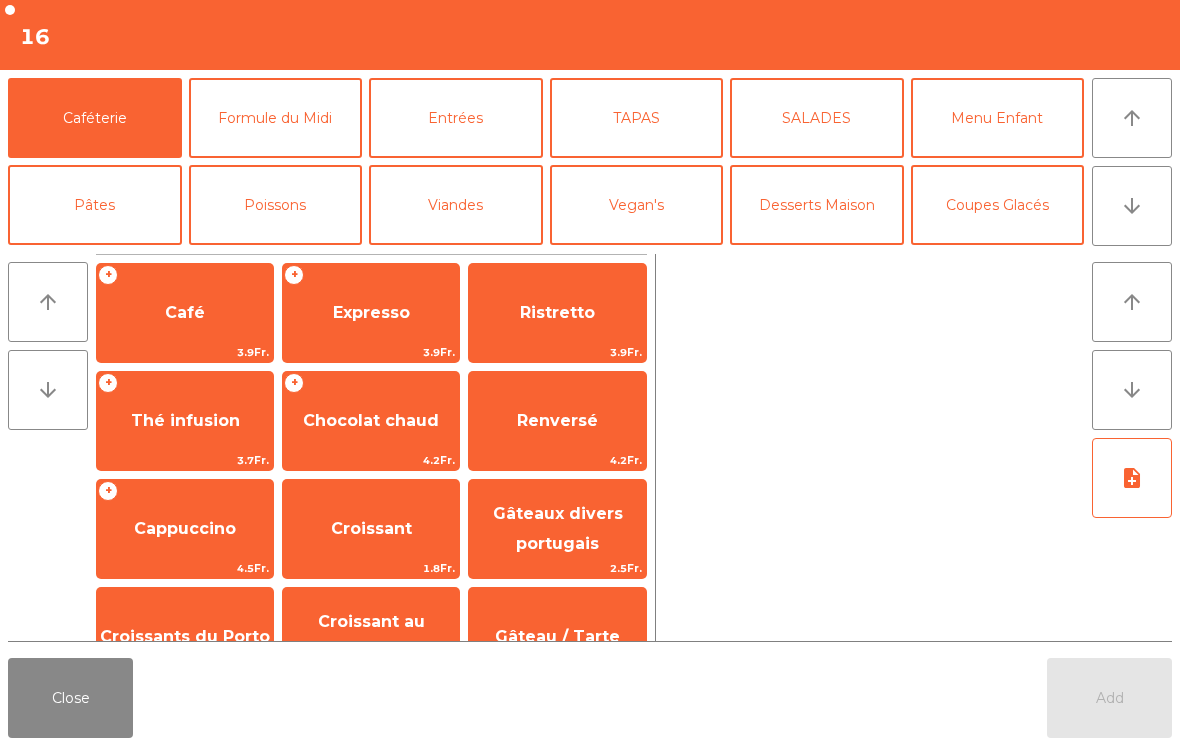 click on "arrow_downward" 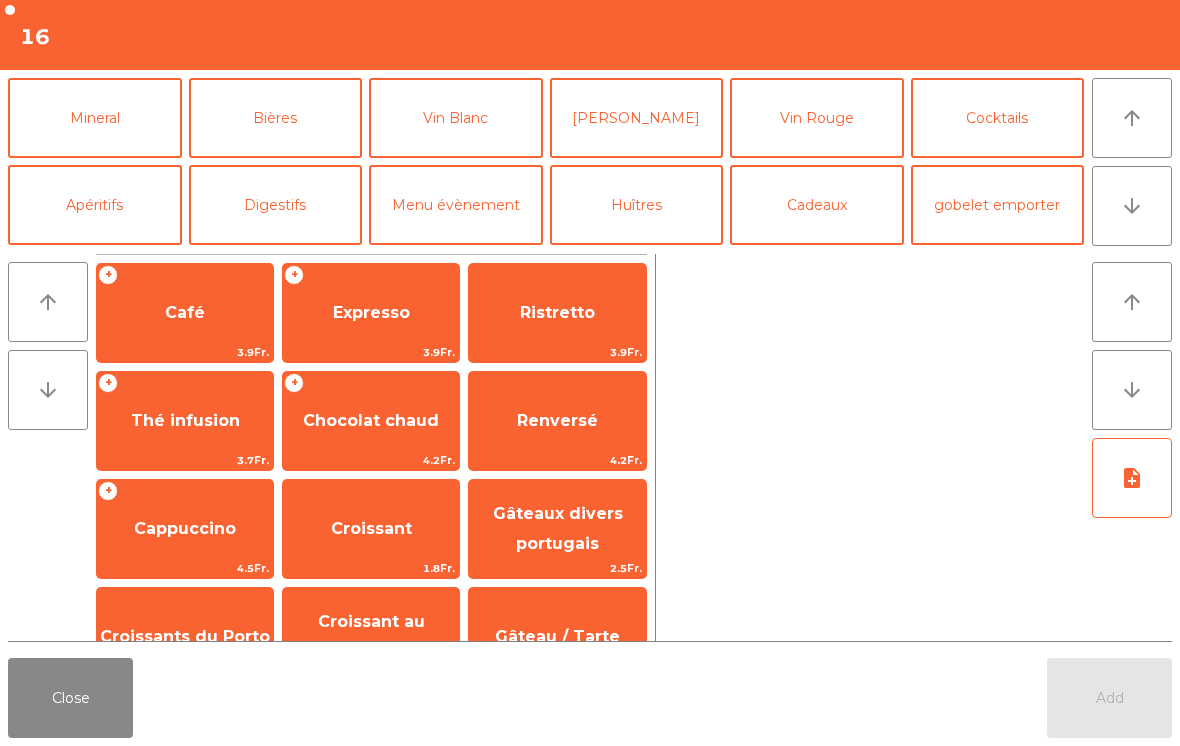 click on "Bières" 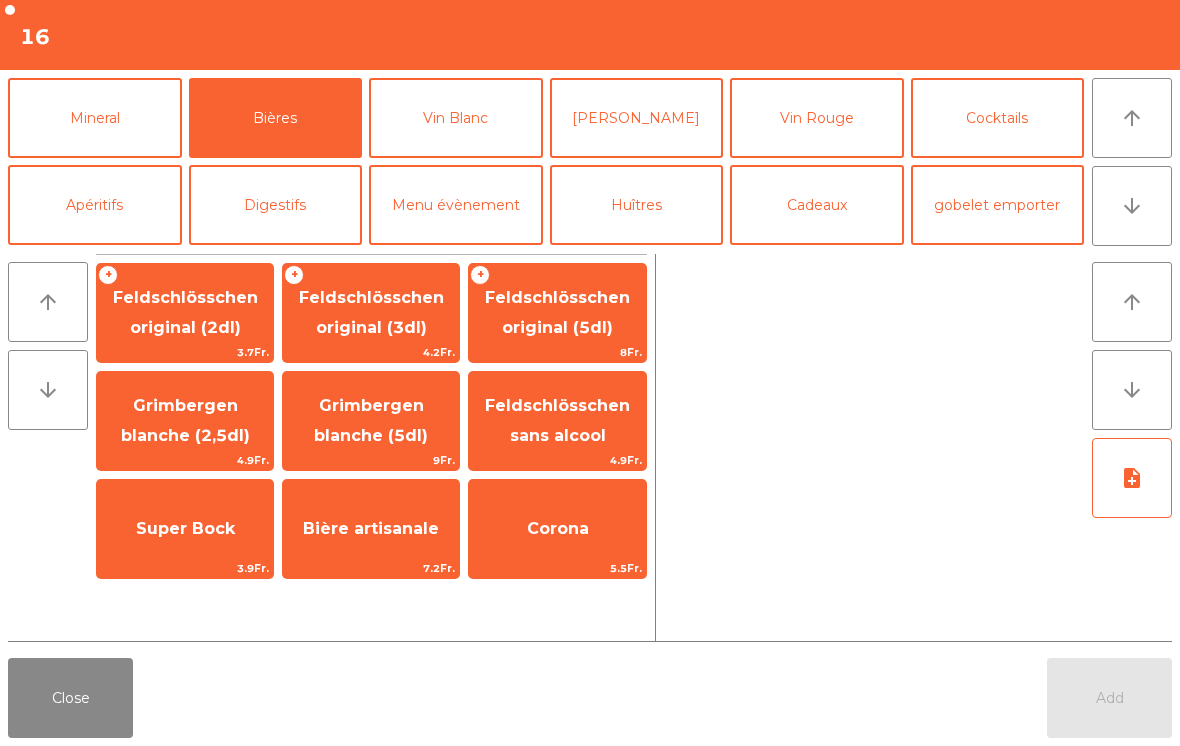 click on "Grimbergen blanche (2,5dl)" 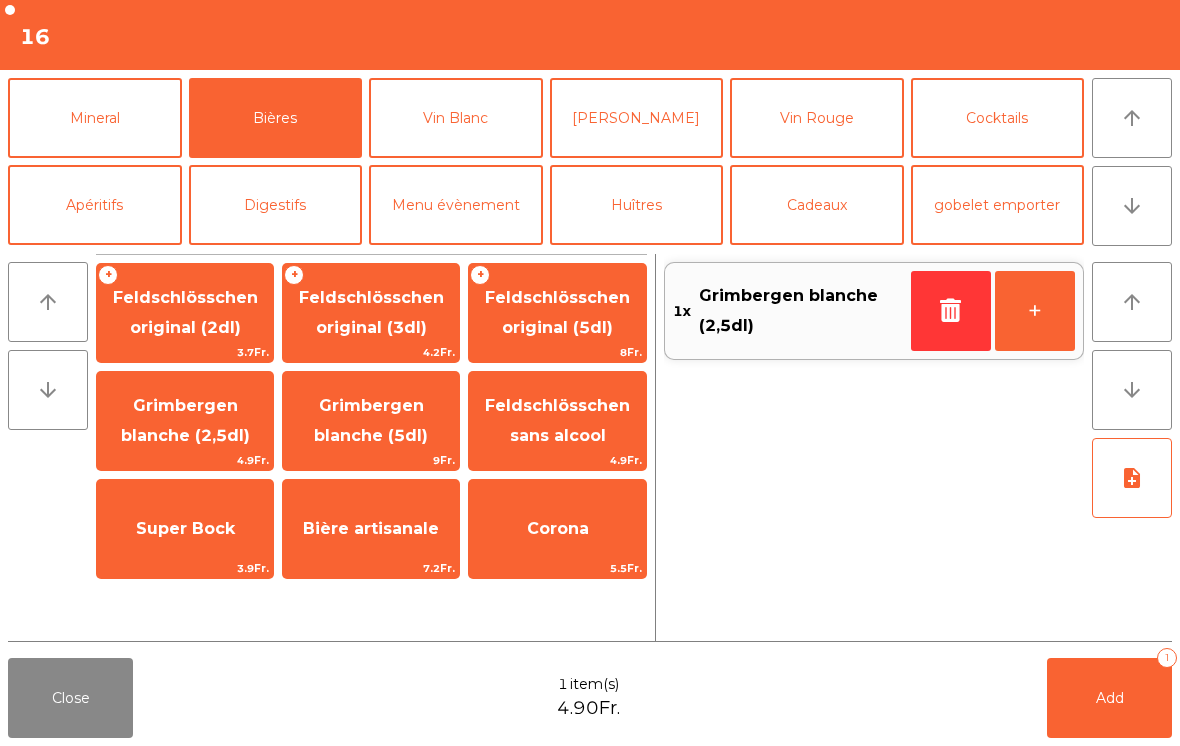 click on "Add" 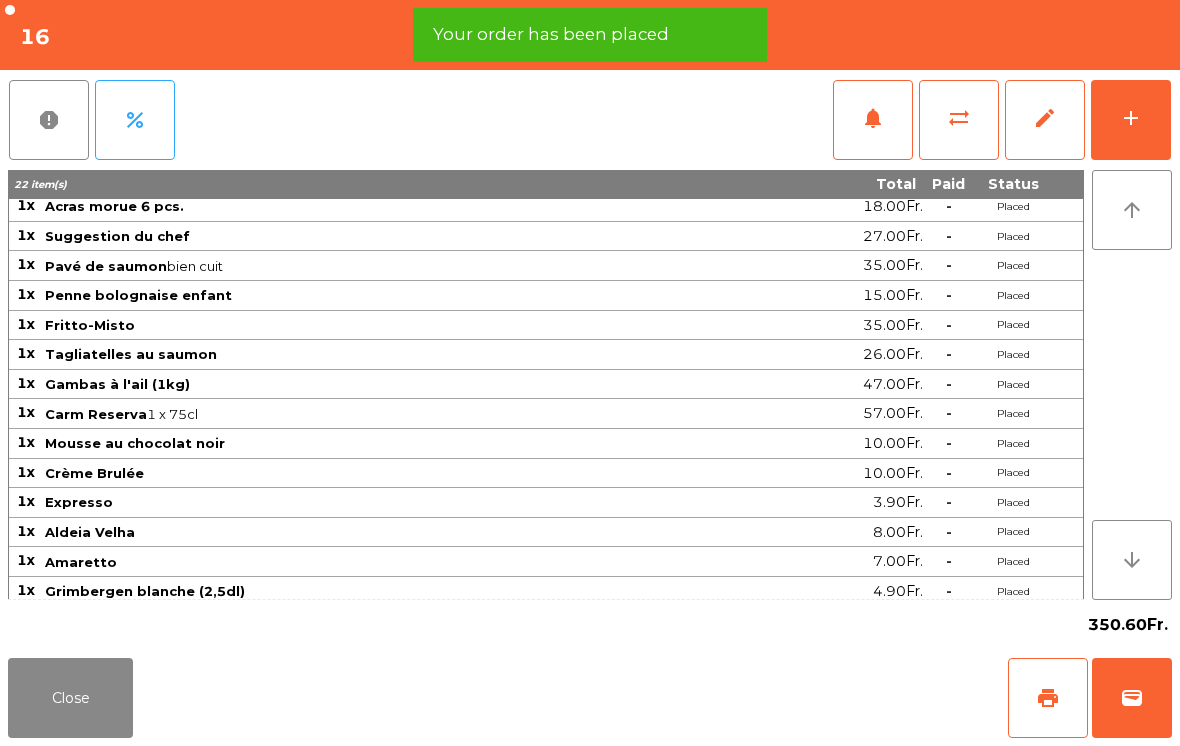 scroll, scrollTop: 205, scrollLeft: 0, axis: vertical 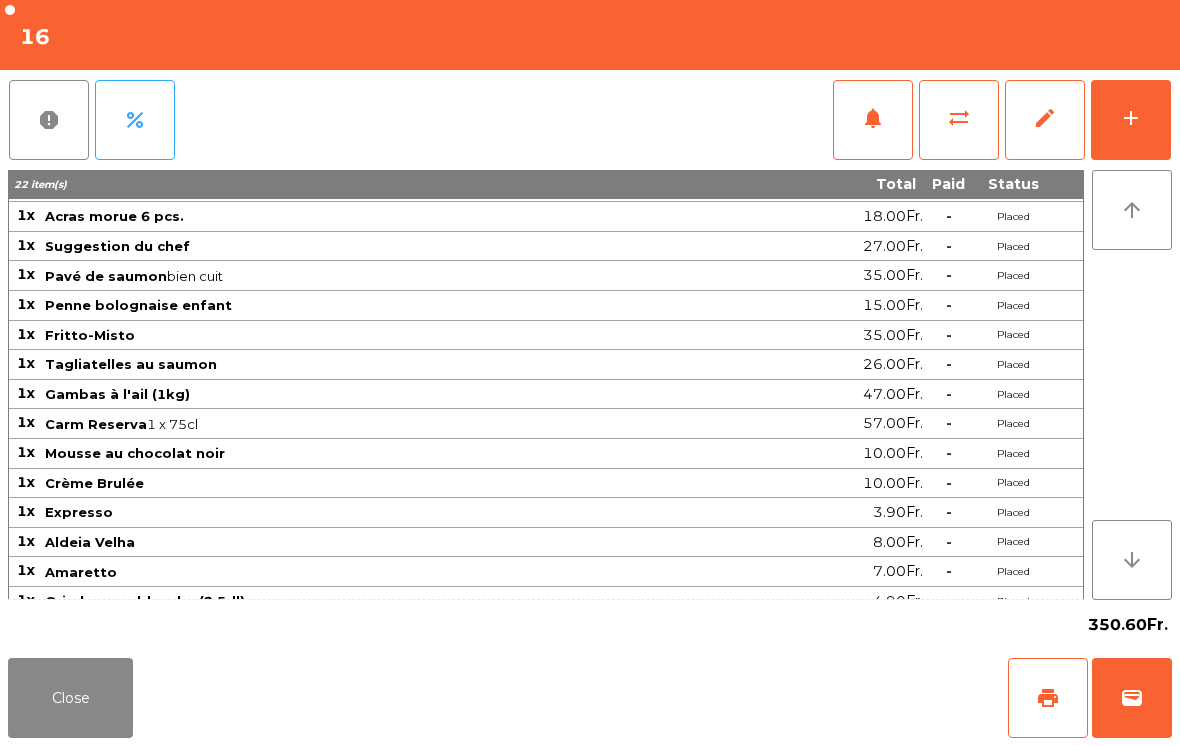 click on "Close" 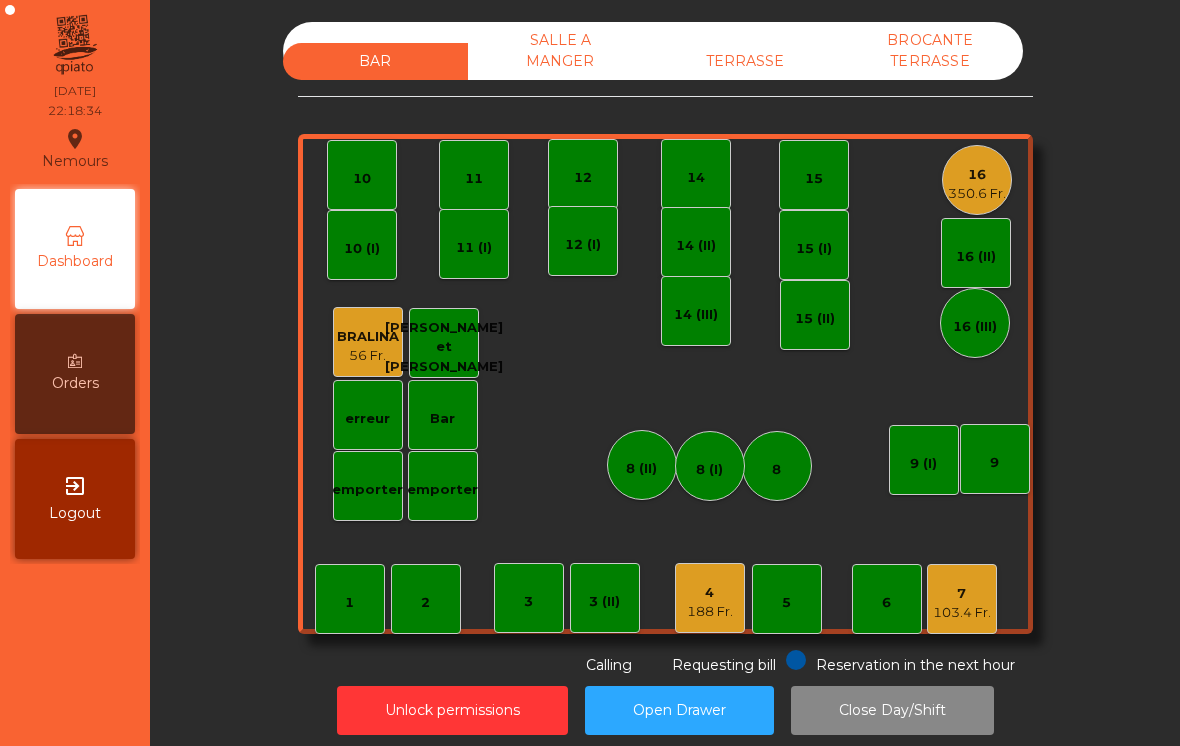 click on "7" 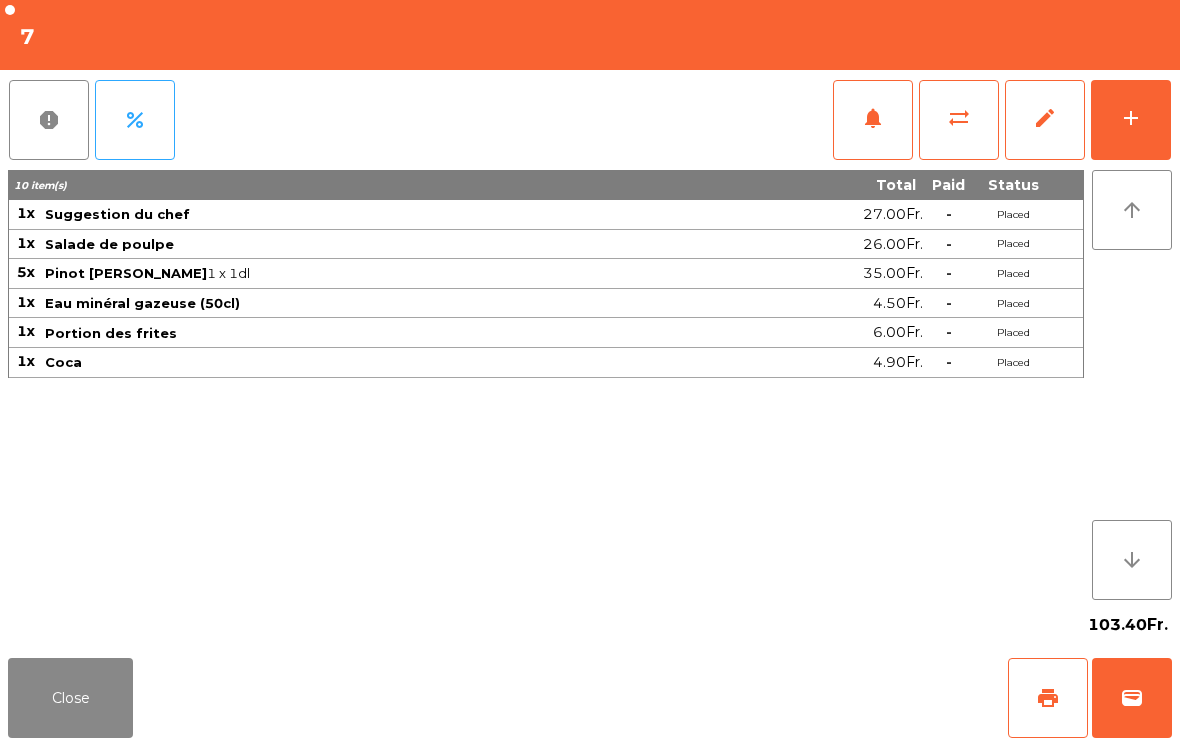 click on "print" 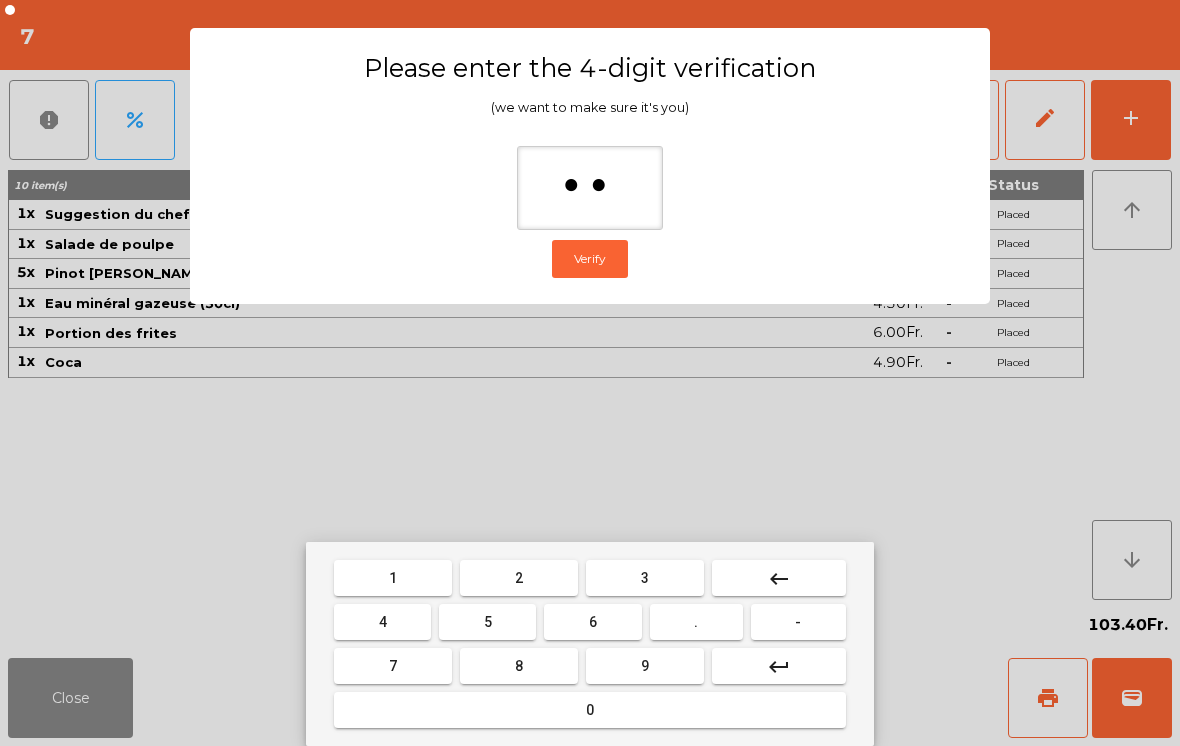type on "***" 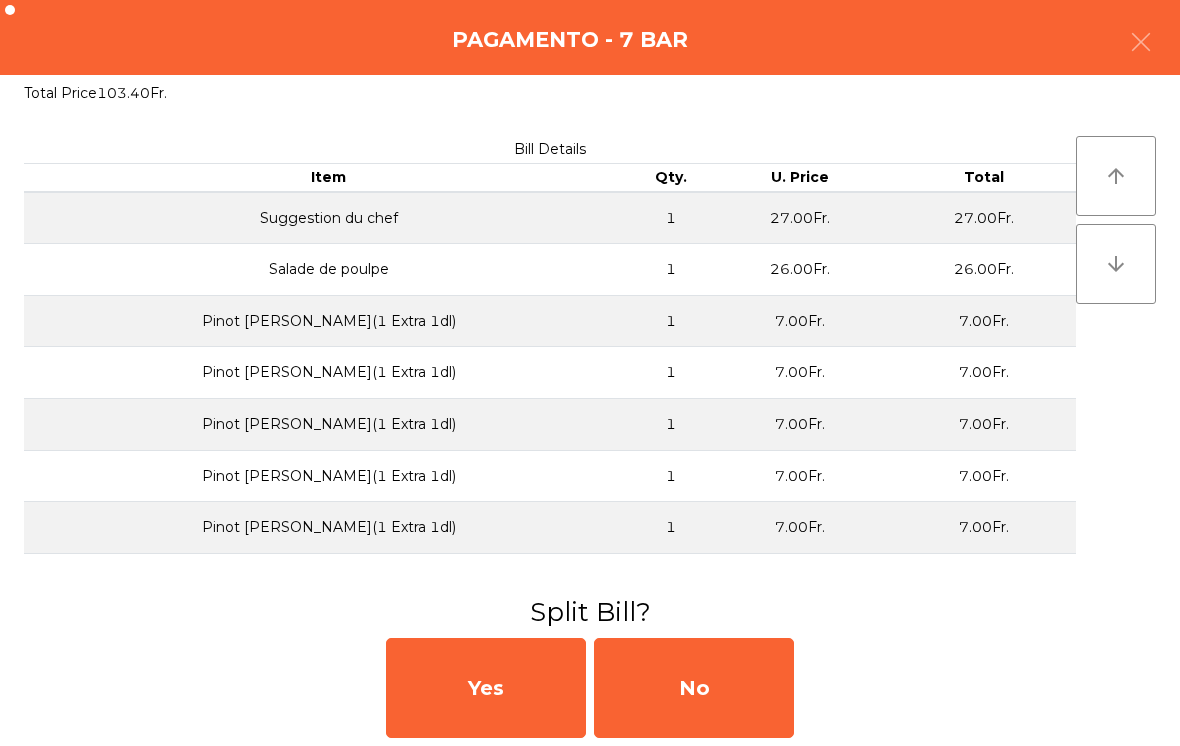click on "Yes   No" 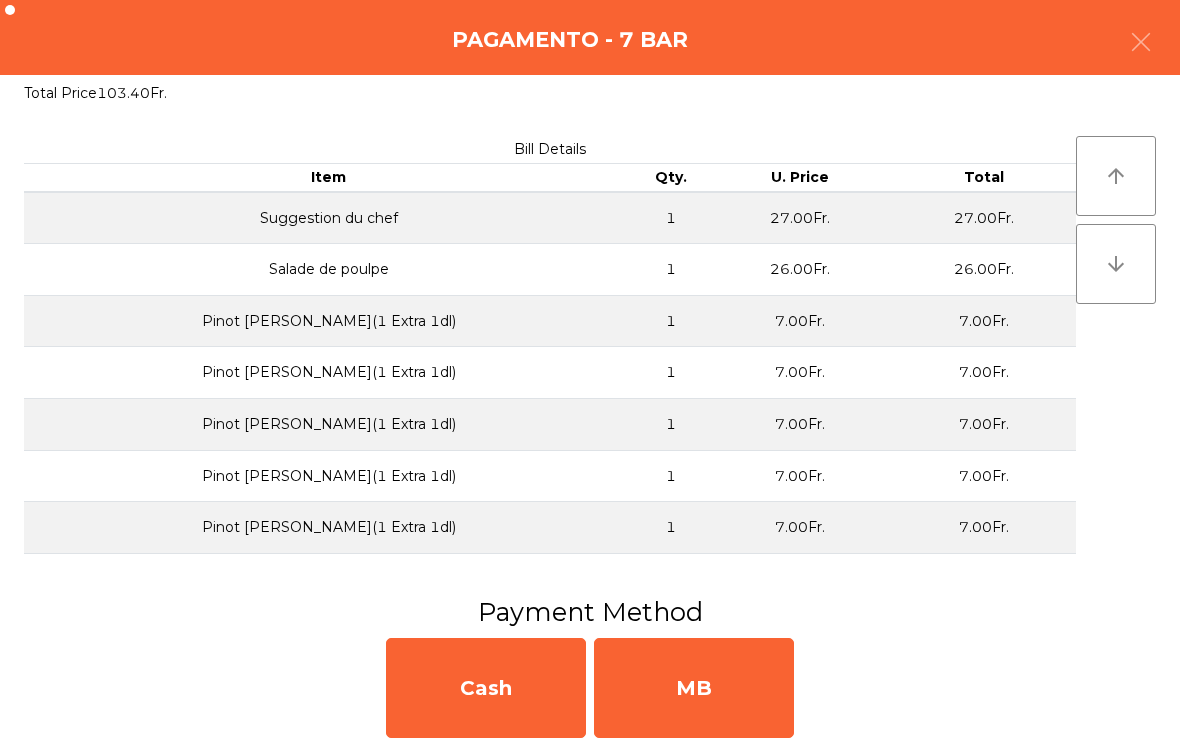 click on "MB" 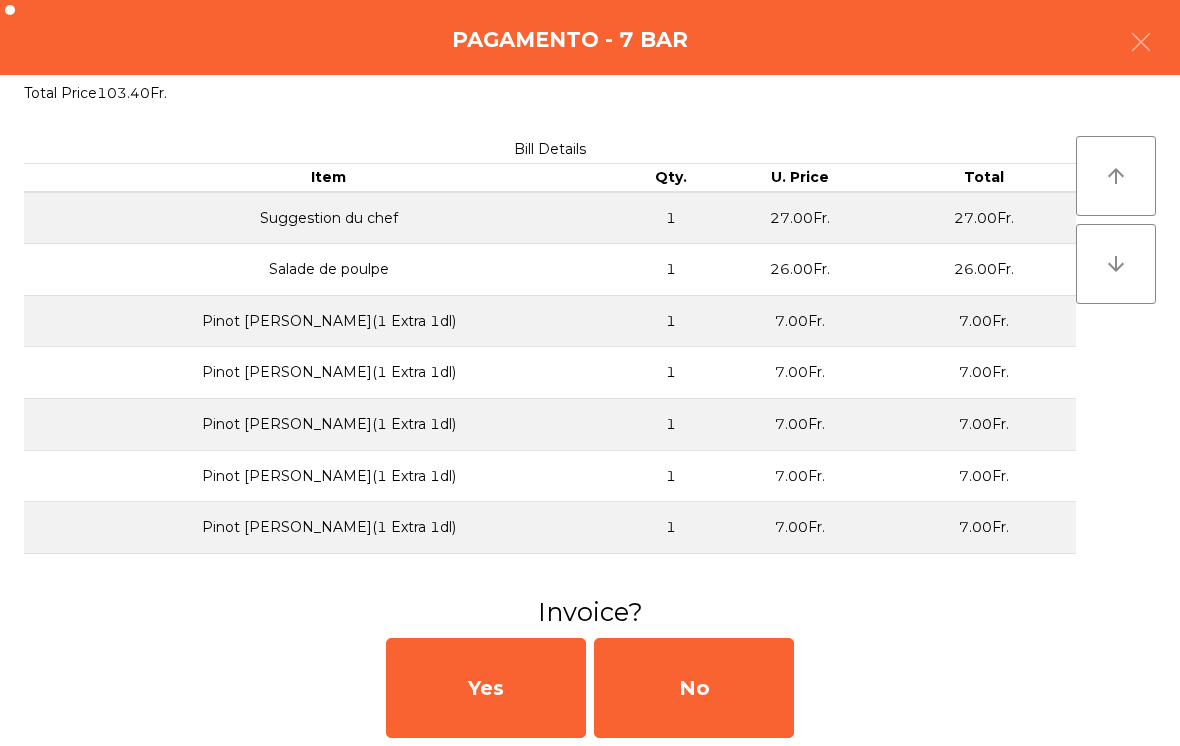 click on "No" 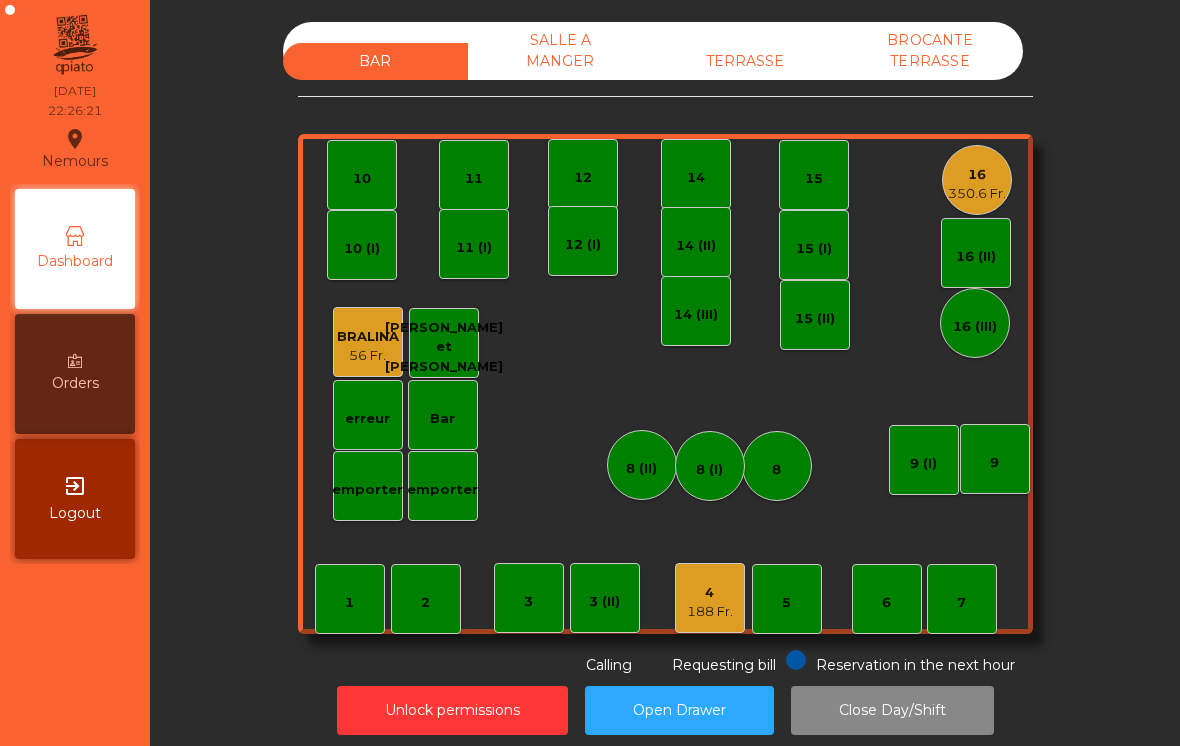 click on "8 (I)" 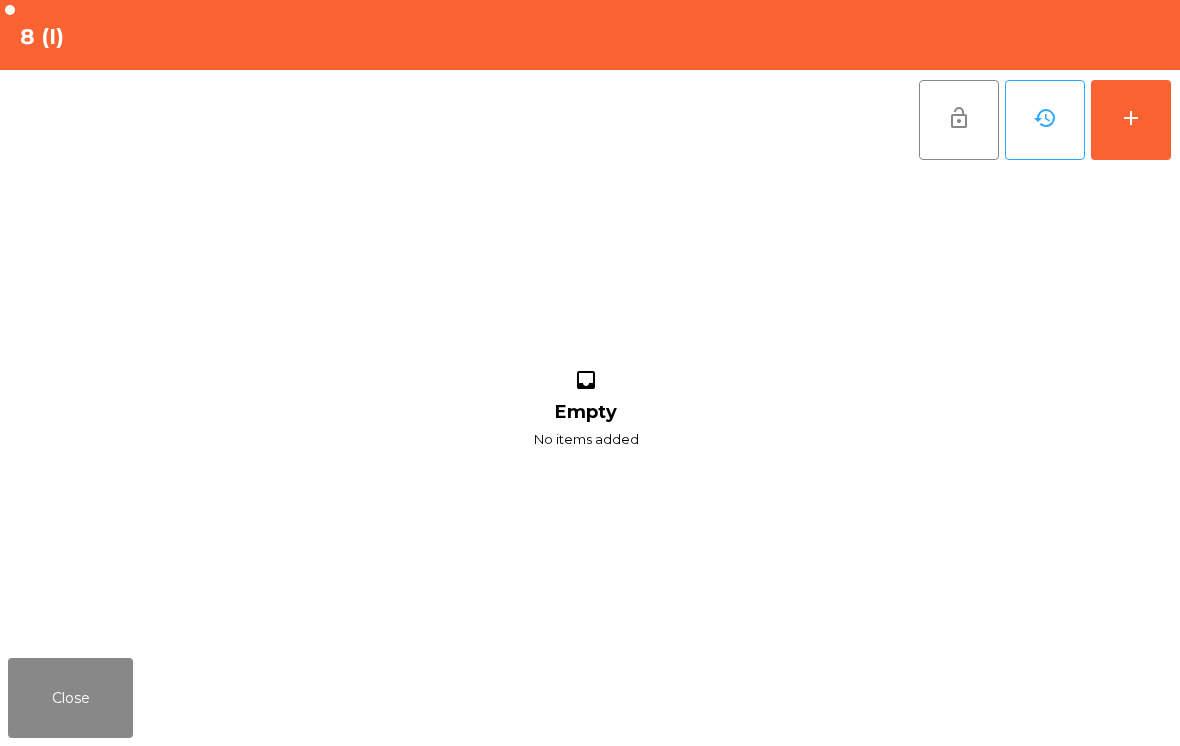 click on "add" 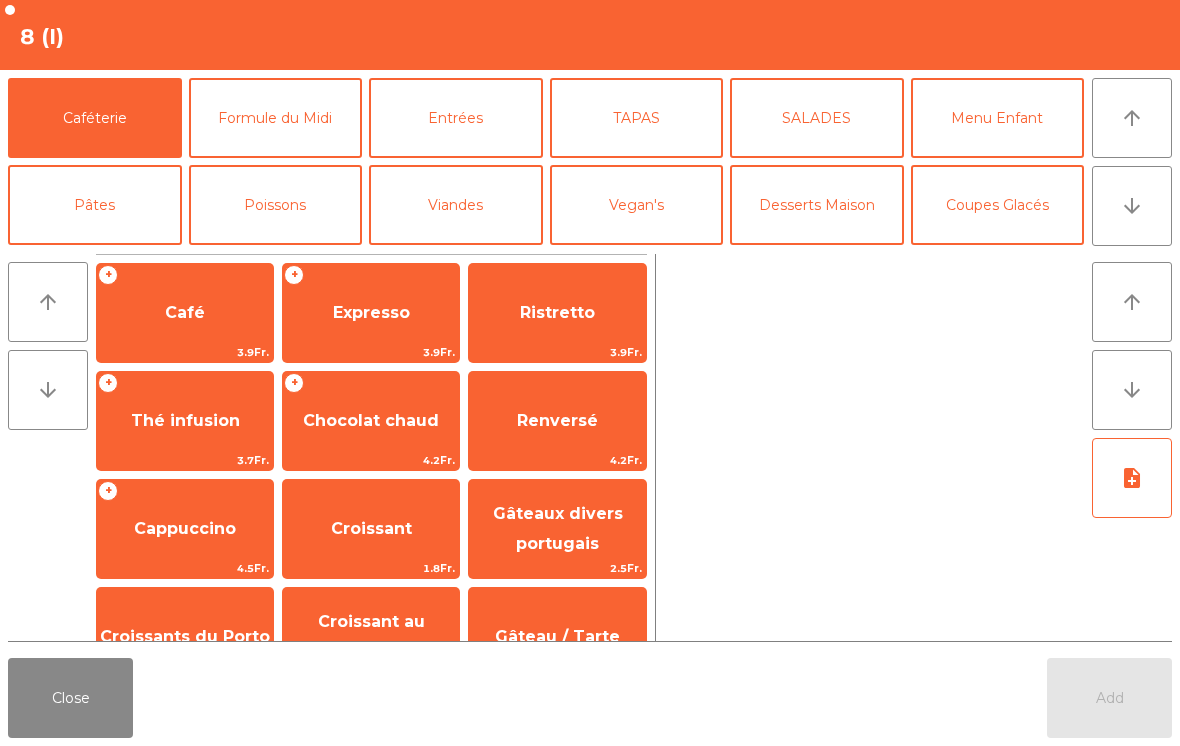 click on "arrow_downward" 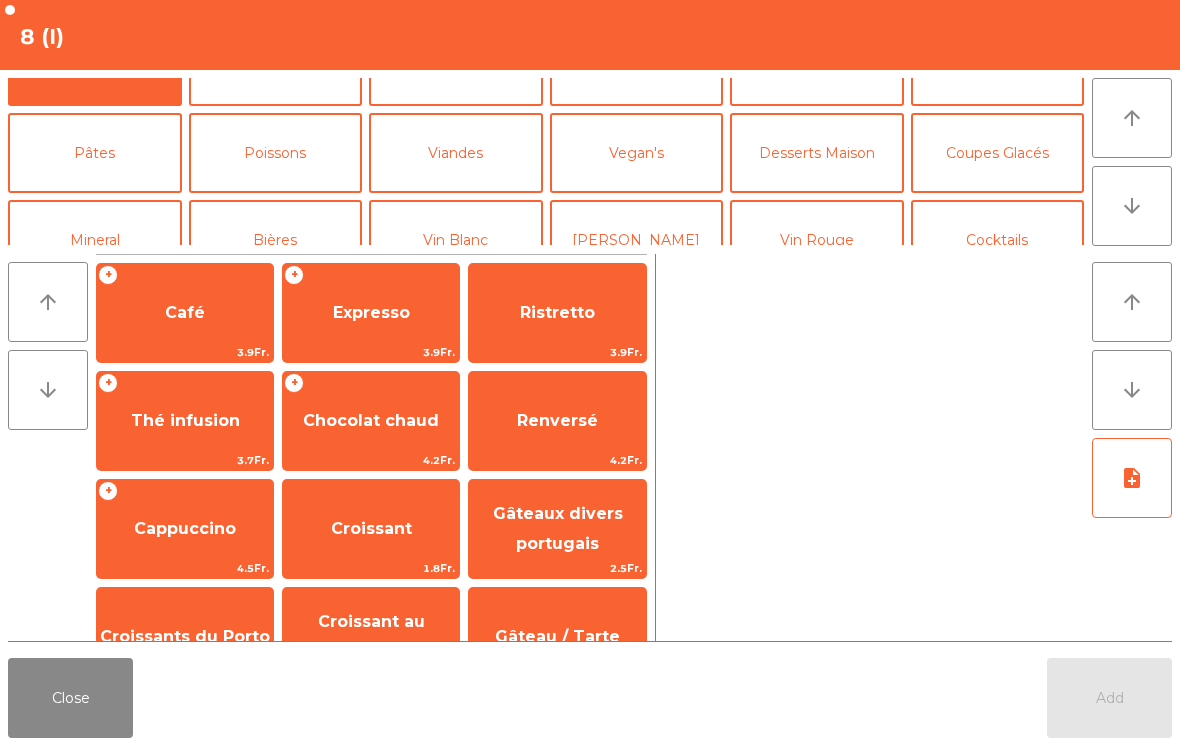 scroll, scrollTop: 174, scrollLeft: 0, axis: vertical 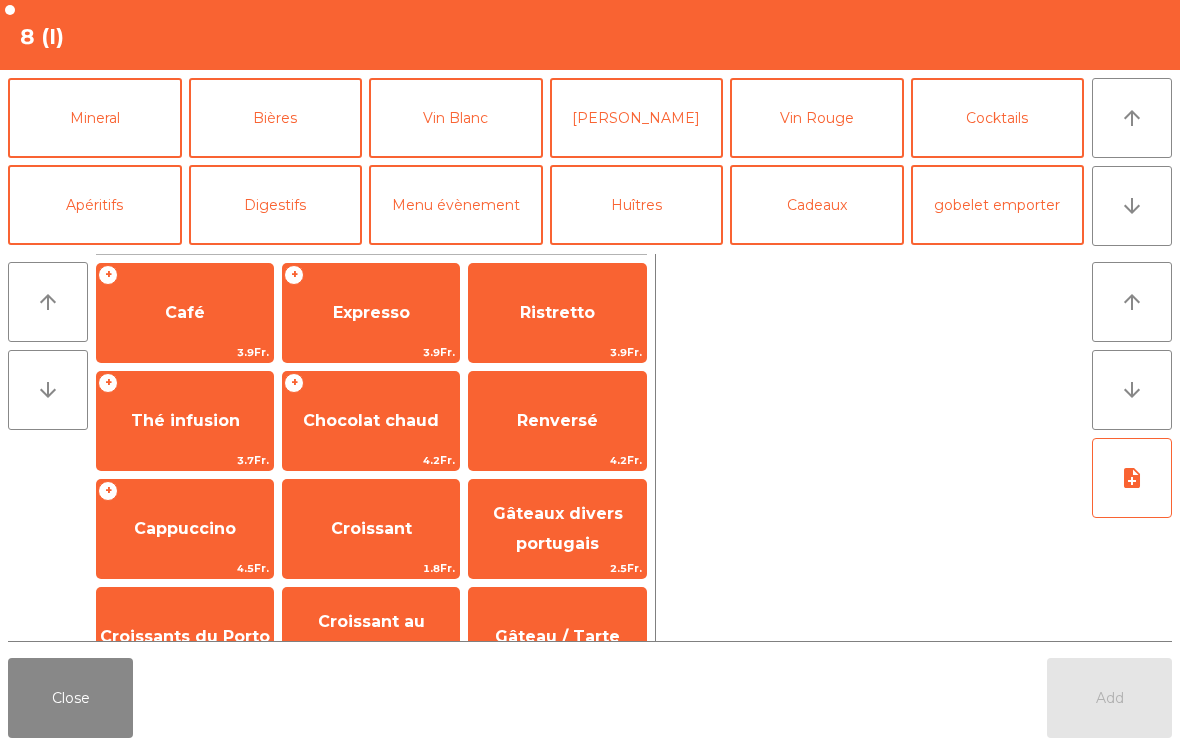 click on "Bières" 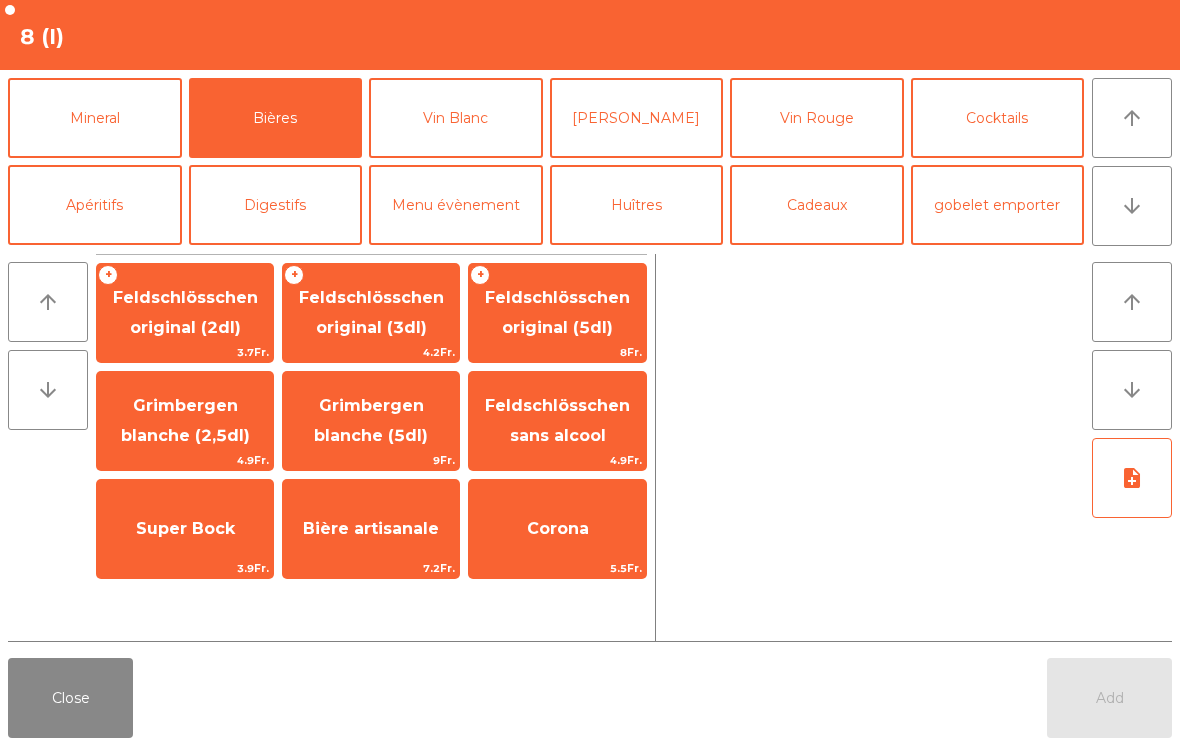 click on "Feldschlösschen original (3dl)" 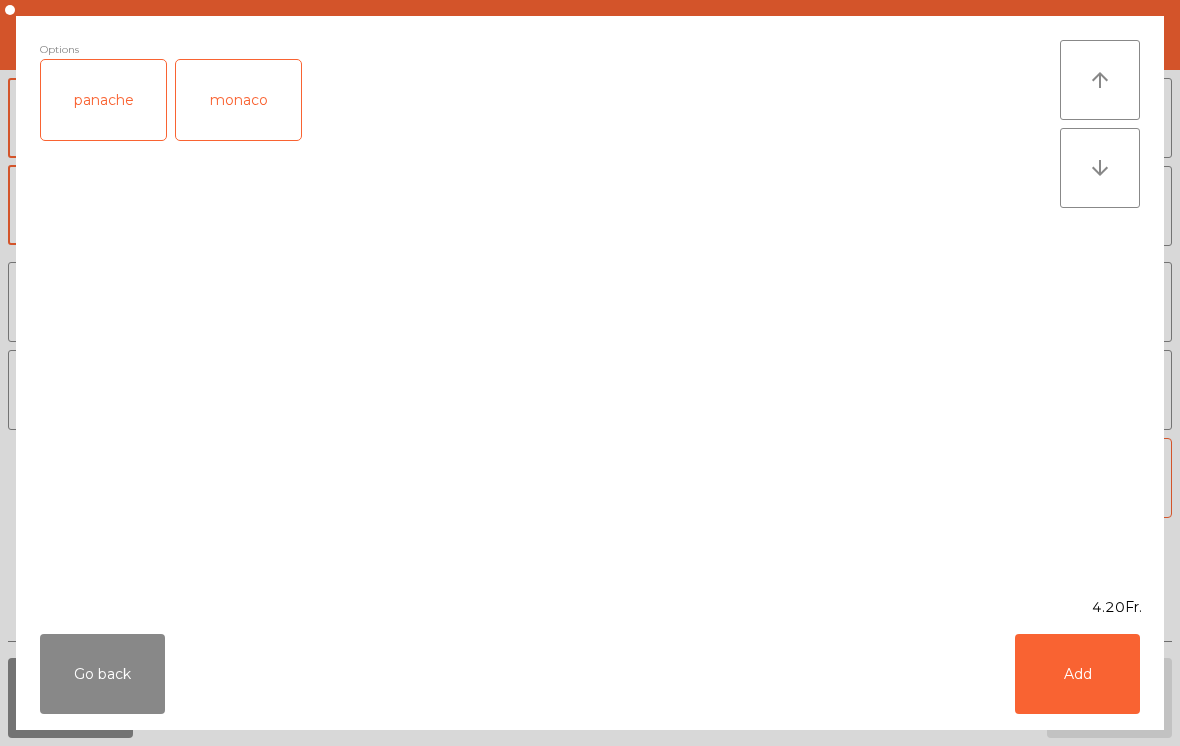 click on "Add" 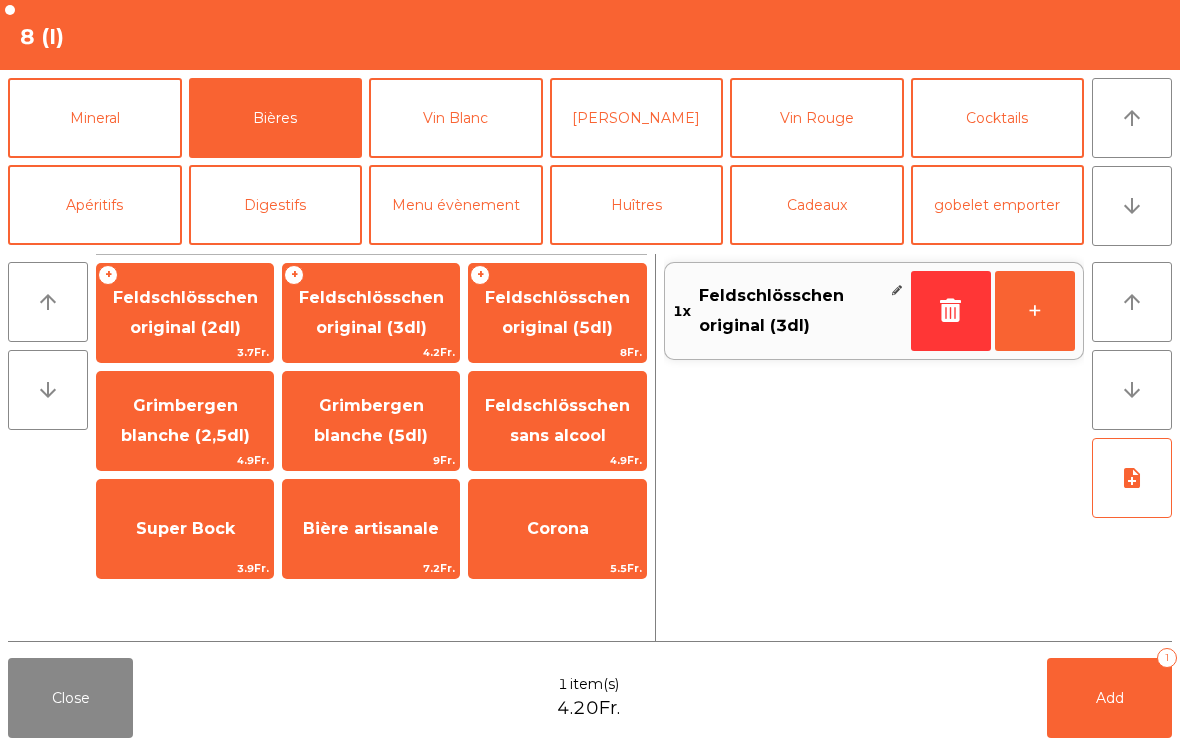 click on "Add" 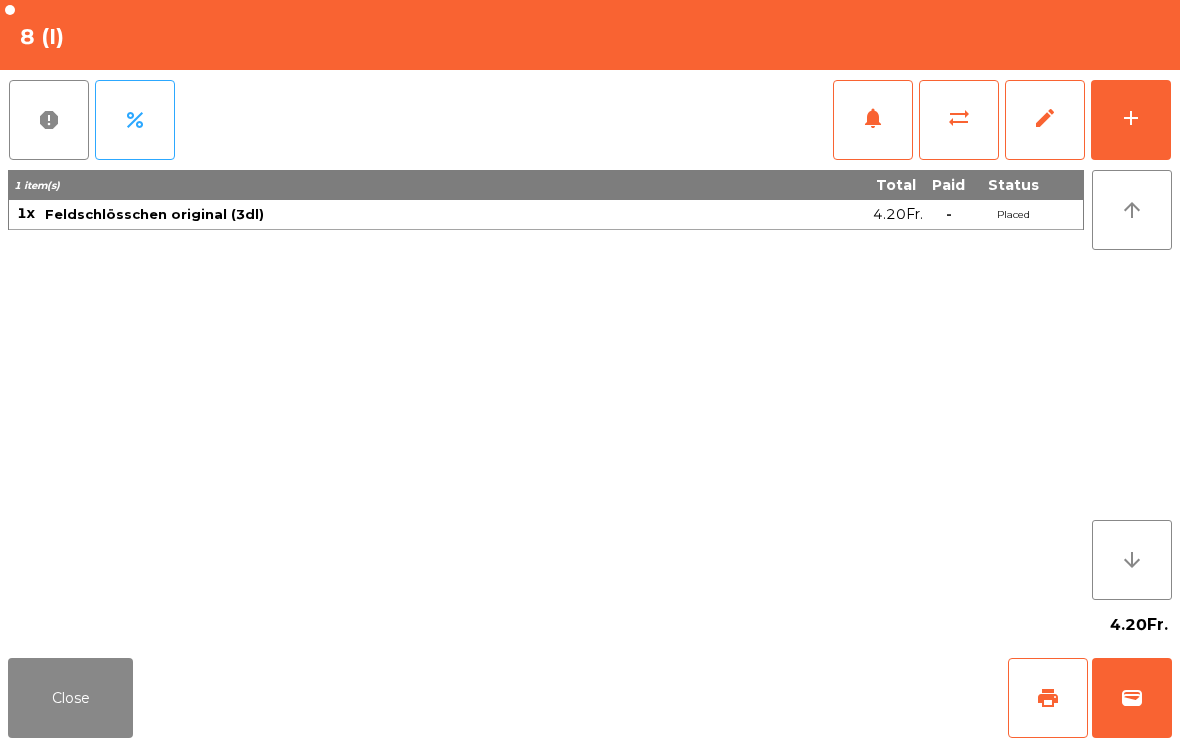 click on "Close" 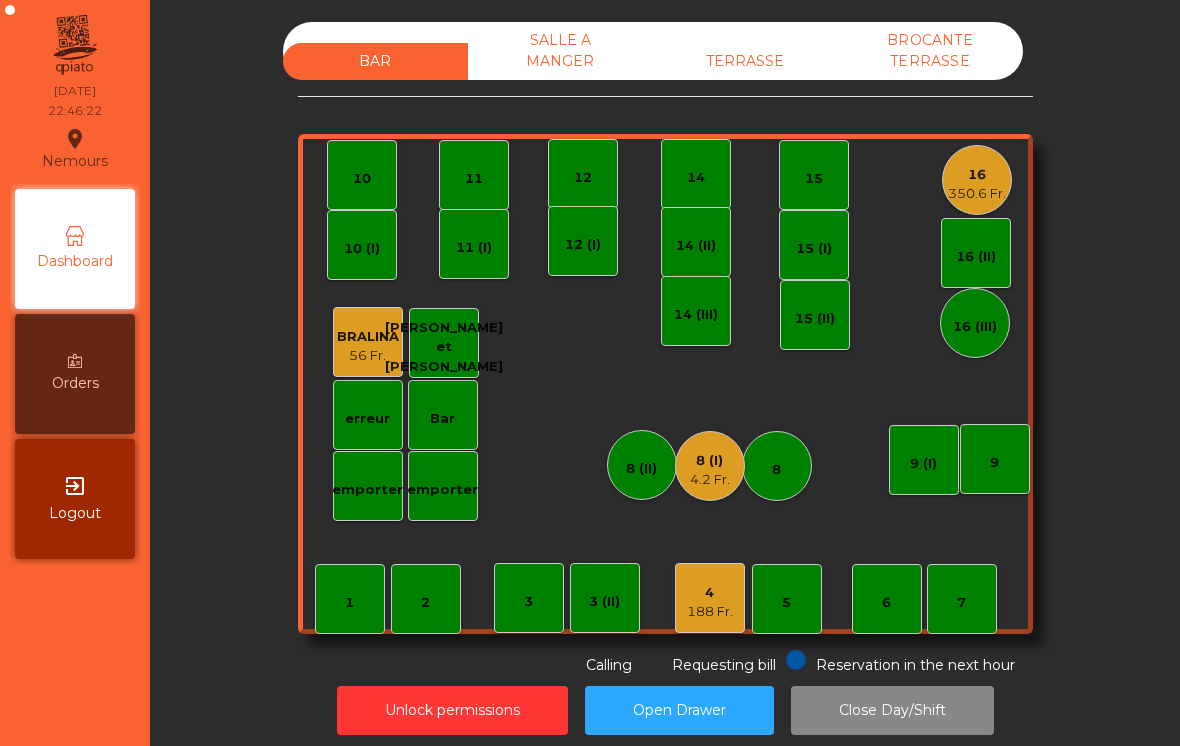 click on "16" 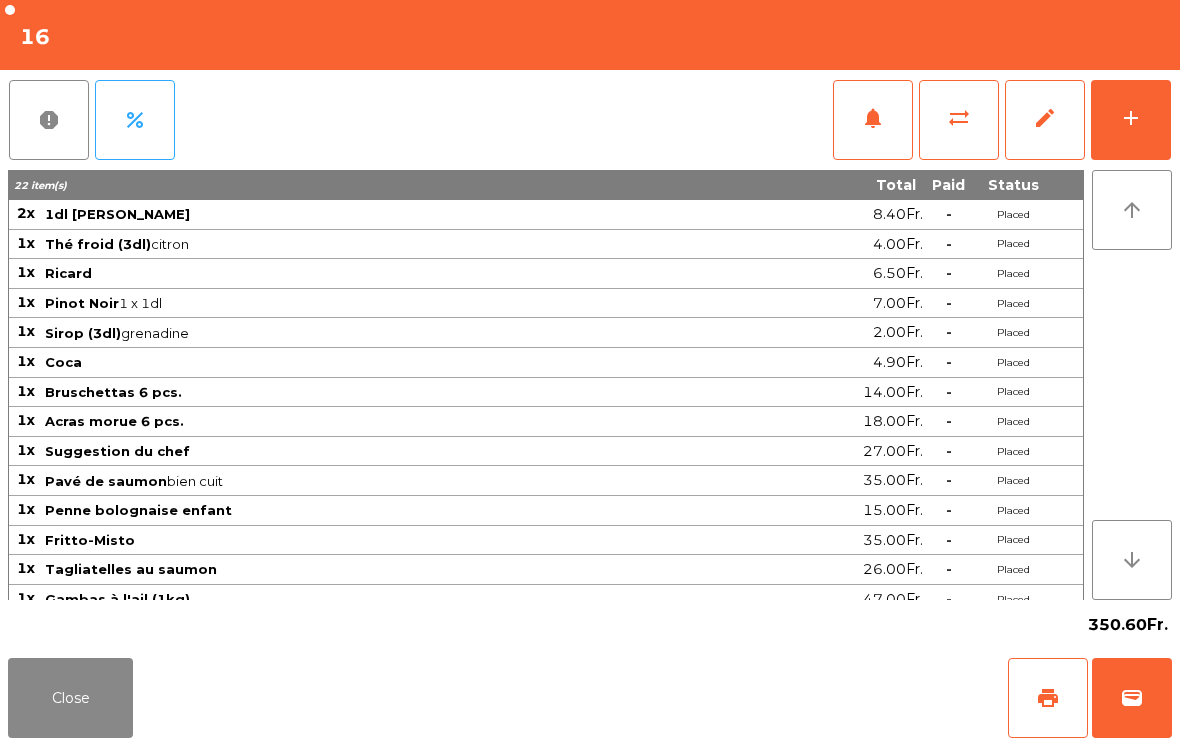 click on "add" 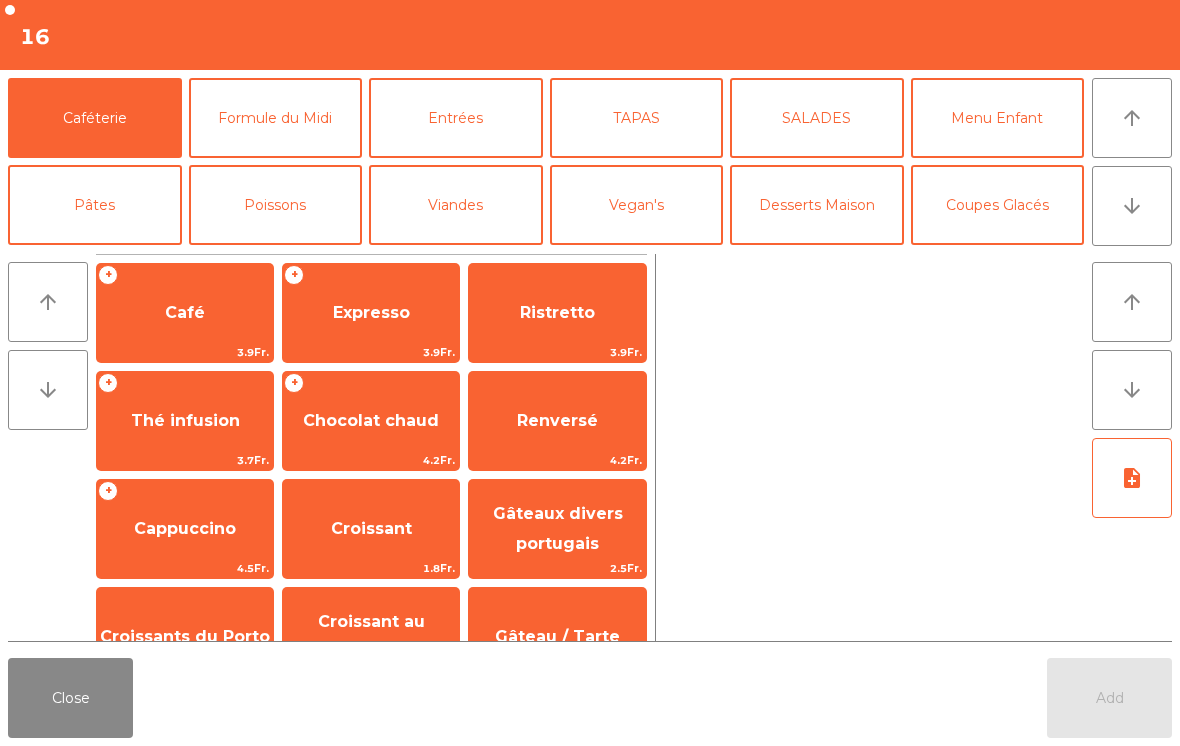 click on "arrow_downward" 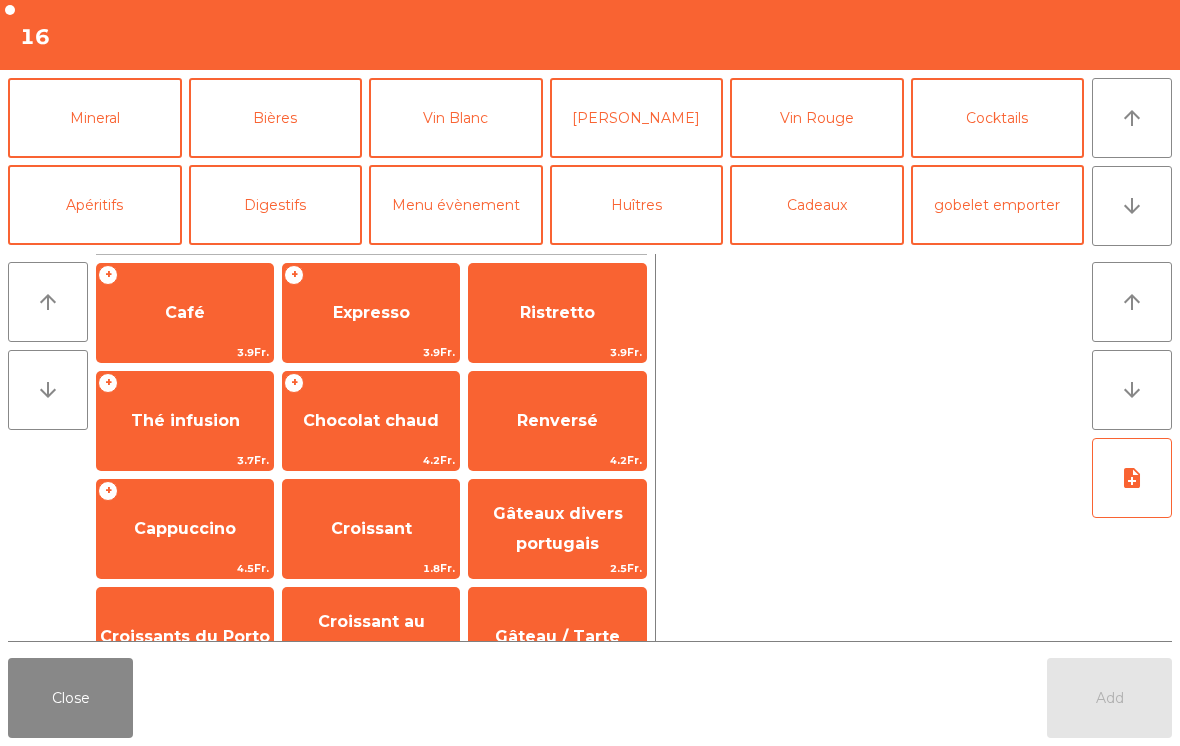 click on "Bières" 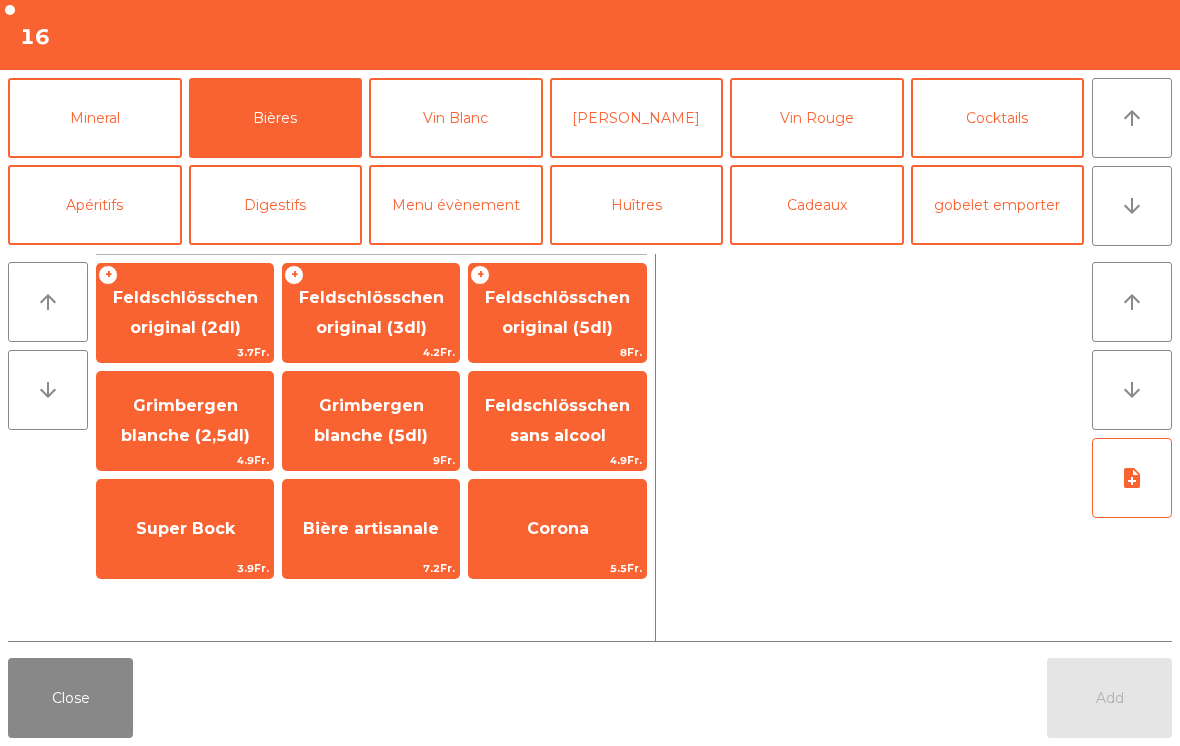 scroll, scrollTop: 174, scrollLeft: 0, axis: vertical 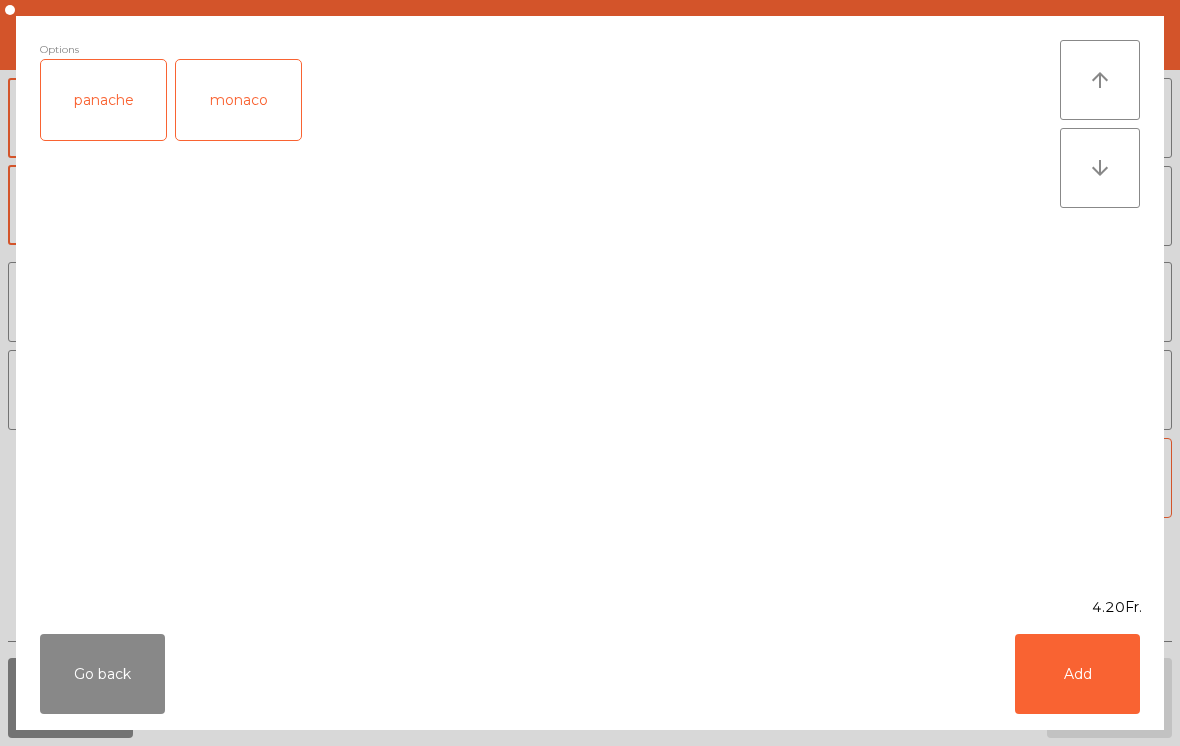click on "Add" 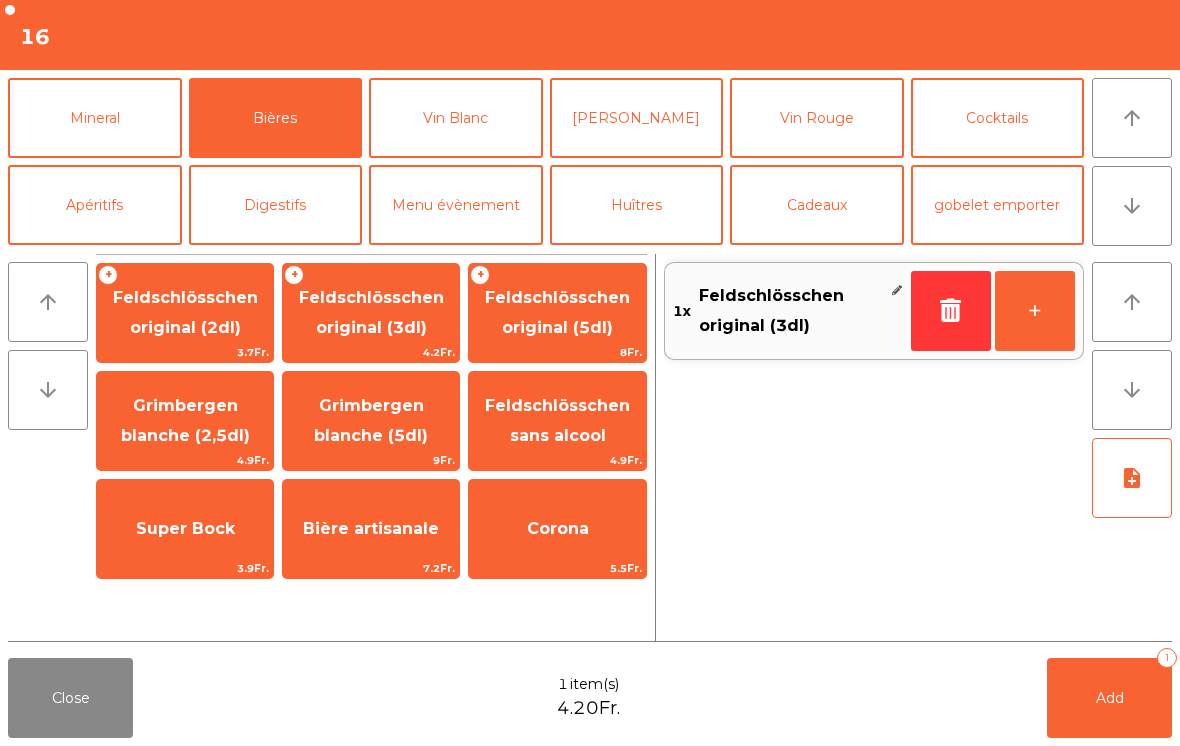 click on "Digestifs" 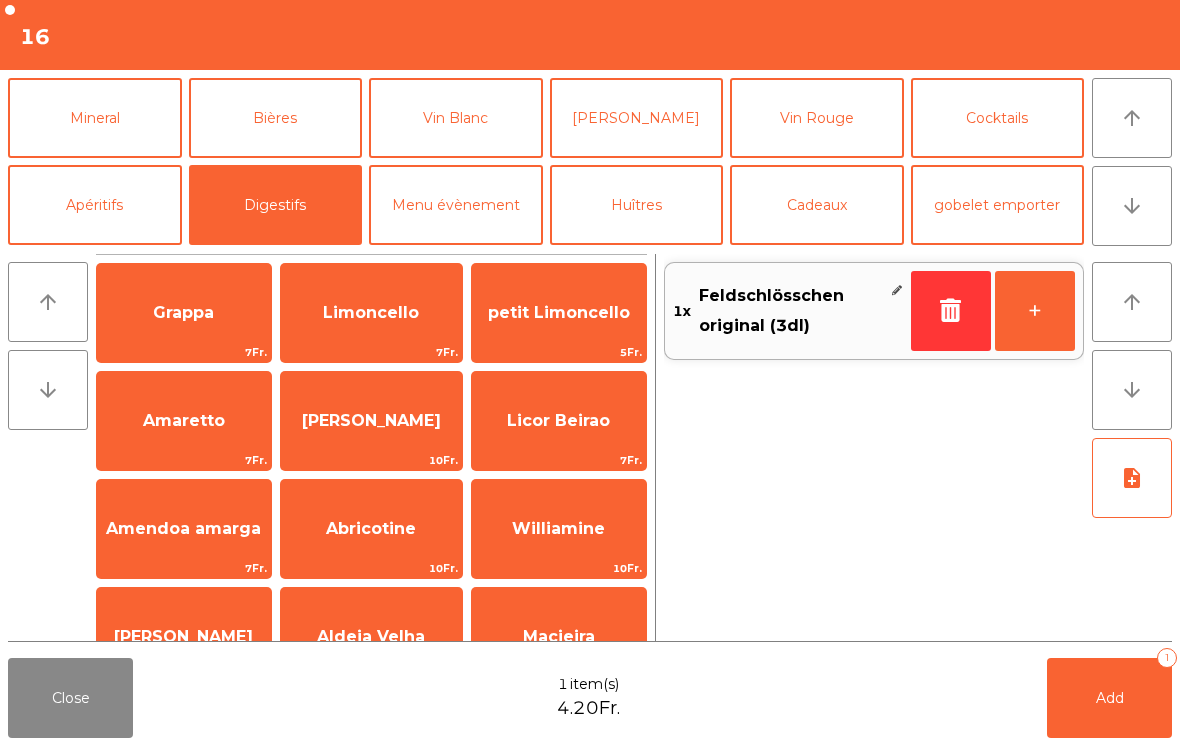scroll, scrollTop: 178, scrollLeft: 0, axis: vertical 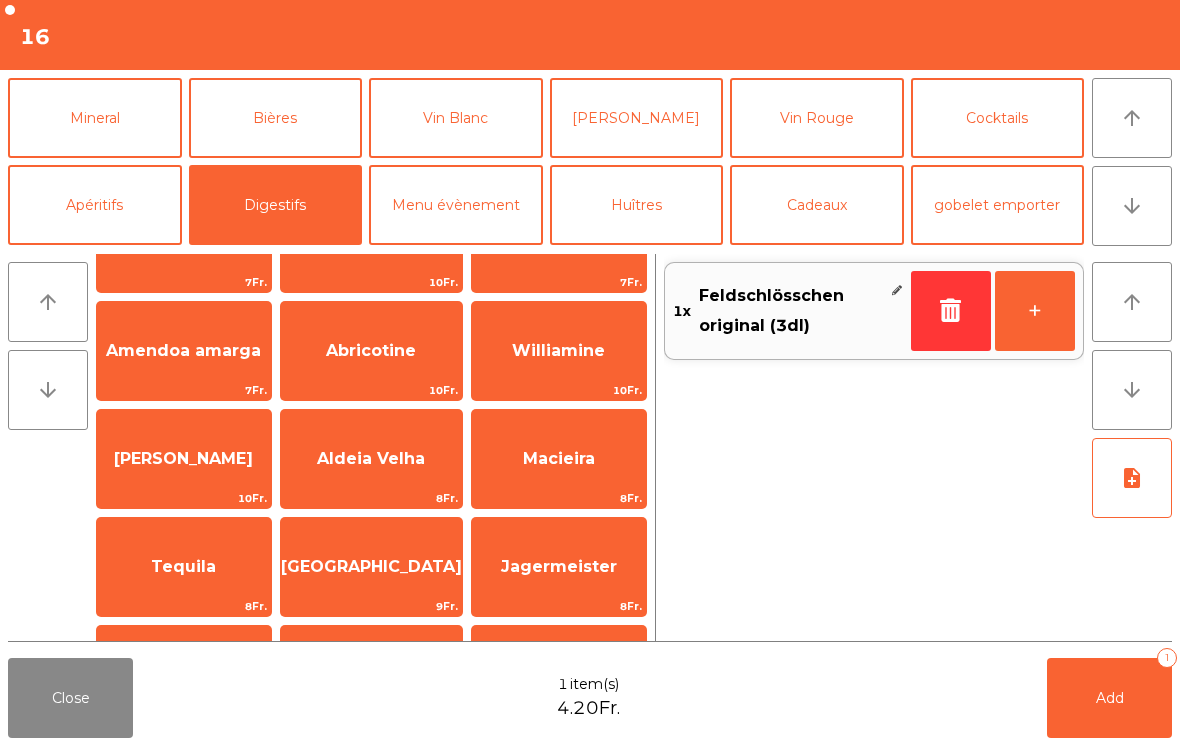 click on "Aldeia Velha" 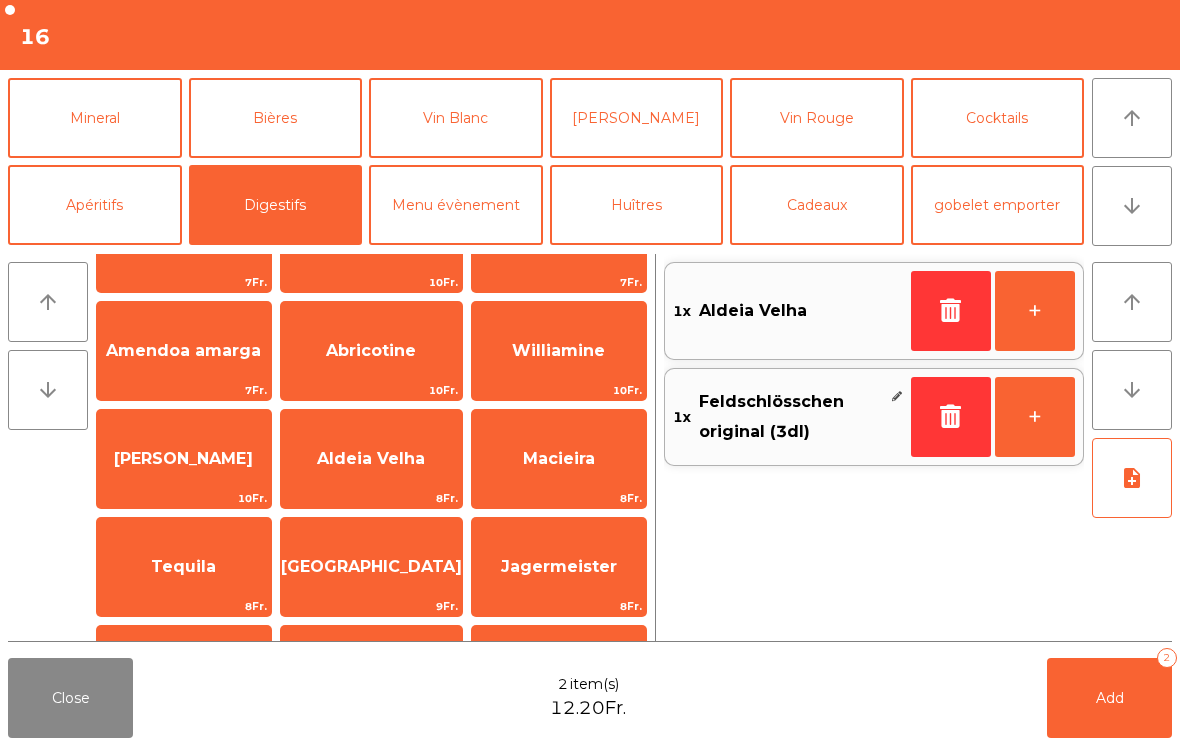 click on "Add   2" 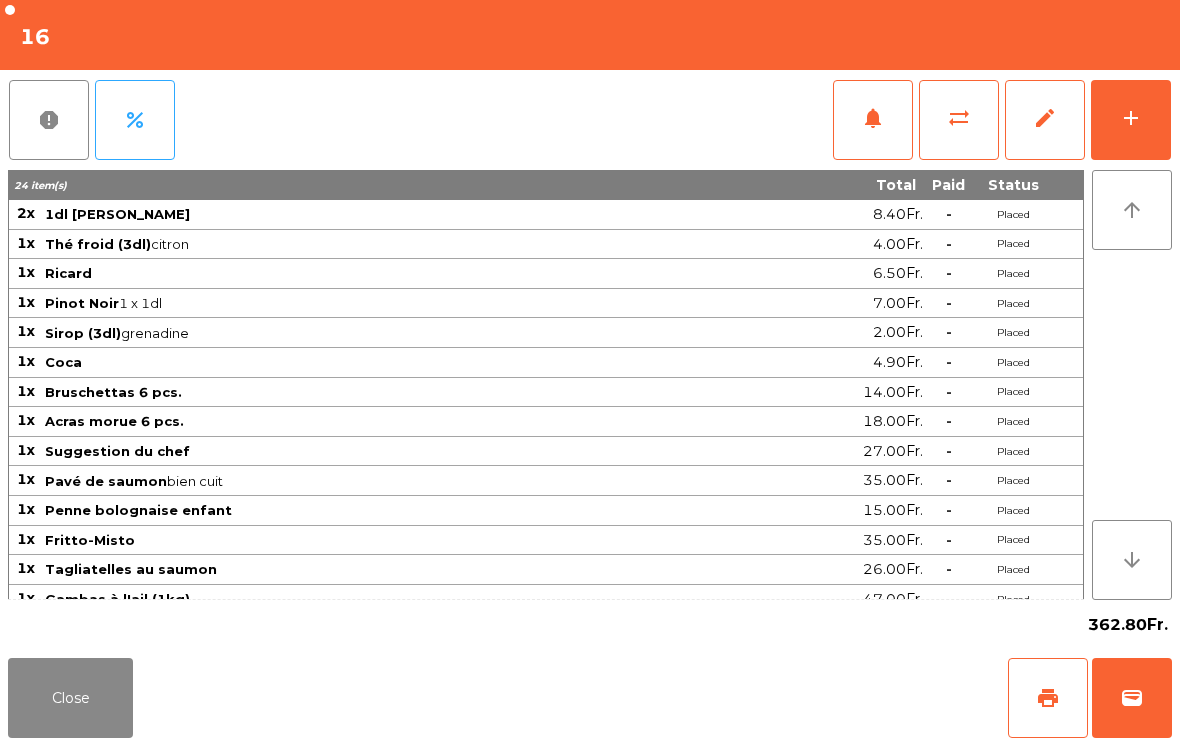 click on "print" 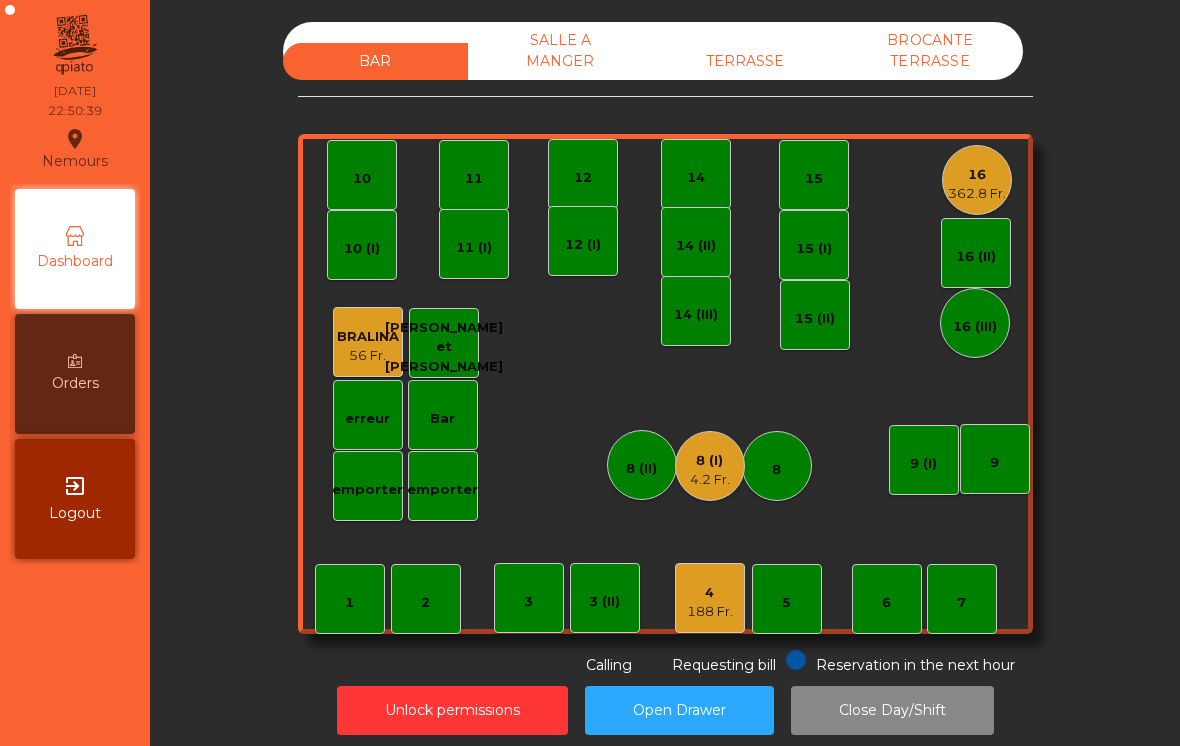 click on "4   188 Fr." 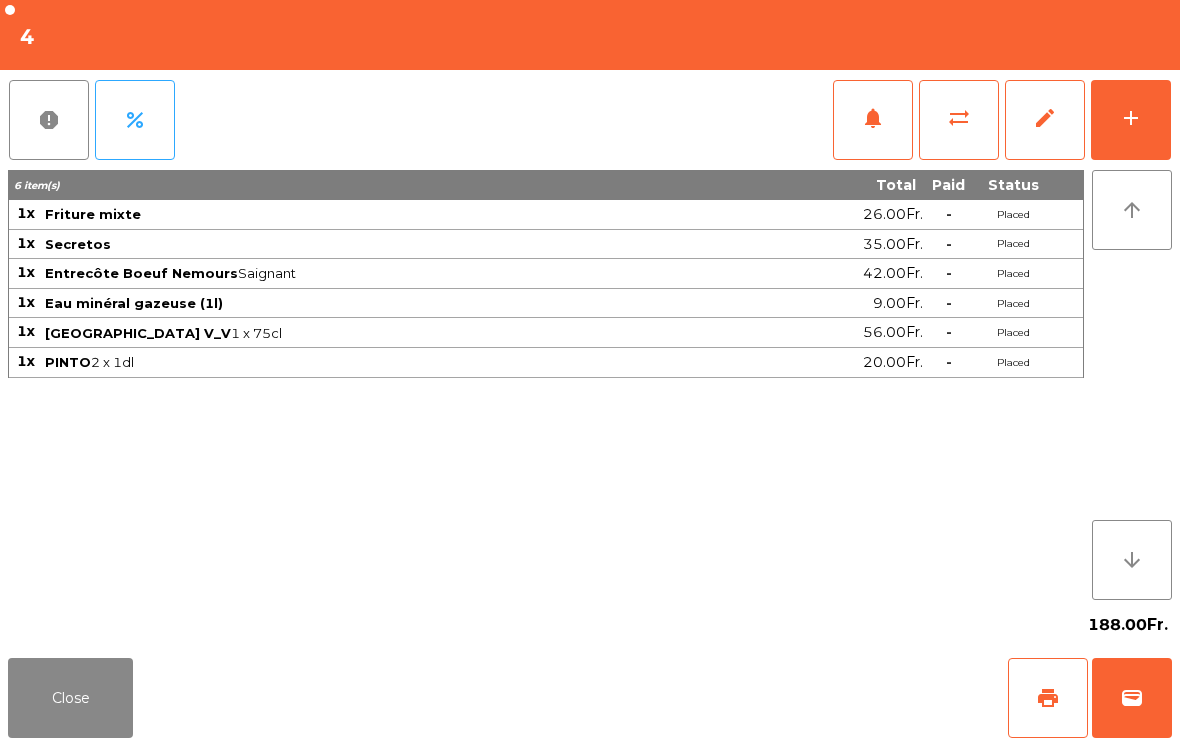 click on "add" 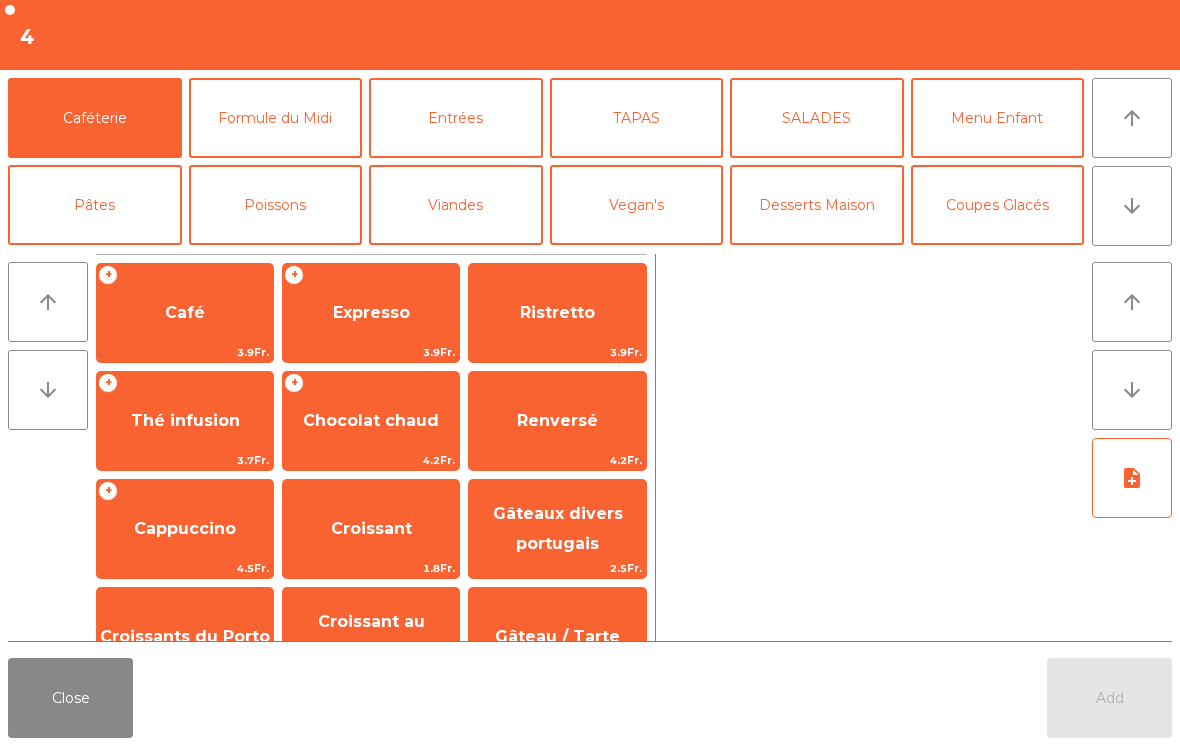 click on "arrow_downward" 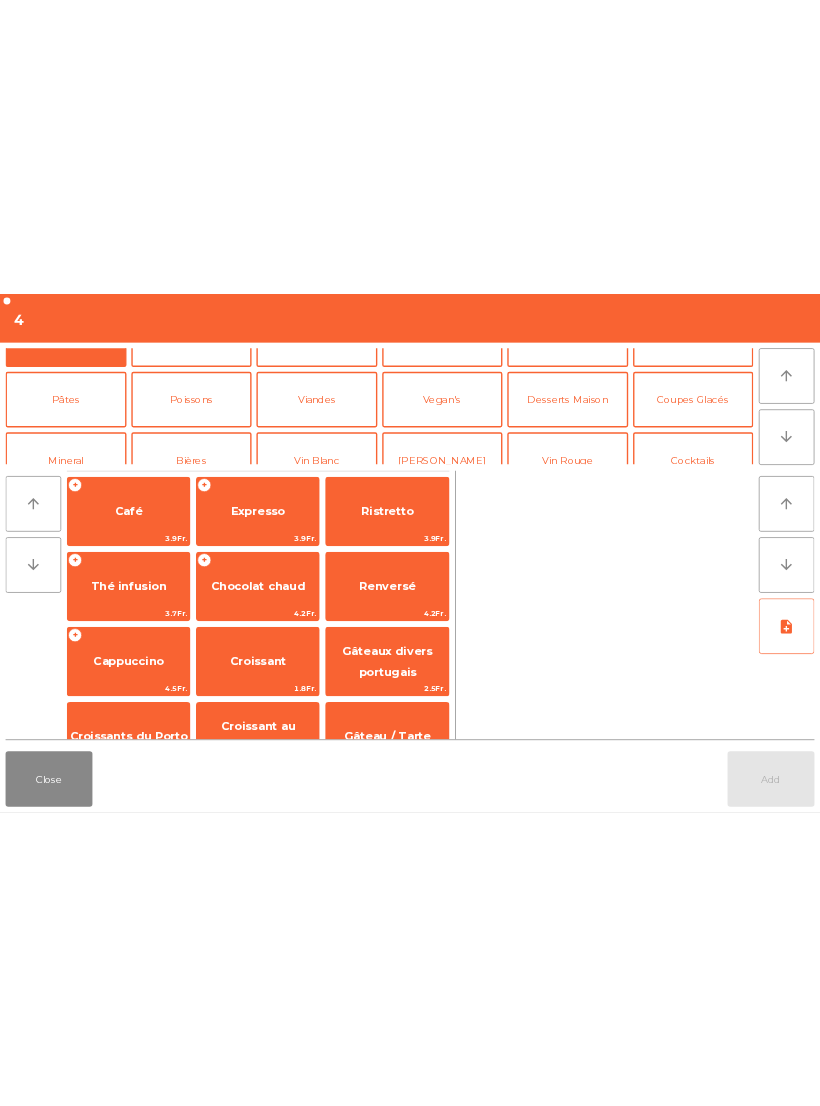 scroll, scrollTop: 174, scrollLeft: 0, axis: vertical 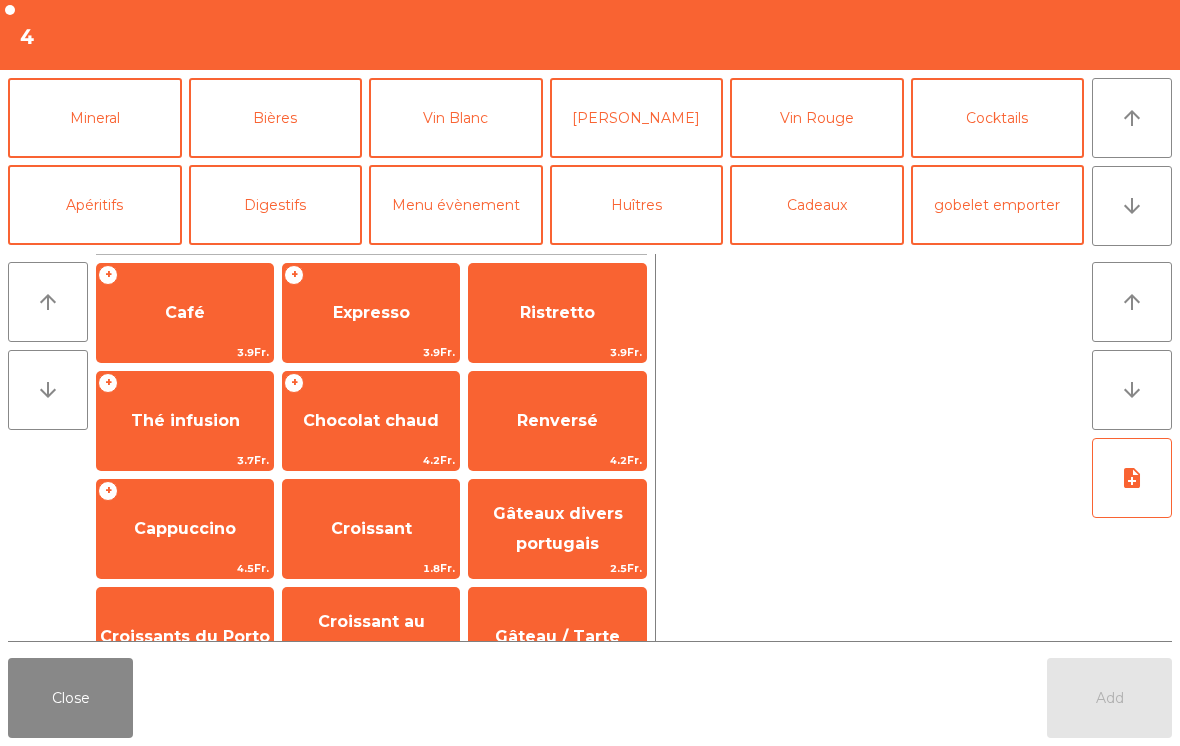 click on "Digestifs" 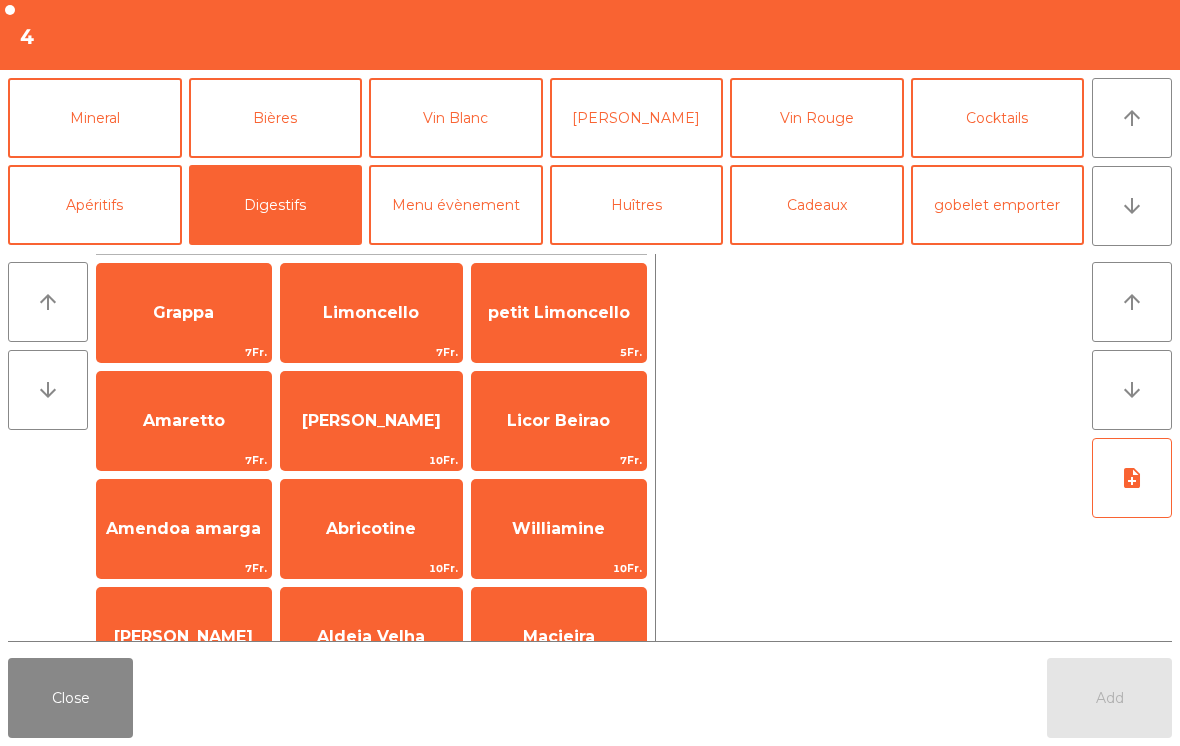 click on "Limoncello" 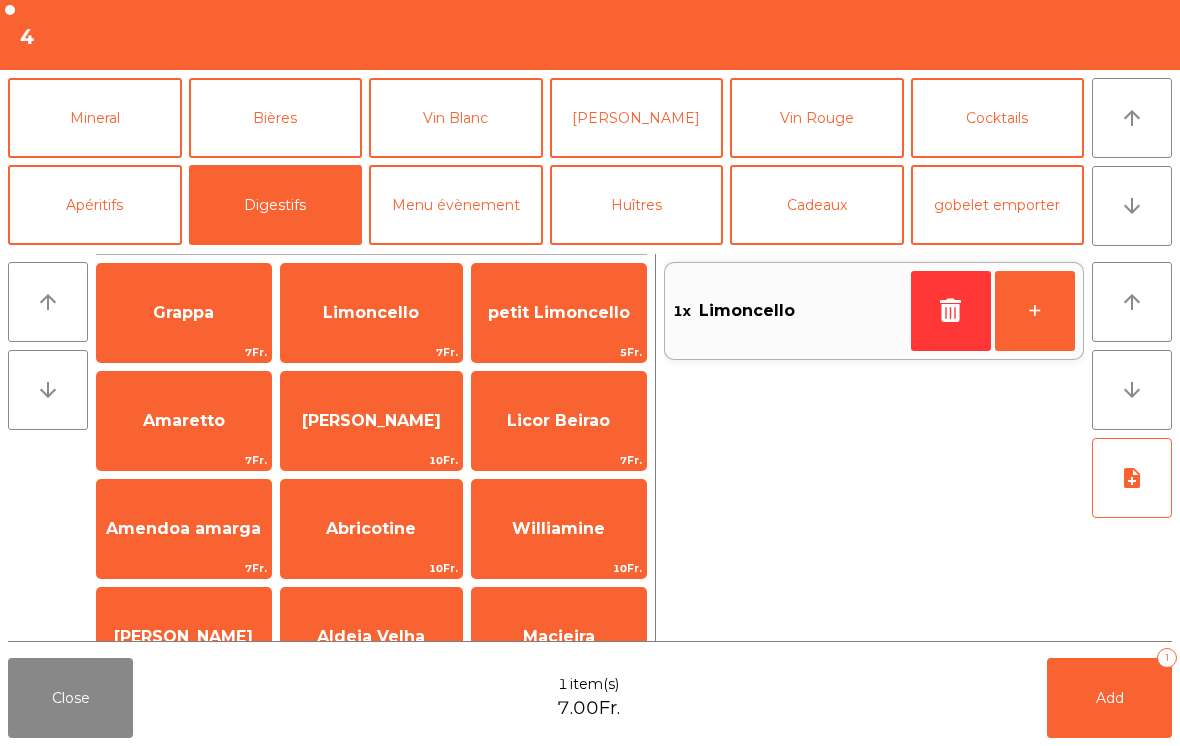 click on "+" 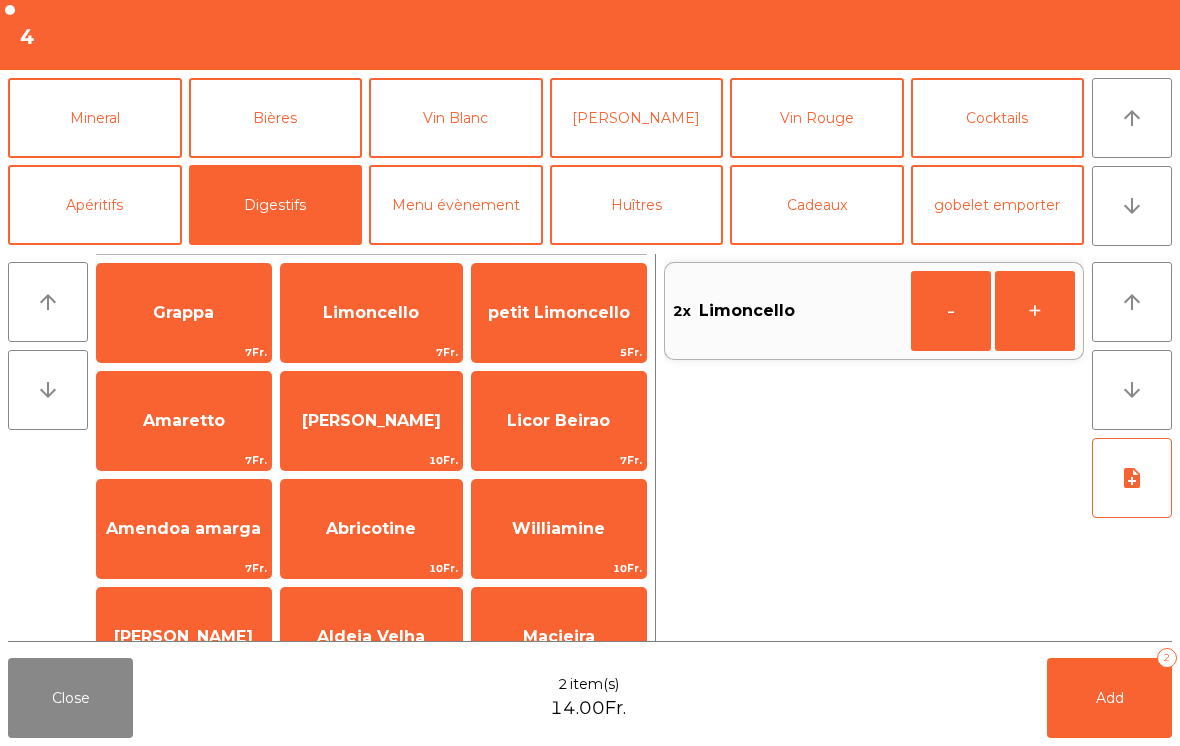 click on "Add   2" 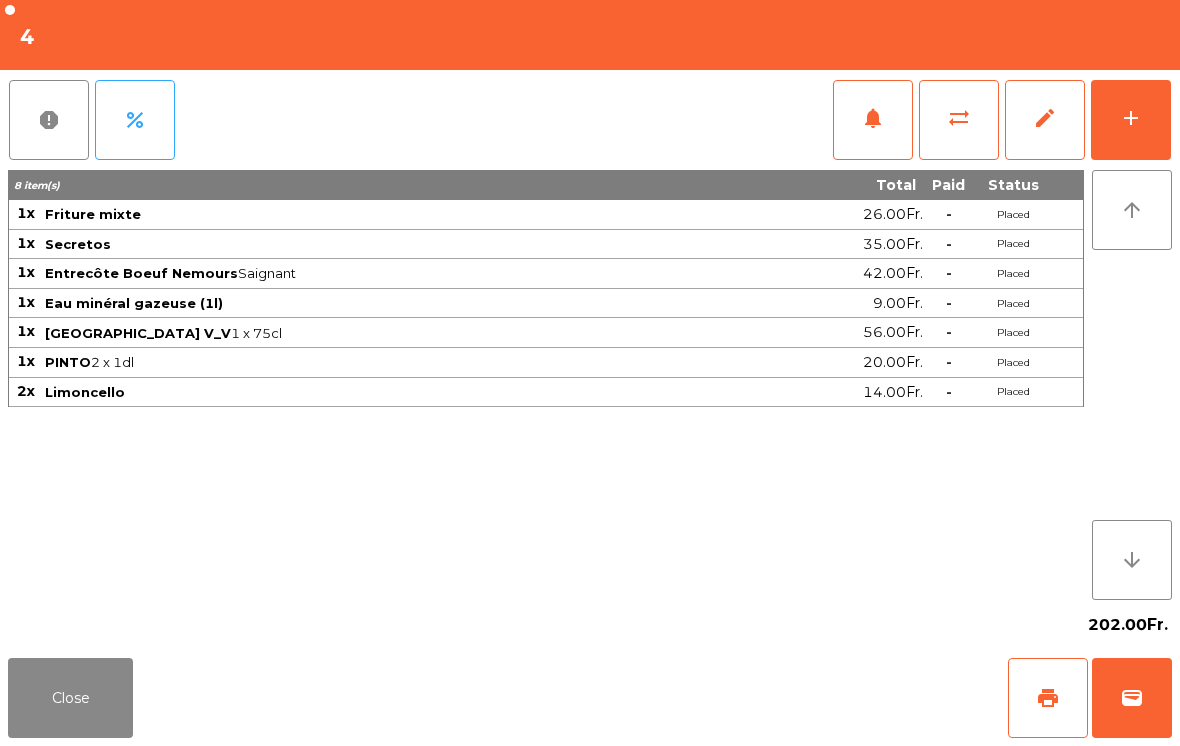 click on "Close" 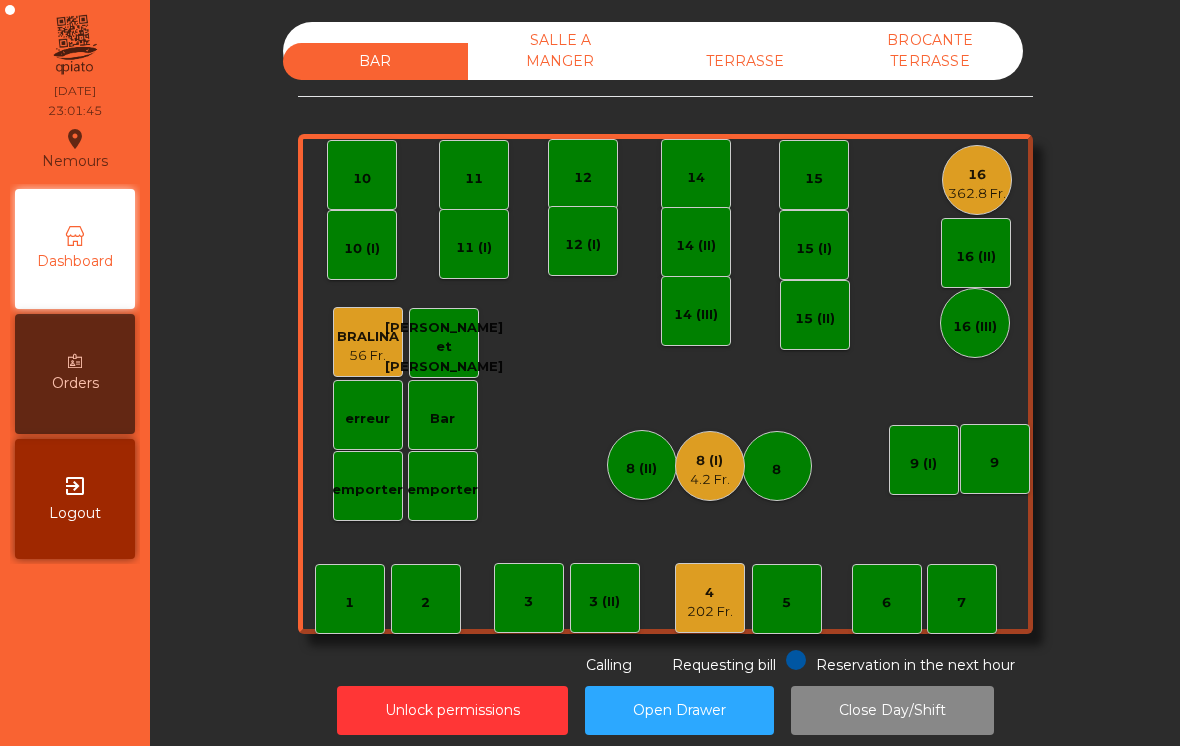 click on "362.8 Fr." 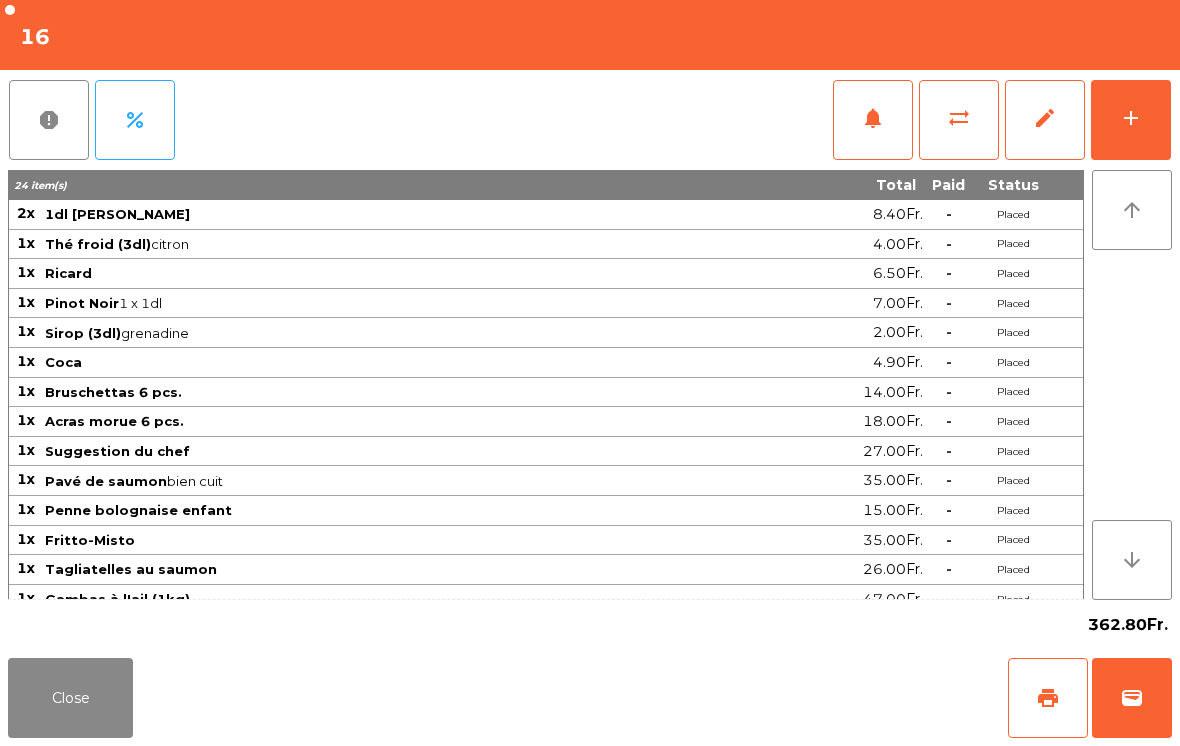 click on "wallet" 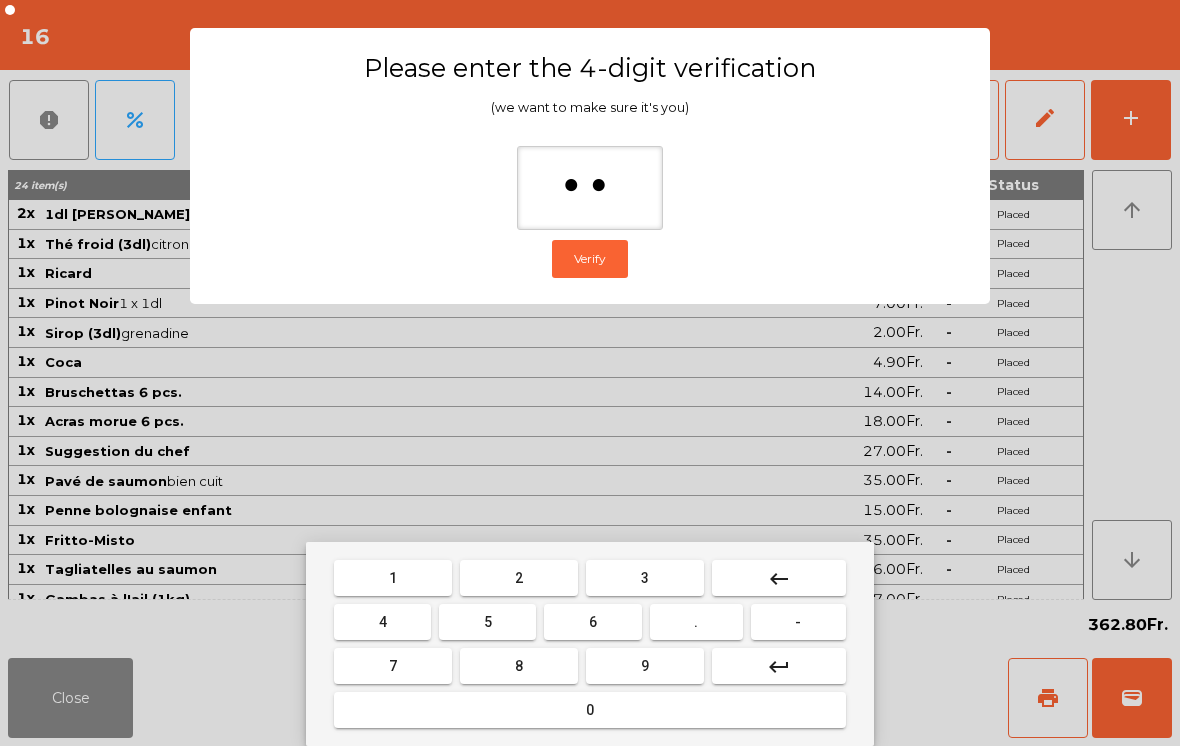 type on "***" 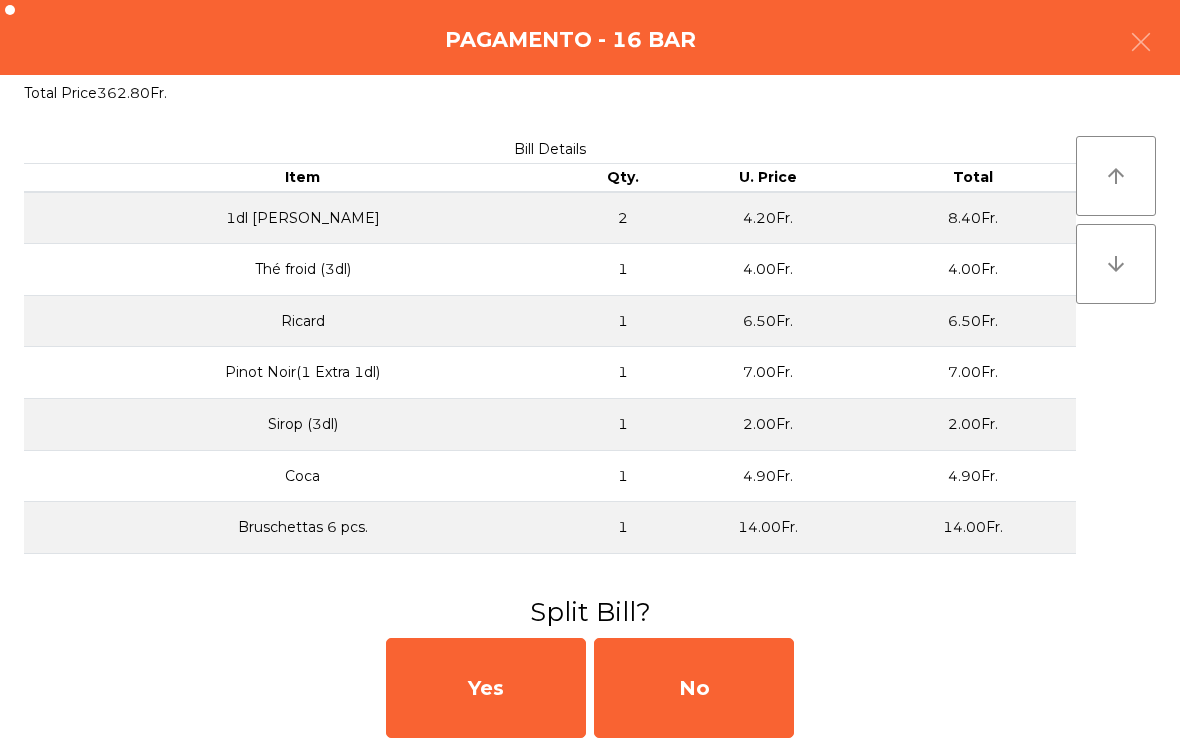click on "No" 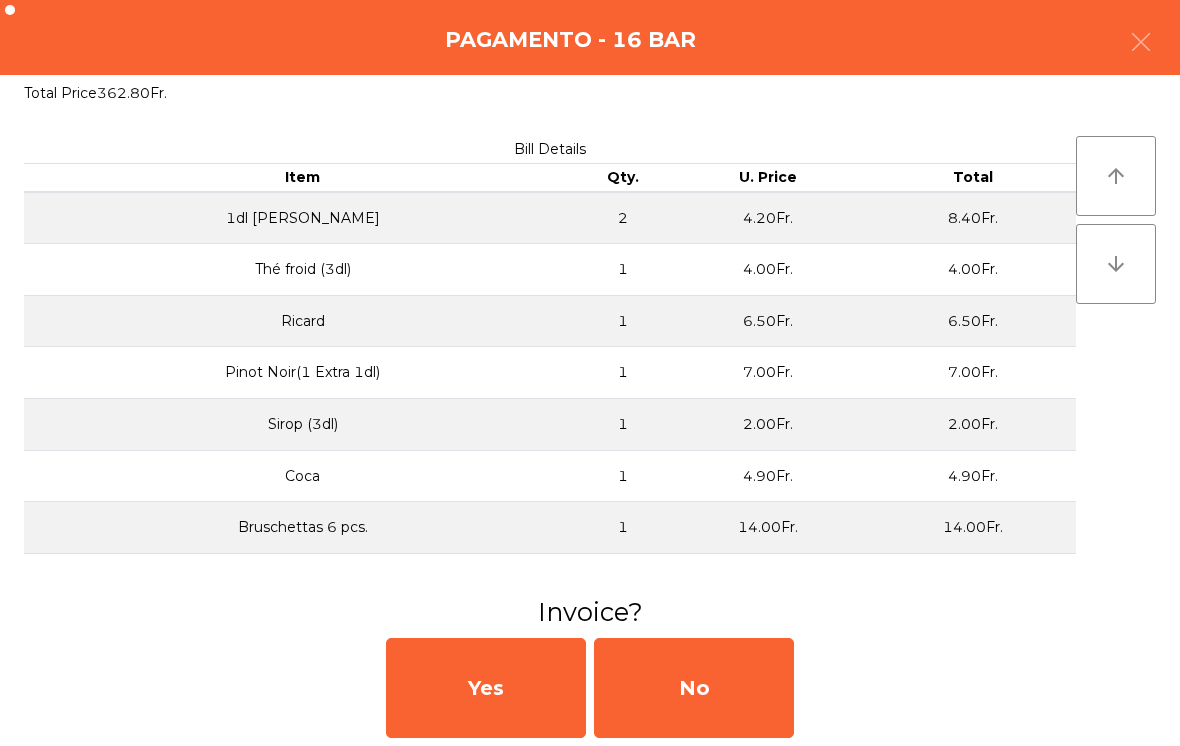 click on "No" 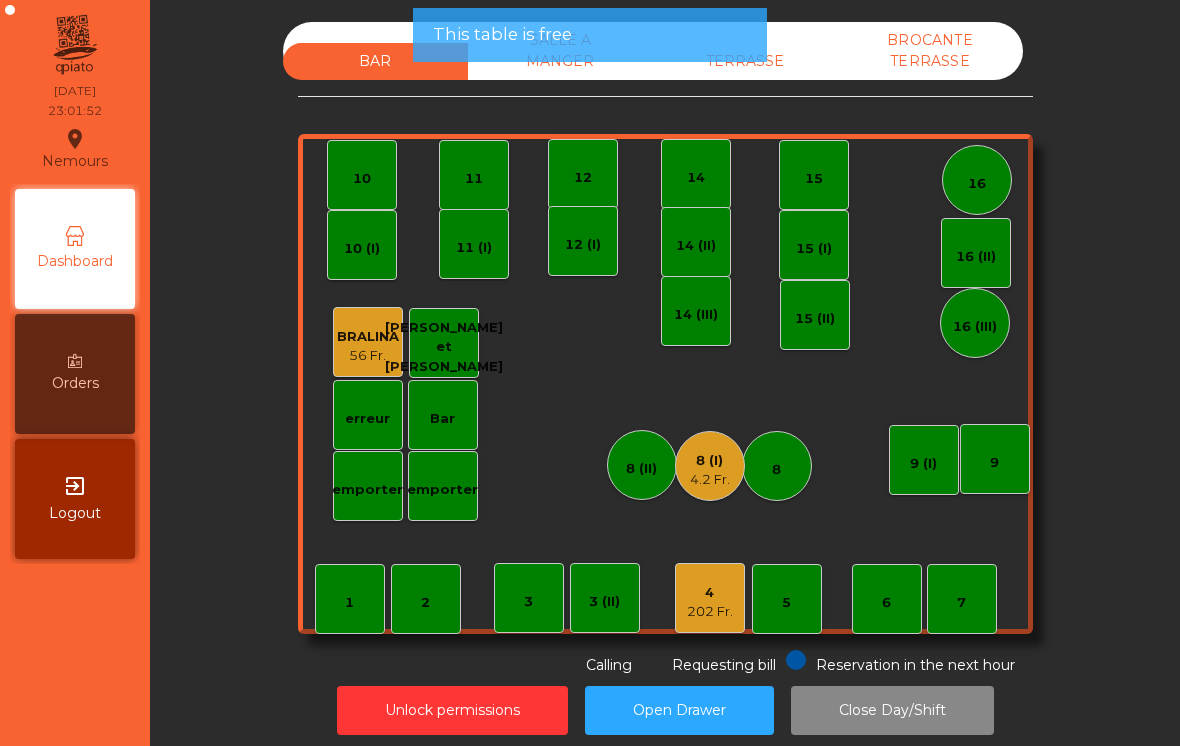 click on "4.2 Fr." 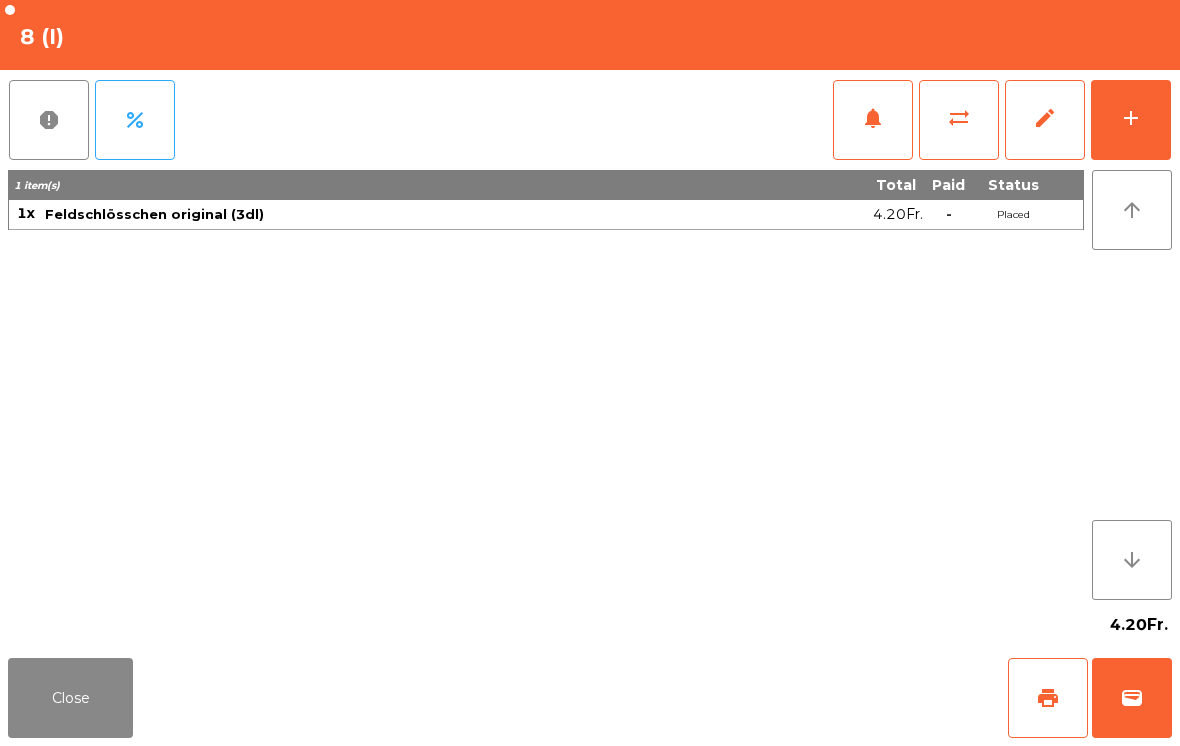 click on "wallet" 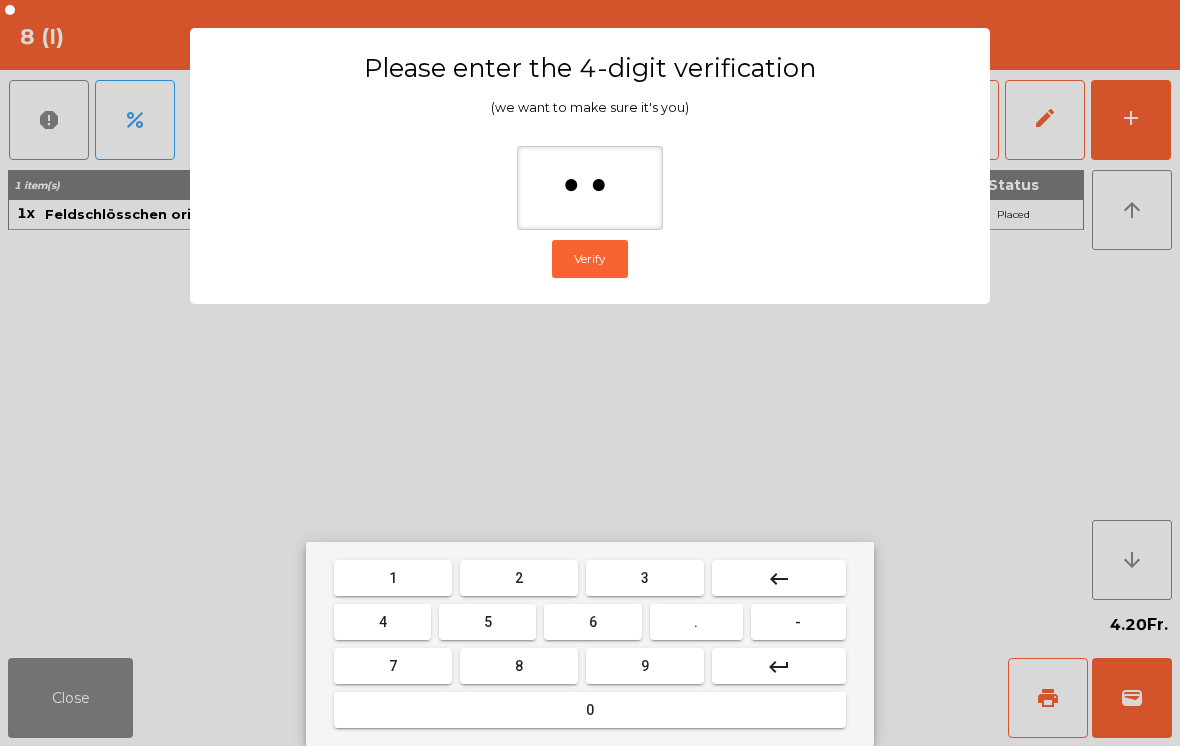 type on "***" 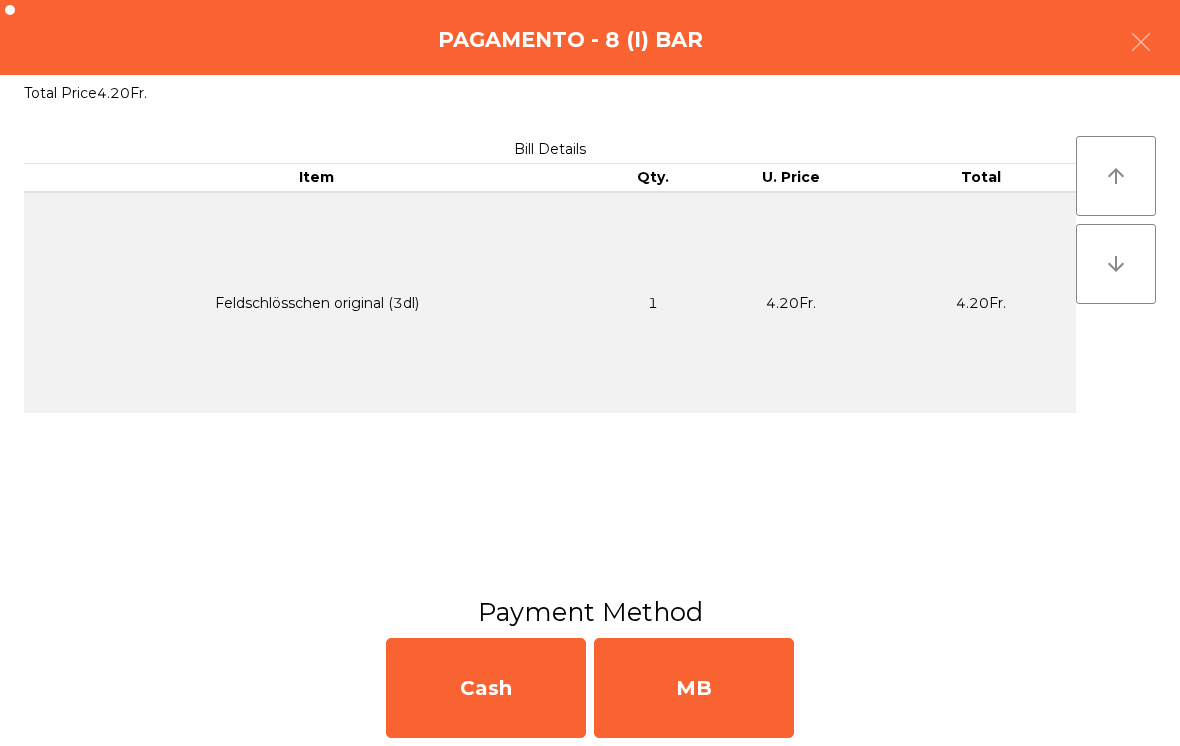 click on "MB" 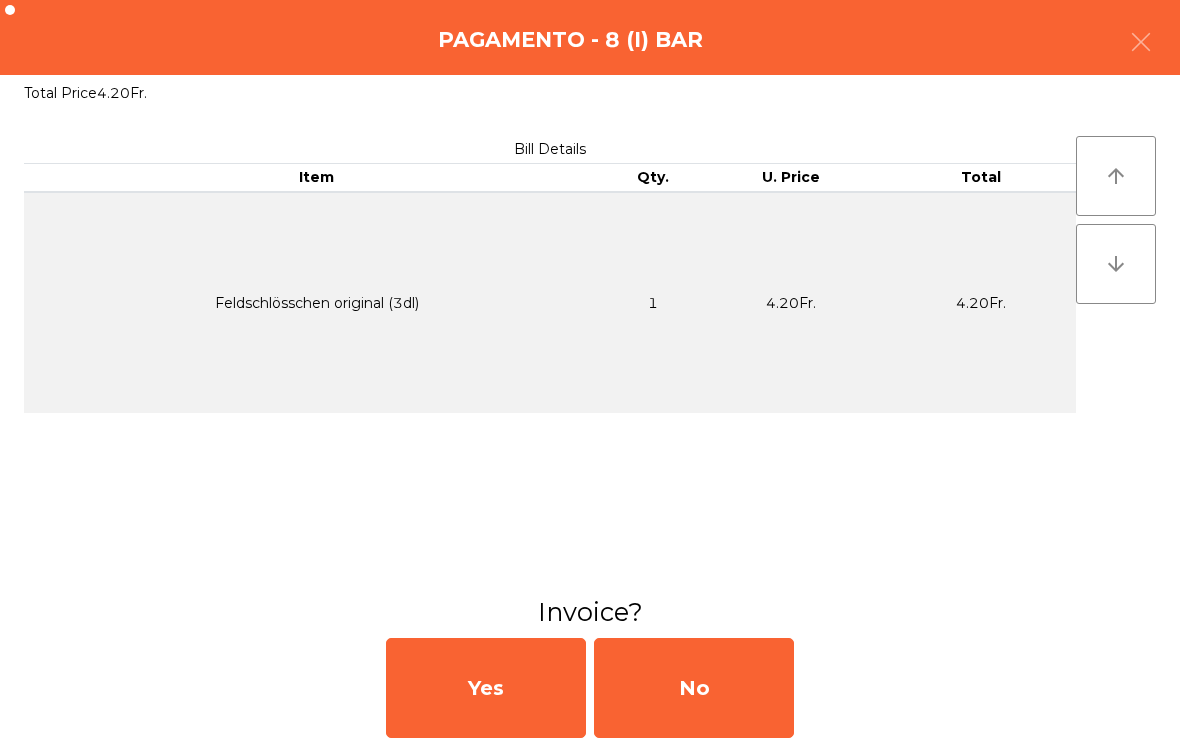 click on "No" 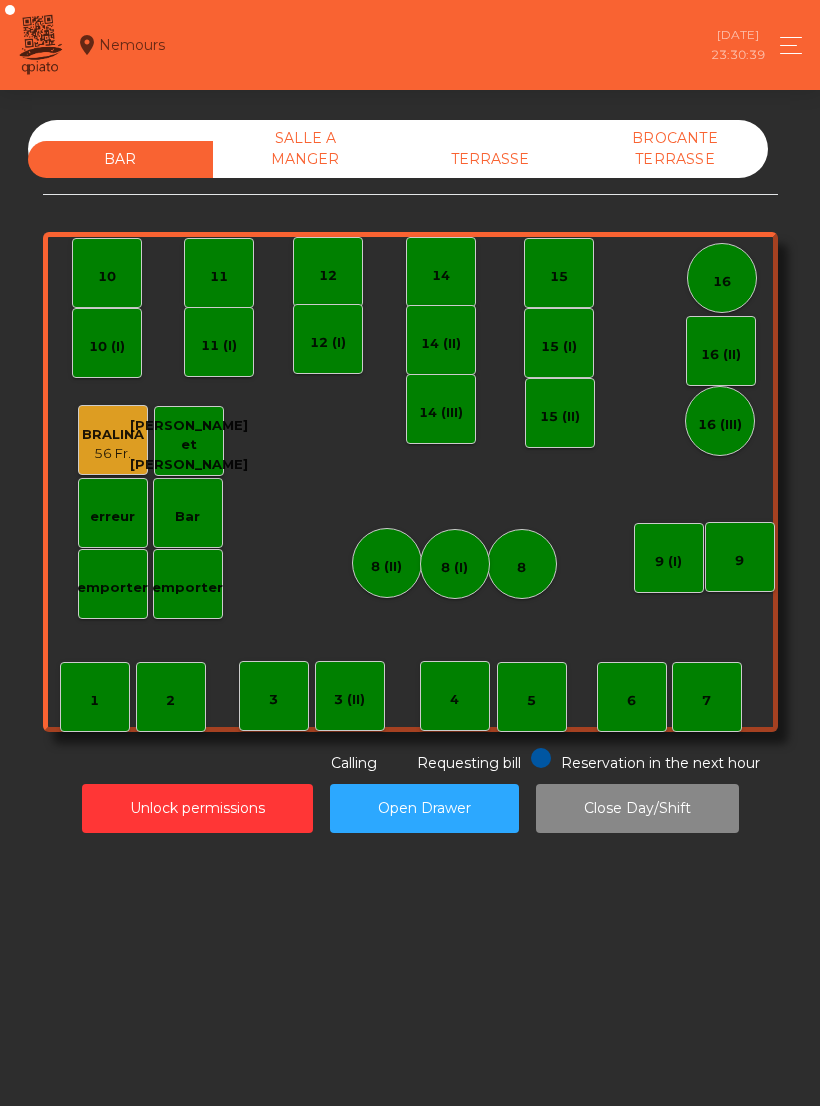 click on "Close Day/Shift" 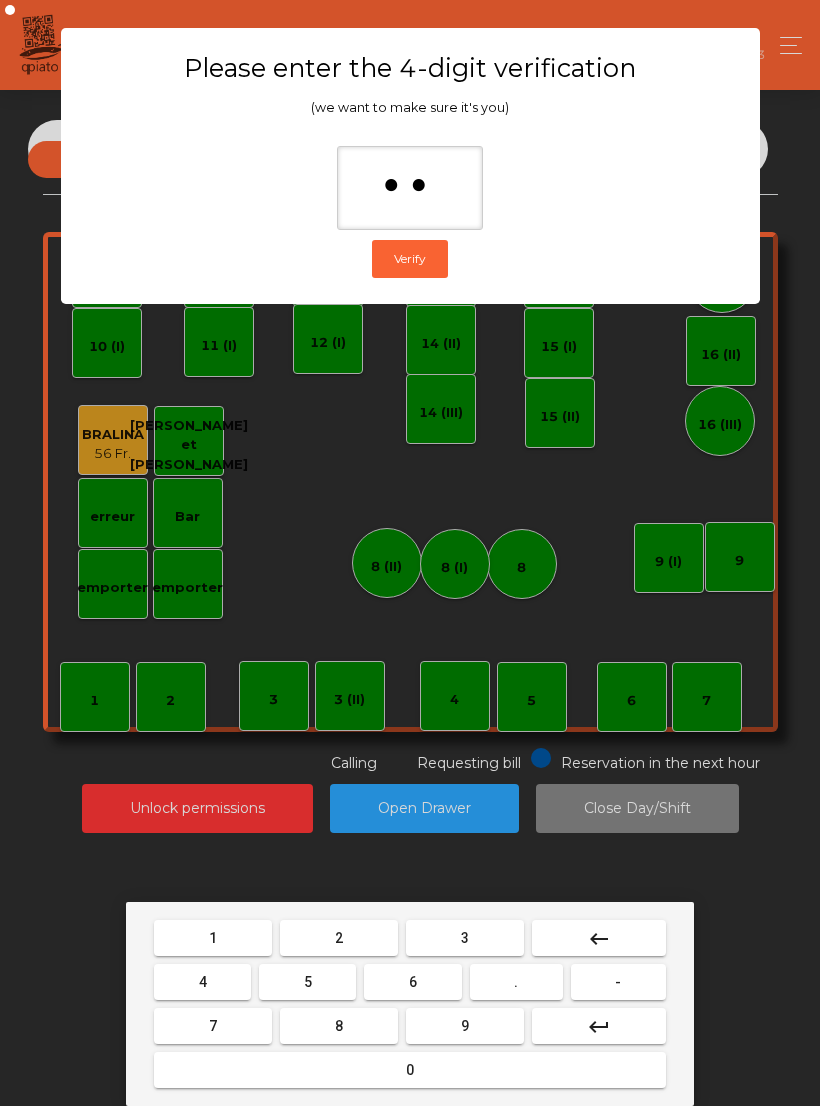 type on "***" 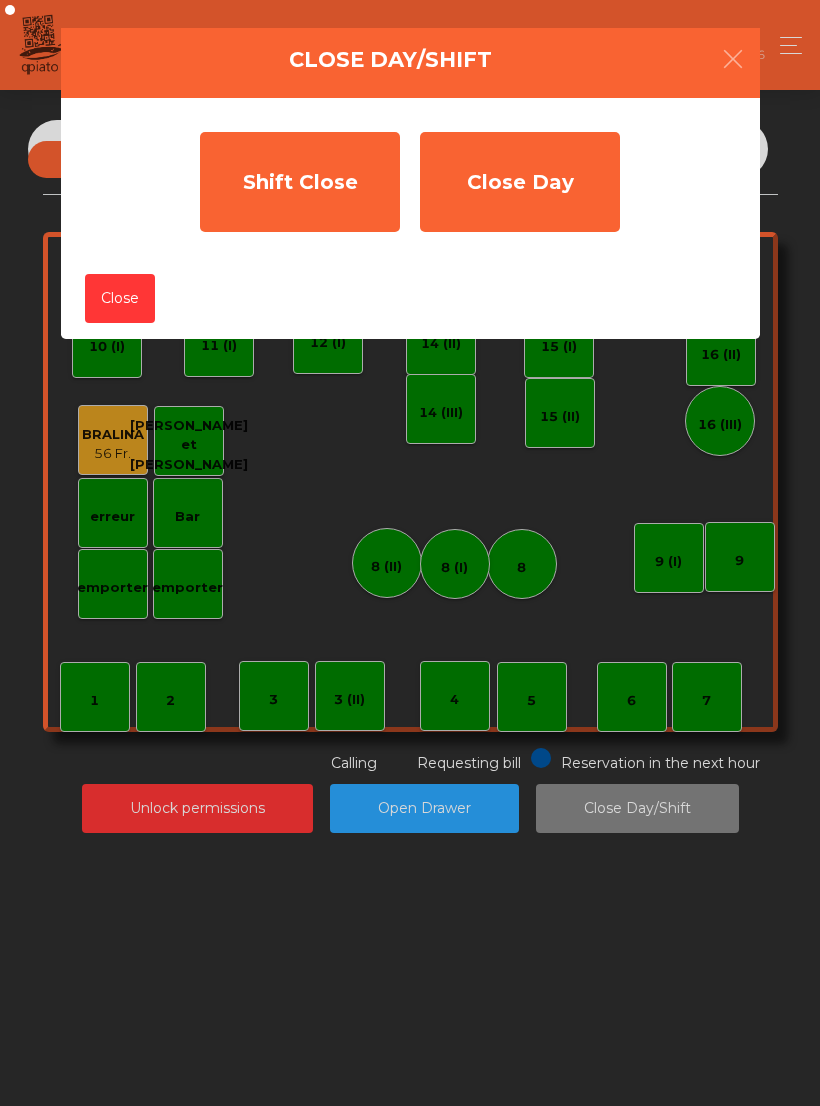 click on "Shift Close" 